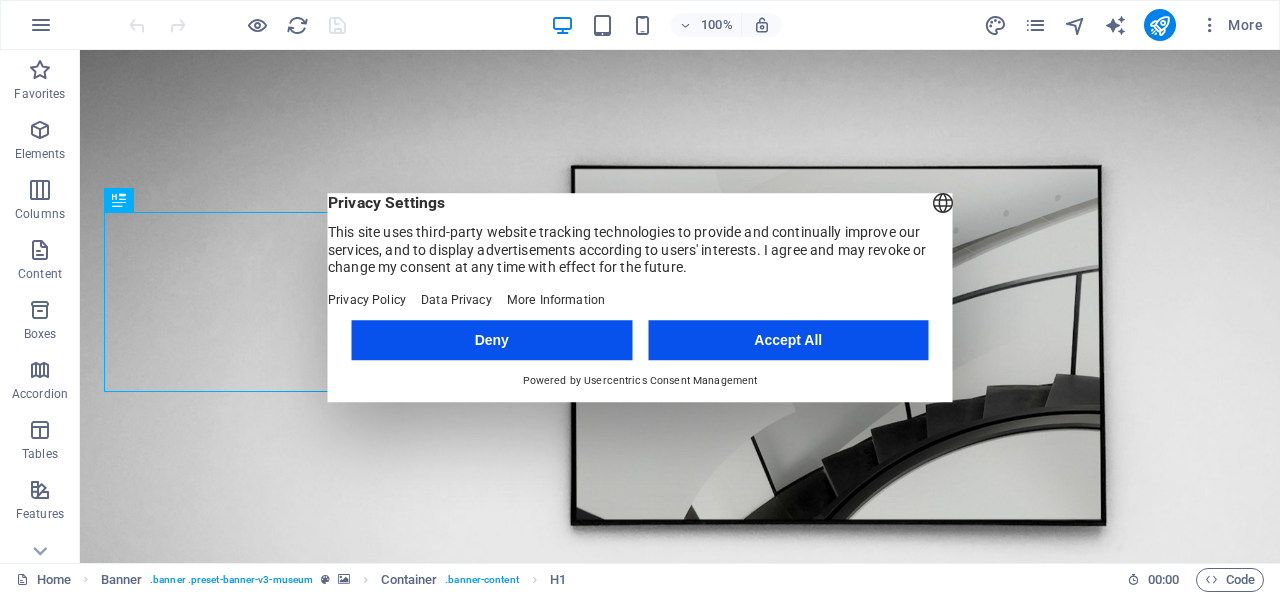 scroll, scrollTop: 0, scrollLeft: 0, axis: both 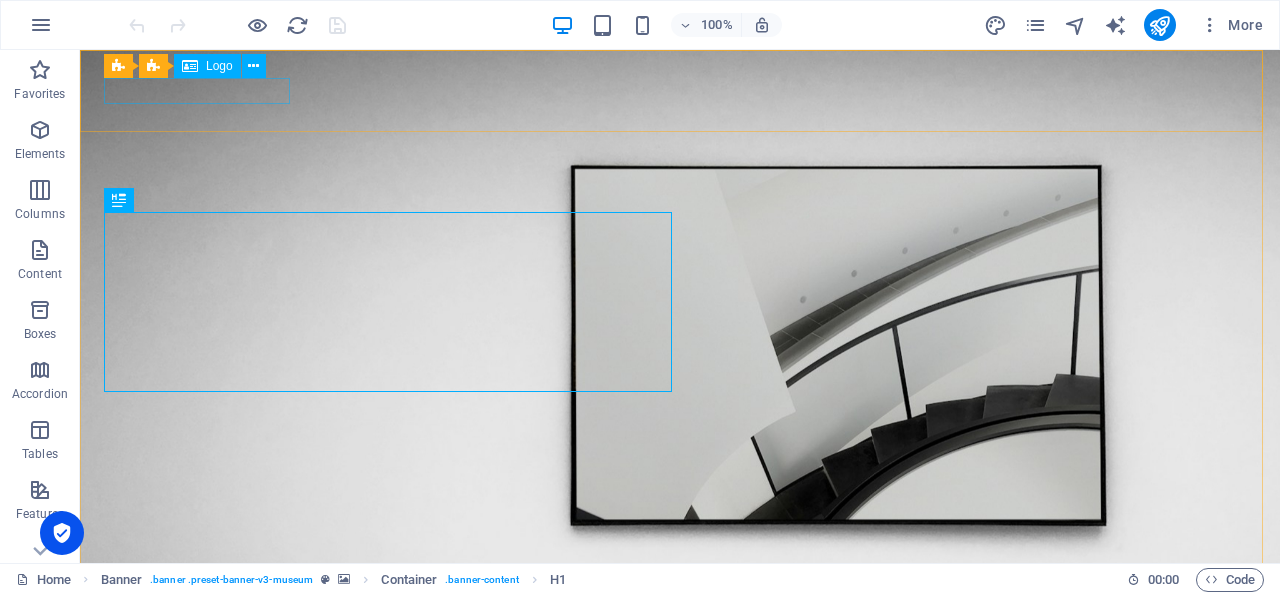 click on "Logo" at bounding box center [219, 66] 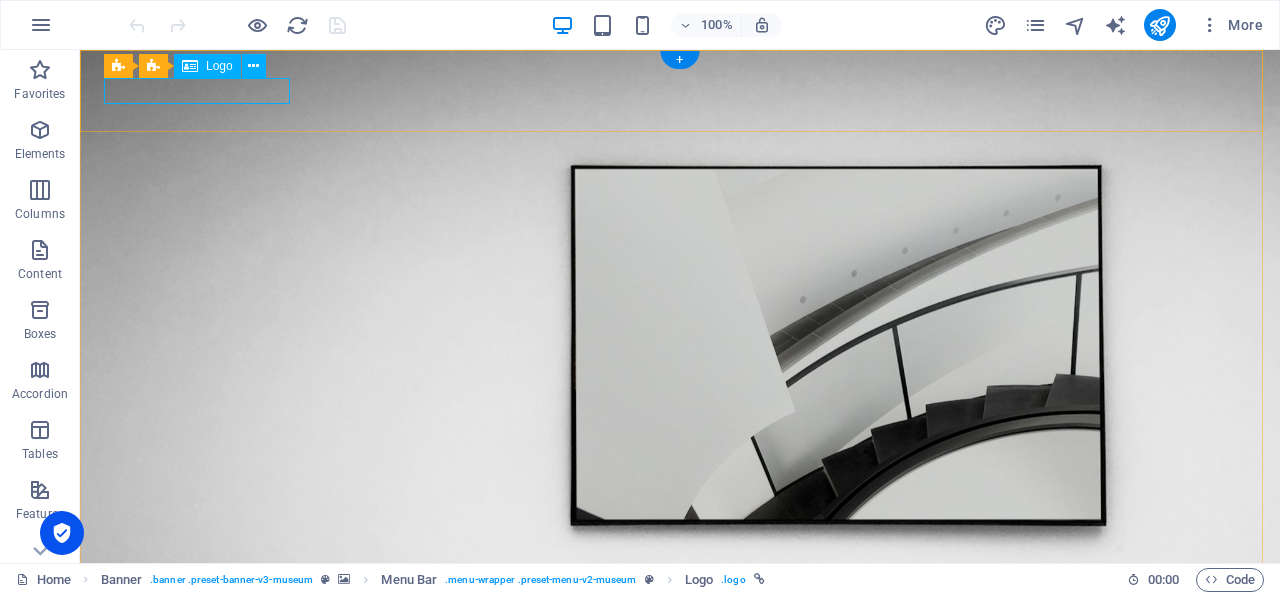 click at bounding box center (680, 686) 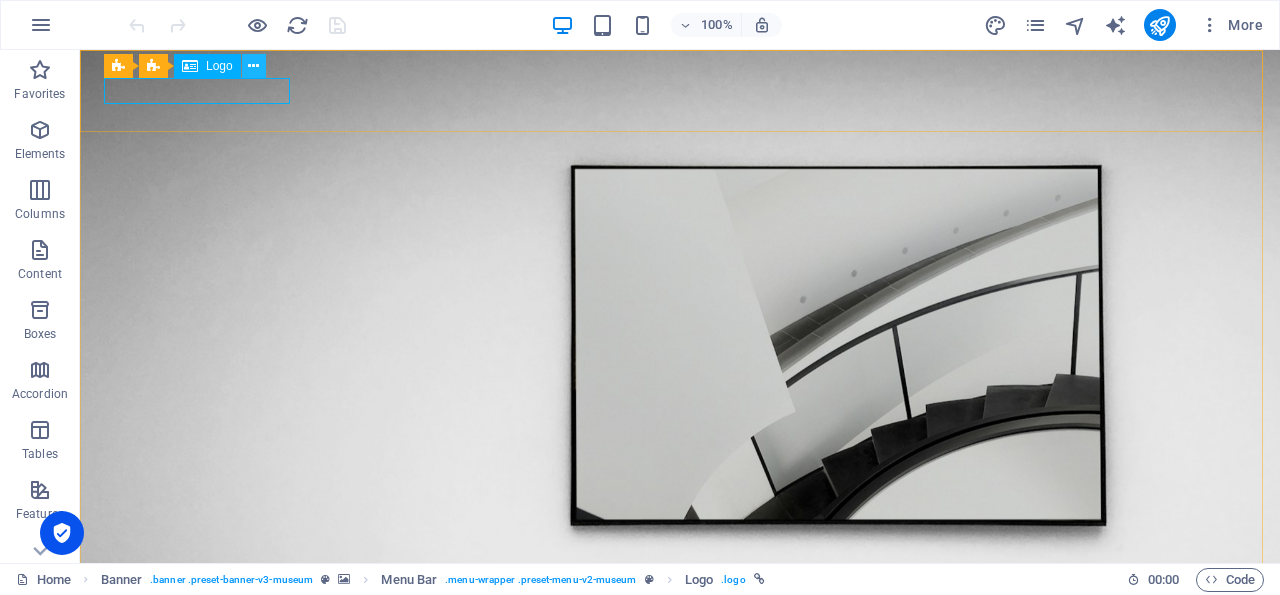 click at bounding box center [253, 66] 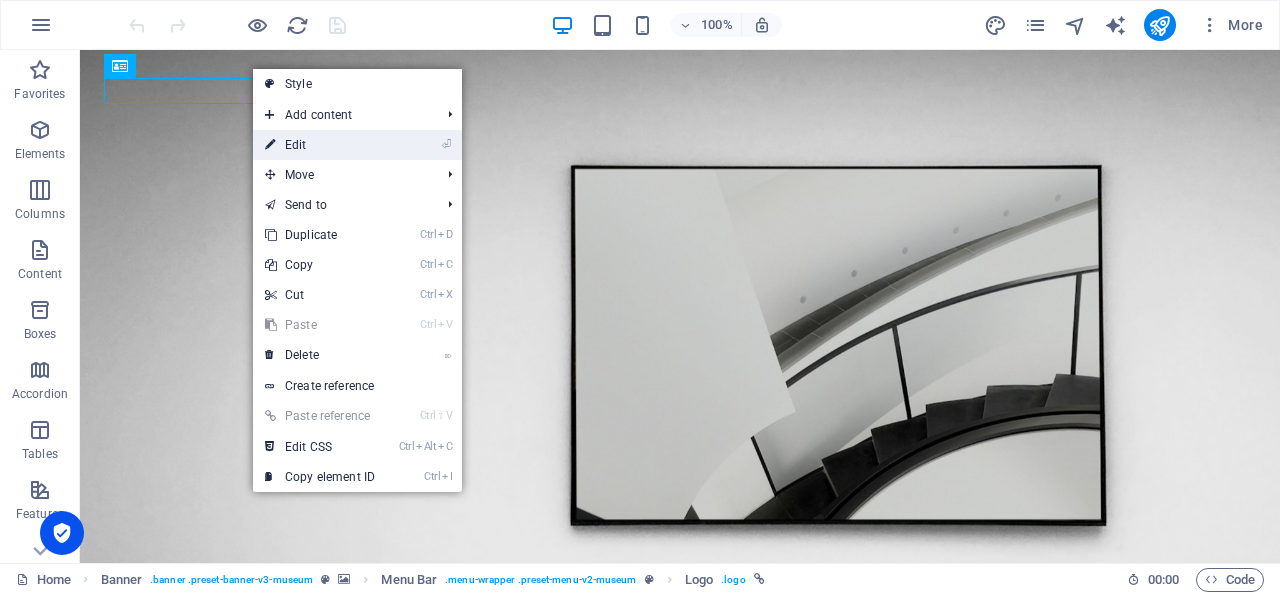 click on "⏎  Edit" at bounding box center [320, 145] 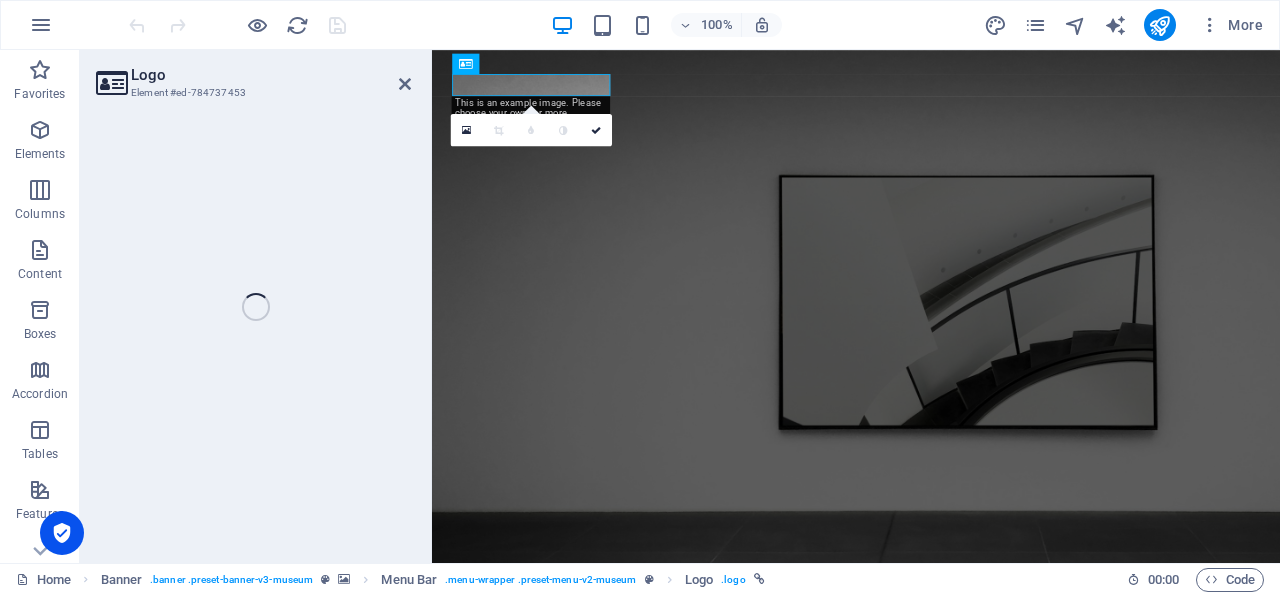 select on "px" 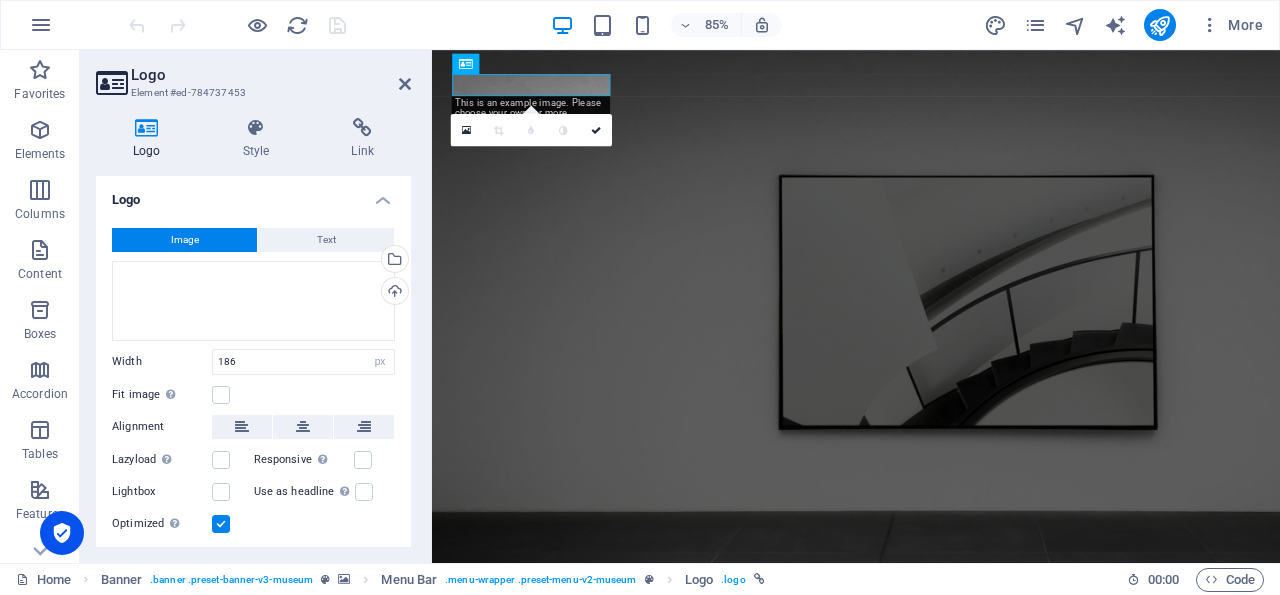 click on "Image" at bounding box center [184, 240] 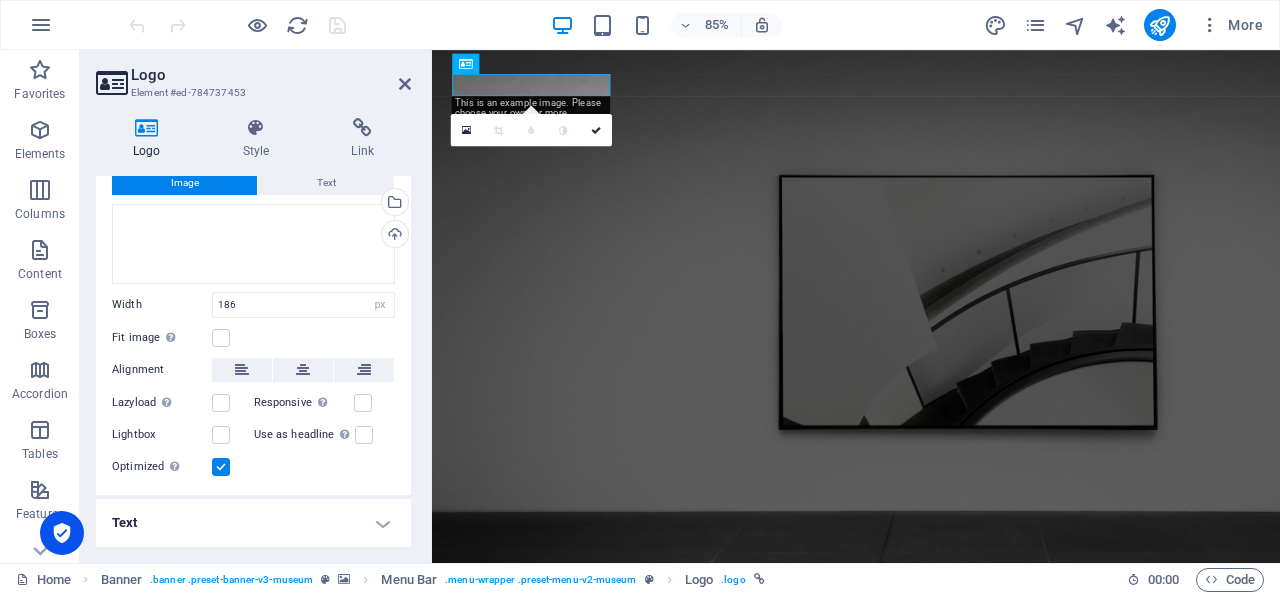 click on "Text" at bounding box center (253, 523) 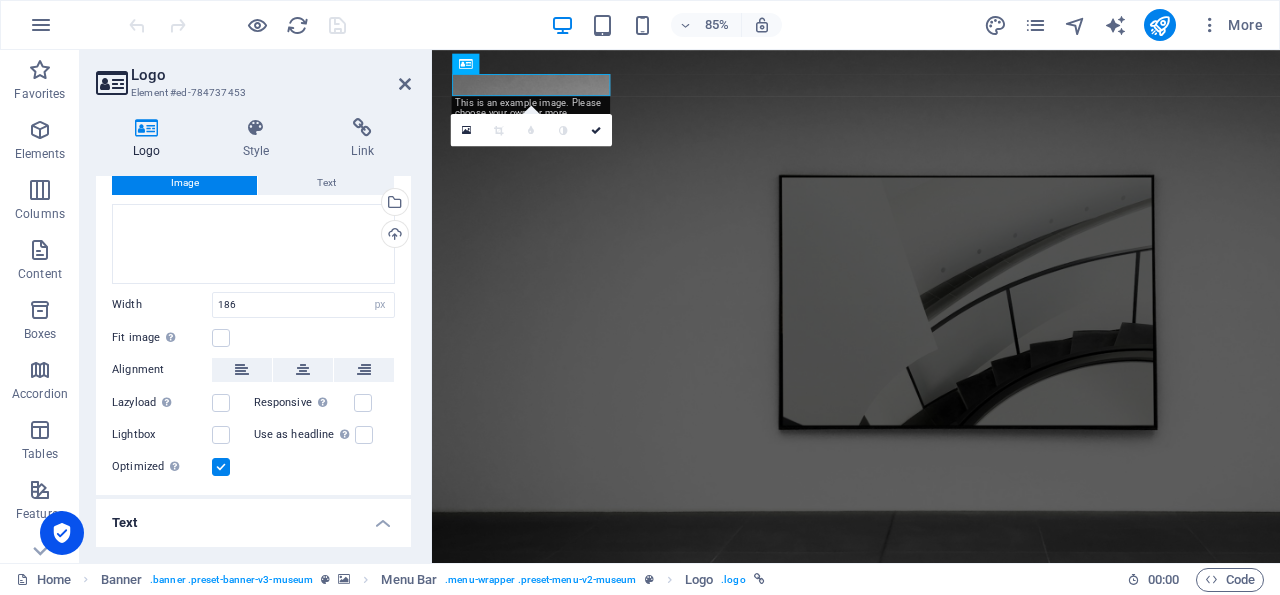 click on "Text" at bounding box center (253, 517) 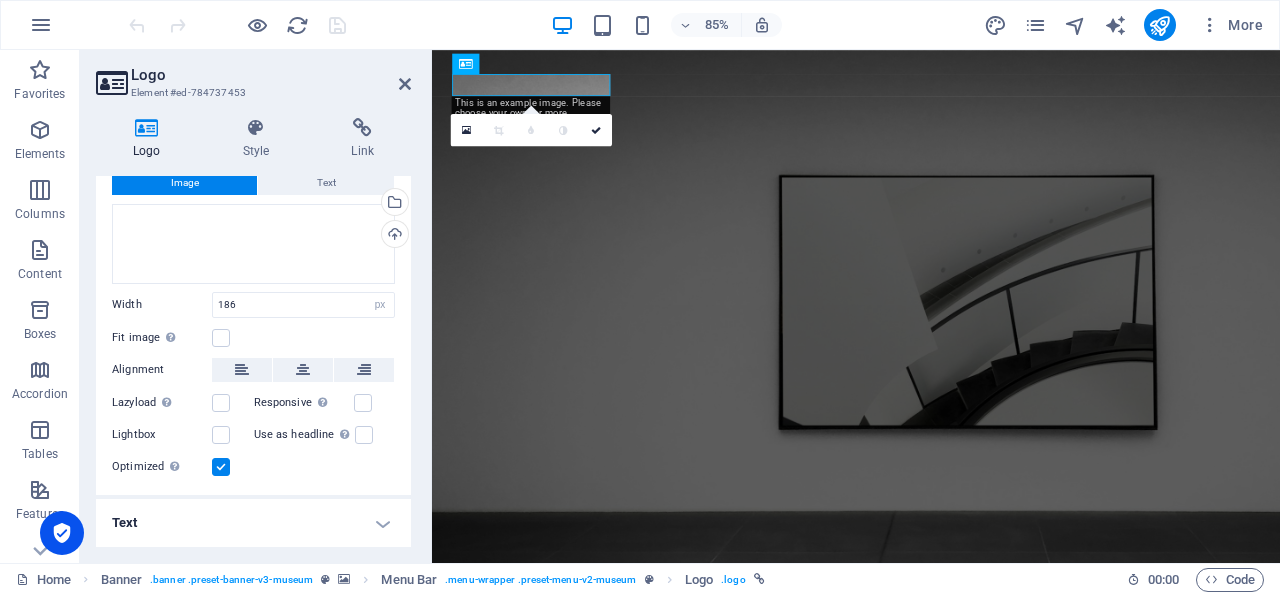 click at bounding box center (499, 130) 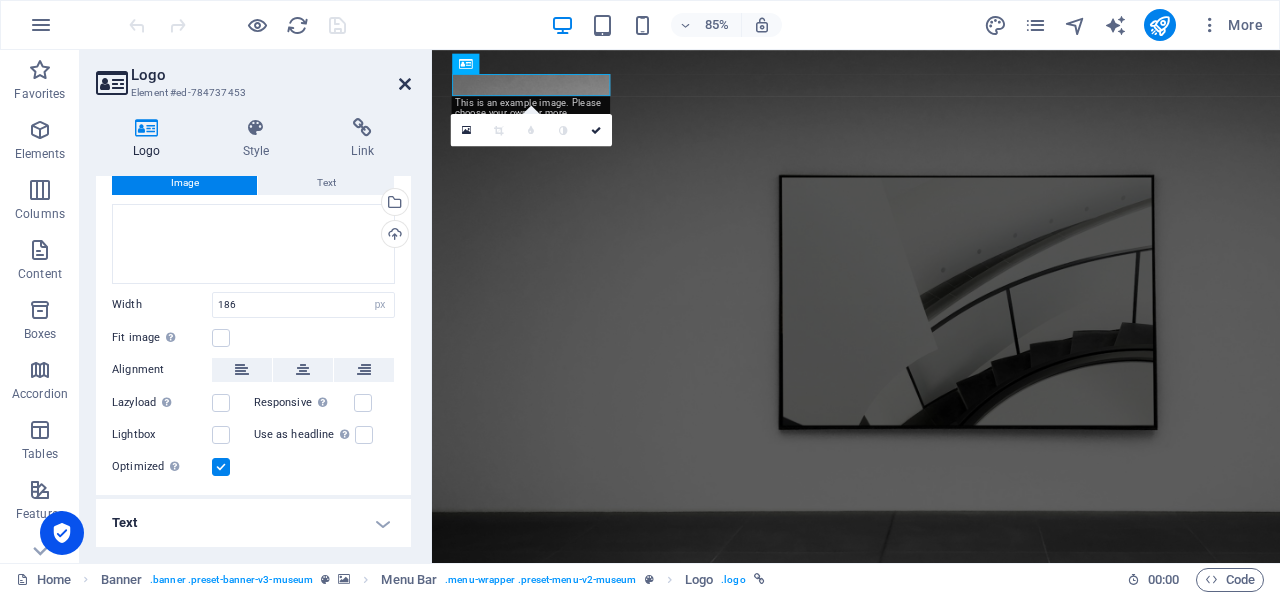 click at bounding box center [405, 84] 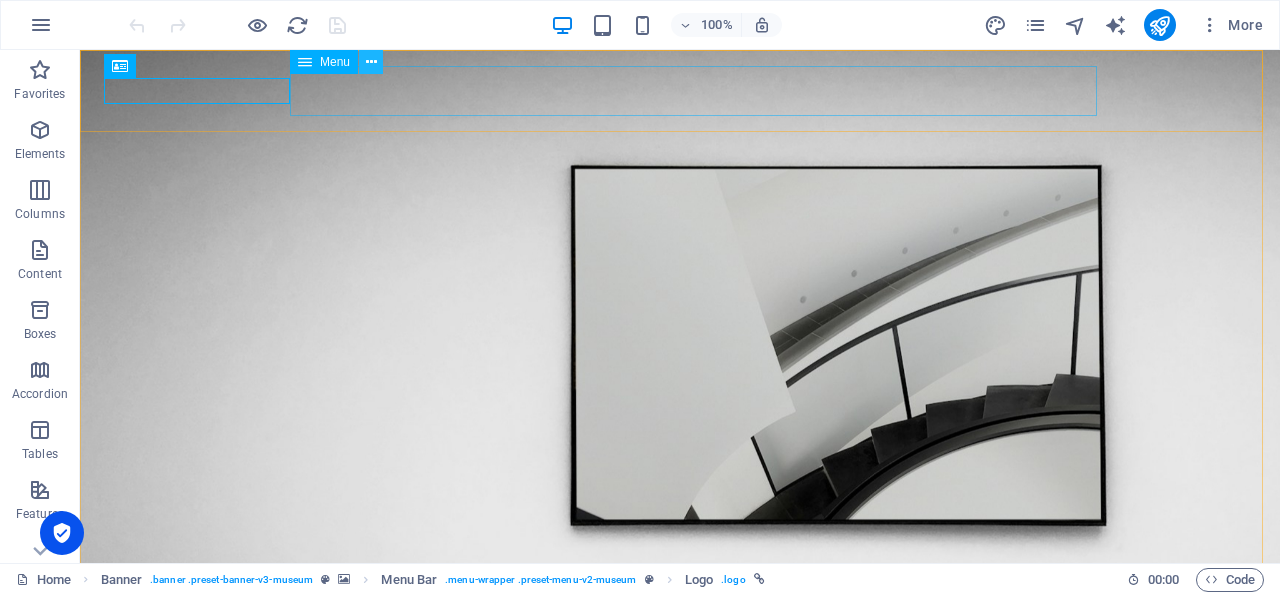 click at bounding box center [371, 62] 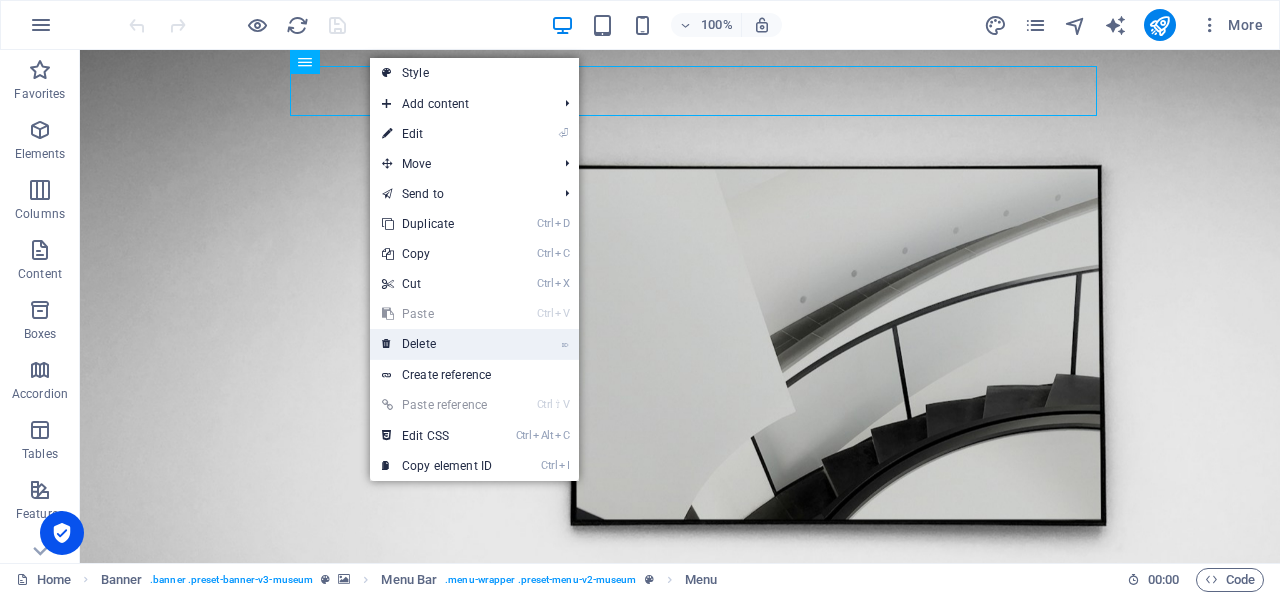 click on "⌦  Delete" at bounding box center [437, 344] 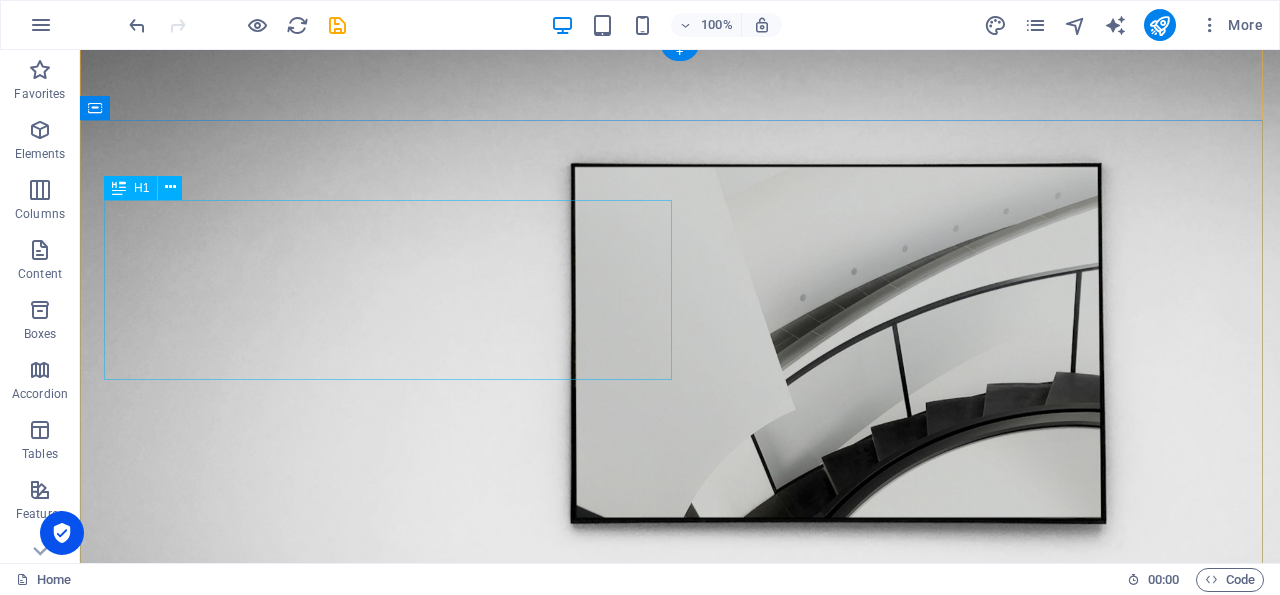 scroll, scrollTop: 0, scrollLeft: 0, axis: both 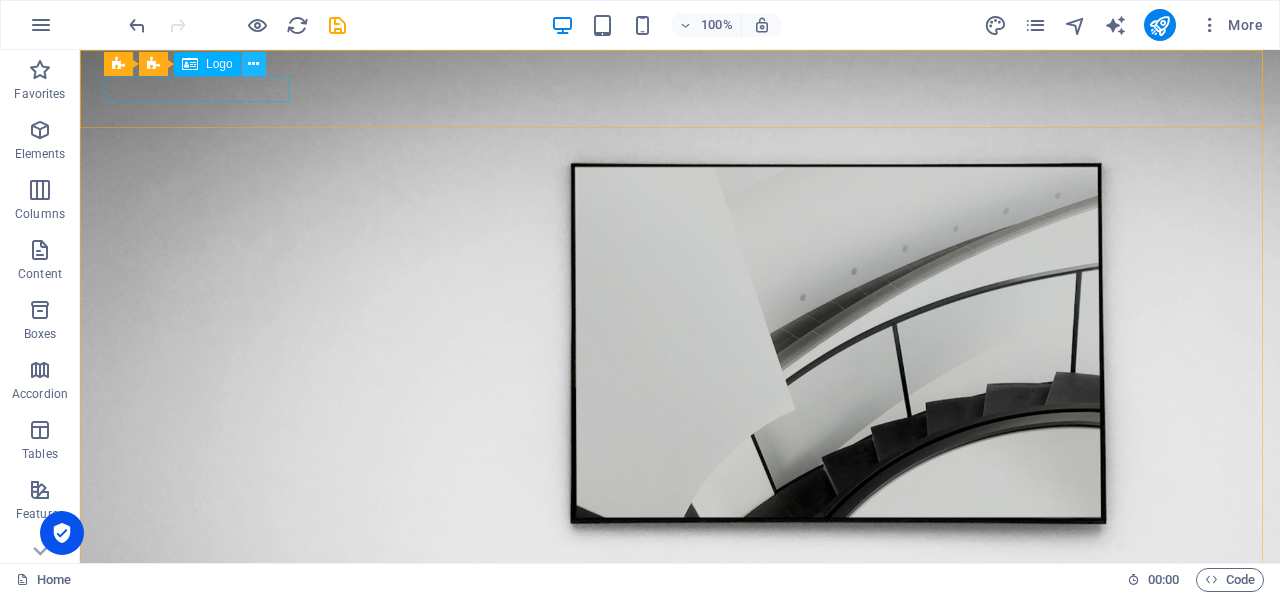 click at bounding box center [253, 64] 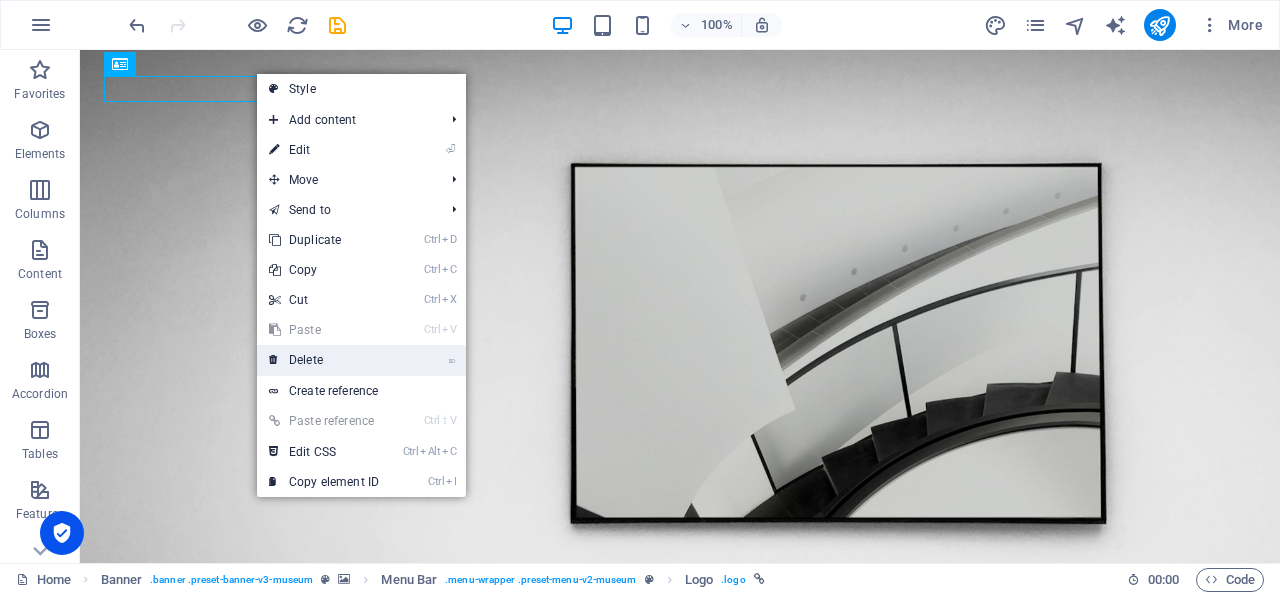 click on "⌦  Delete" at bounding box center [324, 360] 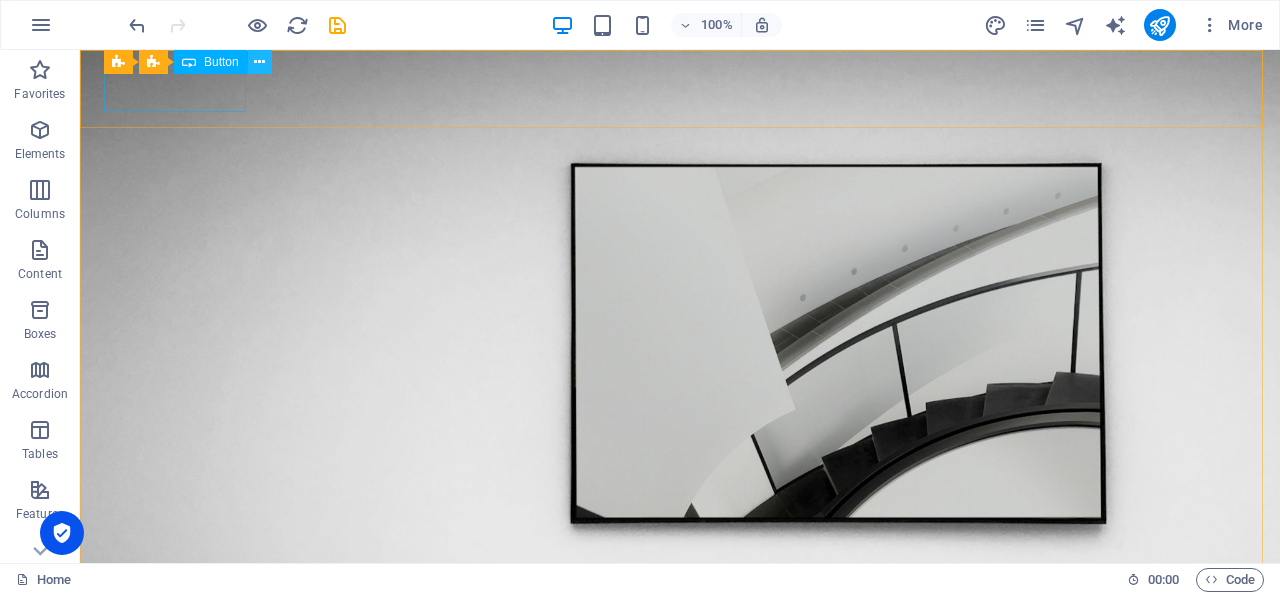 click at bounding box center (260, 62) 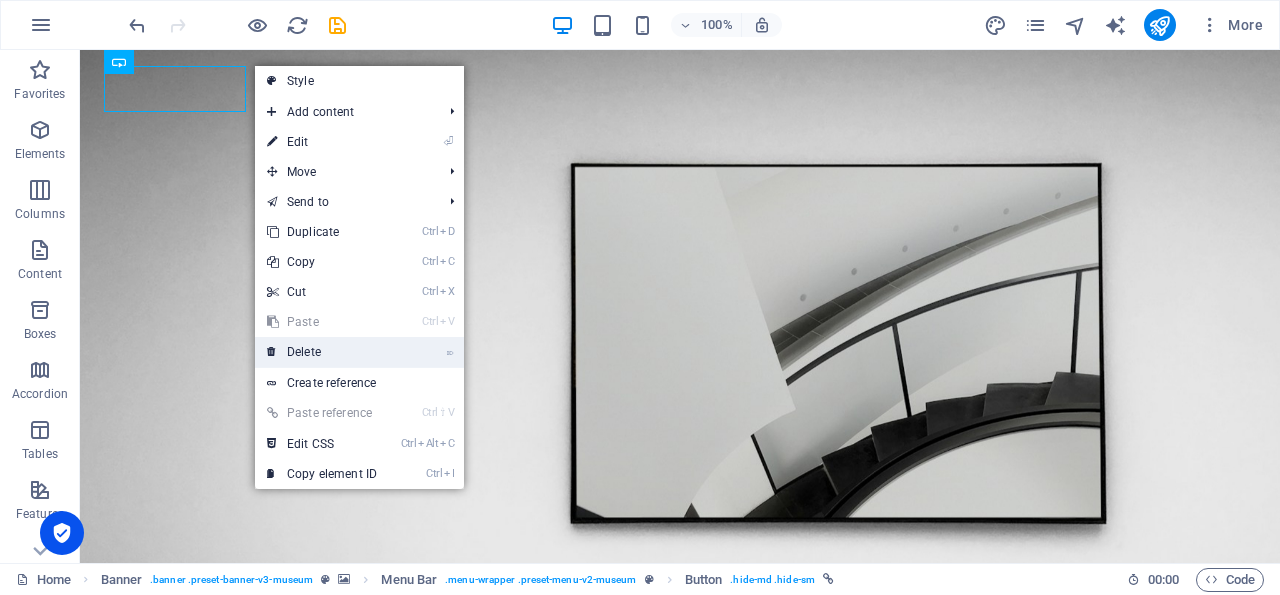 click on "⌦  Delete" at bounding box center [322, 352] 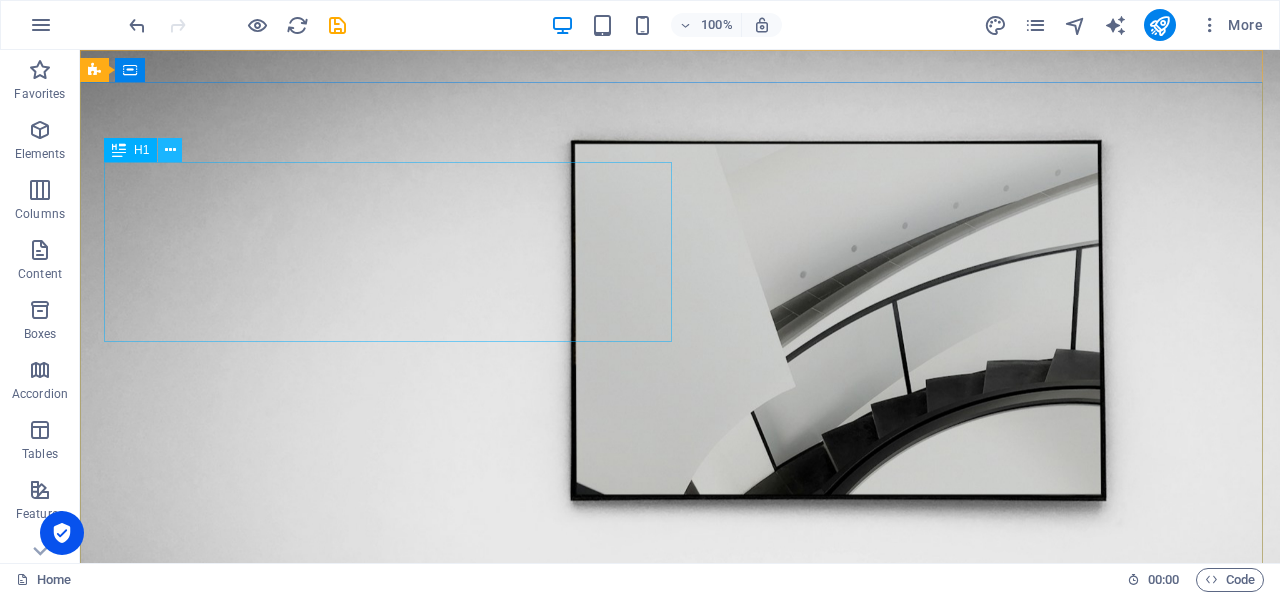 click at bounding box center (170, 150) 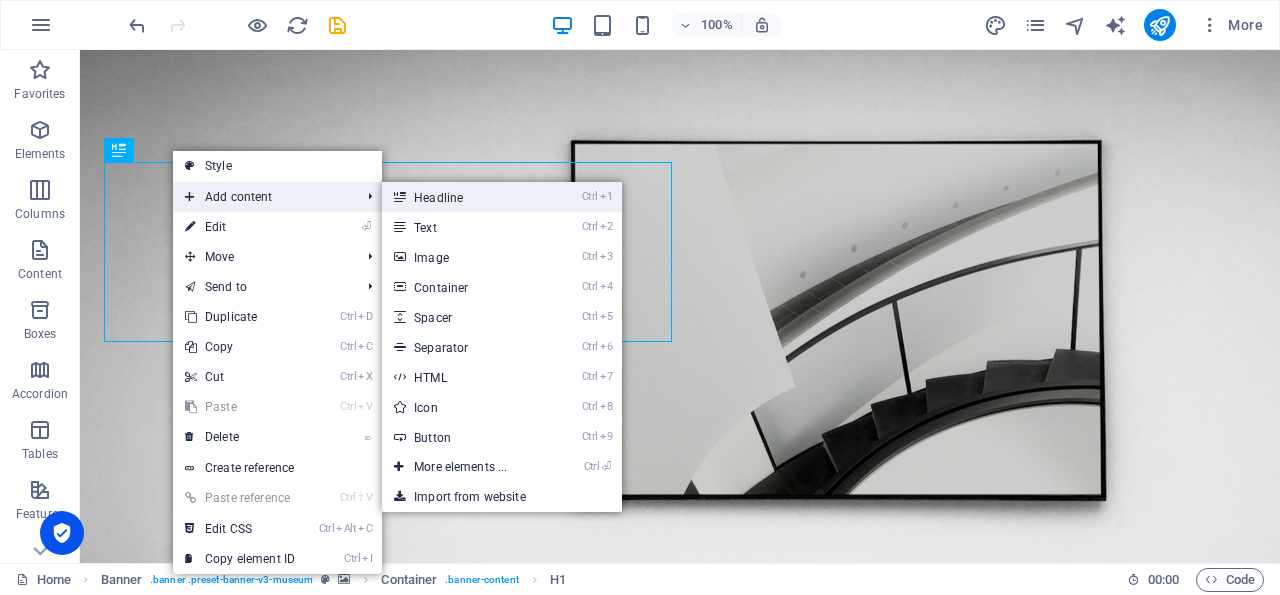 click on "Ctrl 1  Headline" at bounding box center [464, 197] 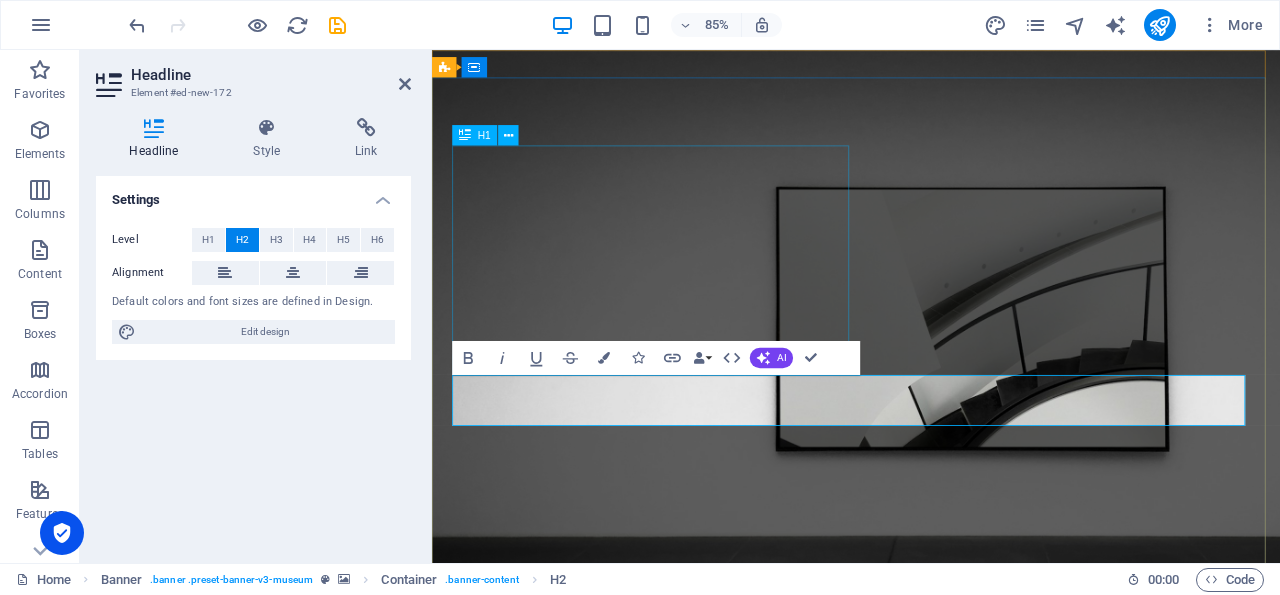 click on "The best art exhibitions" at bounding box center [931, 900] 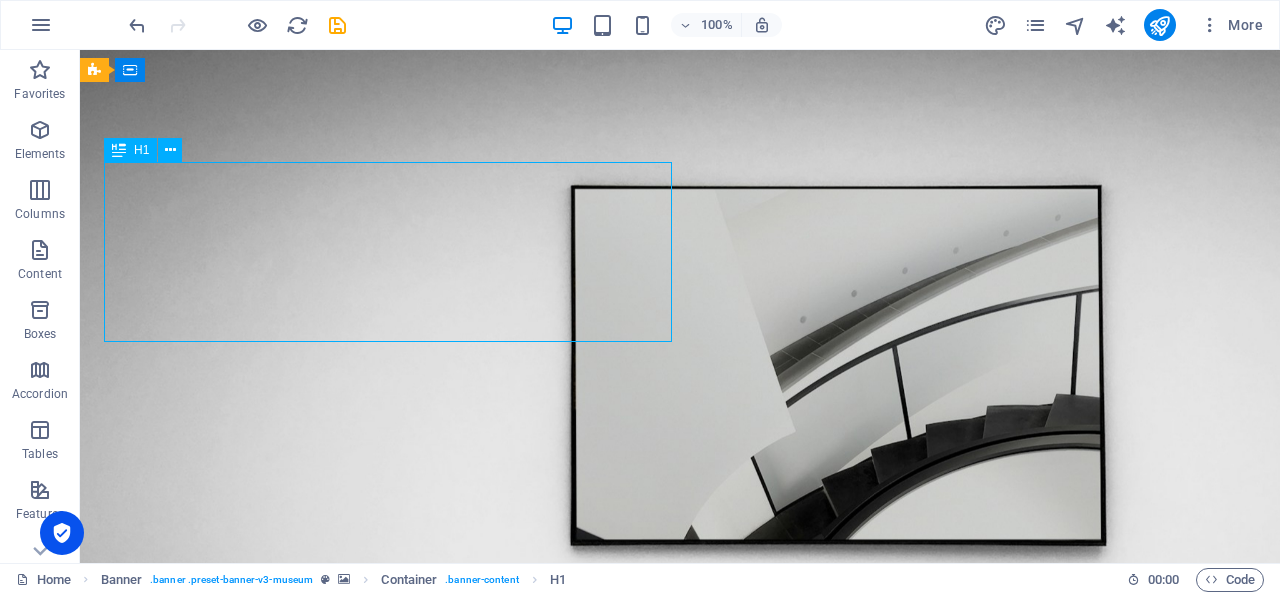 click on "The best art exhibitions" at bounding box center (680, 855) 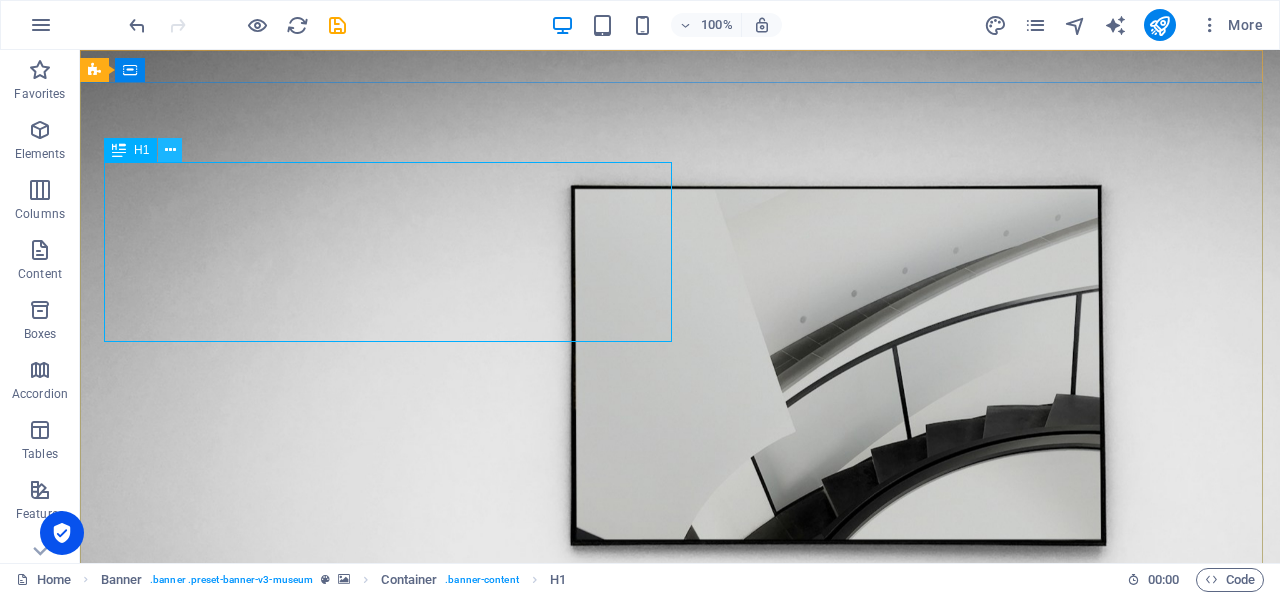 click at bounding box center (170, 150) 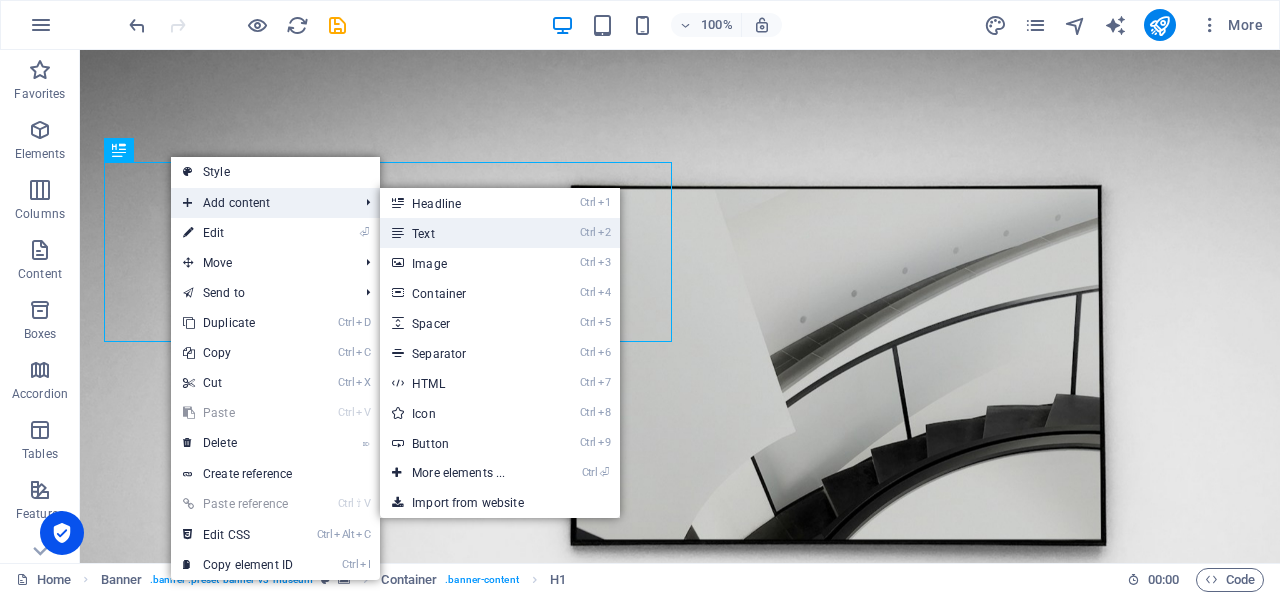 click on "Ctrl 2  Text" at bounding box center [462, 233] 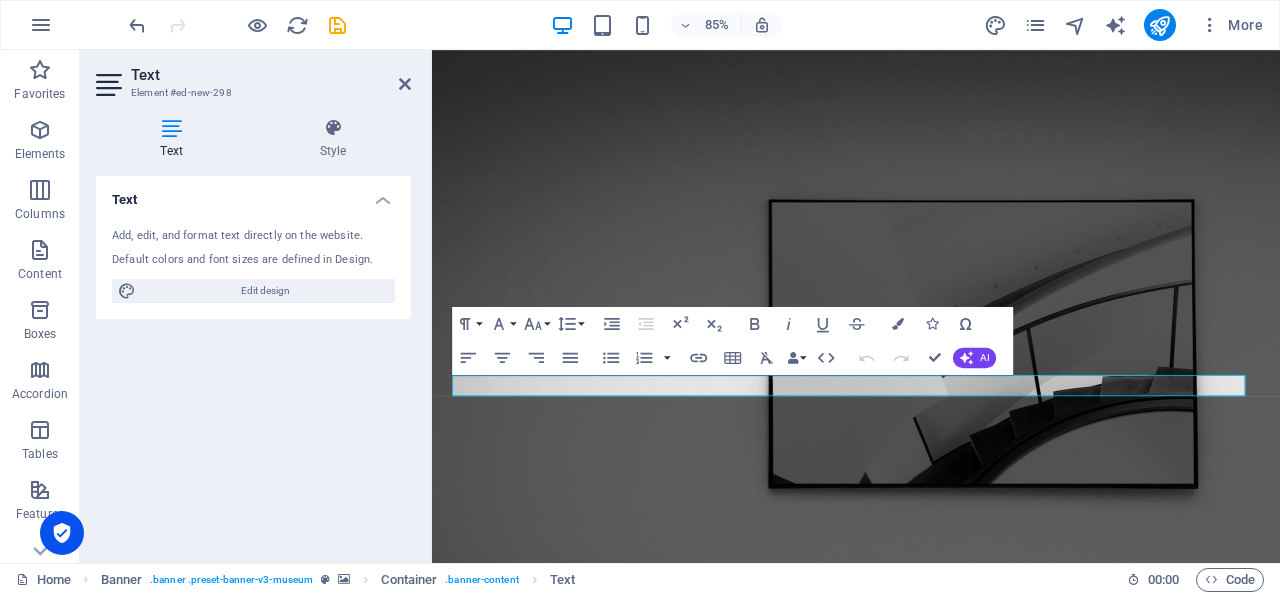click on "Add, edit, and format text directly on the website. Default colors and font sizes are defined in Design. Edit design" at bounding box center [253, 265] 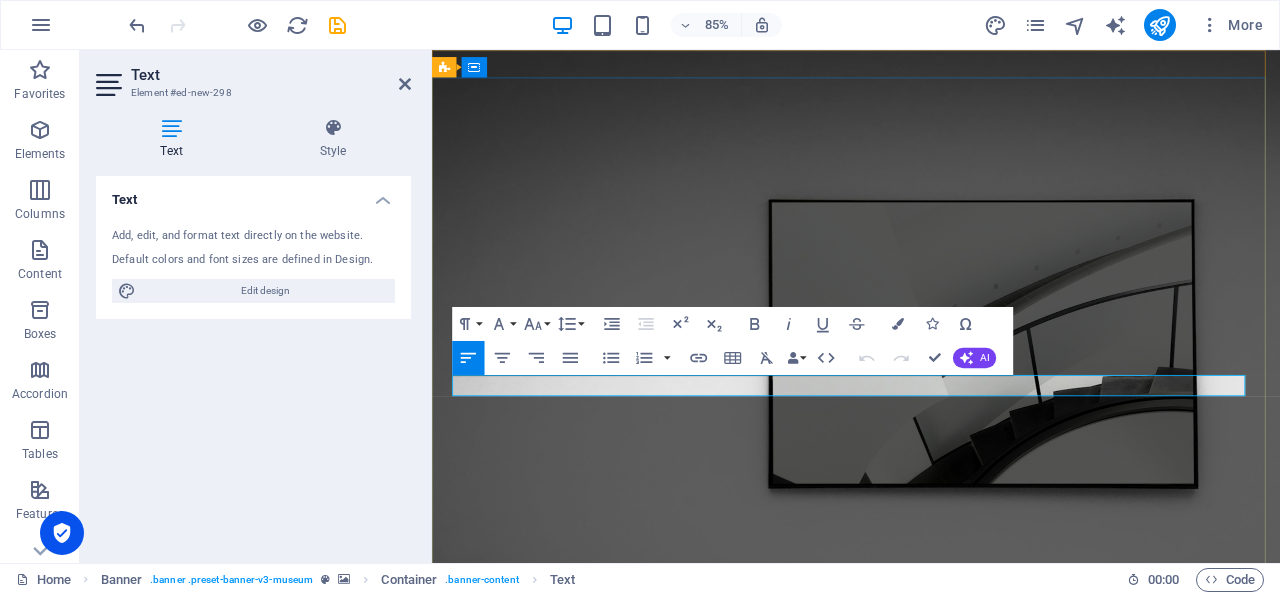click on "New text element" at bounding box center (931, 1062) 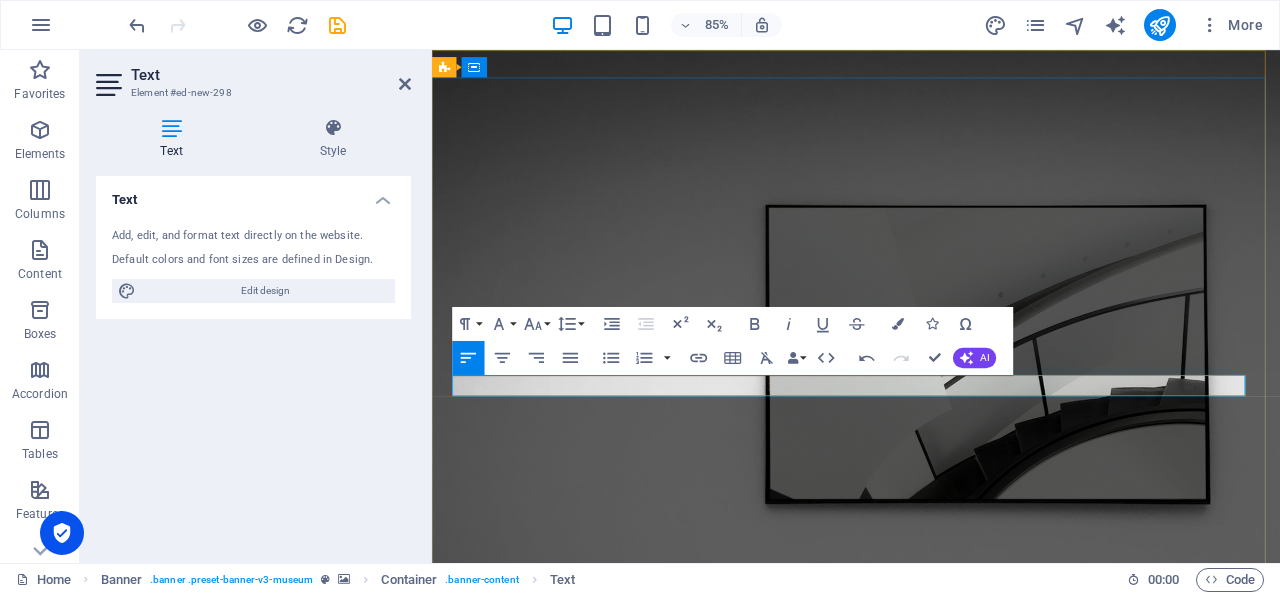 type 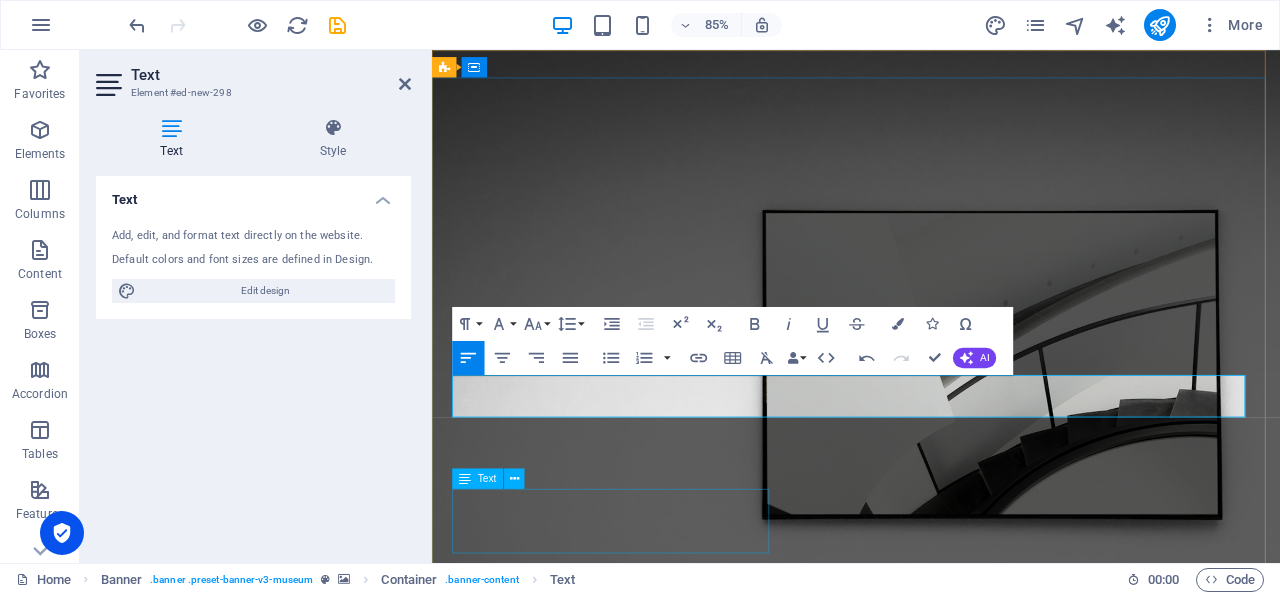 click on "Lorem ipsum dolor sit amet, consectetur adipiscing elit, sed do eiusmod tempor incididunt ut labore" at bounding box center [931, 1246] 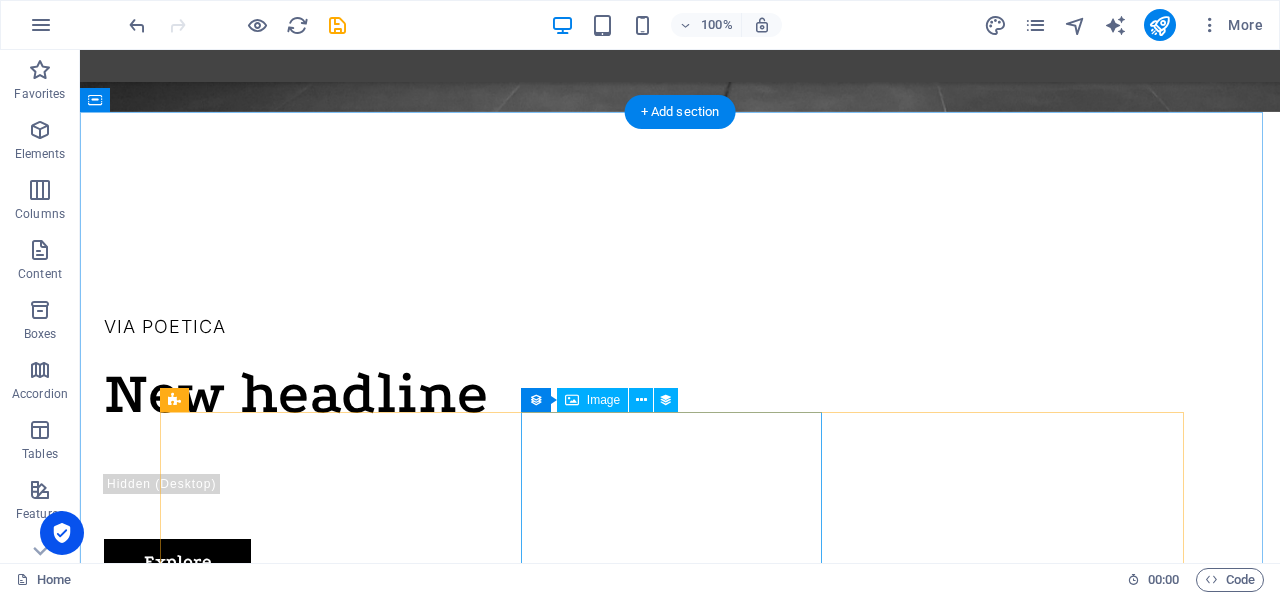scroll, scrollTop: 306, scrollLeft: 0, axis: vertical 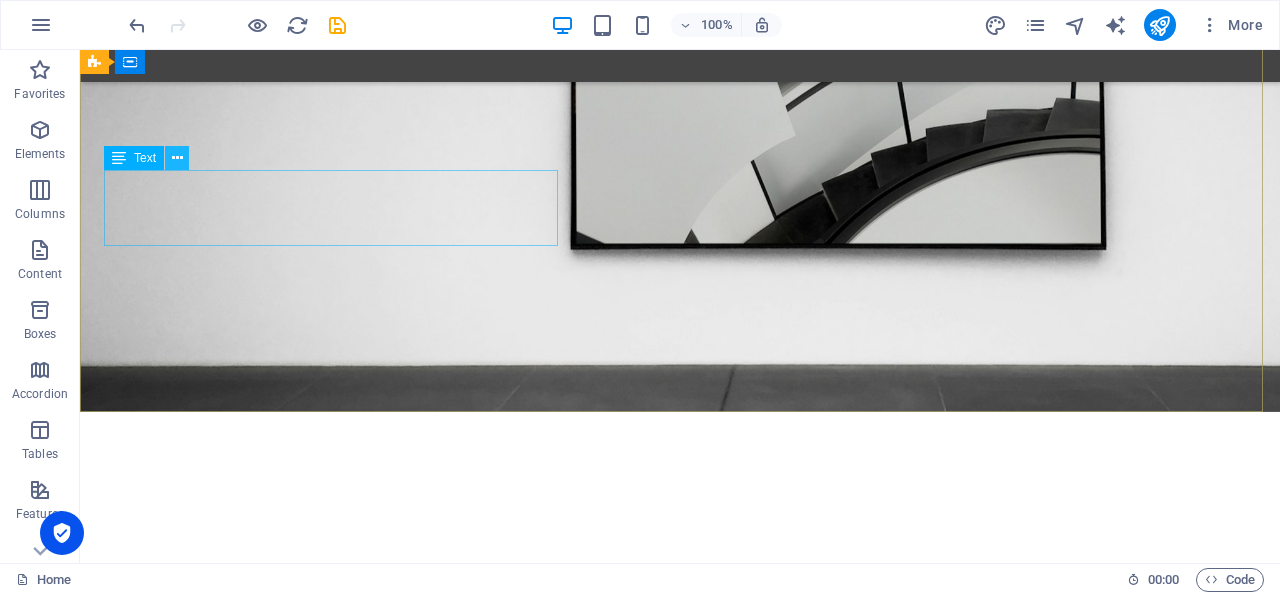 click at bounding box center (177, 158) 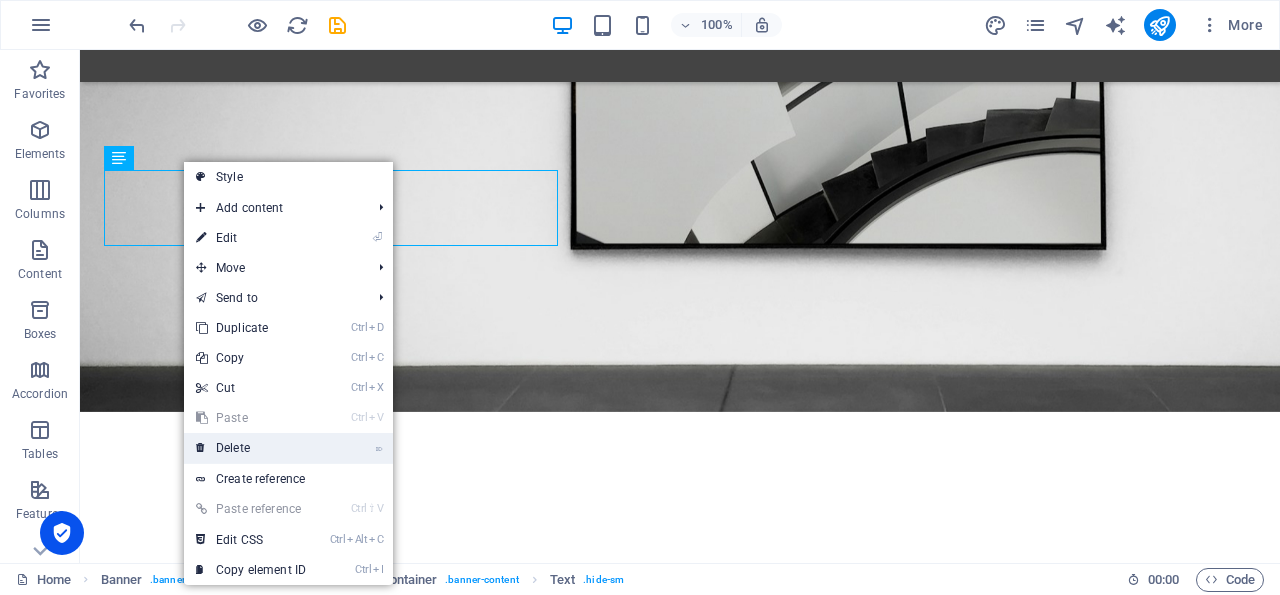 click on "⌦  Delete" at bounding box center (251, 448) 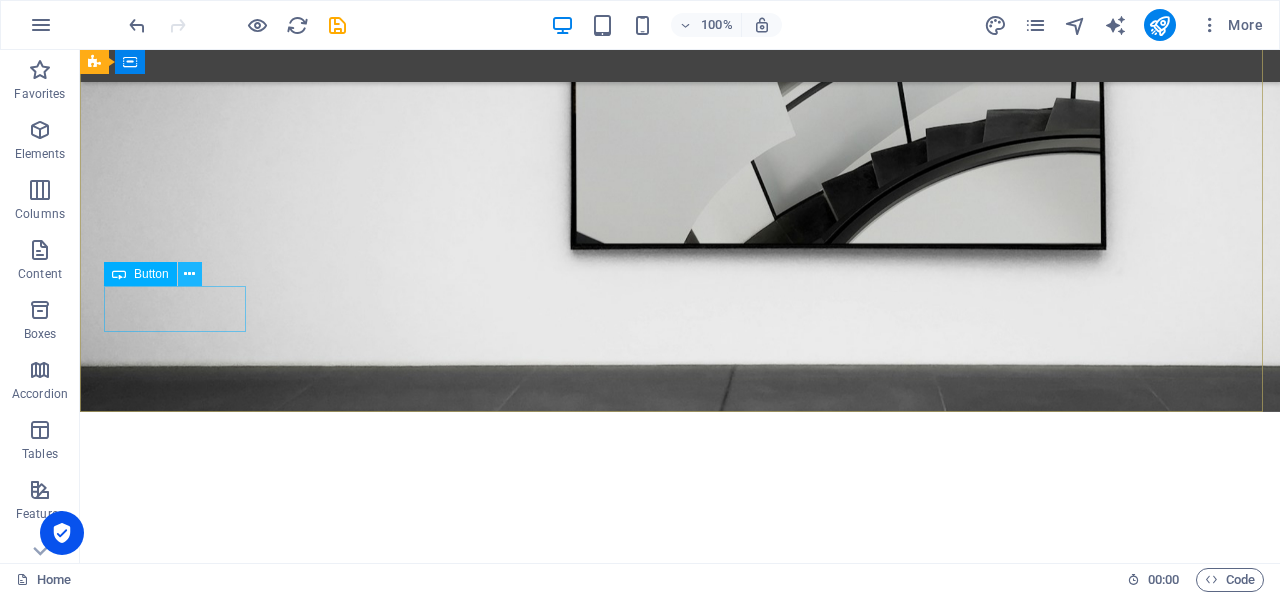 click at bounding box center [189, 274] 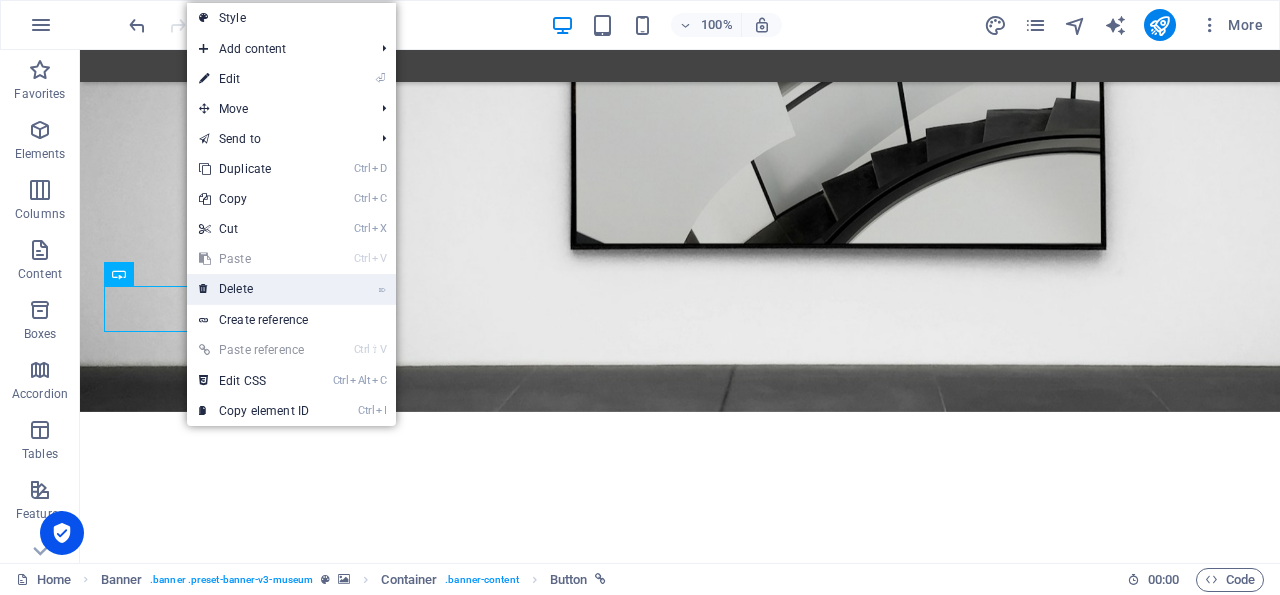 drag, startPoint x: 236, startPoint y: 289, endPoint x: 165, endPoint y: 236, distance: 88.60023 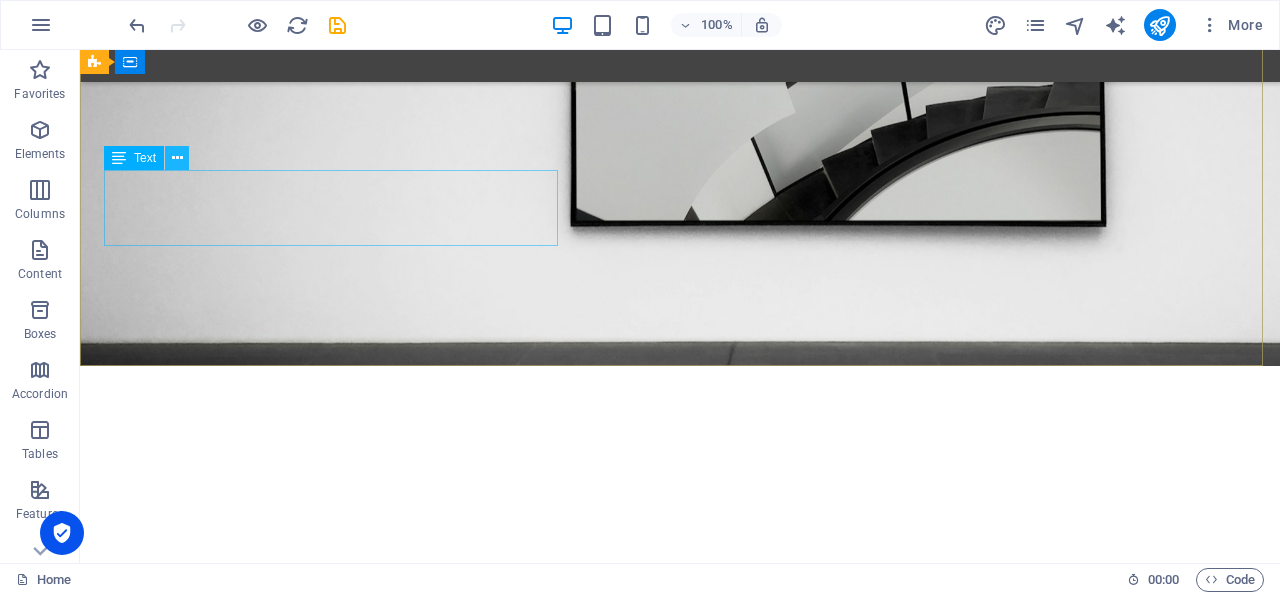 click at bounding box center (177, 158) 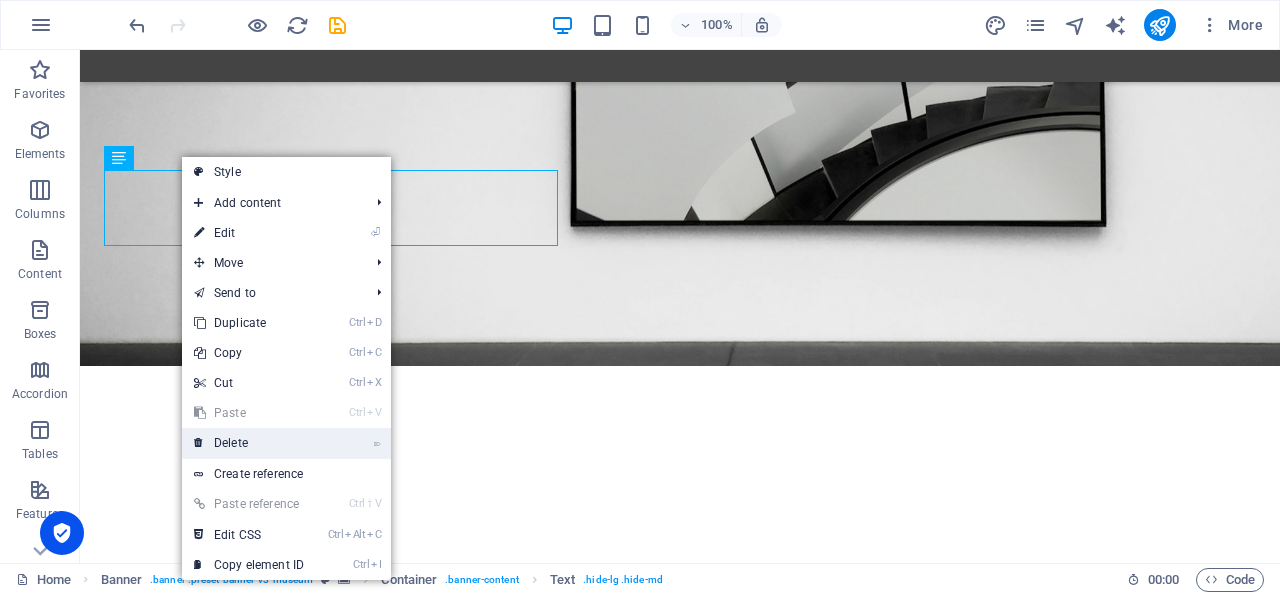 click on "⌦  Delete" at bounding box center (249, 443) 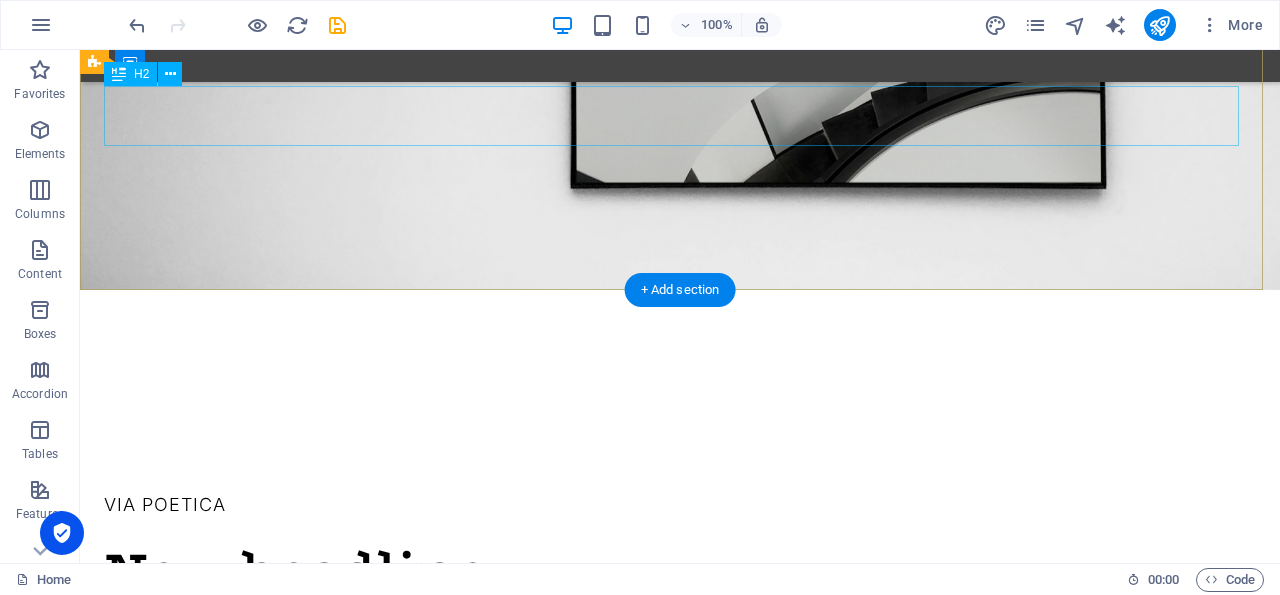 click on "New headline" at bounding box center [680, 572] 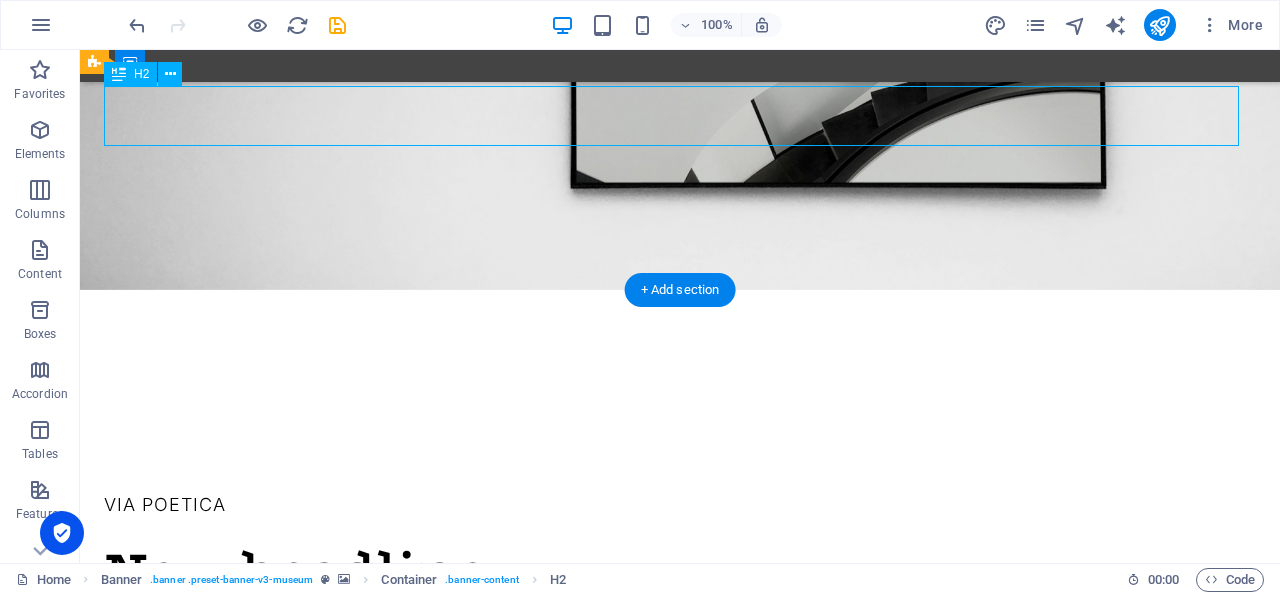 click on "New headline" at bounding box center (680, 572) 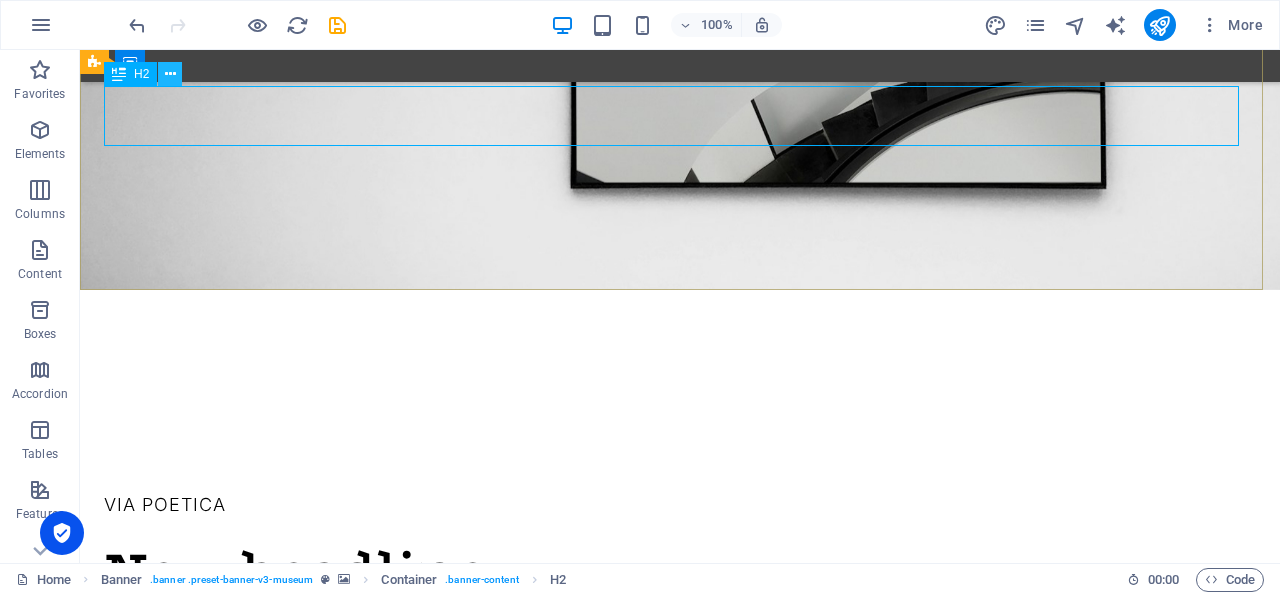 click at bounding box center [170, 74] 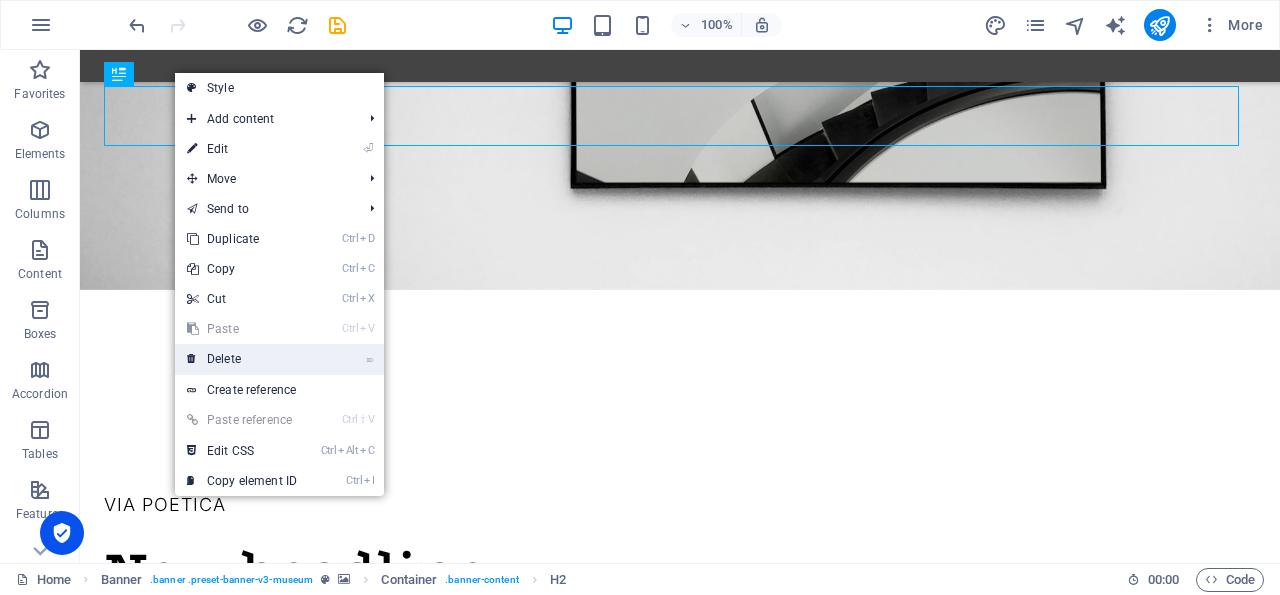 click on "⌦  Delete" at bounding box center [242, 359] 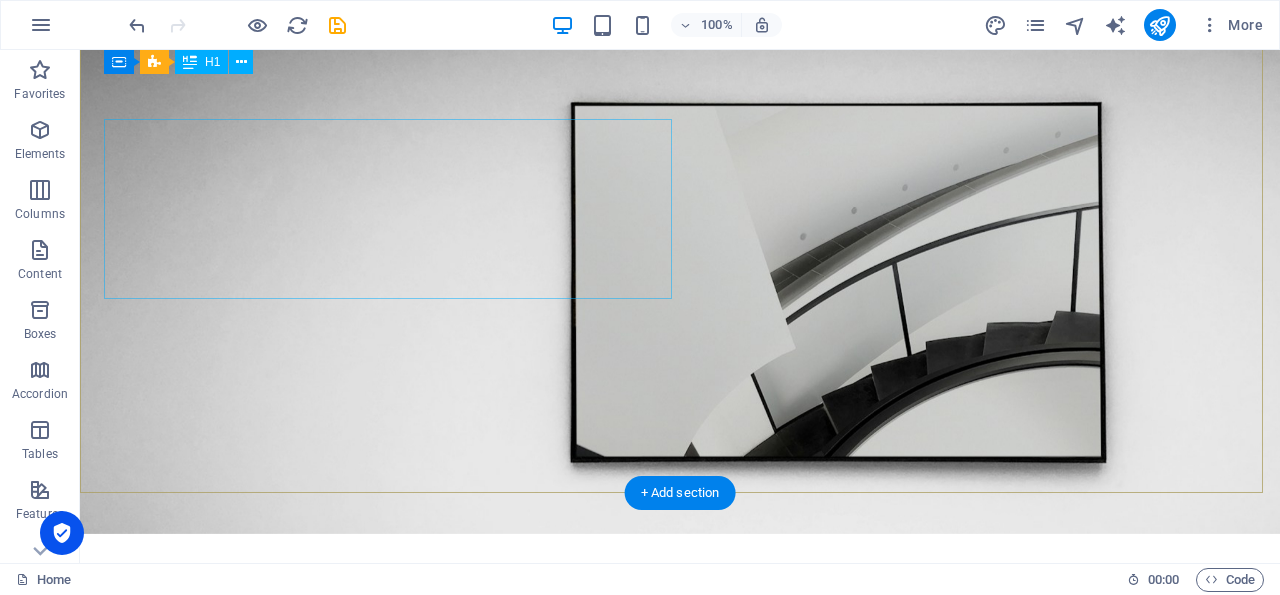 scroll, scrollTop: 0, scrollLeft: 0, axis: both 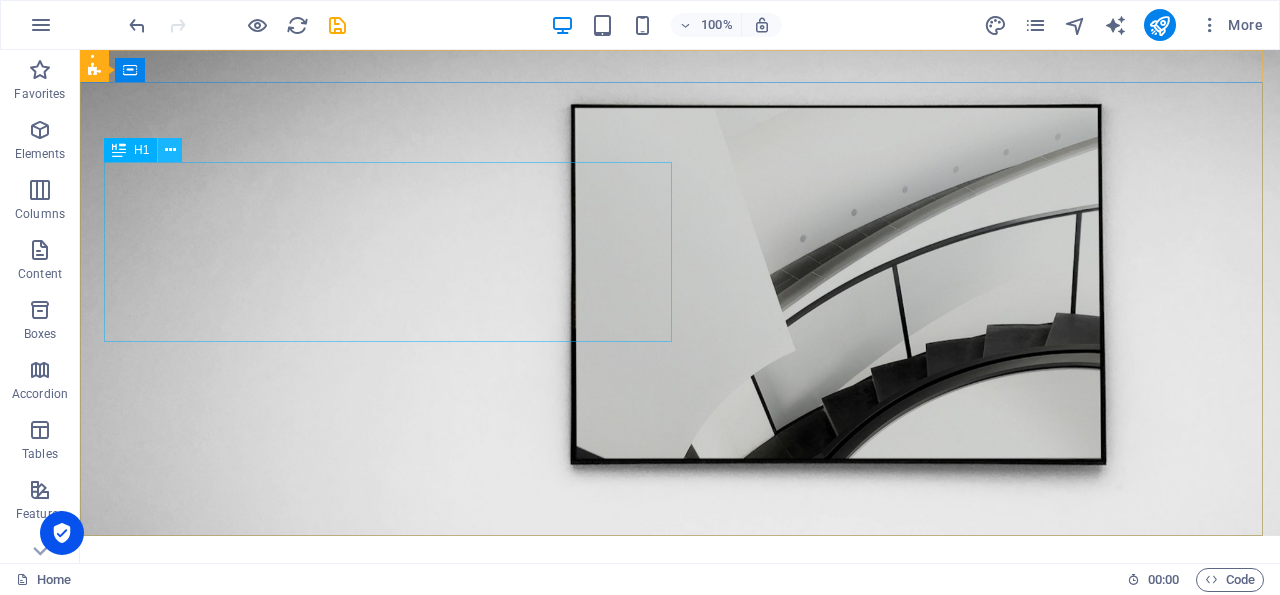 click at bounding box center (170, 150) 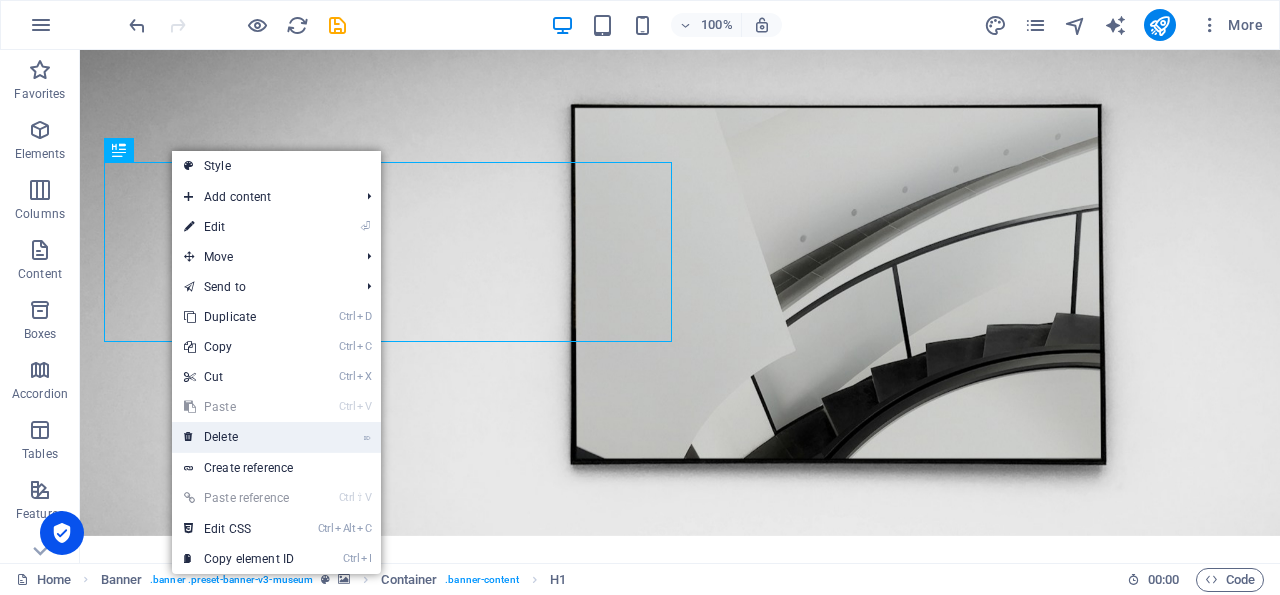 click on "⌦  Delete" at bounding box center [239, 437] 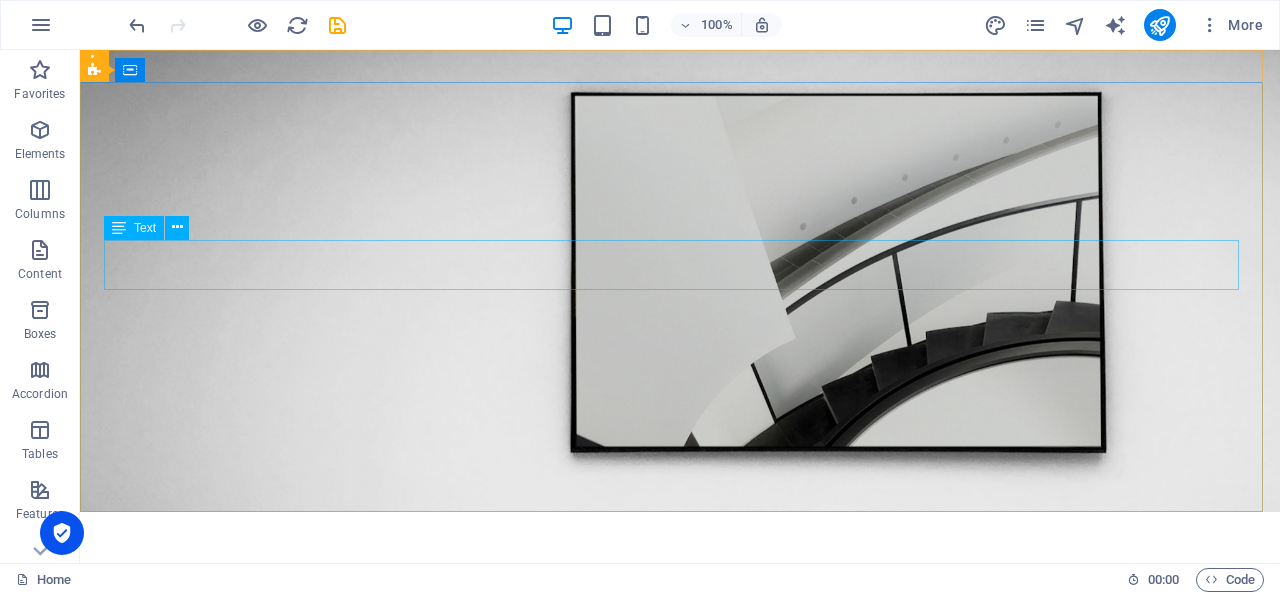 click on "Text" at bounding box center (145, 228) 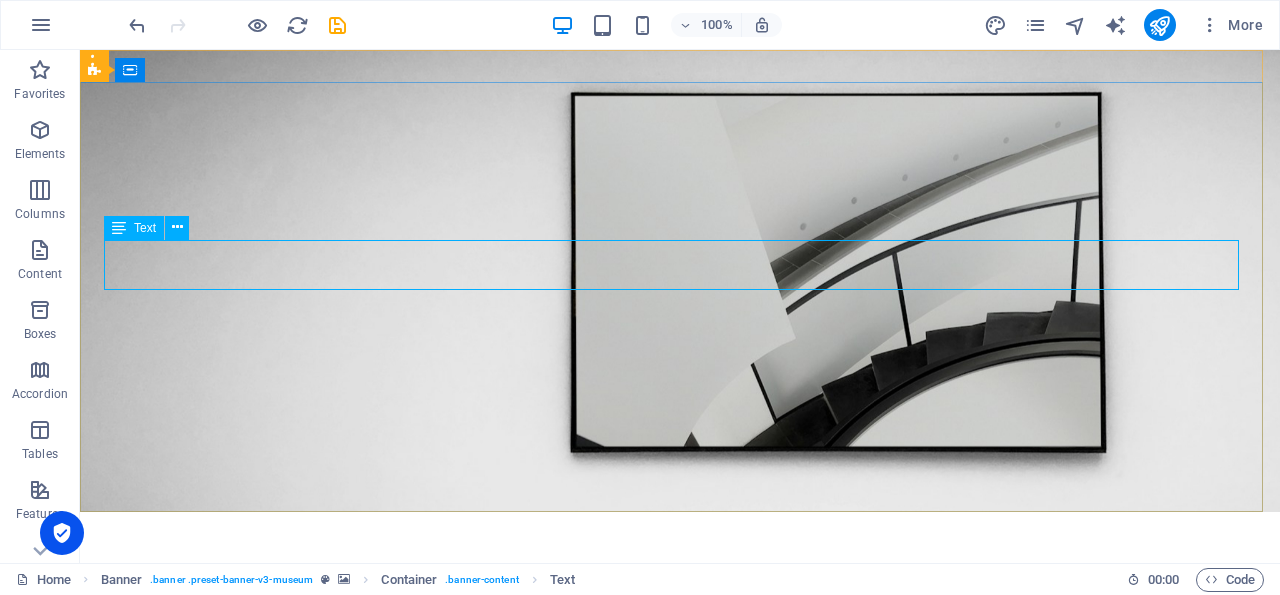 click on "Text" at bounding box center [145, 228] 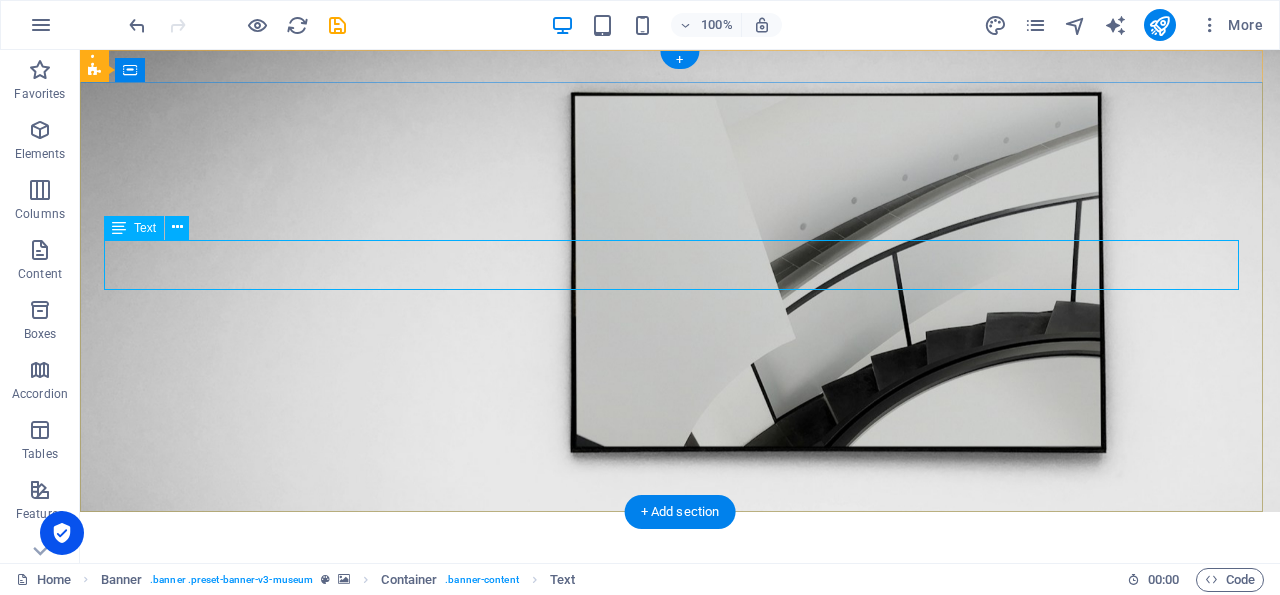 click on "VIA POETICA" at bounding box center [680, 649] 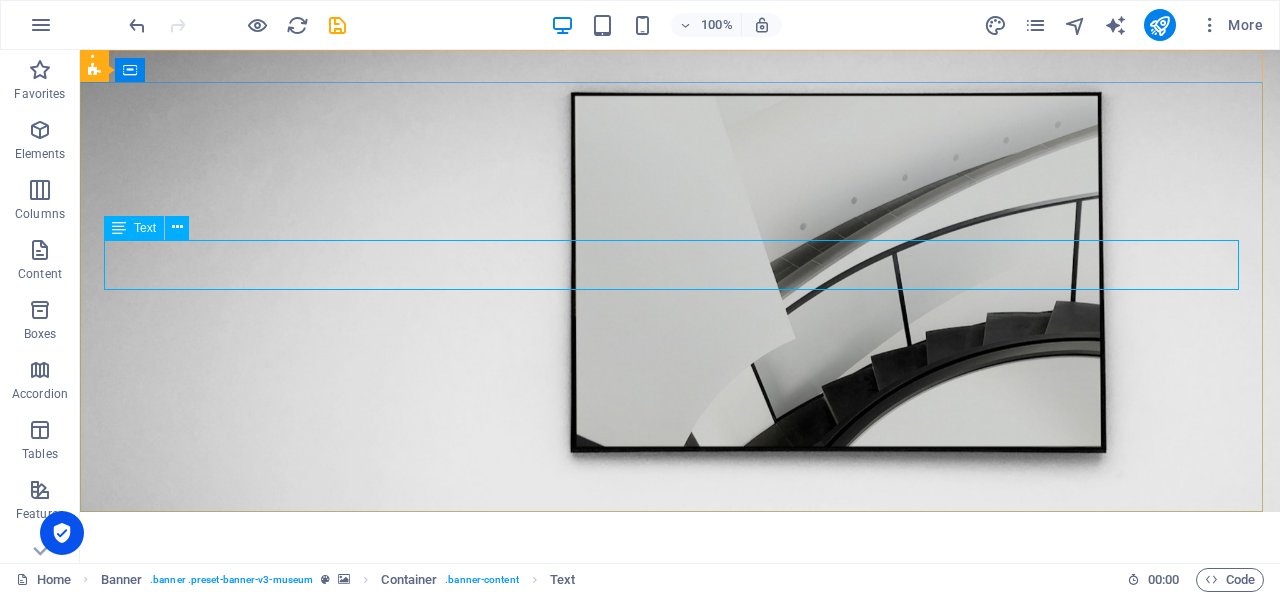click on "Text" at bounding box center [145, 228] 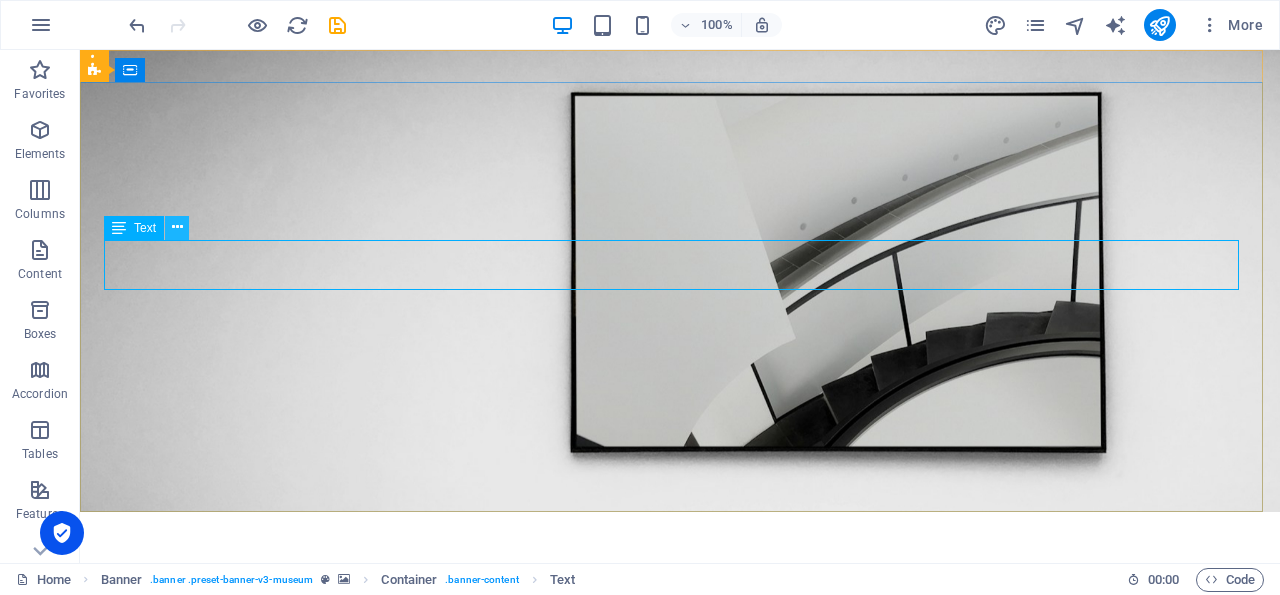 click at bounding box center (177, 227) 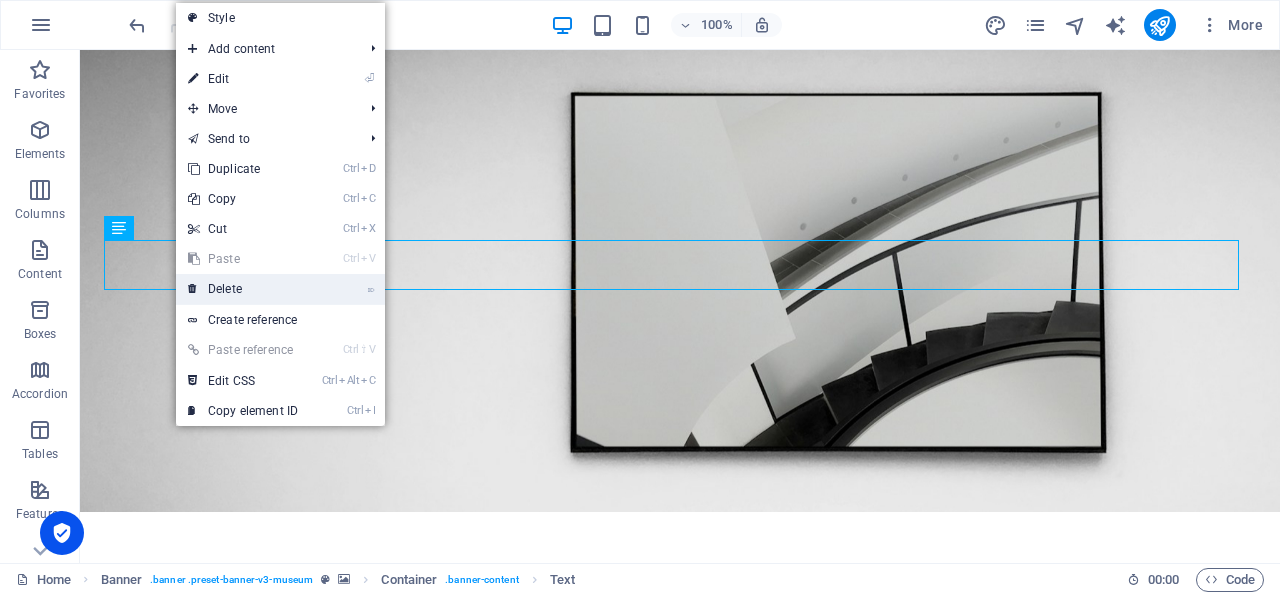 click on "⌦  Delete" at bounding box center [243, 289] 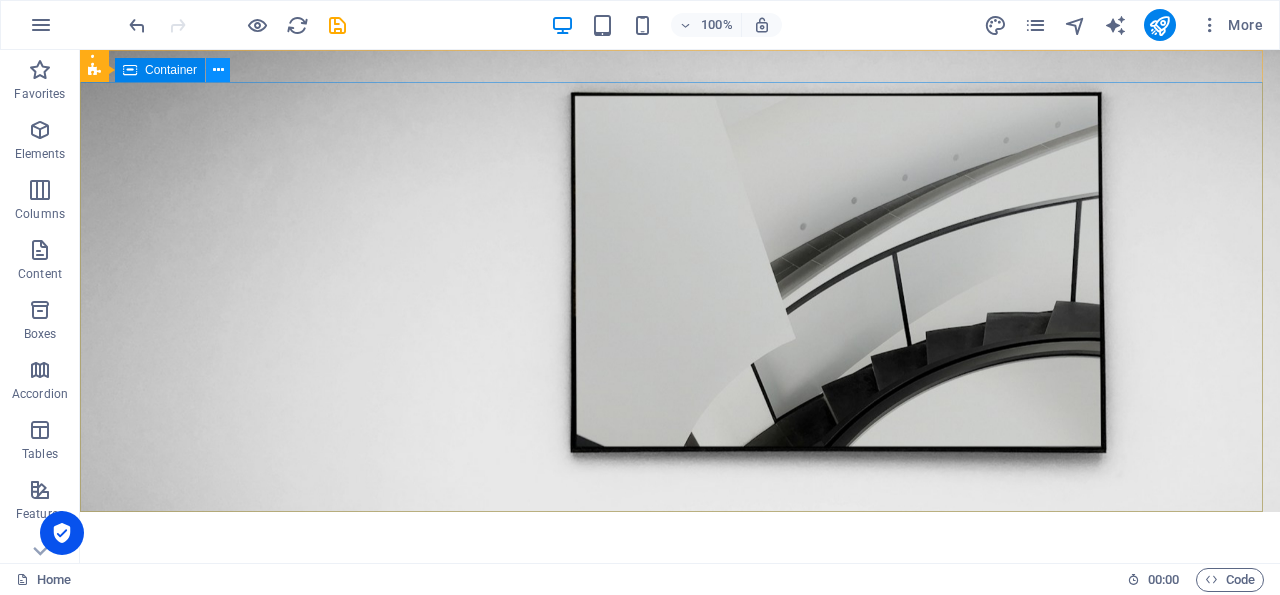 click at bounding box center (218, 70) 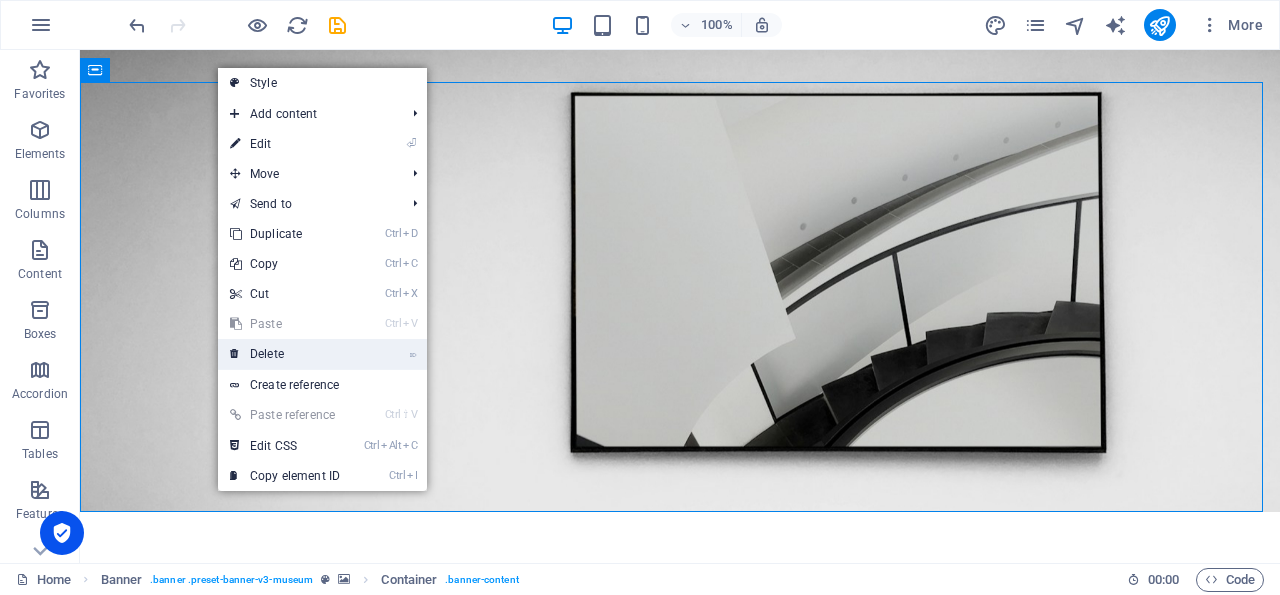 click on "⌦  Delete" at bounding box center [285, 354] 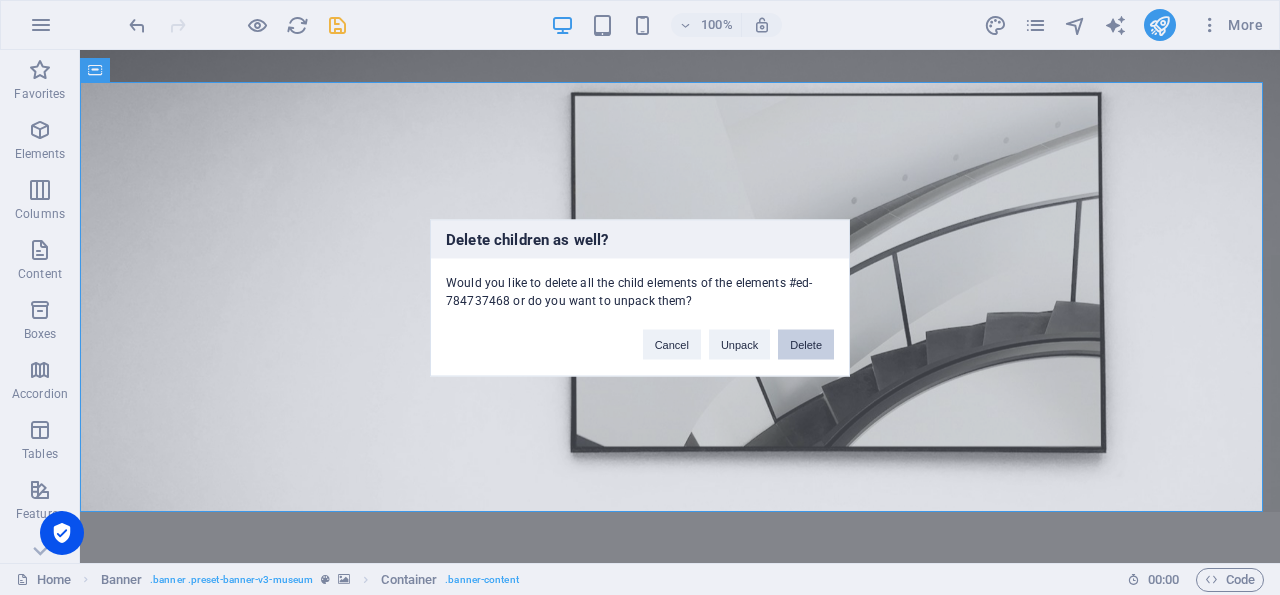 click on "Delete" at bounding box center (806, 344) 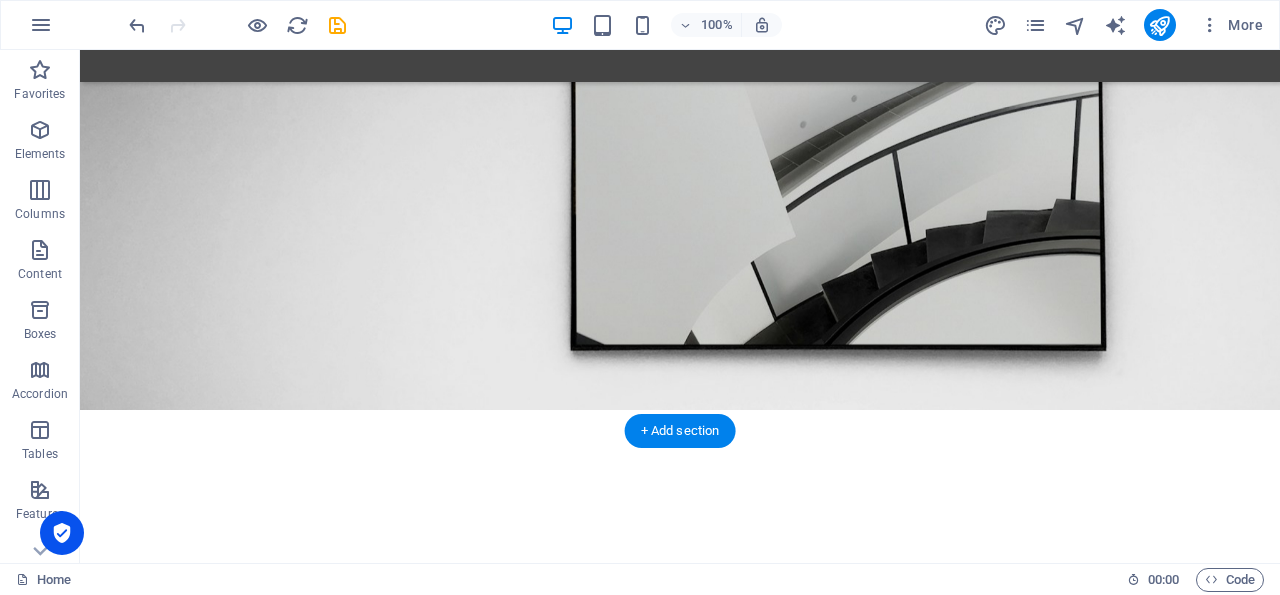 scroll, scrollTop: 0, scrollLeft: 0, axis: both 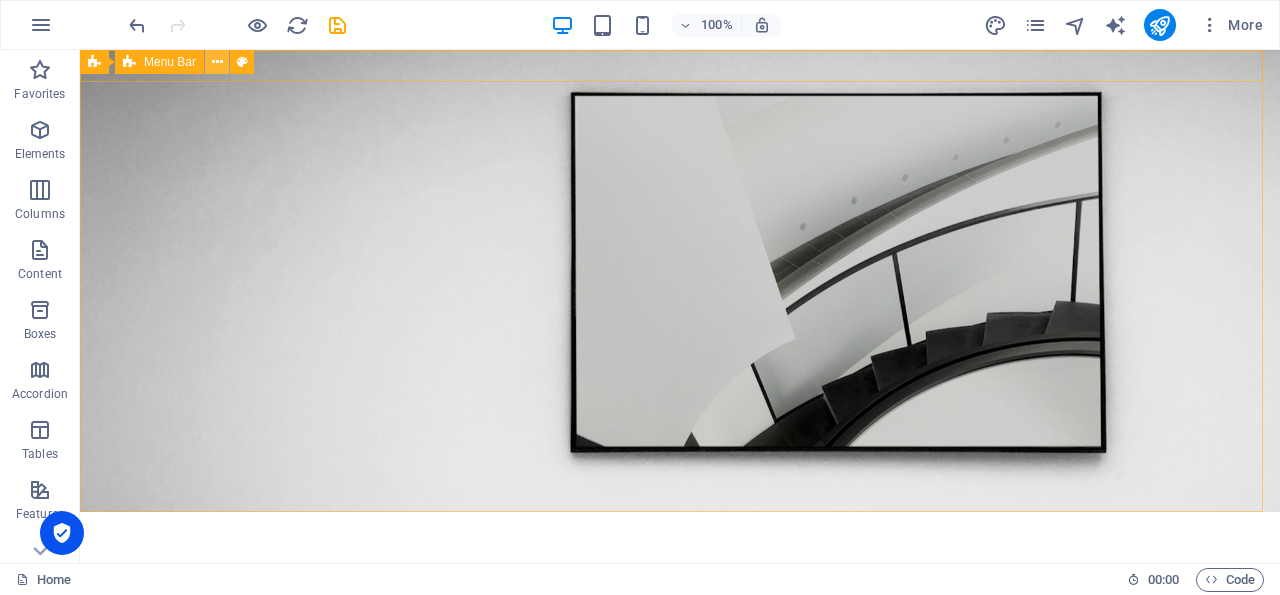 click at bounding box center [217, 62] 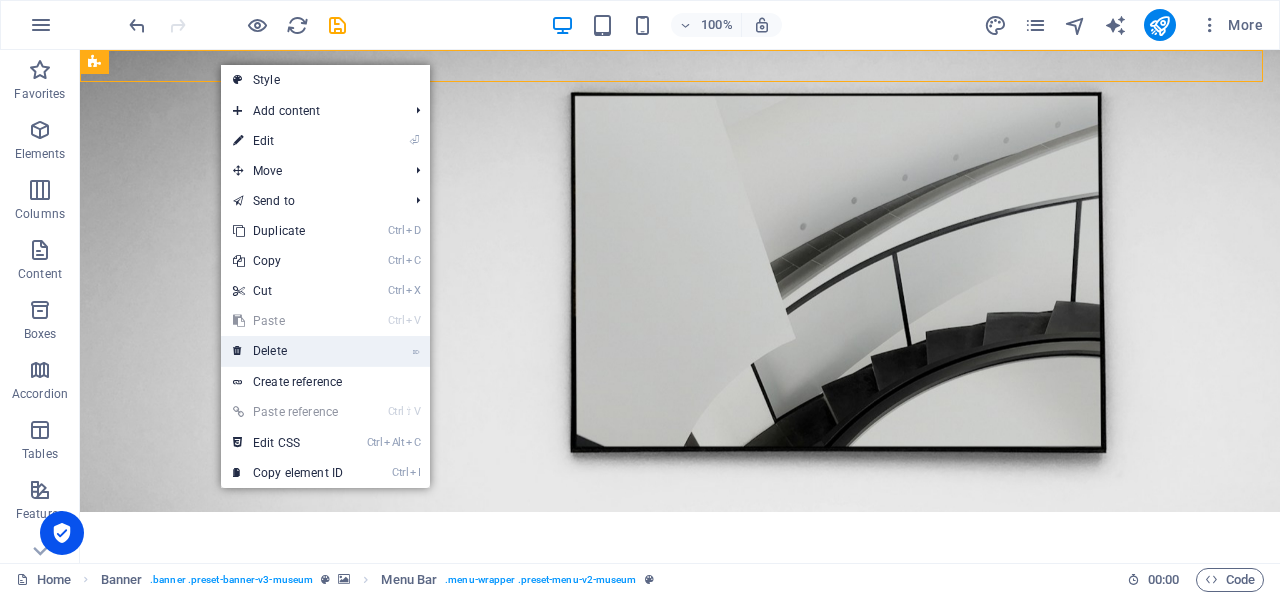 click on "⌦  Delete" at bounding box center (288, 351) 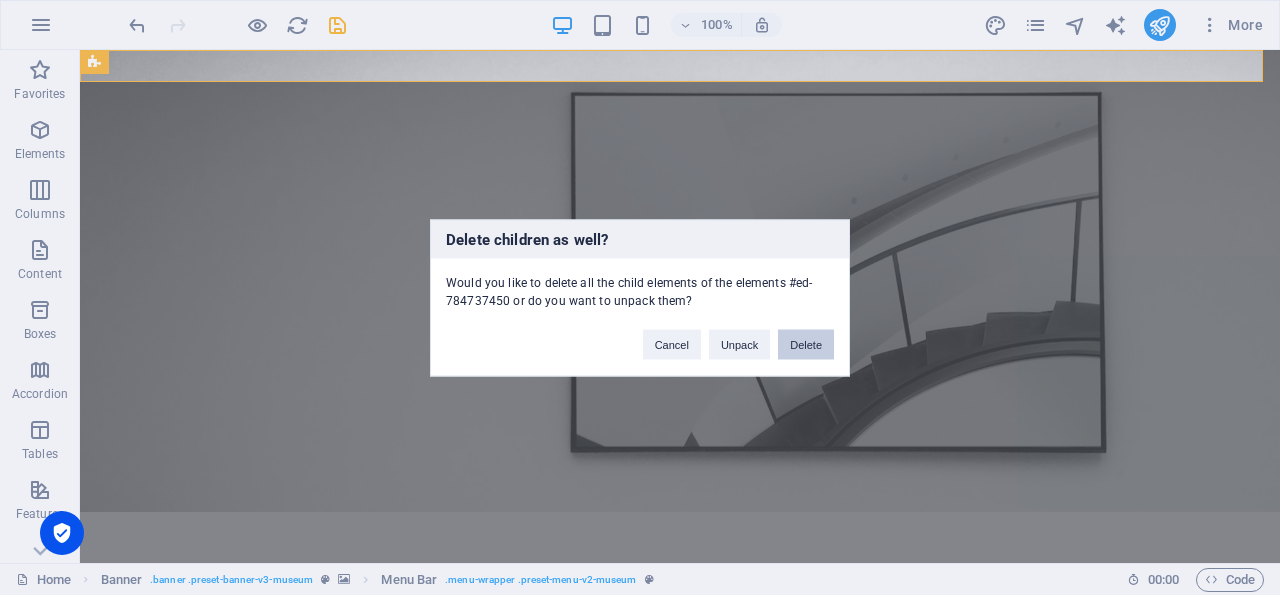 click on "Delete" at bounding box center [806, 344] 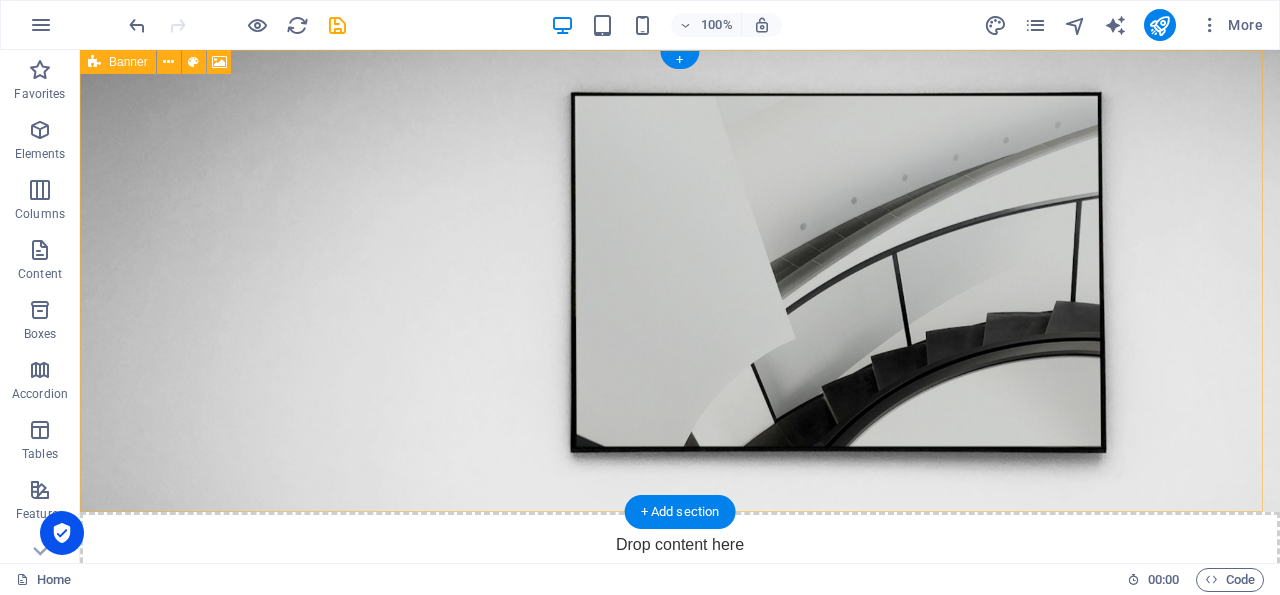 click on "Add elements" at bounding box center [621, 613] 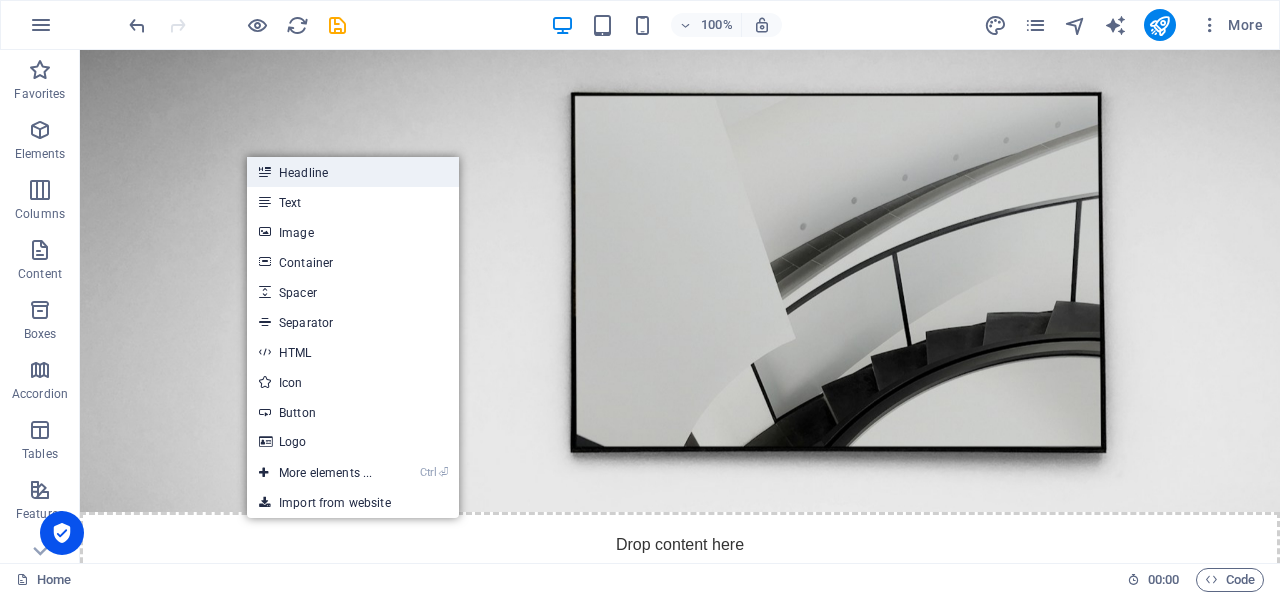 click on "Headline" at bounding box center [353, 172] 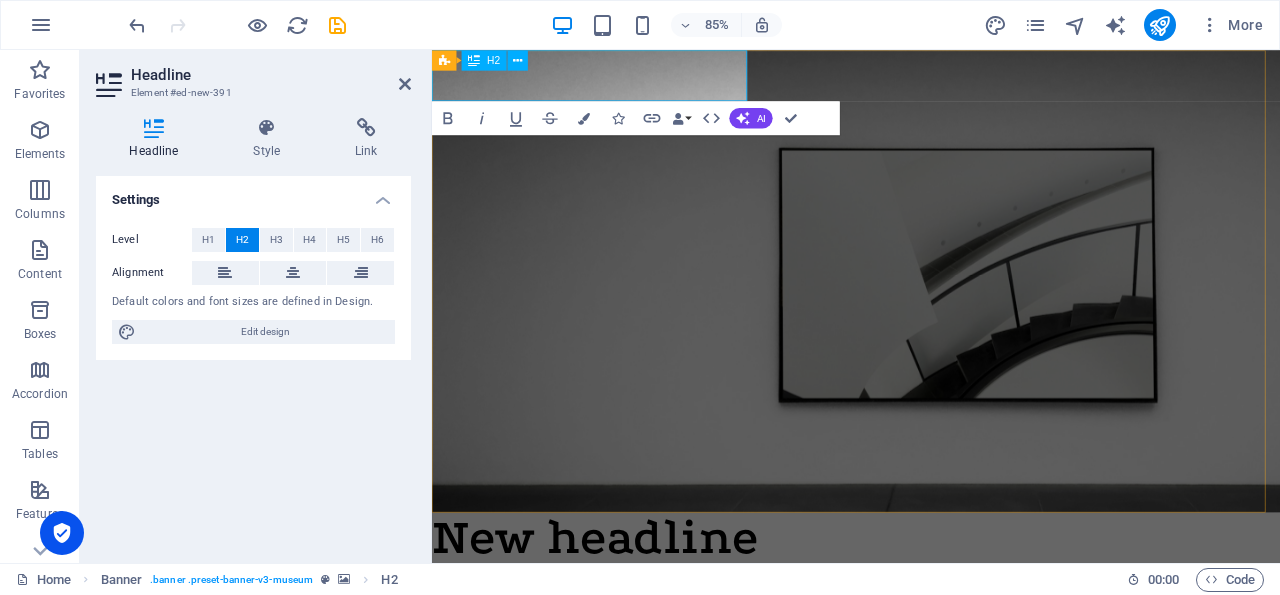click on "New headline" at bounding box center [931, 624] 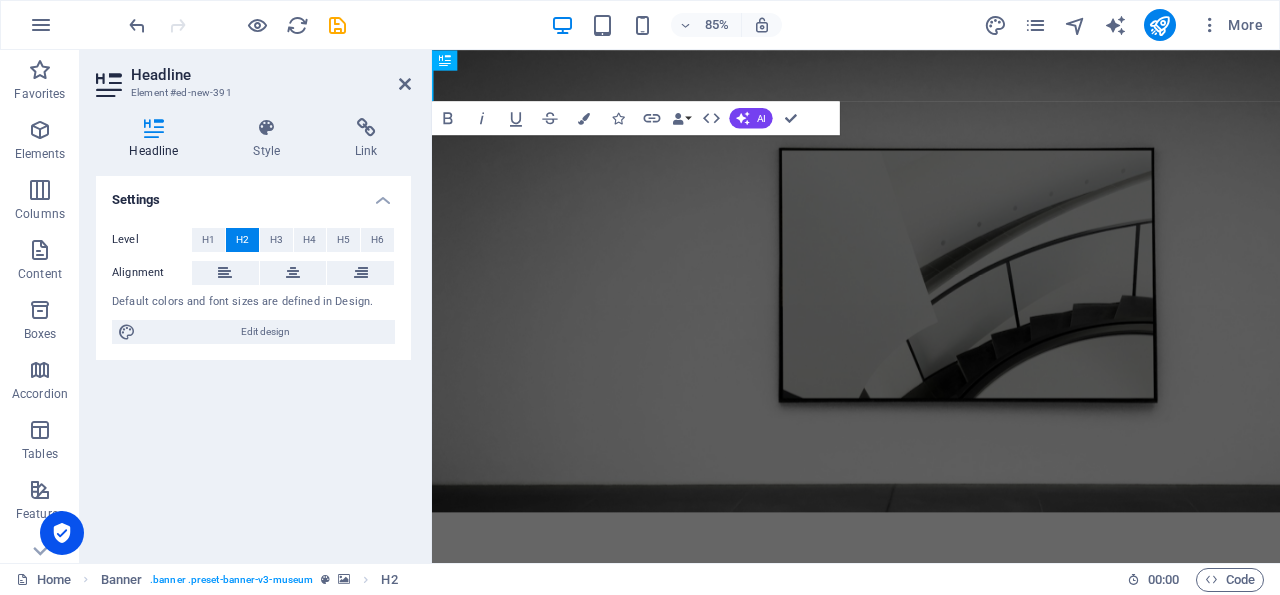 type 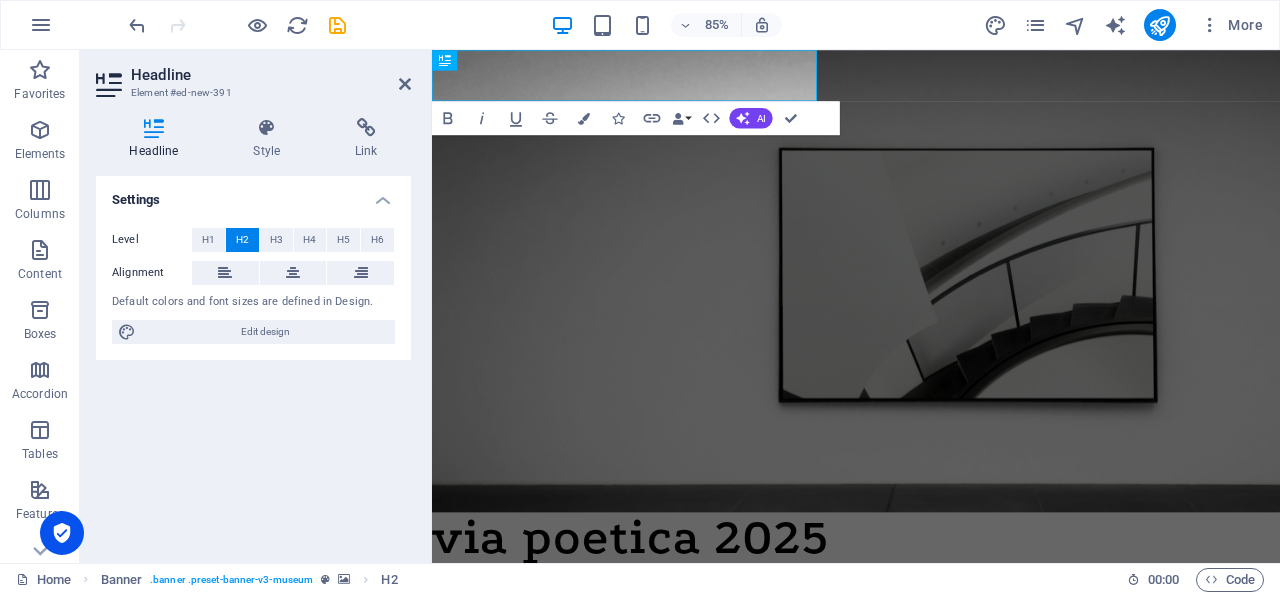 click at bounding box center (931, 322) 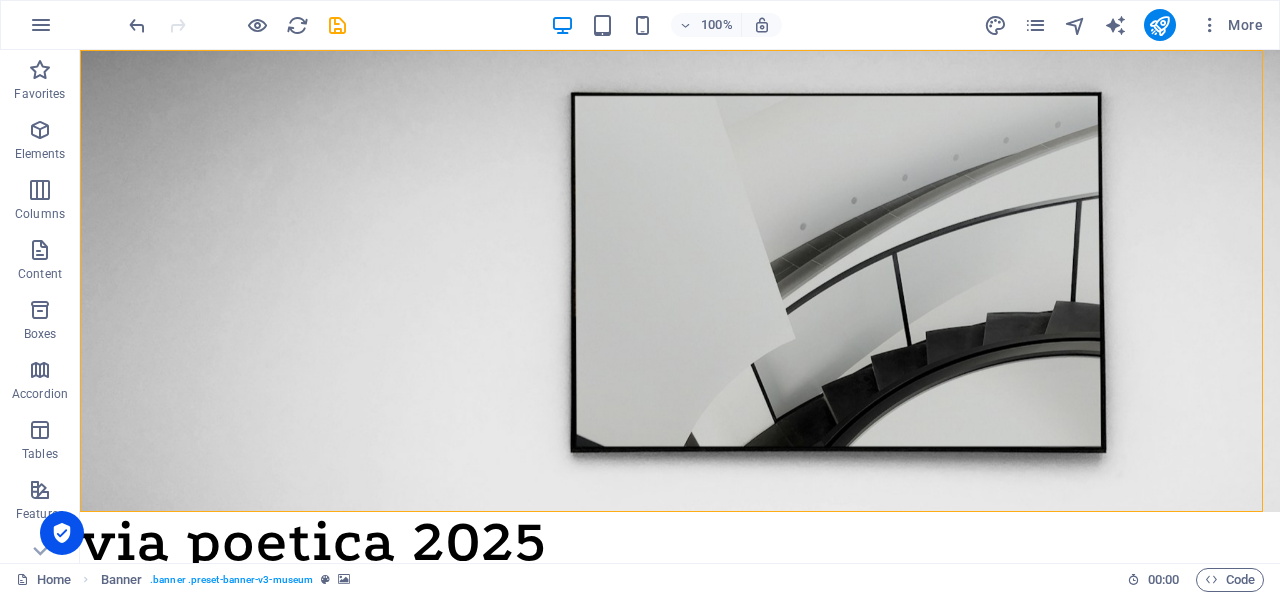click at bounding box center [680, 281] 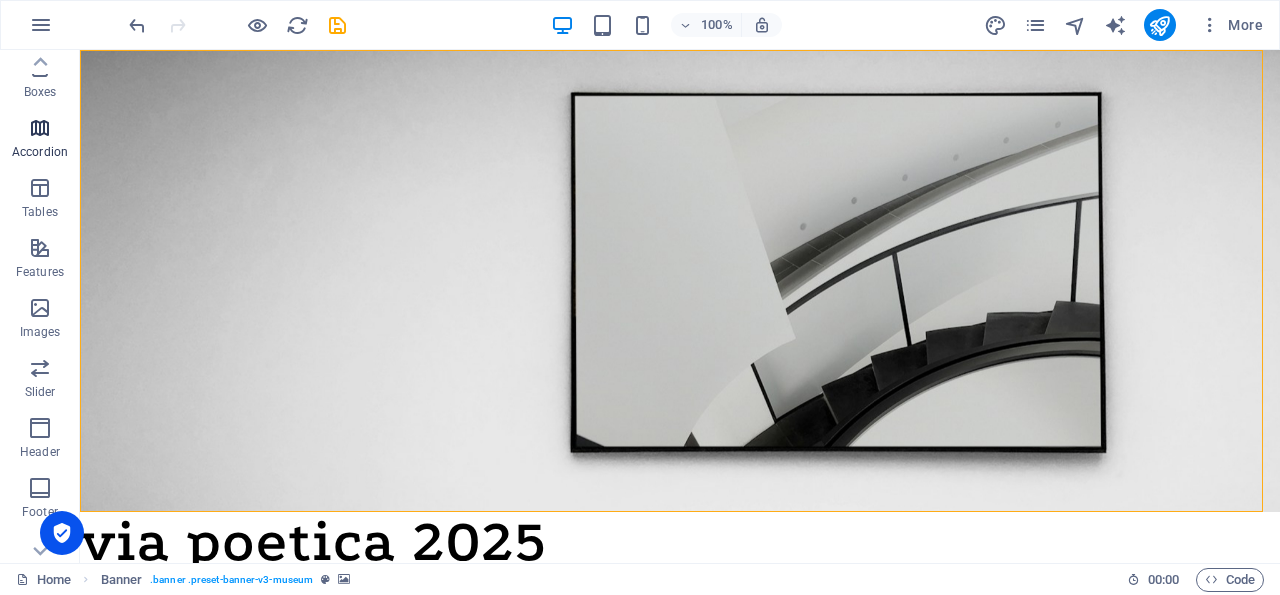 scroll, scrollTop: 270, scrollLeft: 0, axis: vertical 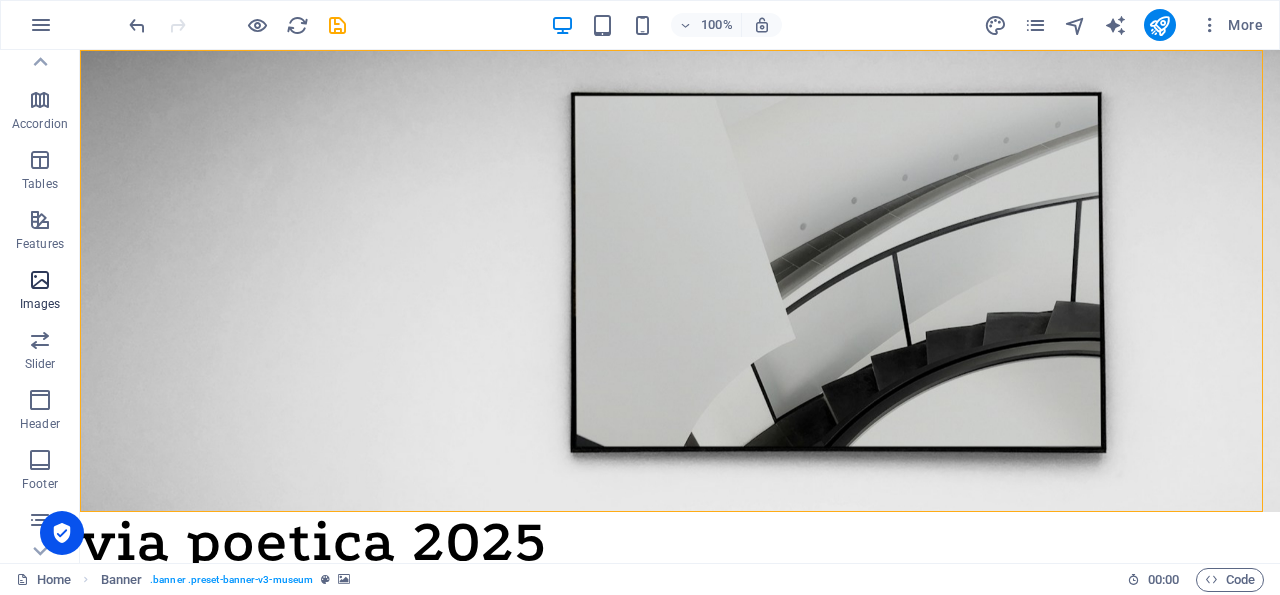 click on "Images" at bounding box center [40, 304] 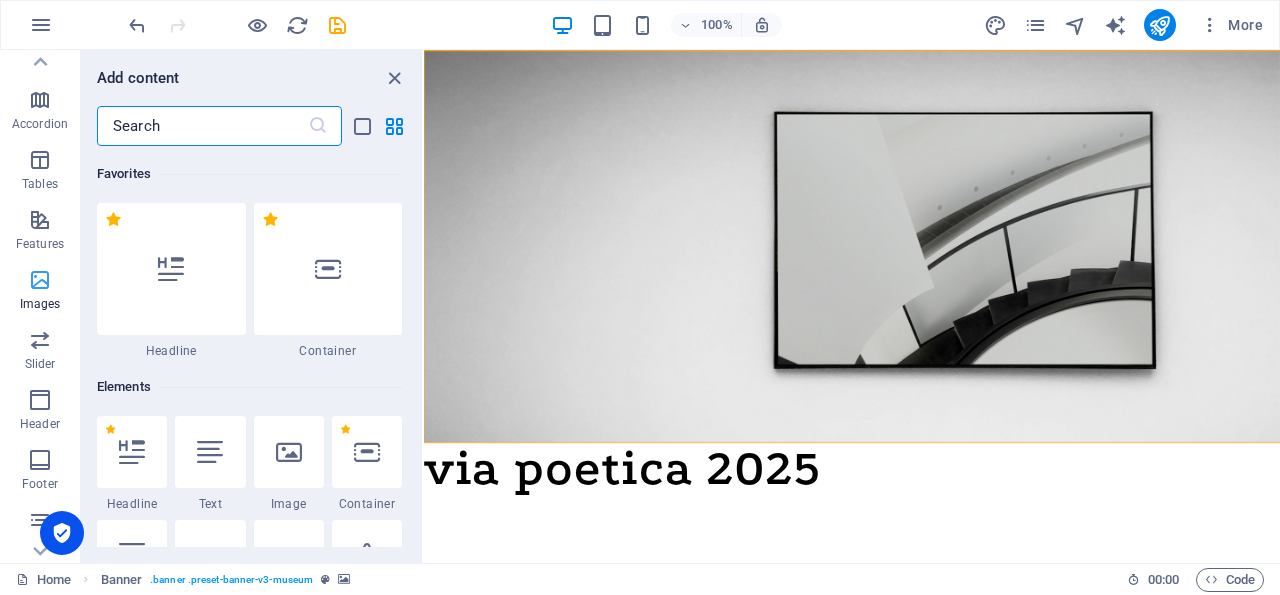 scroll, scrollTop: 270, scrollLeft: 0, axis: vertical 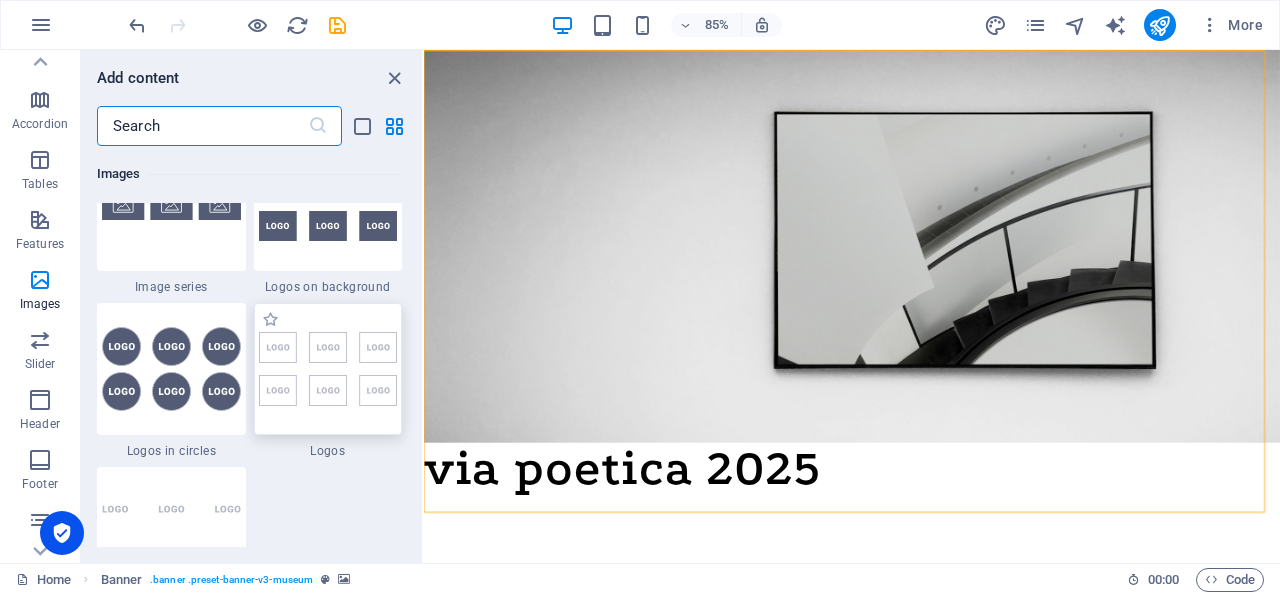 click at bounding box center [328, 369] 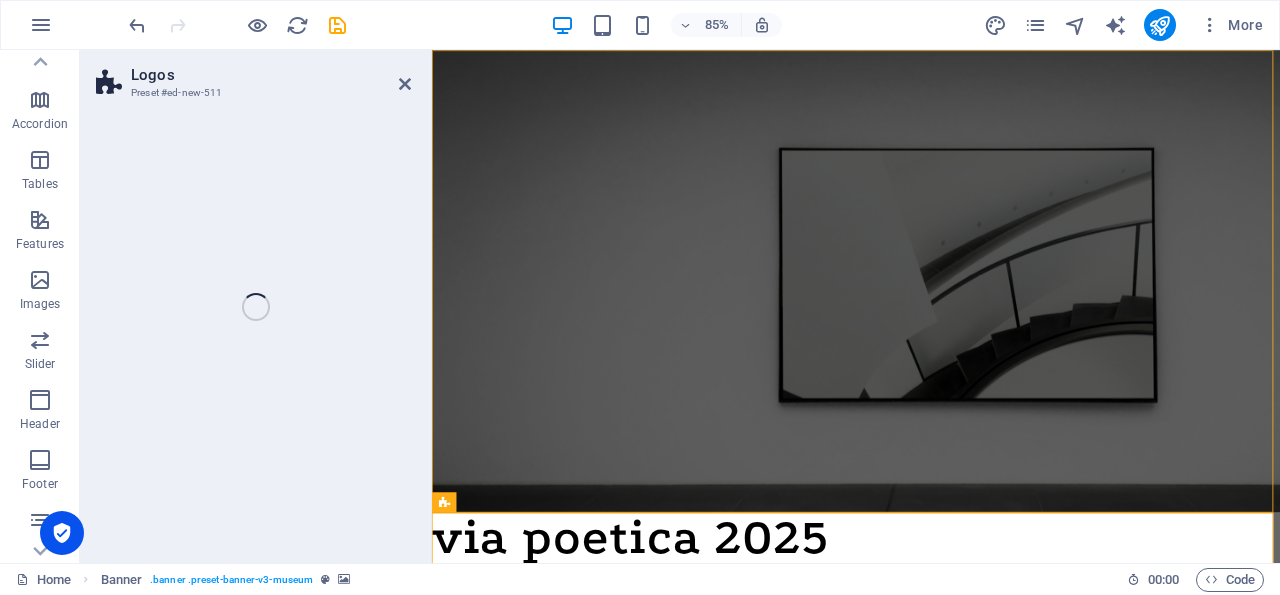 scroll, scrollTop: 270, scrollLeft: 0, axis: vertical 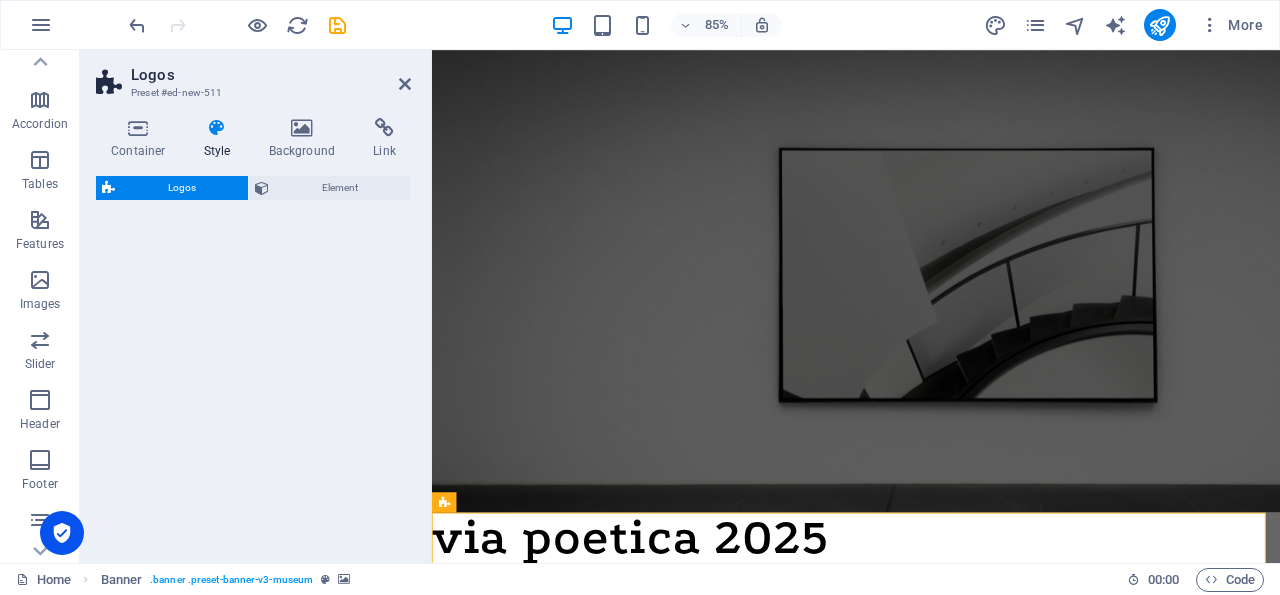 select on "rem" 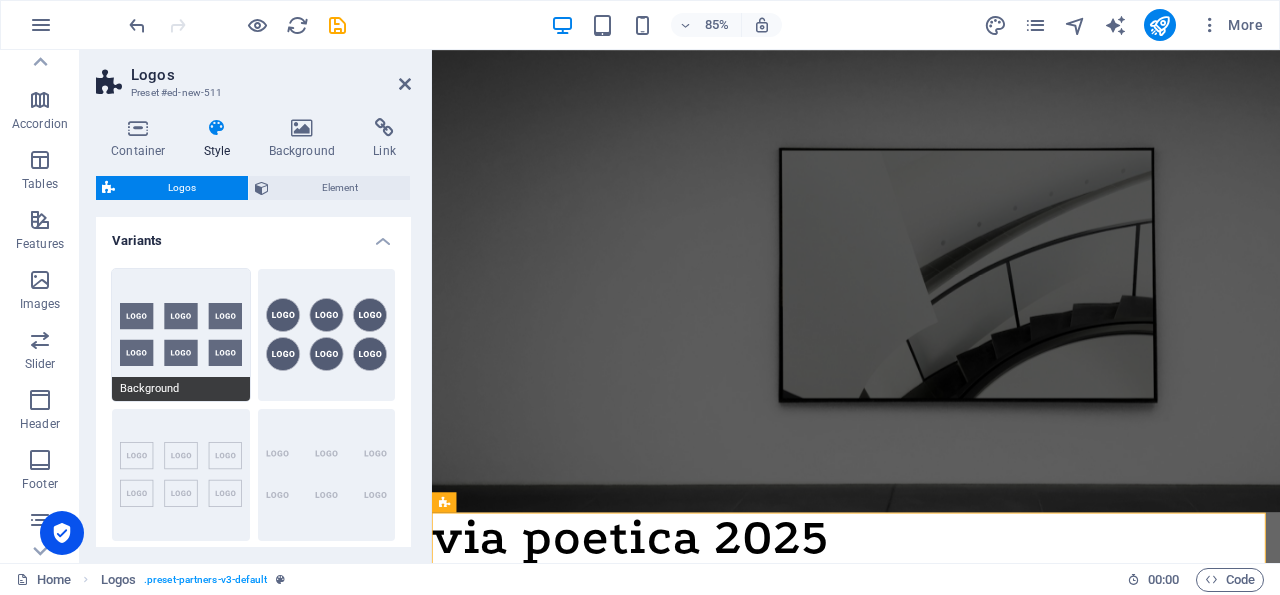 click on "Background" at bounding box center (181, 335) 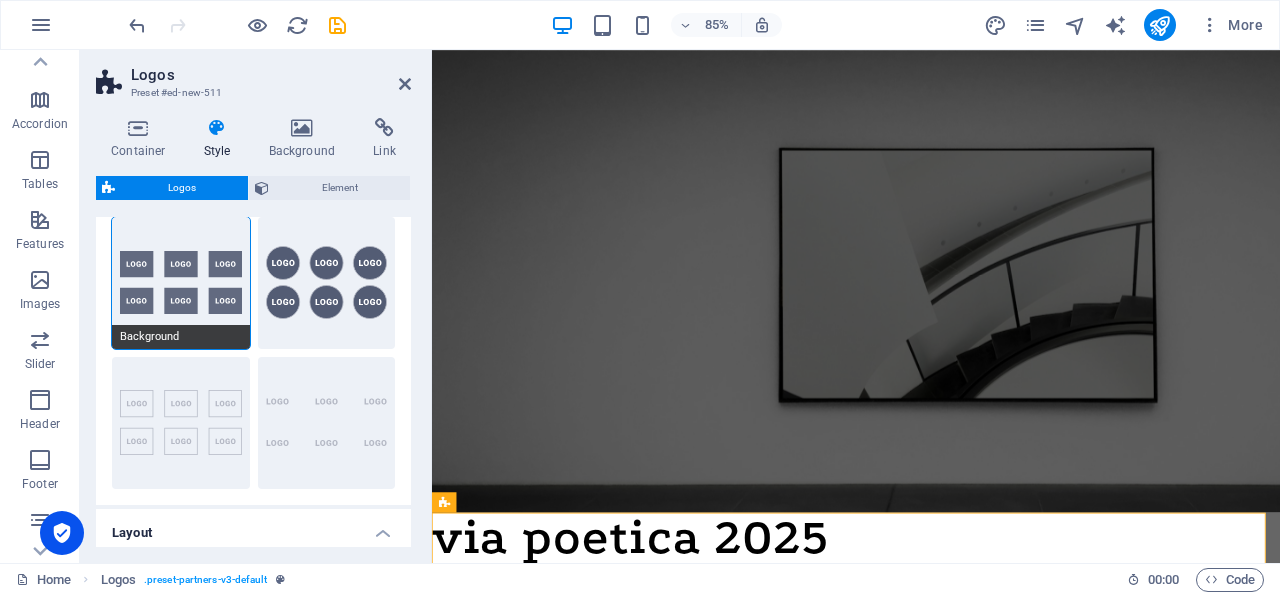 scroll, scrollTop: 0, scrollLeft: 0, axis: both 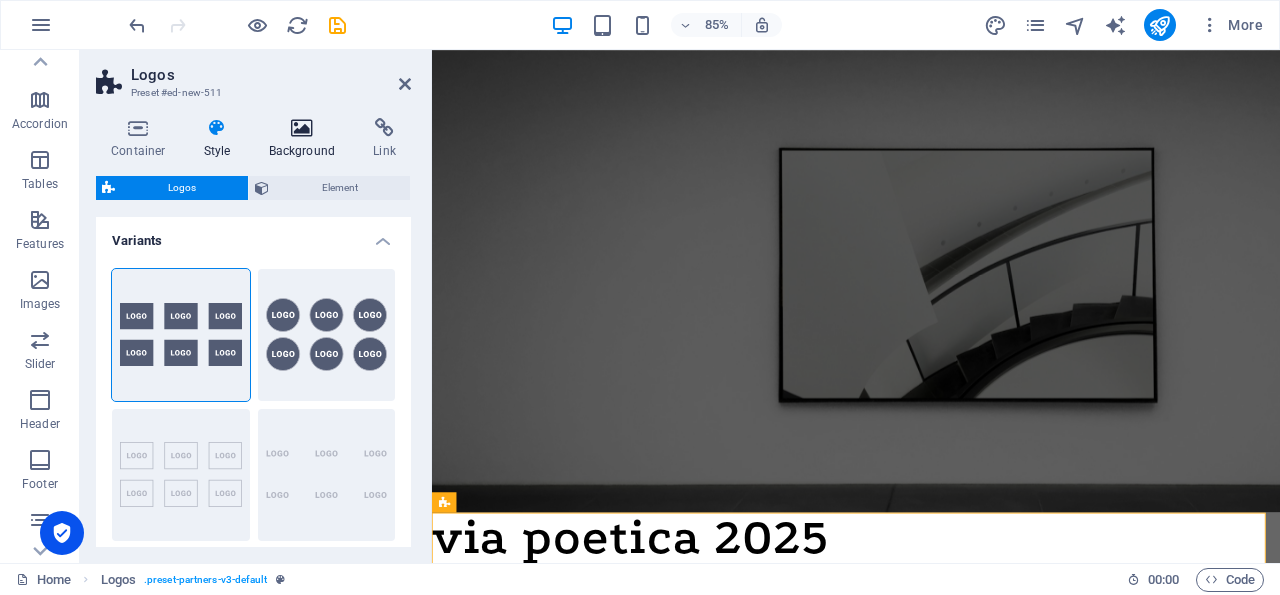 click at bounding box center [302, 128] 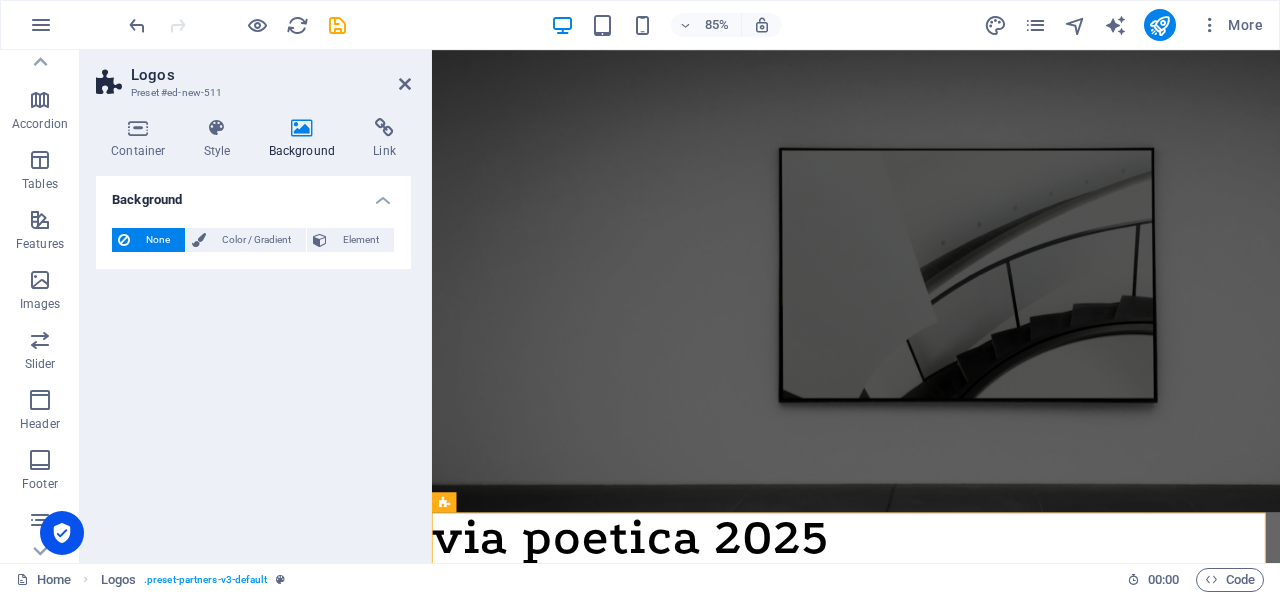 click on "None" at bounding box center (157, 240) 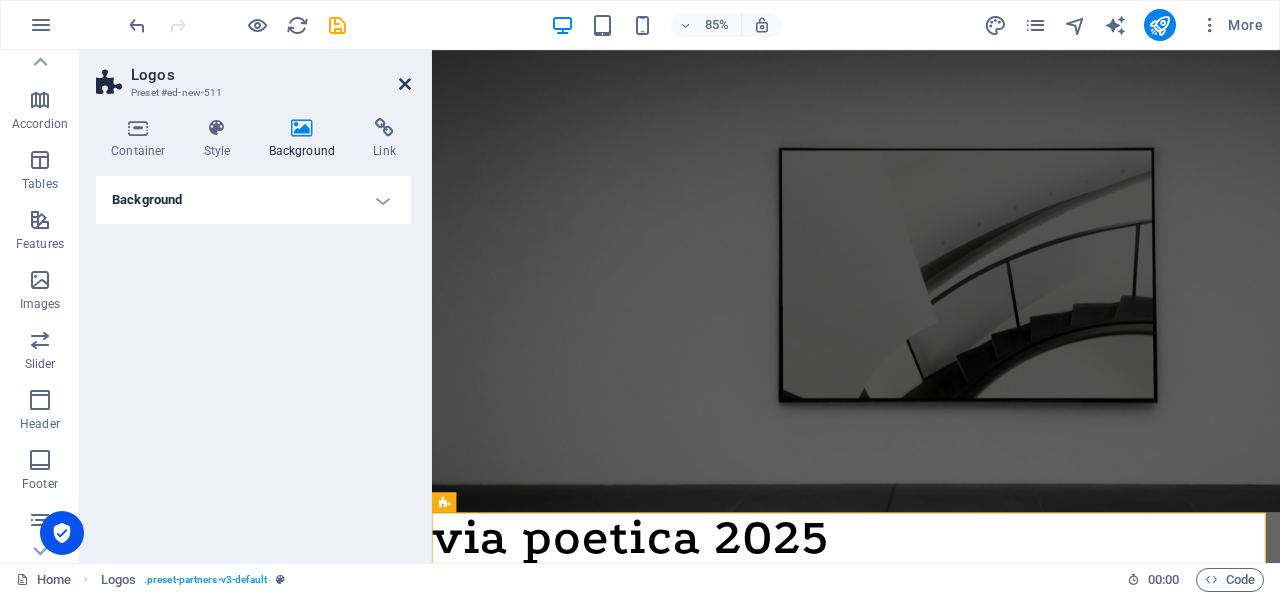 click at bounding box center (405, 84) 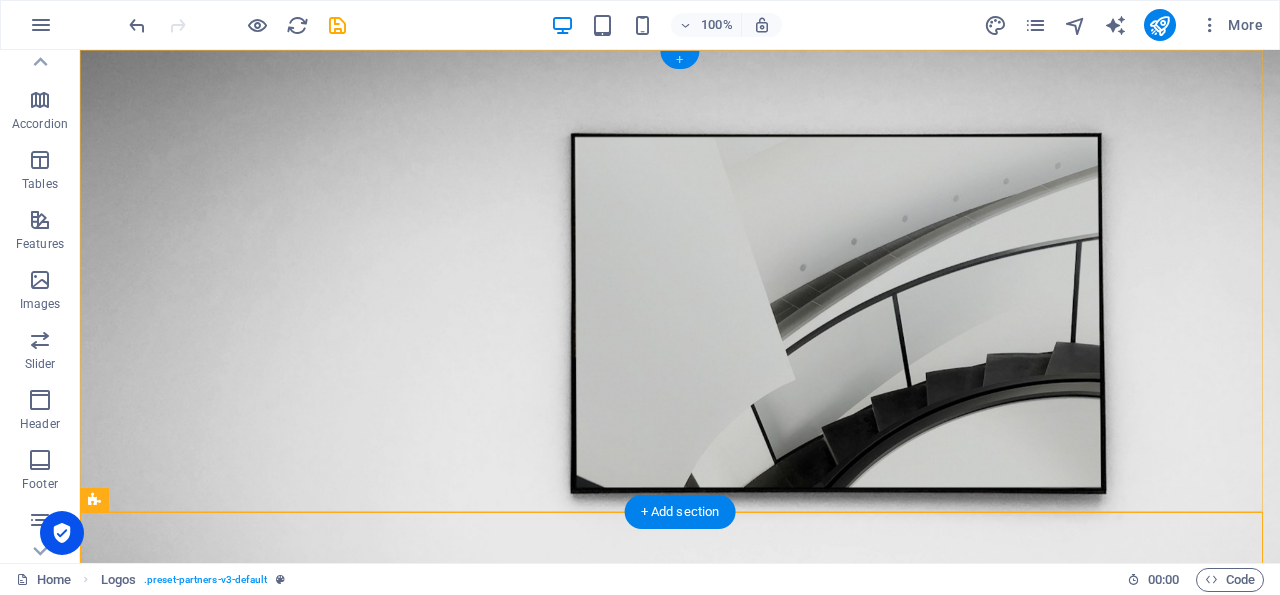 click on "+" at bounding box center (679, 60) 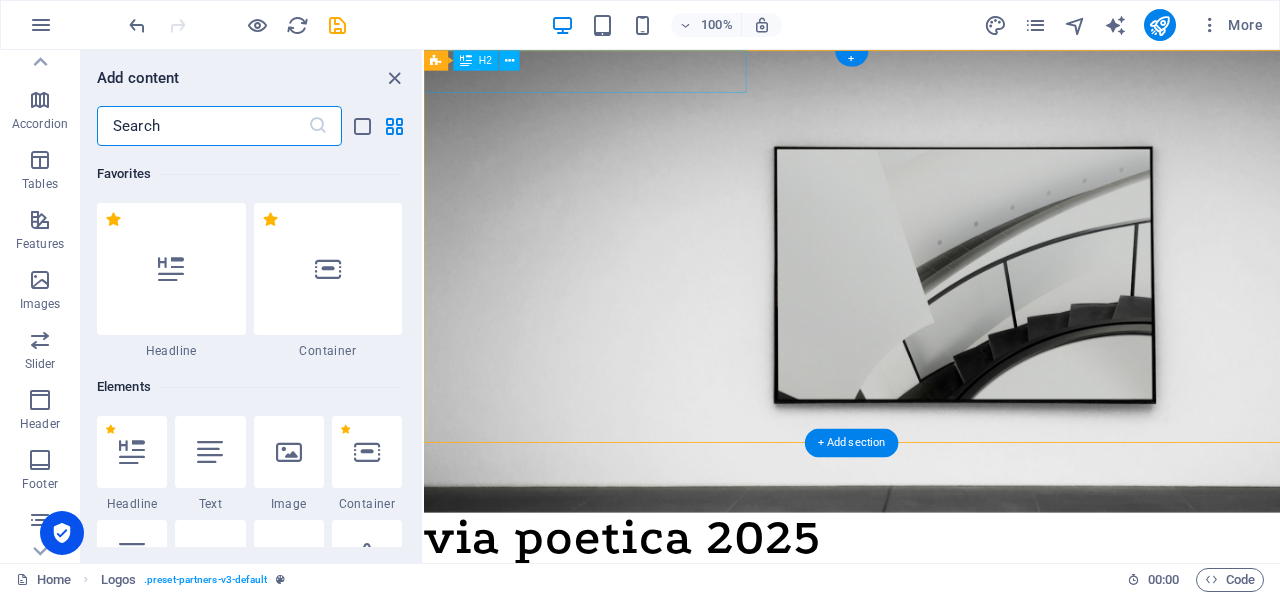 scroll, scrollTop: 270, scrollLeft: 0, axis: vertical 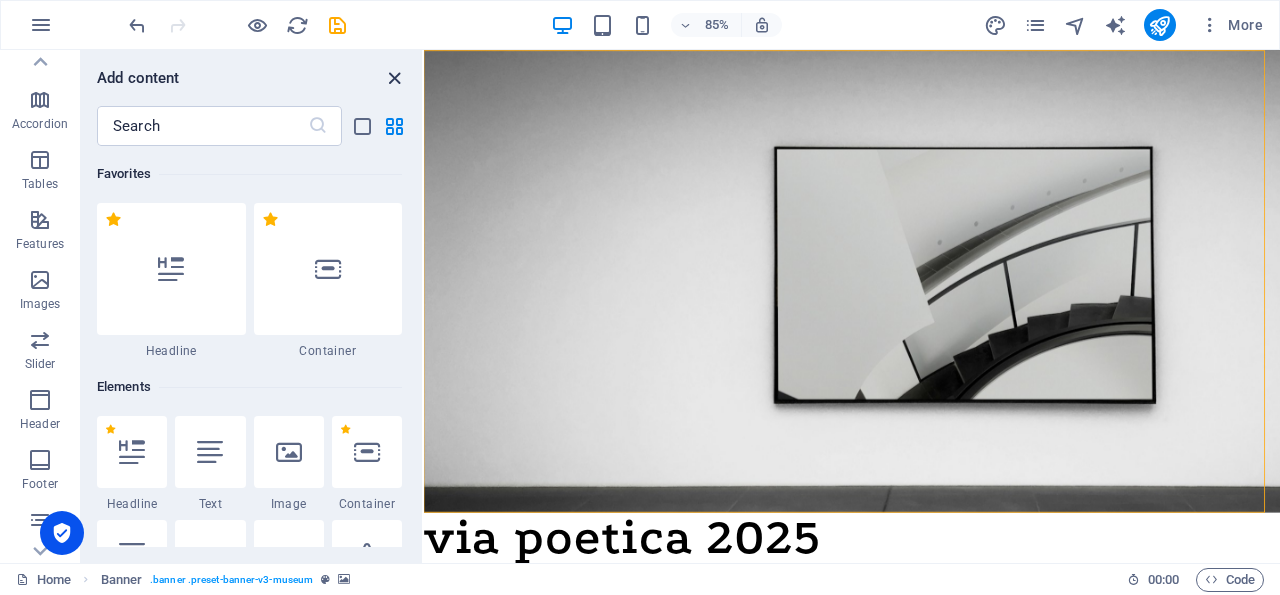 drag, startPoint x: 394, startPoint y: 75, endPoint x: 243, endPoint y: 67, distance: 151.21178 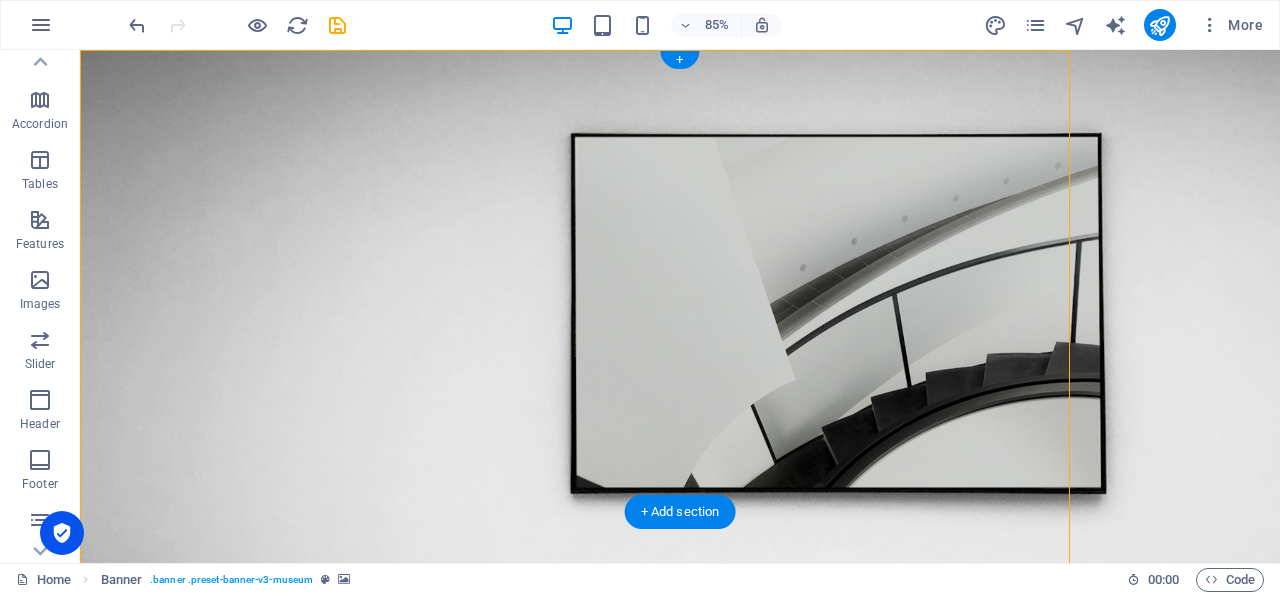 scroll, scrollTop: 270, scrollLeft: 0, axis: vertical 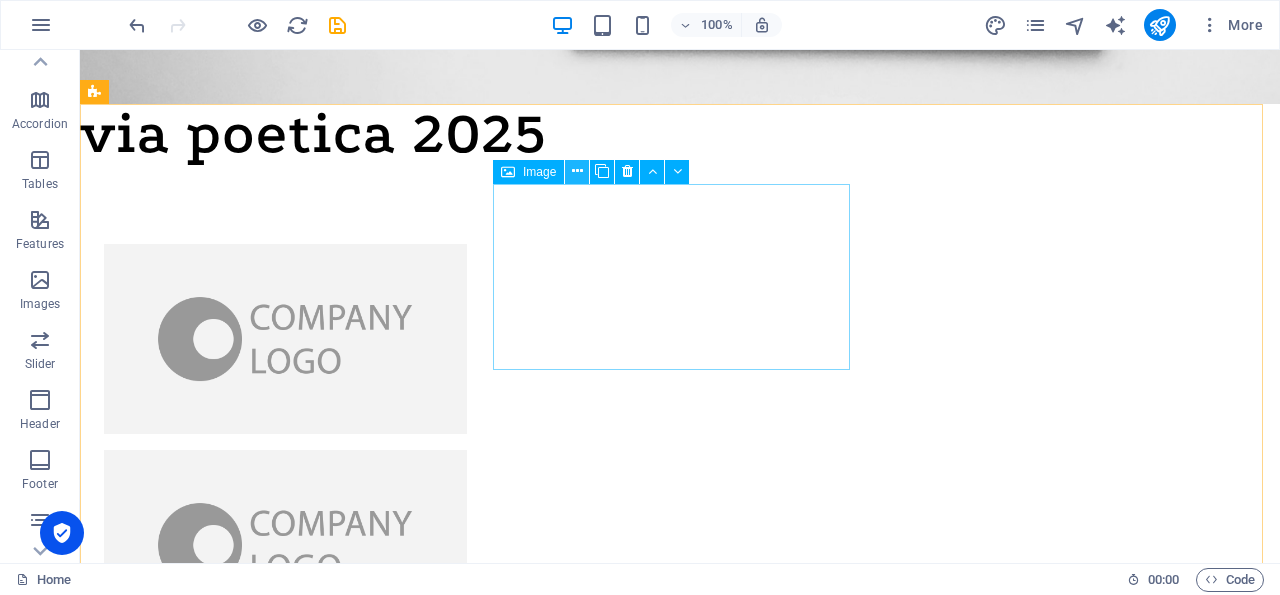 click at bounding box center [577, 171] 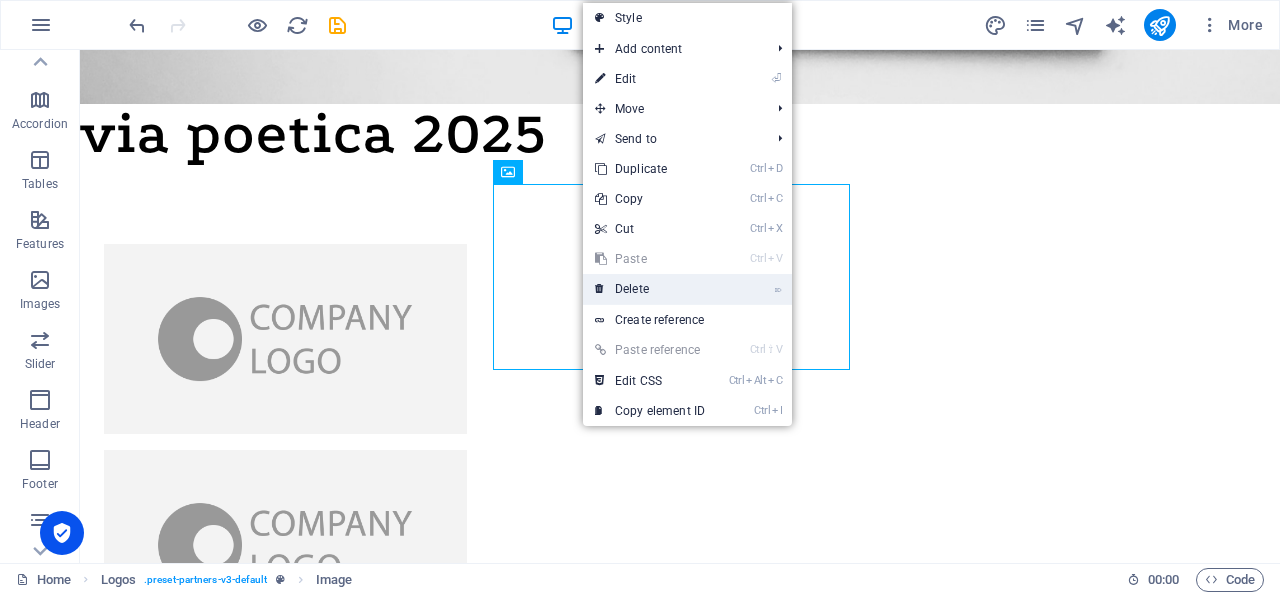 click on "⌦  Delete" at bounding box center [650, 289] 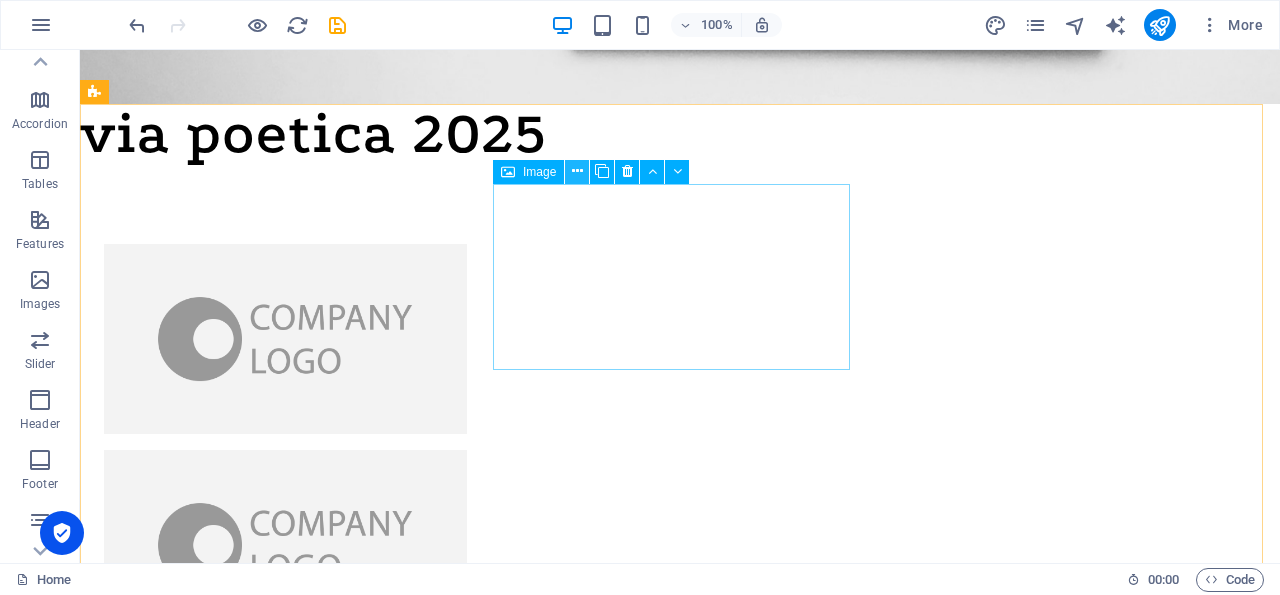click at bounding box center (577, 171) 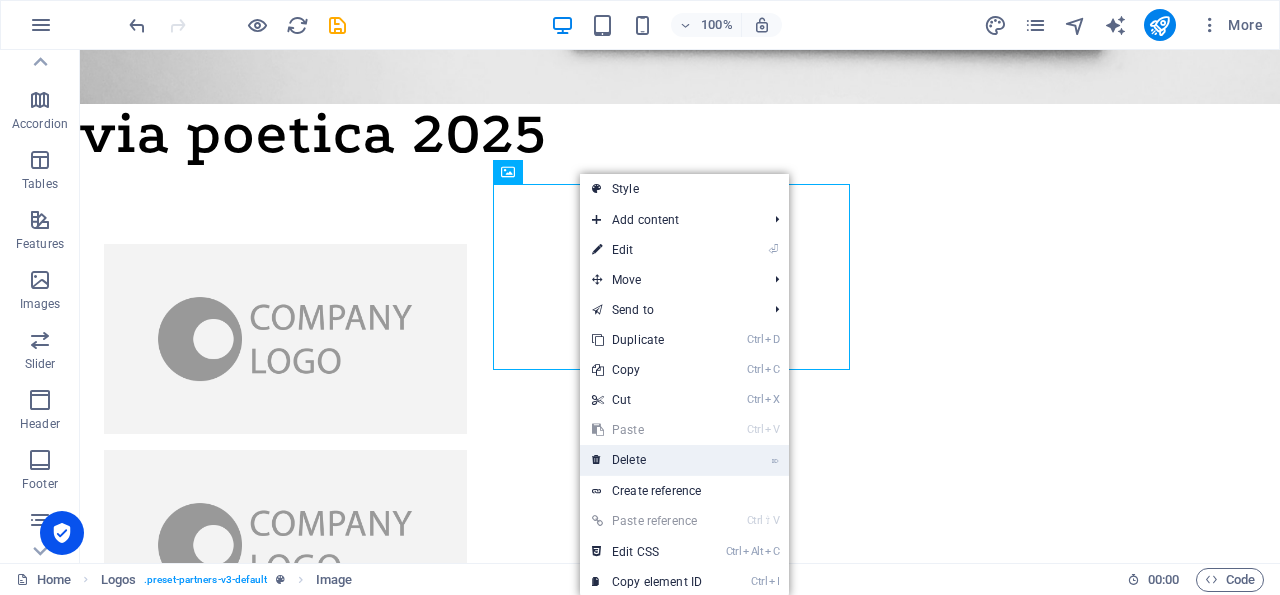 click on "⌦  Delete" at bounding box center [647, 460] 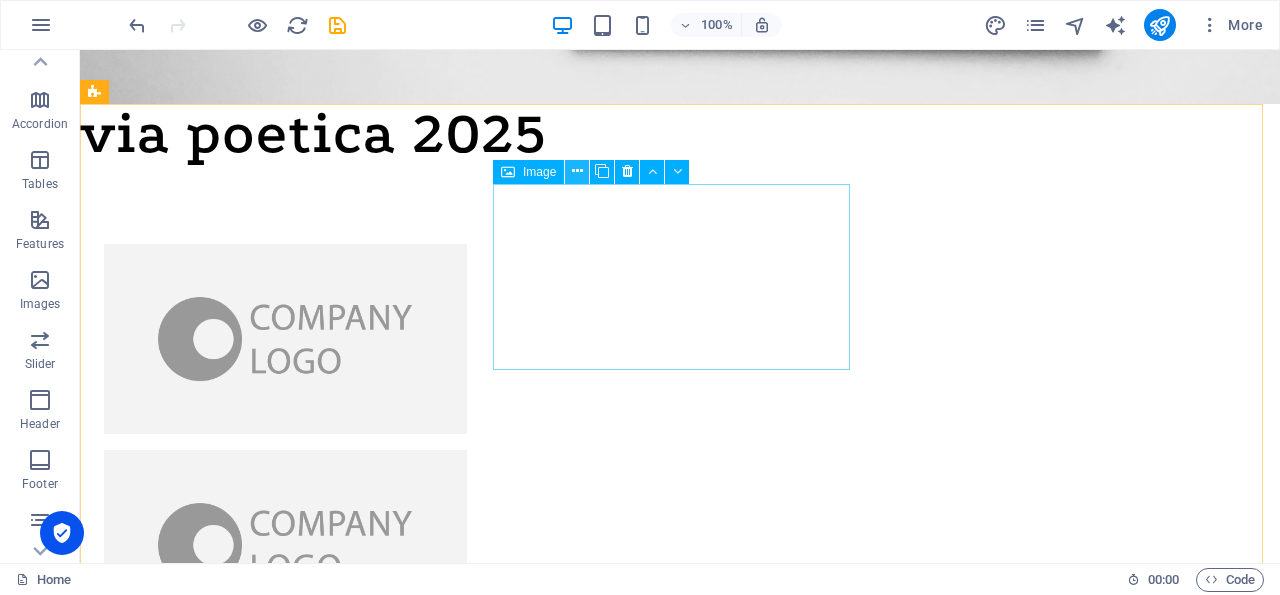 click at bounding box center [577, 171] 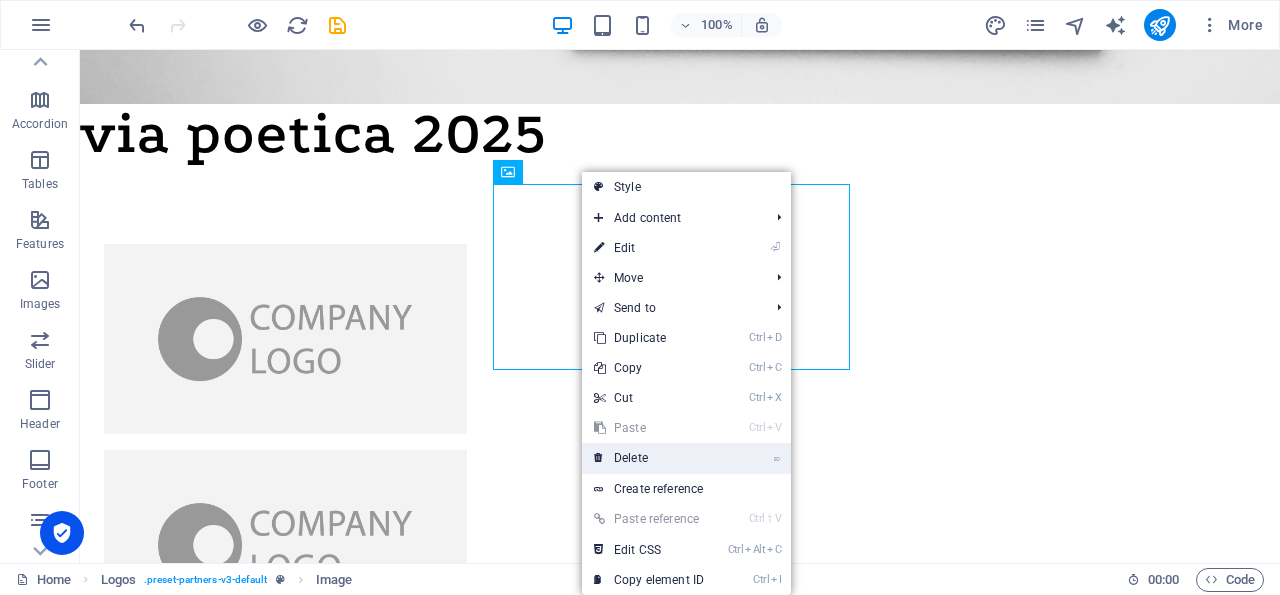 click on "⌦  Delete" at bounding box center [649, 458] 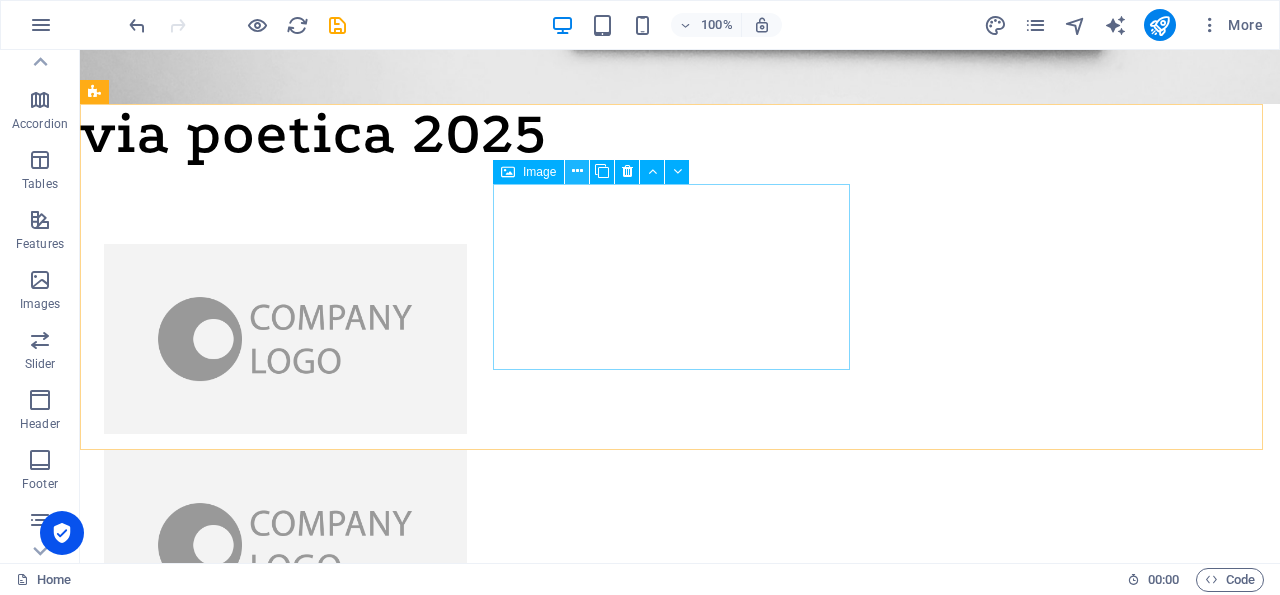 click at bounding box center [577, 171] 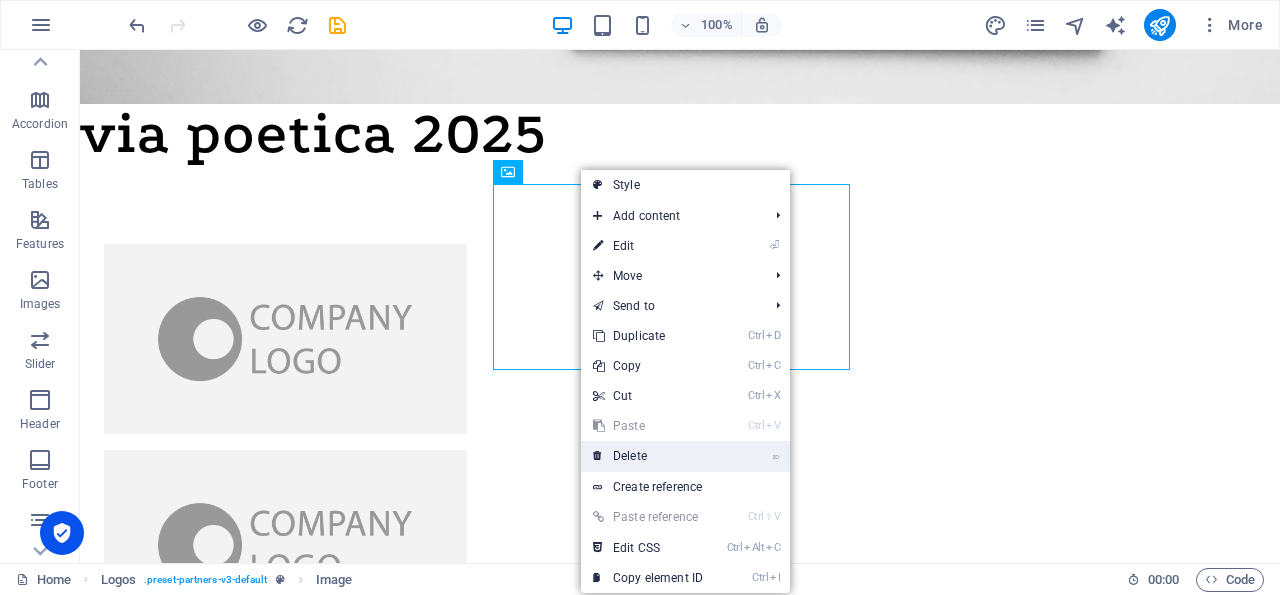 click on "⌦  Delete" at bounding box center [648, 456] 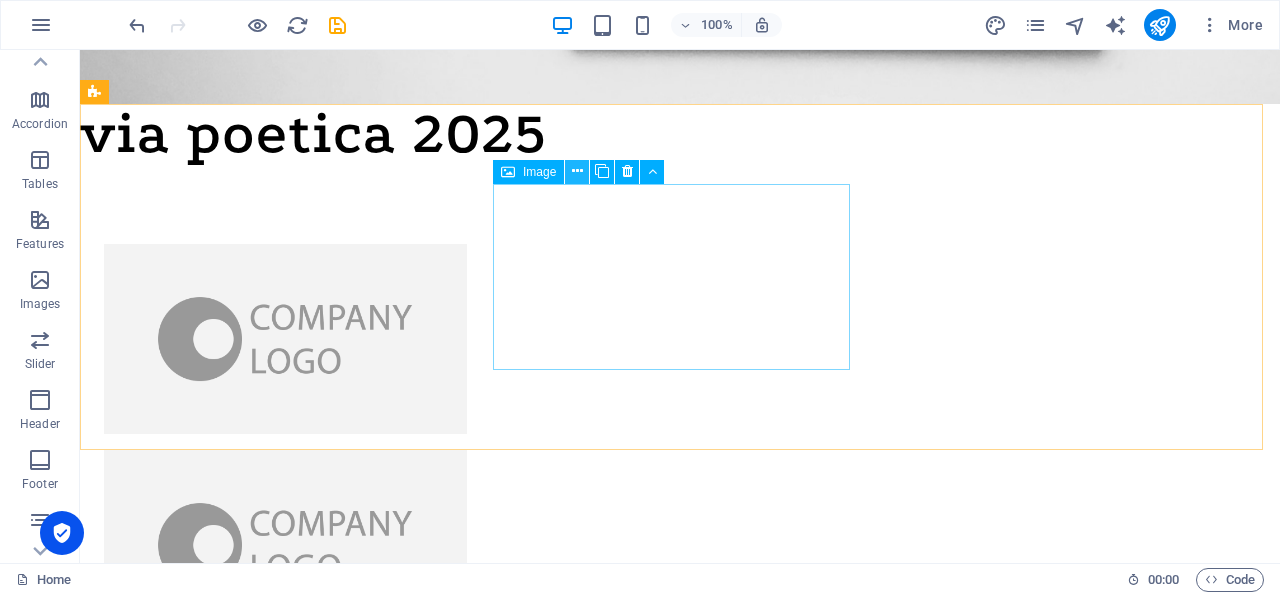 click at bounding box center (577, 171) 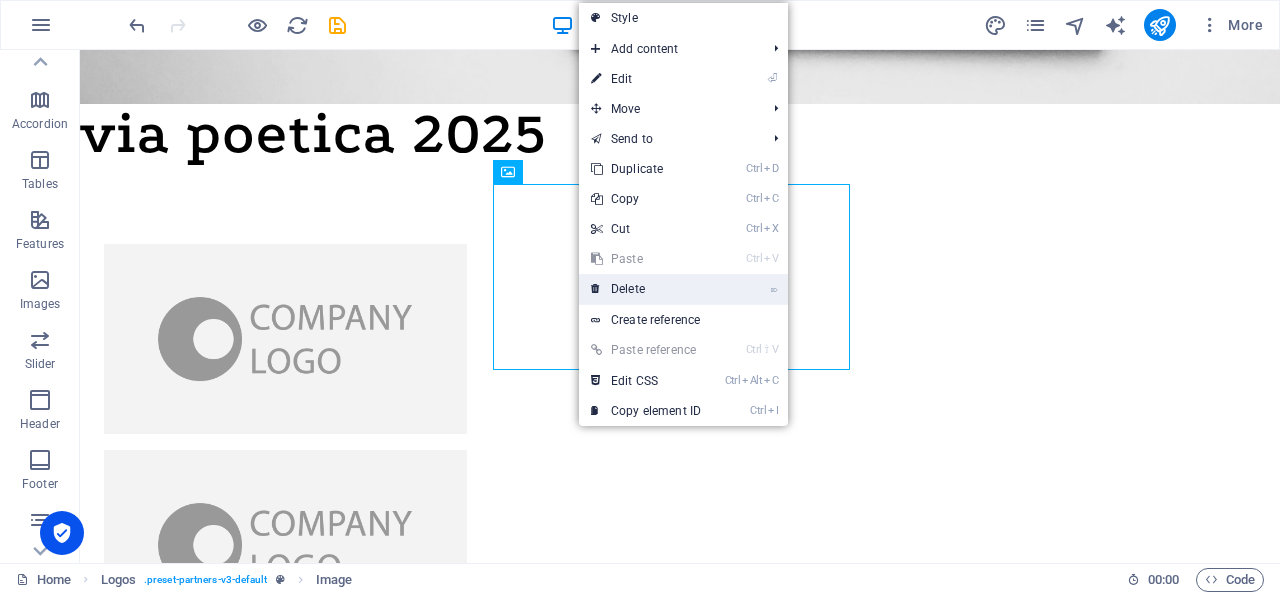 click on "⌦  Delete" at bounding box center (646, 289) 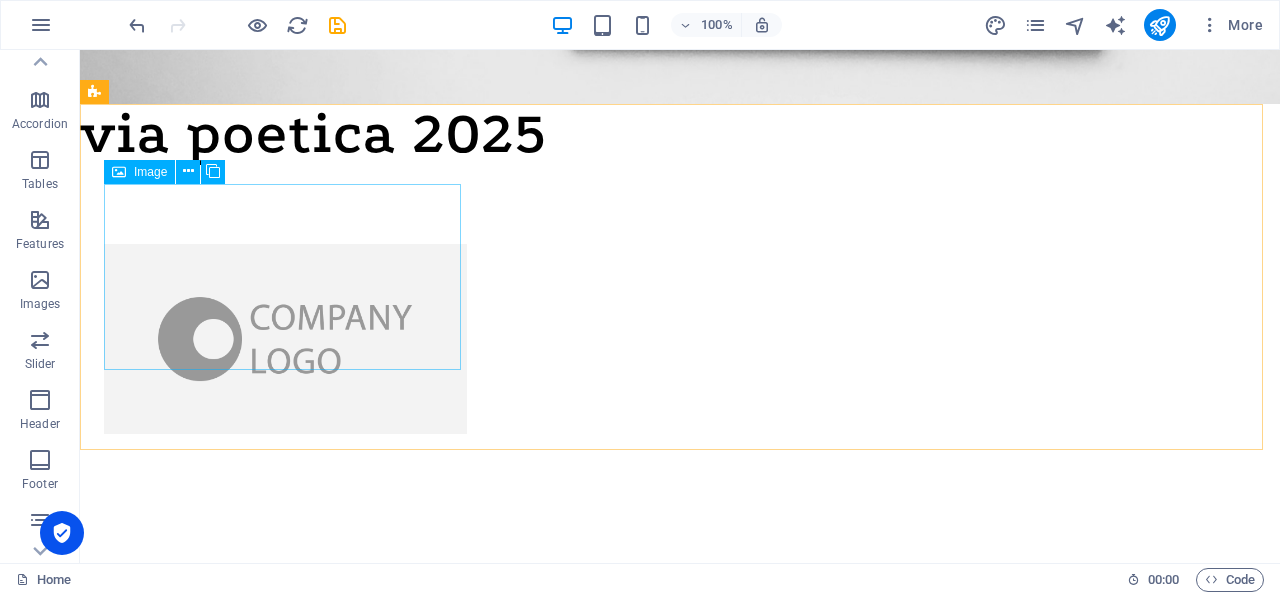 click on "Image" at bounding box center [150, 172] 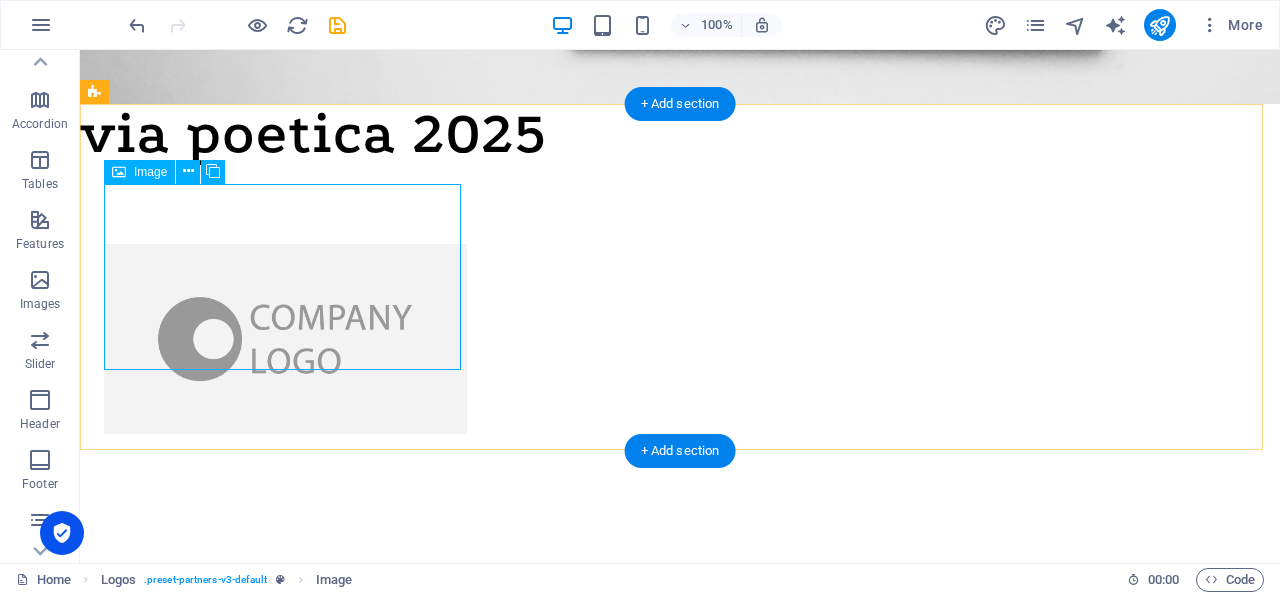 click at bounding box center [285, 339] 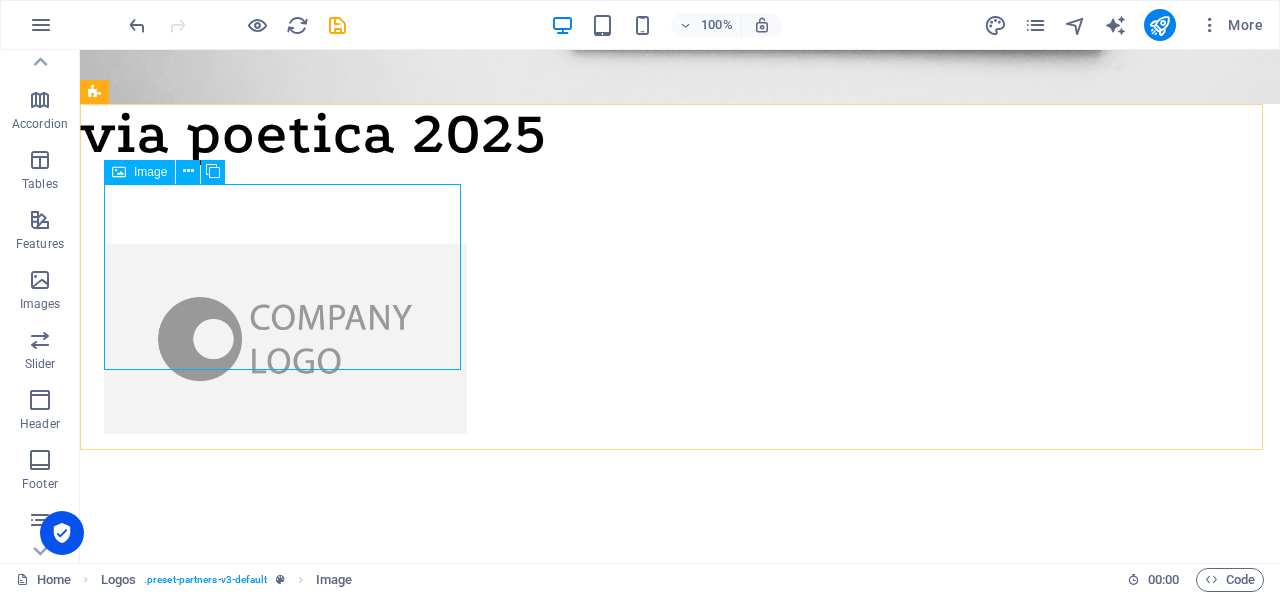 click on "Image" at bounding box center (150, 172) 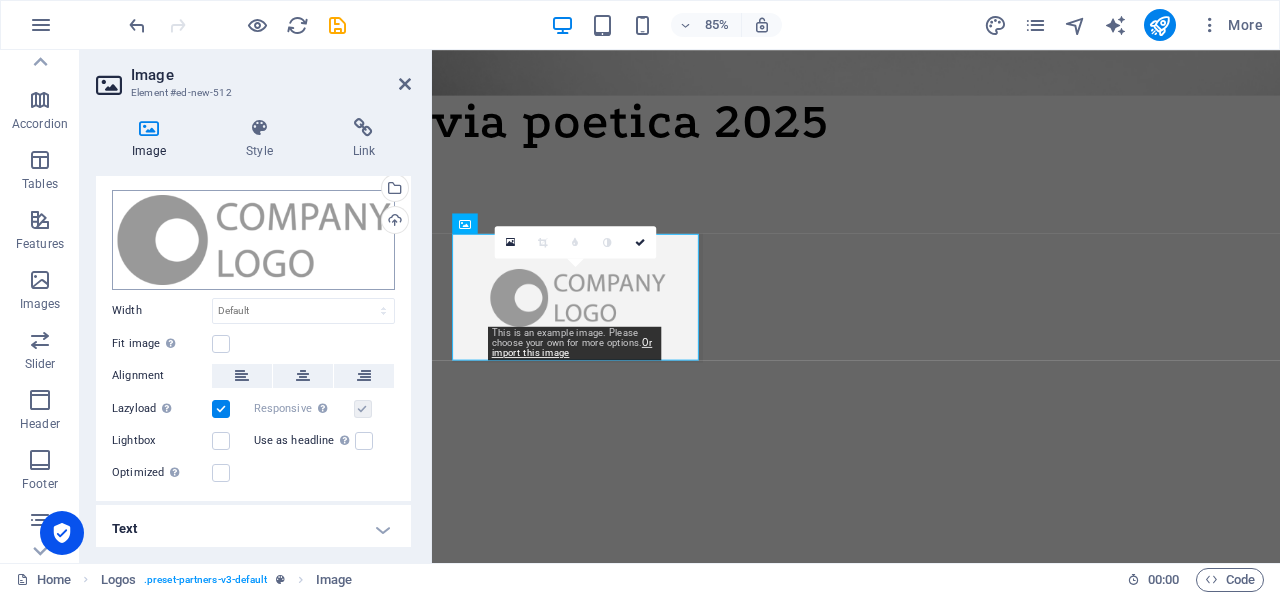 scroll, scrollTop: 0, scrollLeft: 0, axis: both 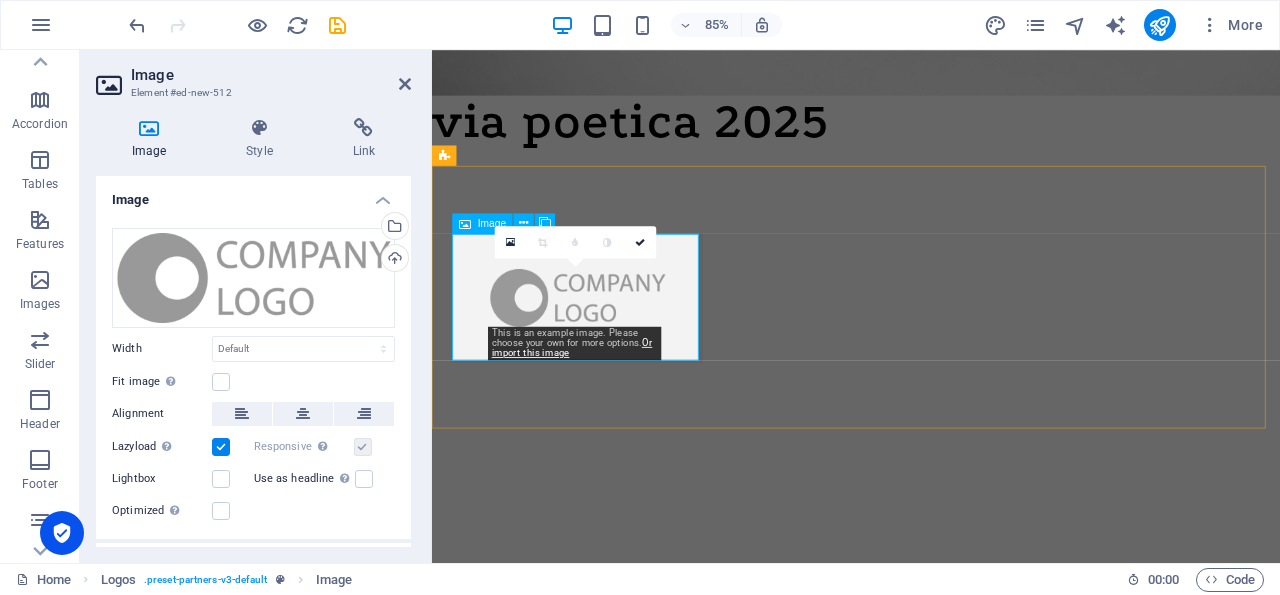click at bounding box center [603, 342] 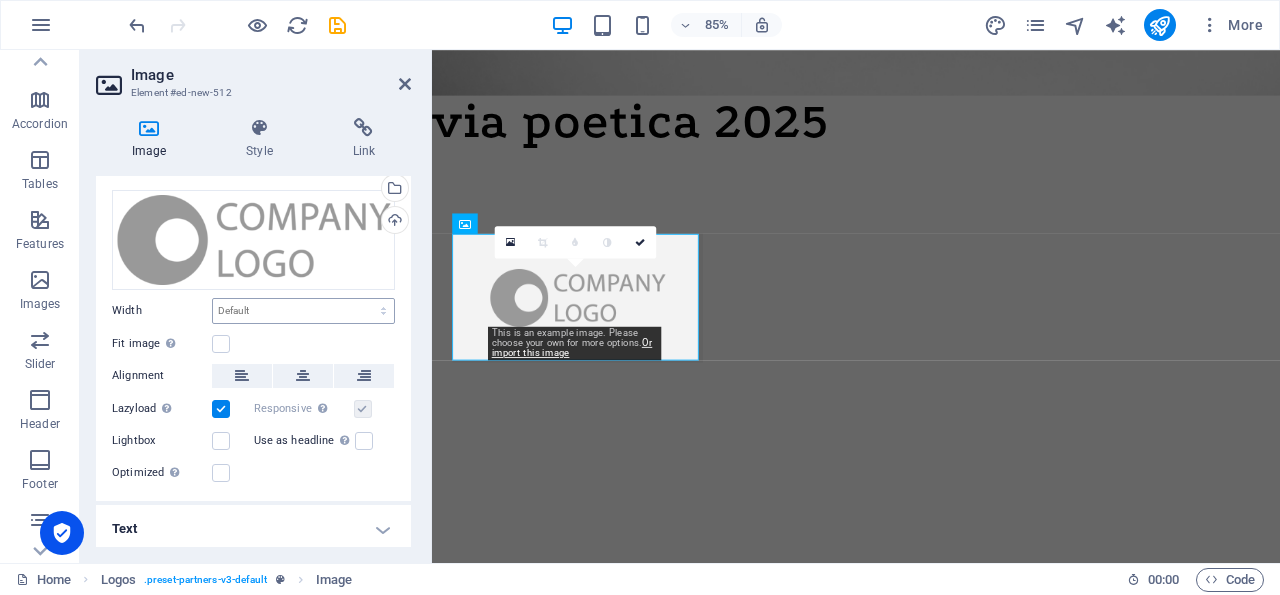 scroll, scrollTop: 0, scrollLeft: 0, axis: both 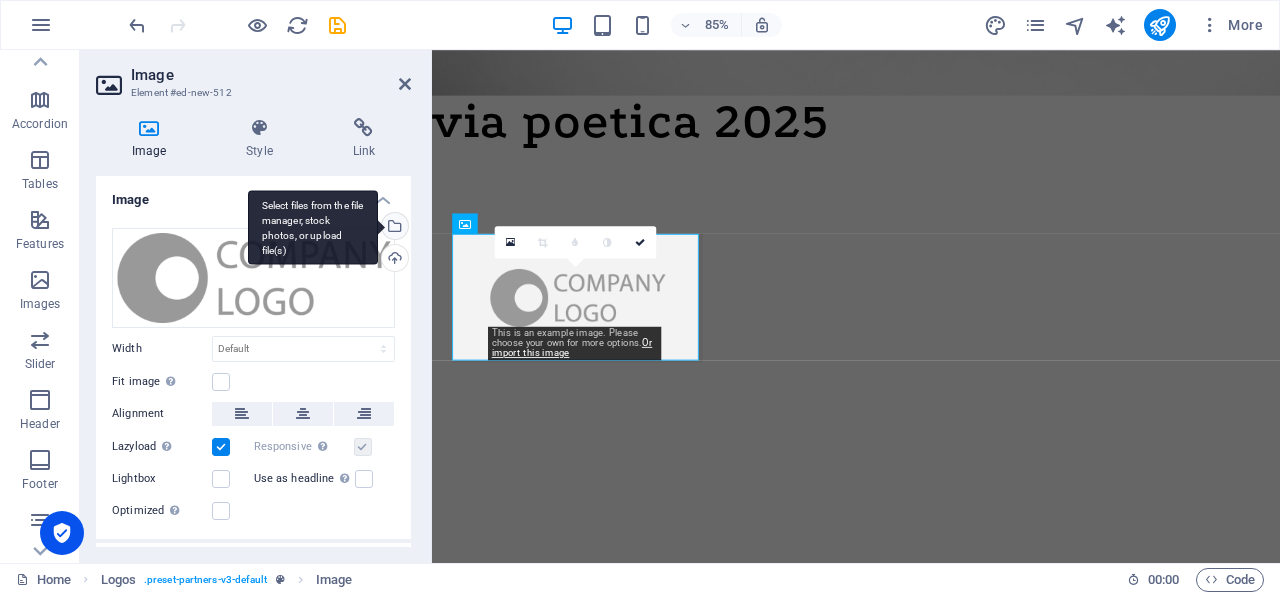 click on "Select files from the file manager, stock photos, or upload file(s)" at bounding box center [313, 227] 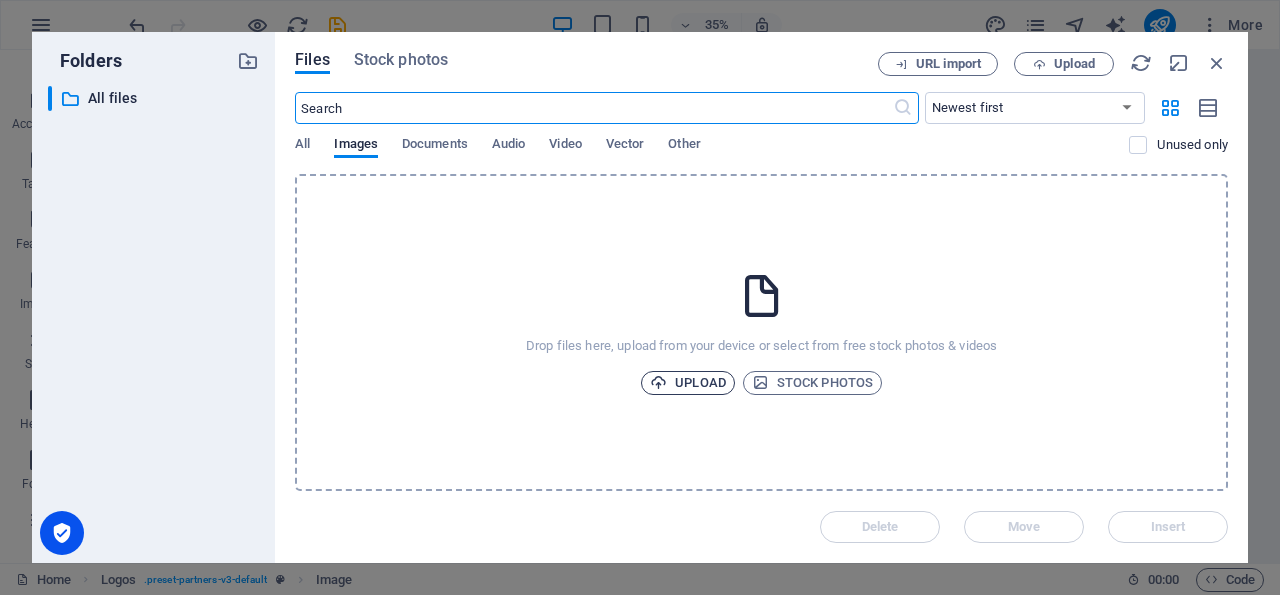 click on "Upload" at bounding box center (688, 383) 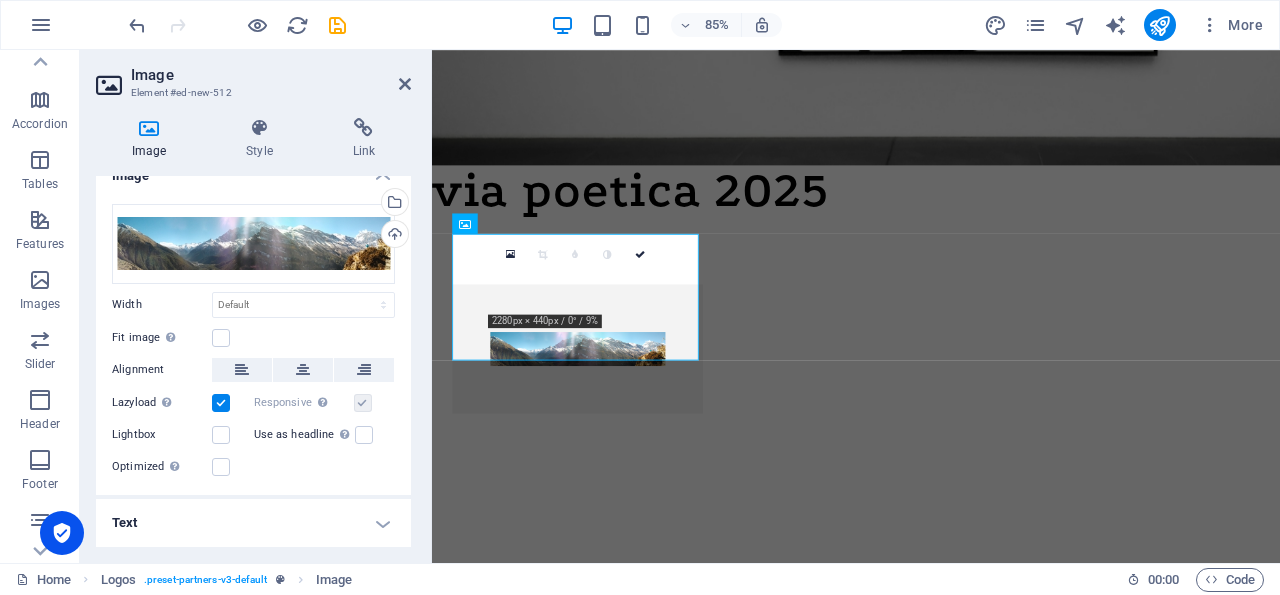 scroll, scrollTop: 0, scrollLeft: 0, axis: both 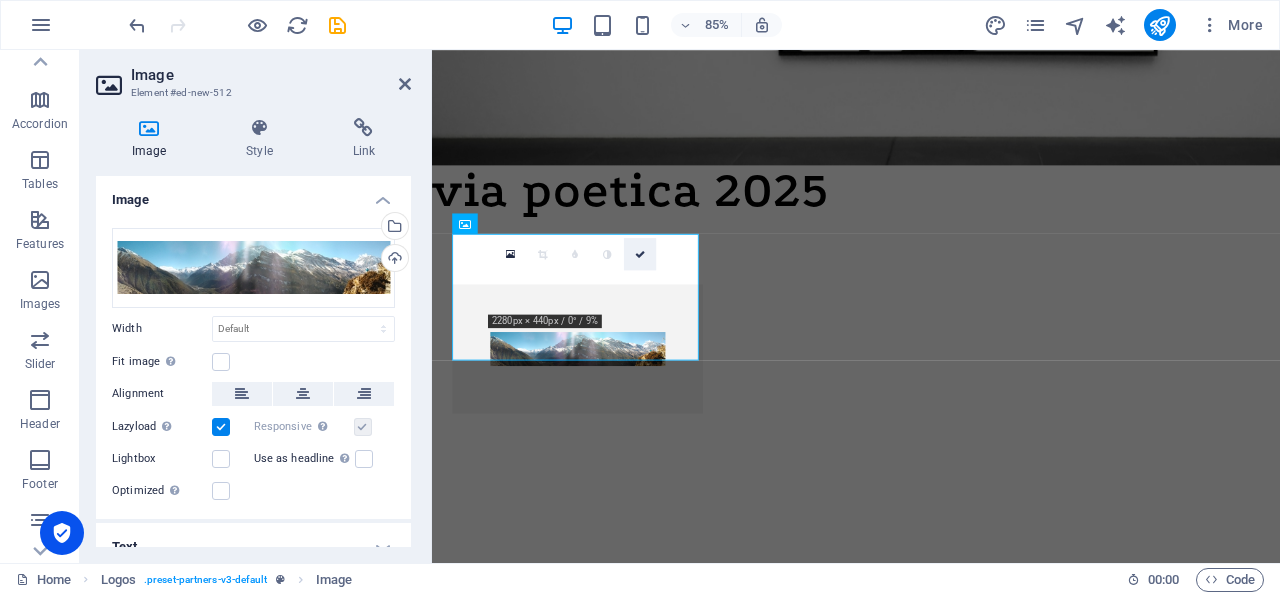 click at bounding box center [640, 253] 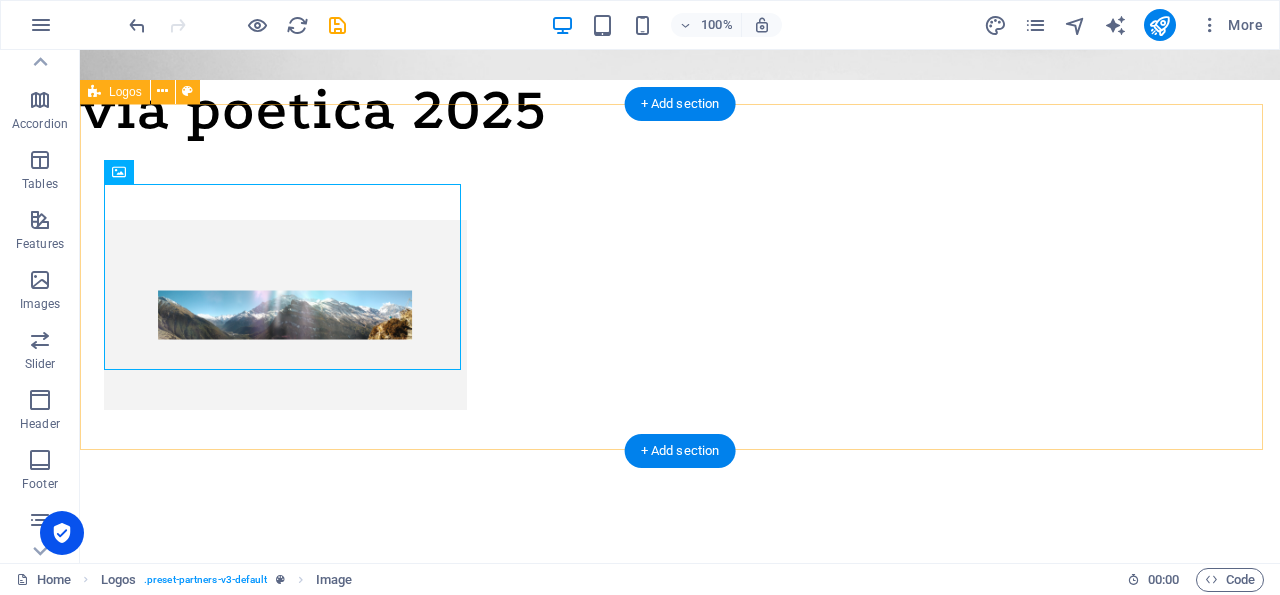 scroll, scrollTop: 408, scrollLeft: 0, axis: vertical 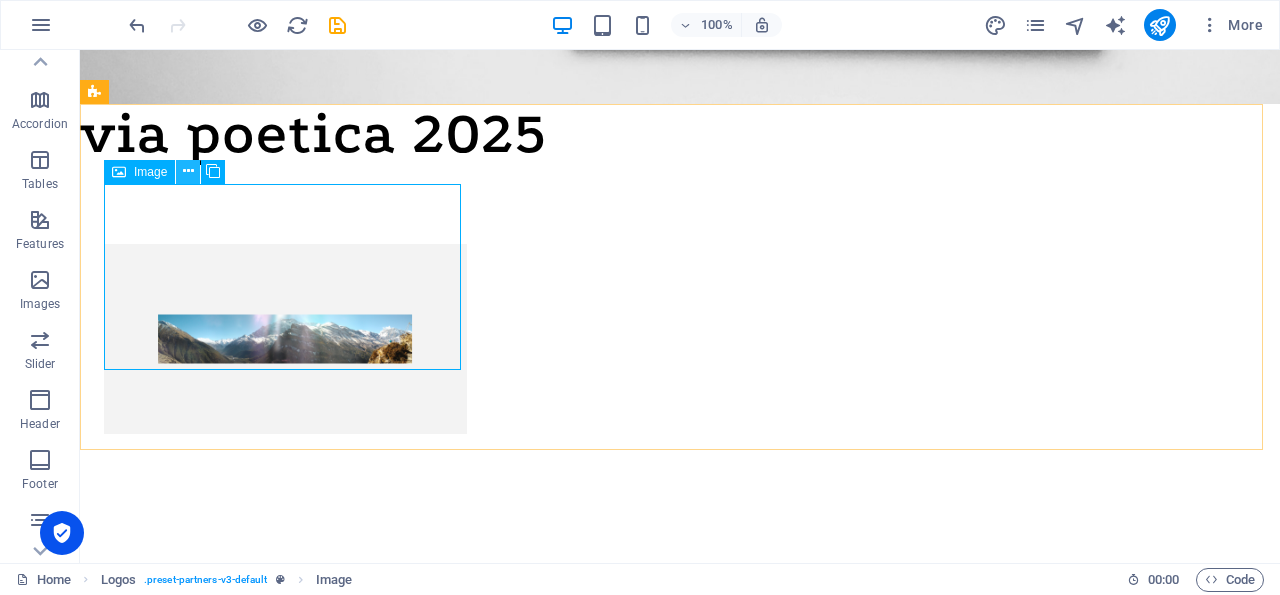 click at bounding box center [188, 171] 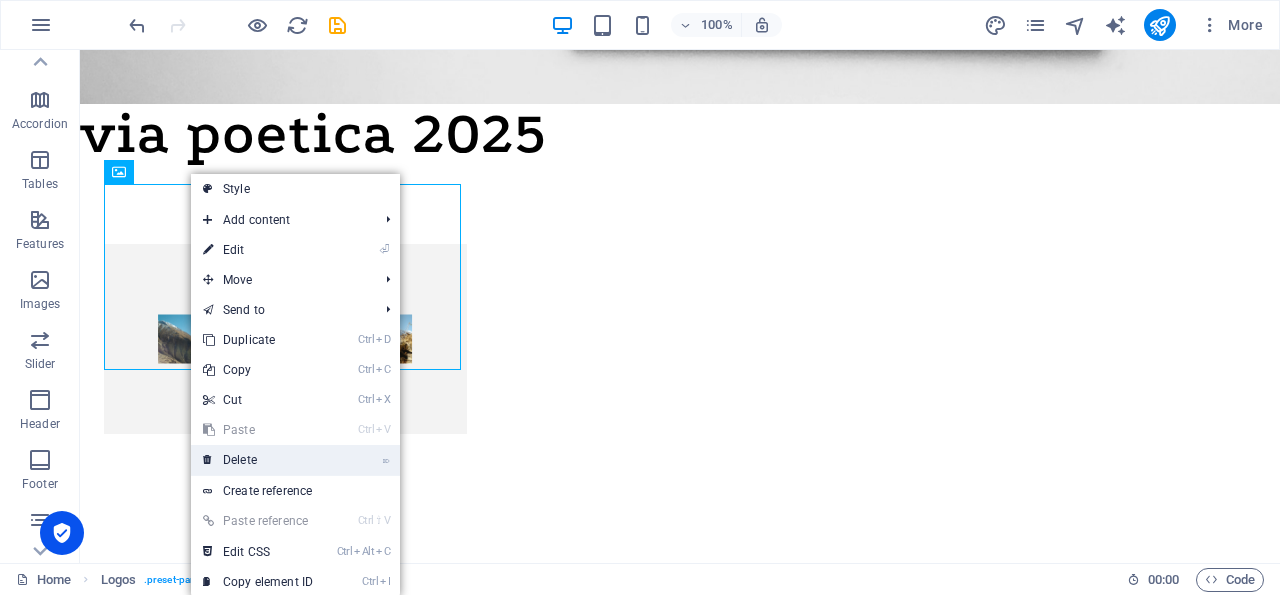 drag, startPoint x: 238, startPoint y: 462, endPoint x: 263, endPoint y: 383, distance: 82.86133 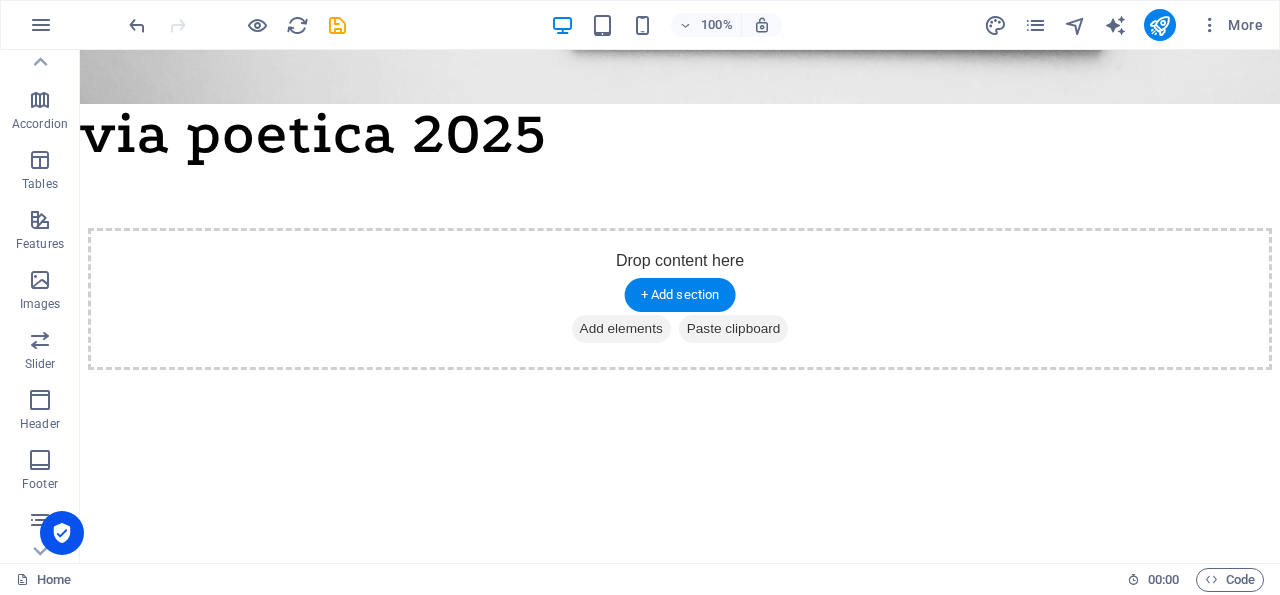 scroll, scrollTop: 0, scrollLeft: 0, axis: both 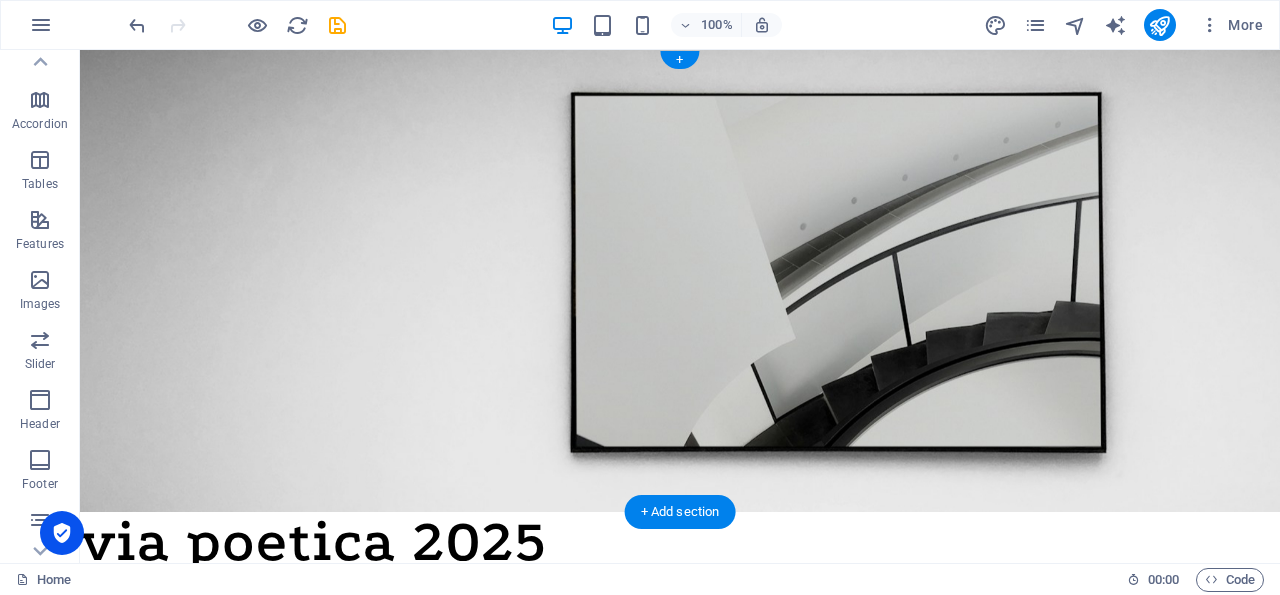 click at bounding box center [680, 281] 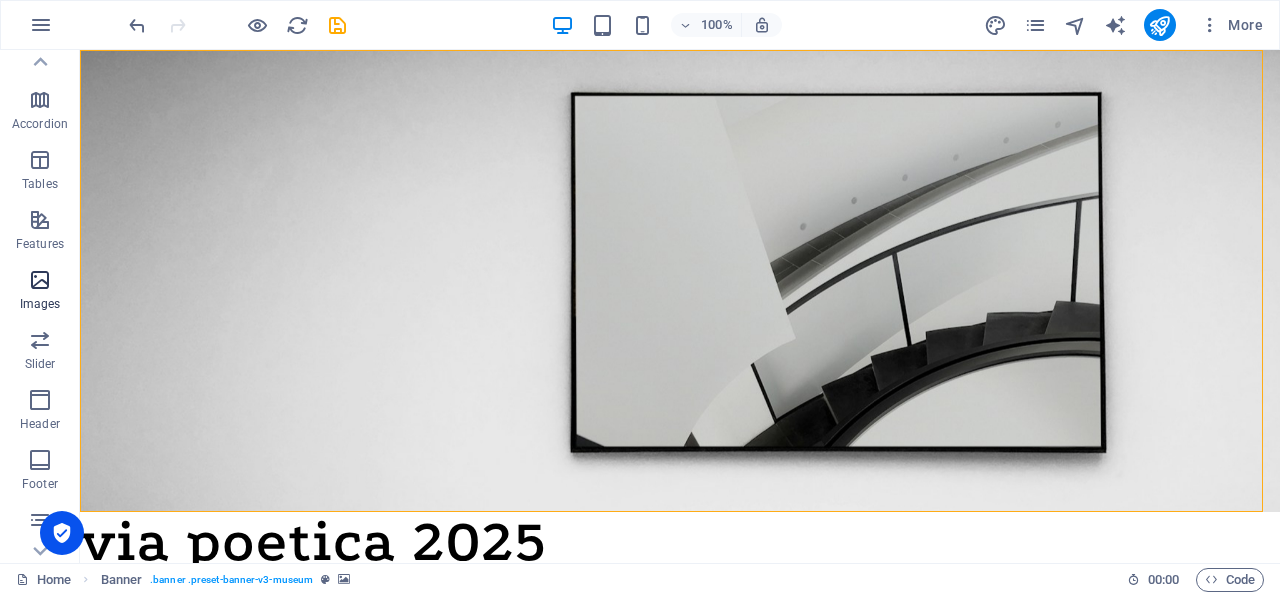 click at bounding box center (40, 280) 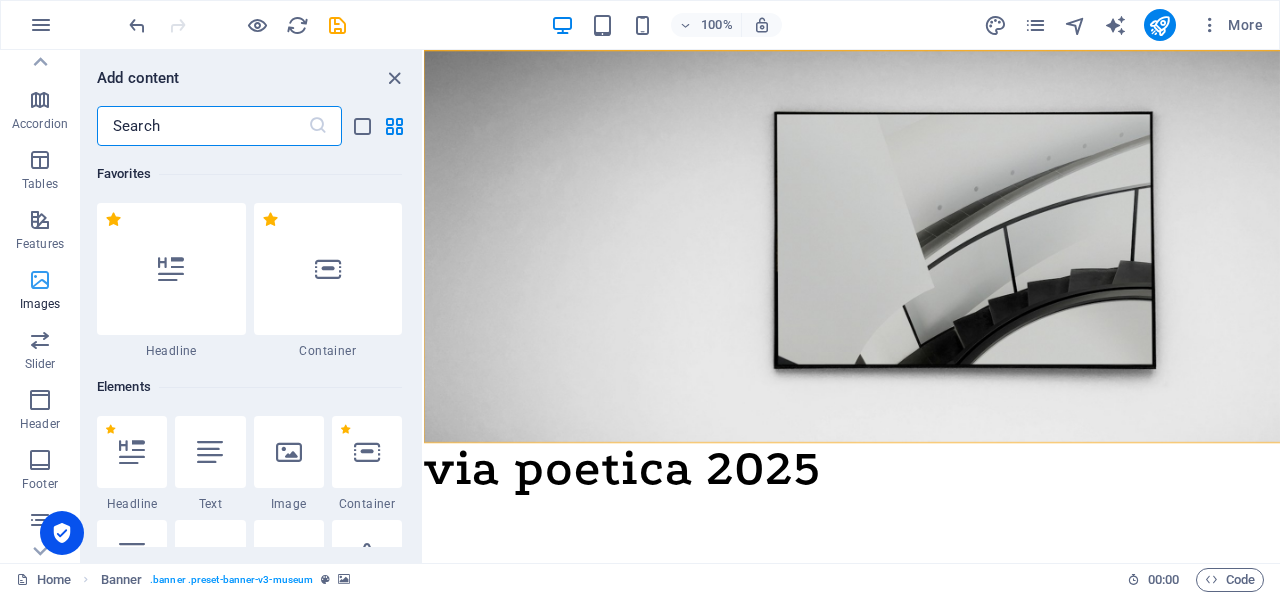 scroll, scrollTop: 270, scrollLeft: 0, axis: vertical 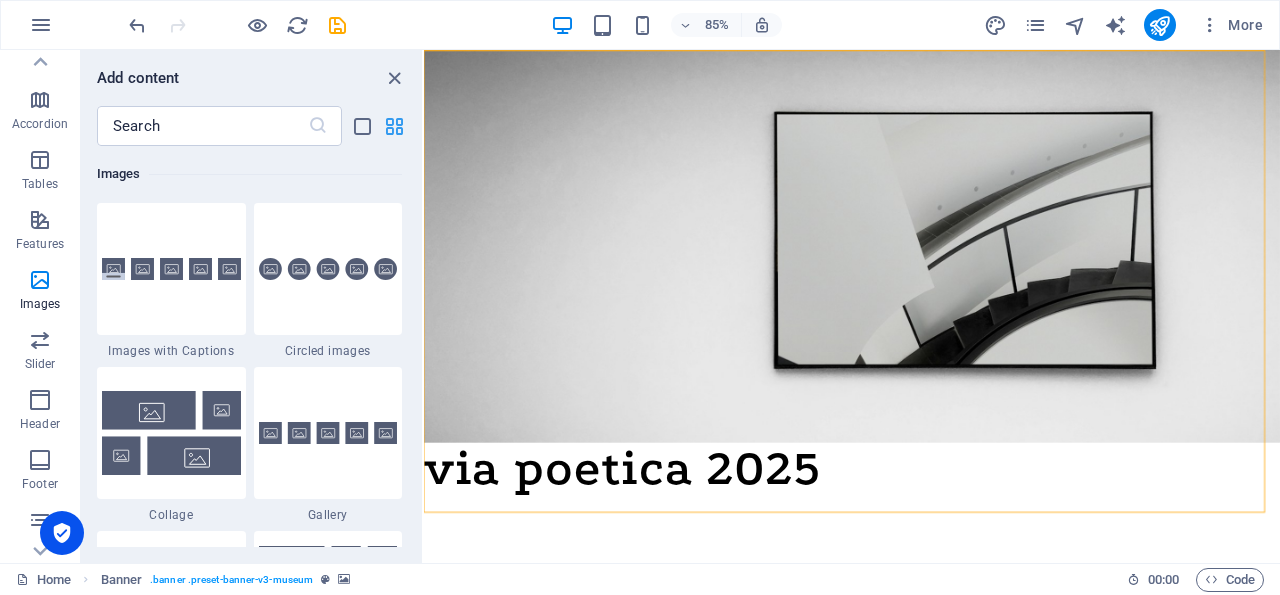 click at bounding box center [394, 126] 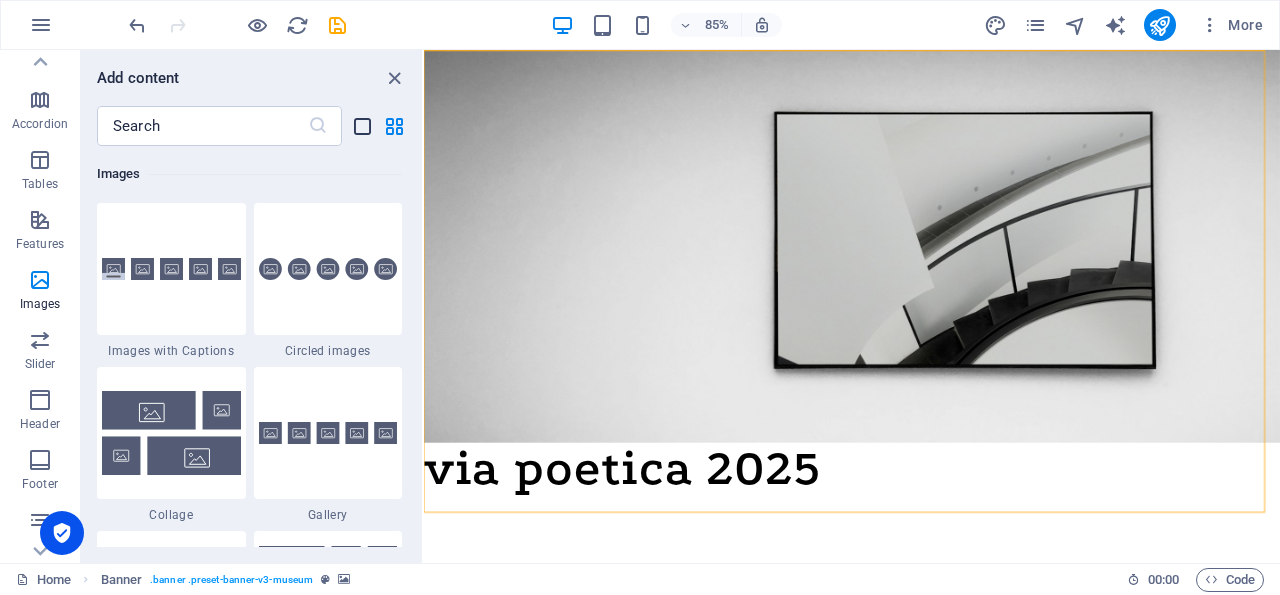 click at bounding box center (362, 126) 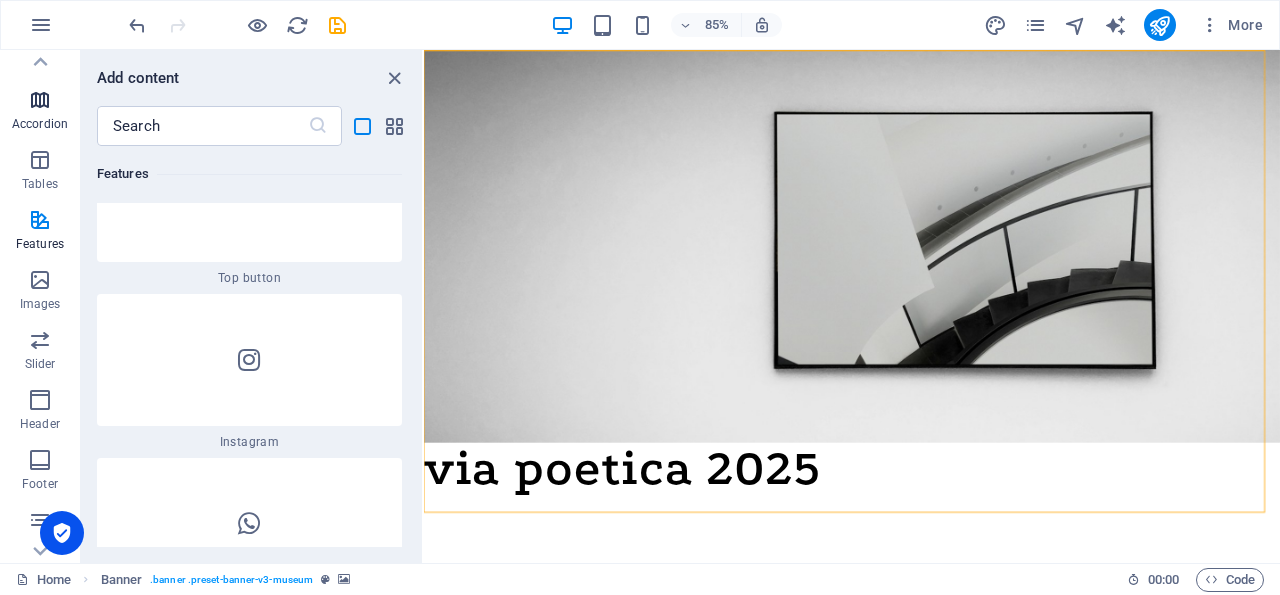 scroll, scrollTop: 23073, scrollLeft: 0, axis: vertical 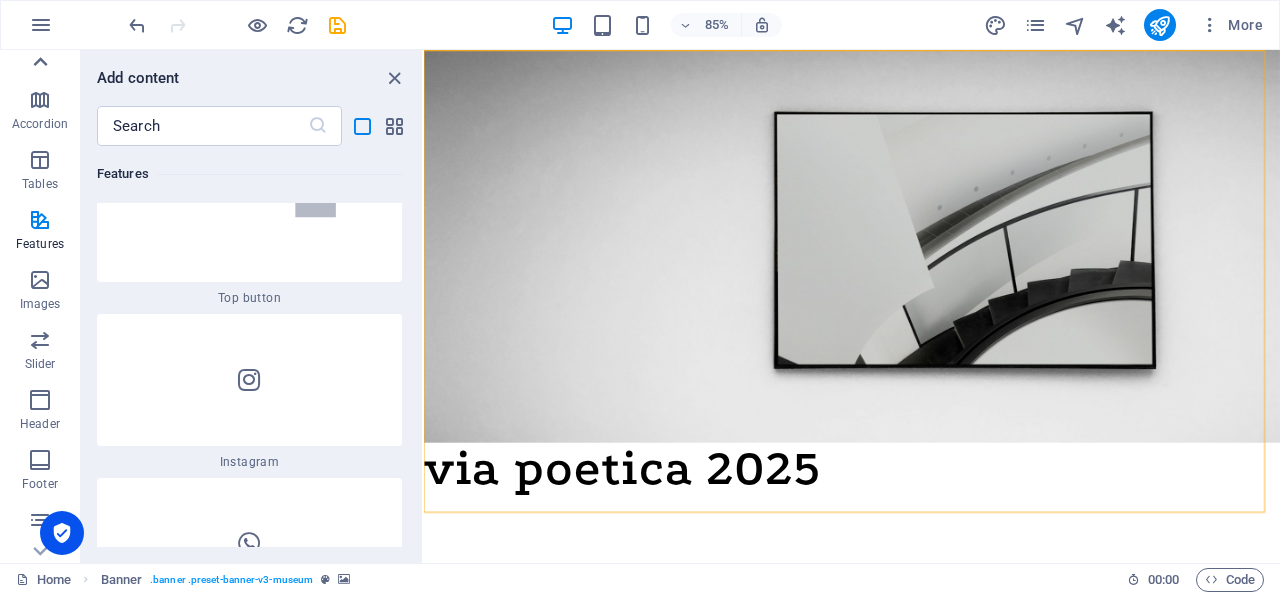 click 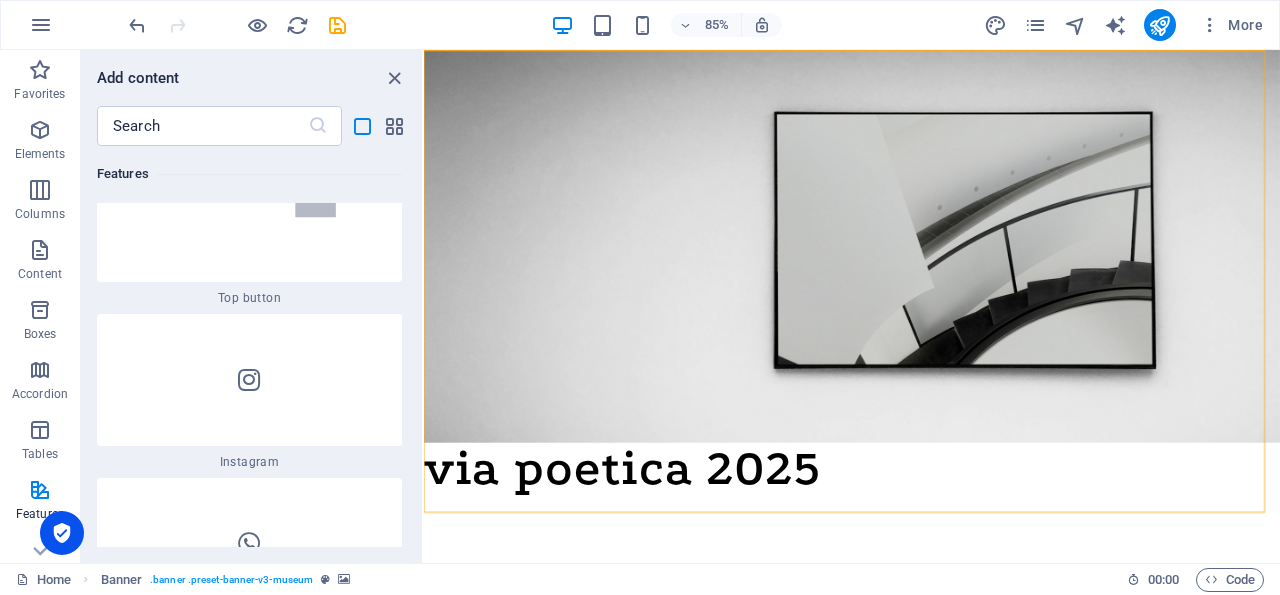 click on "Favorites" at bounding box center [40, 80] 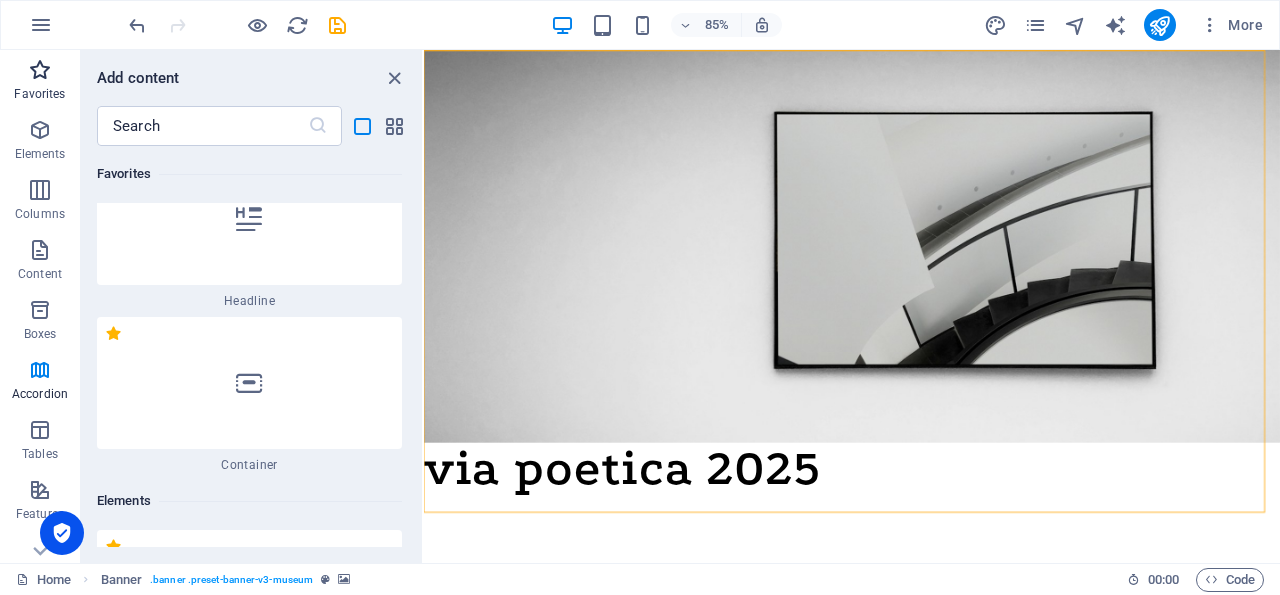 scroll, scrollTop: 0, scrollLeft: 0, axis: both 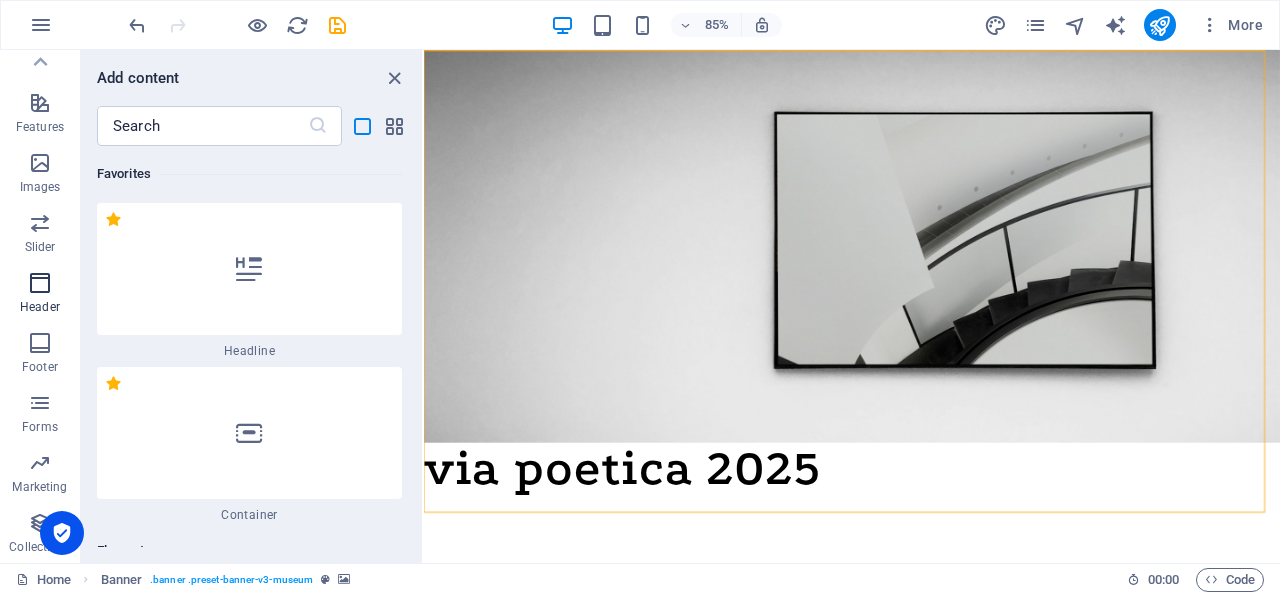 click at bounding box center (40, 283) 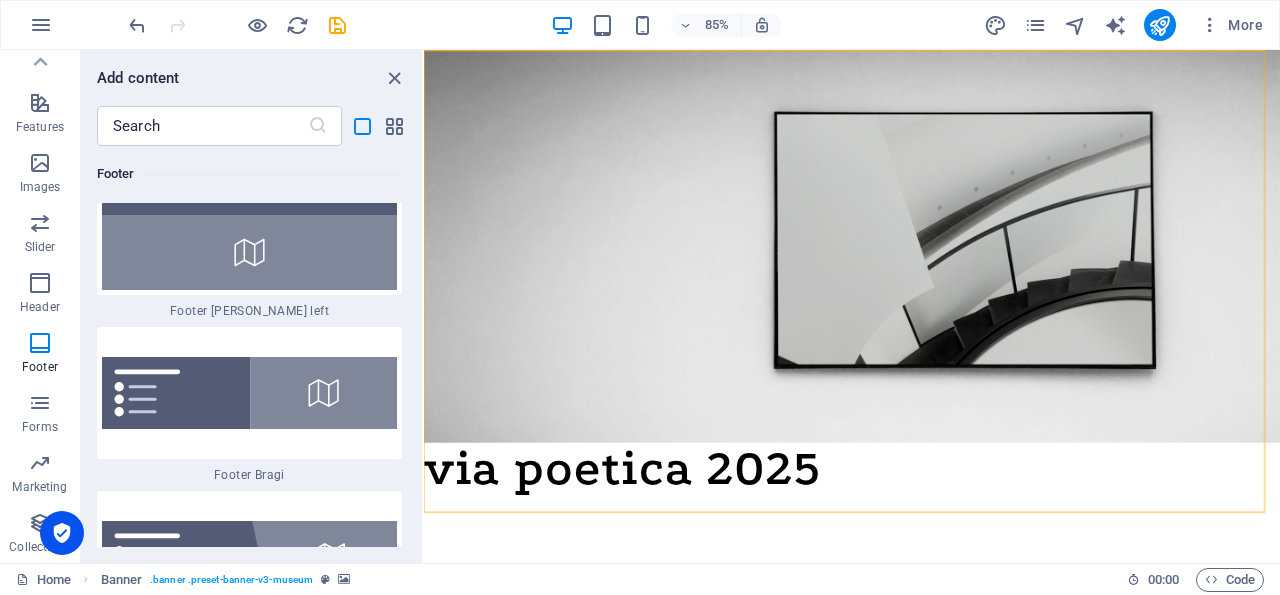 scroll, scrollTop: 30963, scrollLeft: 0, axis: vertical 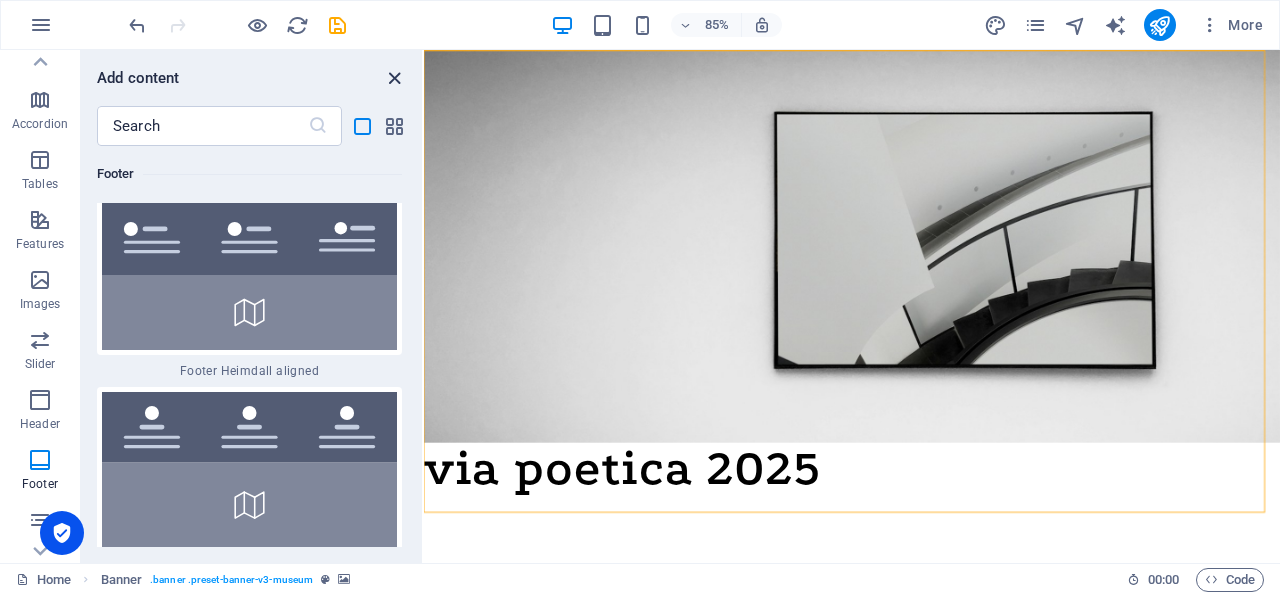 drag, startPoint x: 391, startPoint y: 76, endPoint x: 513, endPoint y: 267, distance: 226.63847 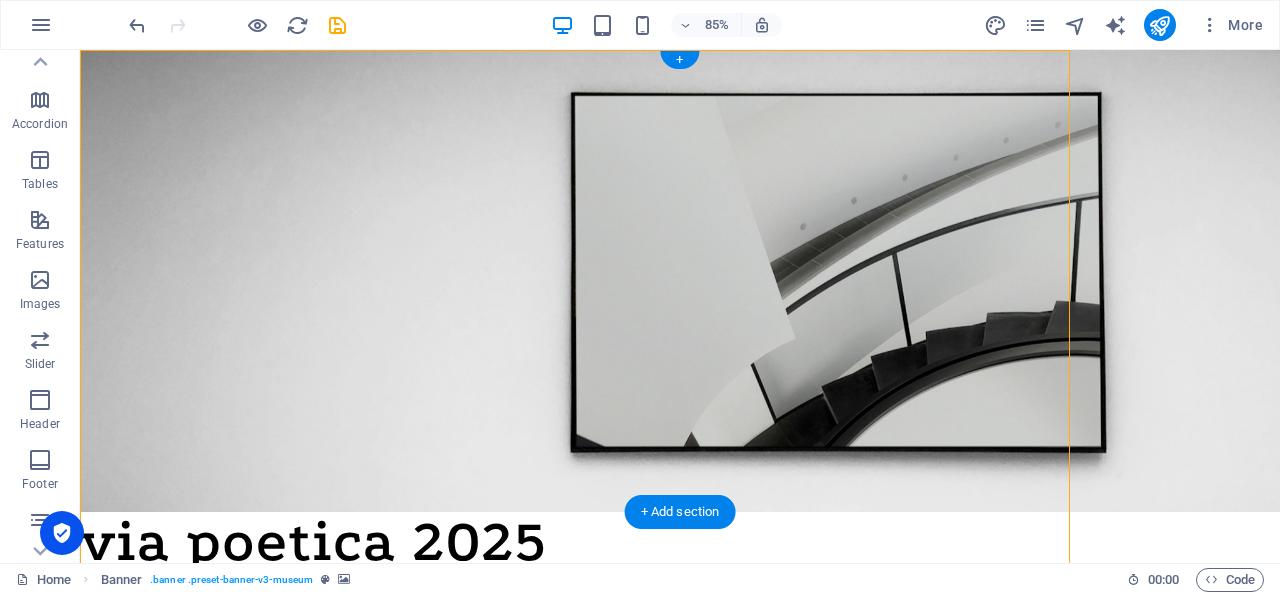 scroll, scrollTop: 270, scrollLeft: 0, axis: vertical 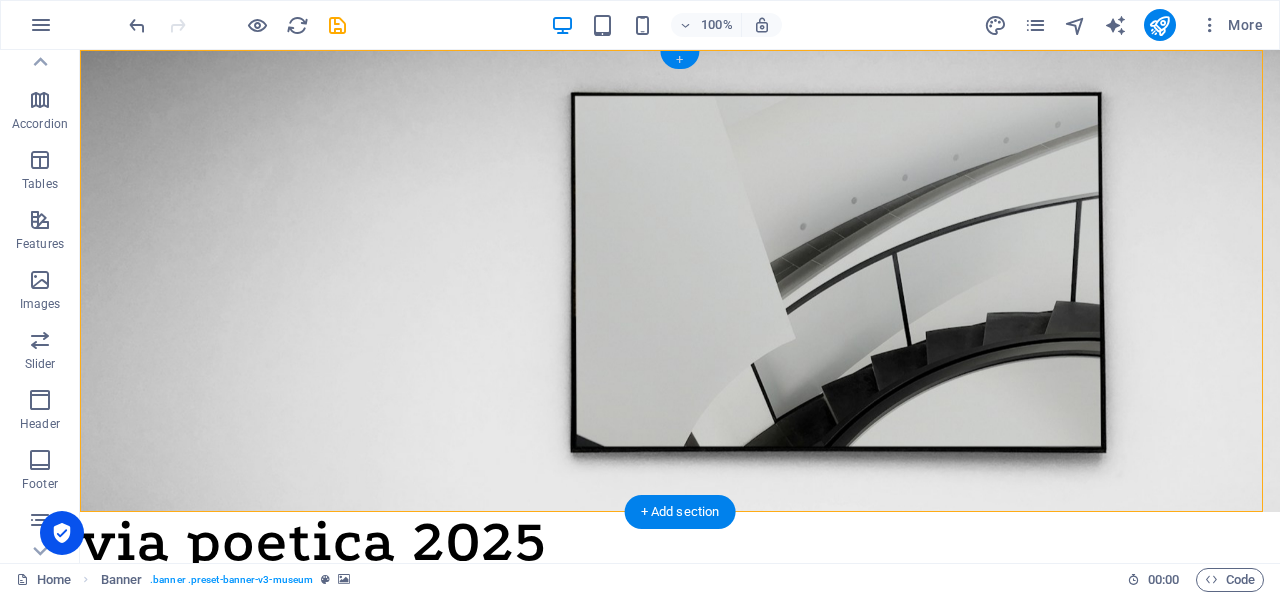 drag, startPoint x: 679, startPoint y: 62, endPoint x: 247, endPoint y: 25, distance: 433.5816 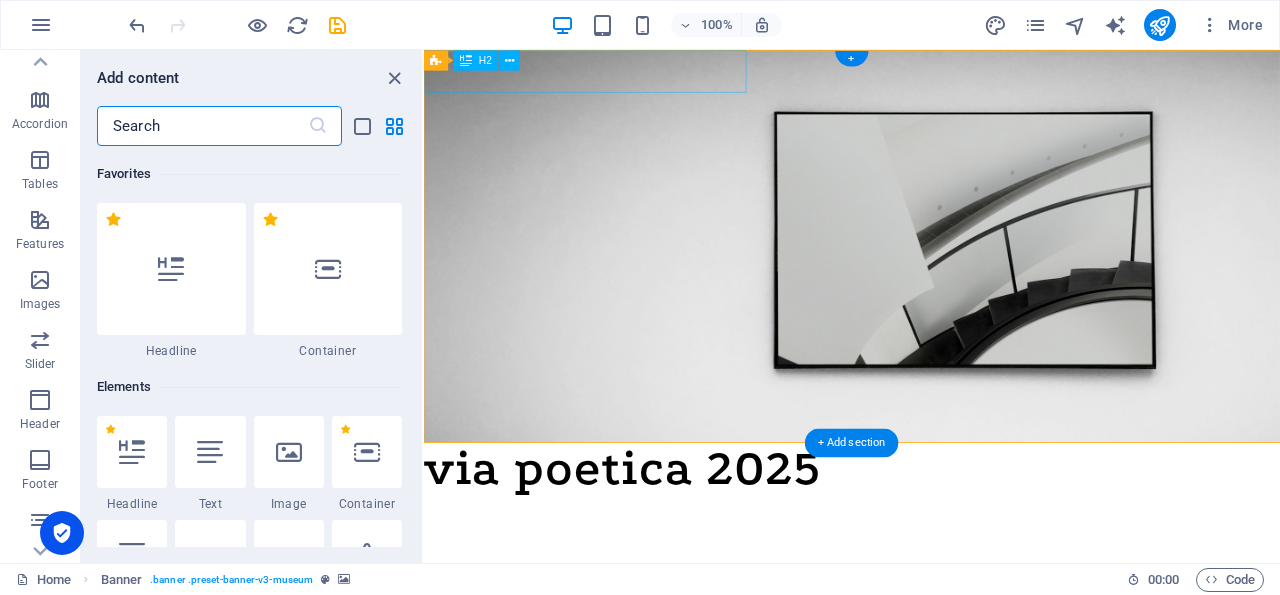scroll, scrollTop: 270, scrollLeft: 0, axis: vertical 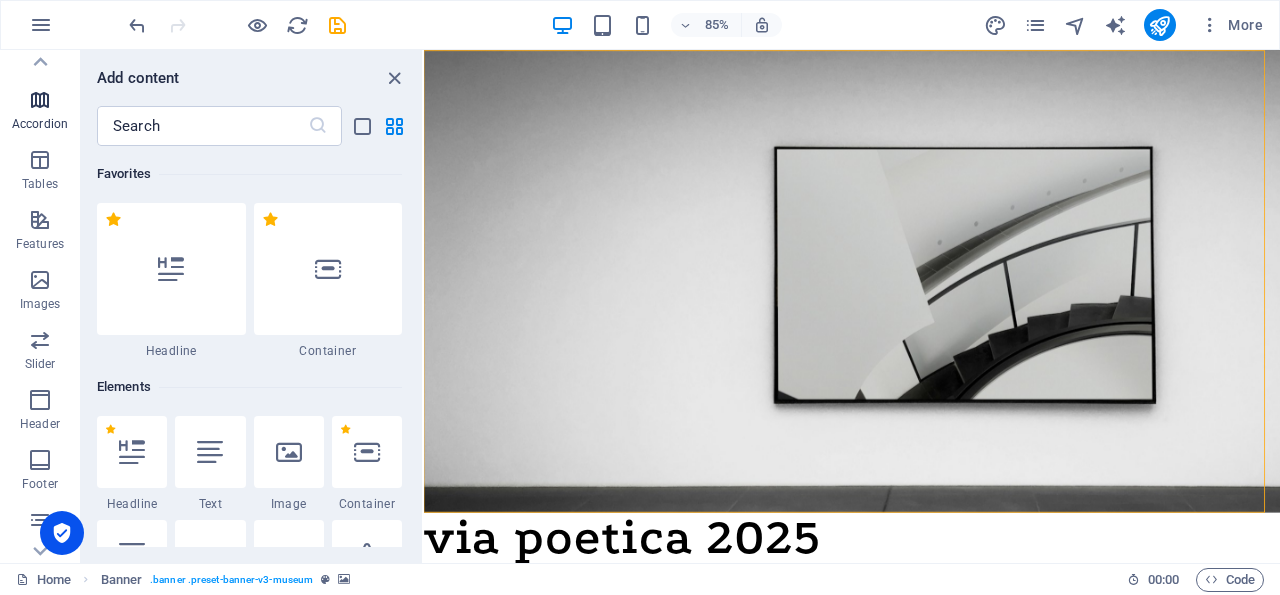 click at bounding box center [40, 100] 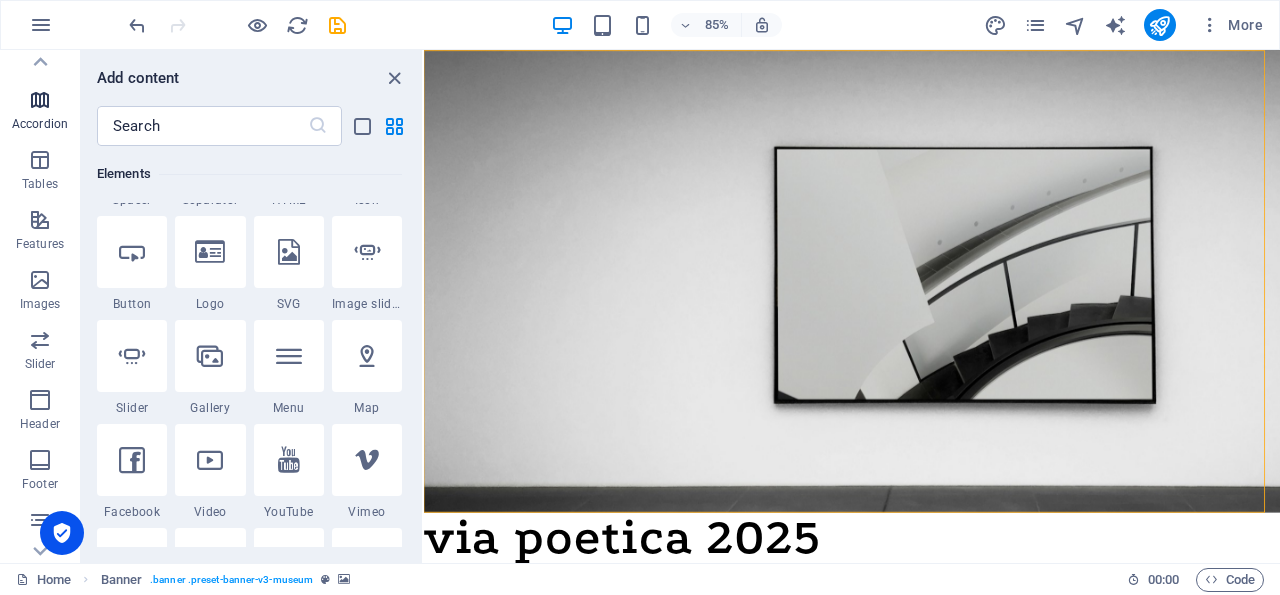 scroll, scrollTop: 6221, scrollLeft: 0, axis: vertical 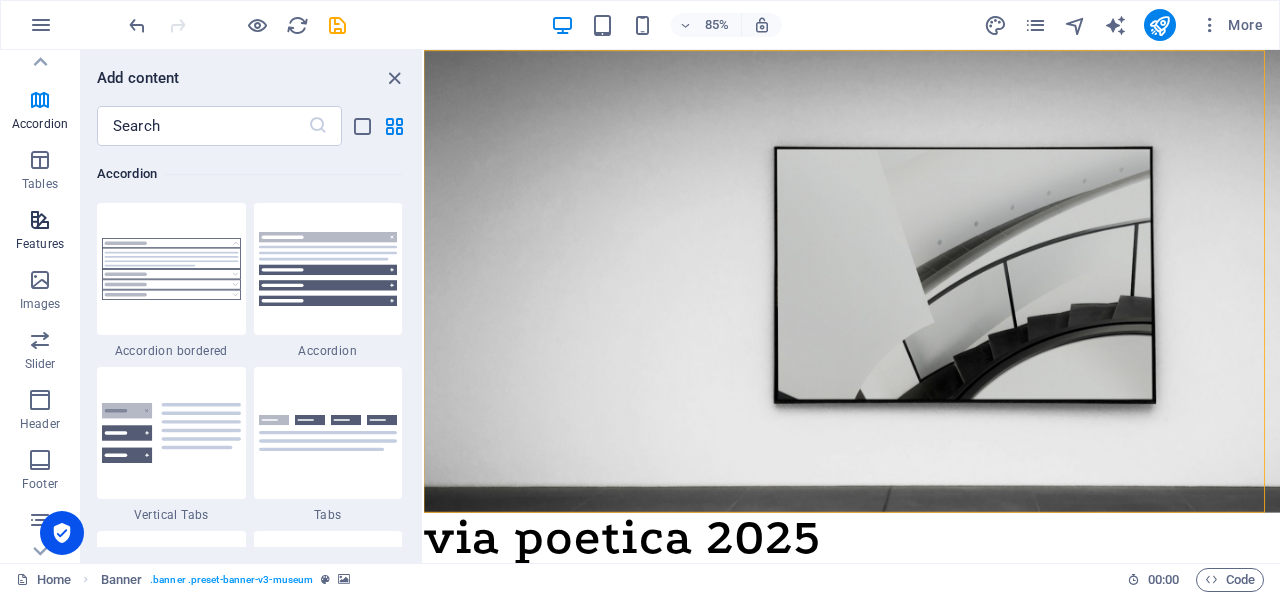 click at bounding box center (40, 220) 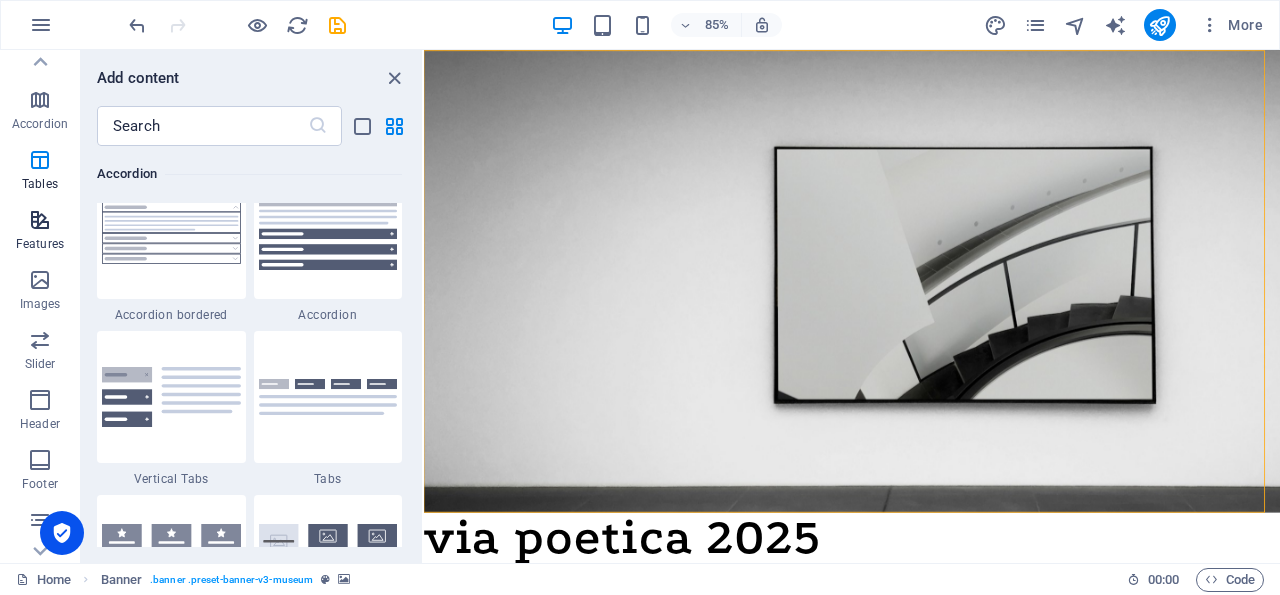 scroll, scrollTop: 7631, scrollLeft: 0, axis: vertical 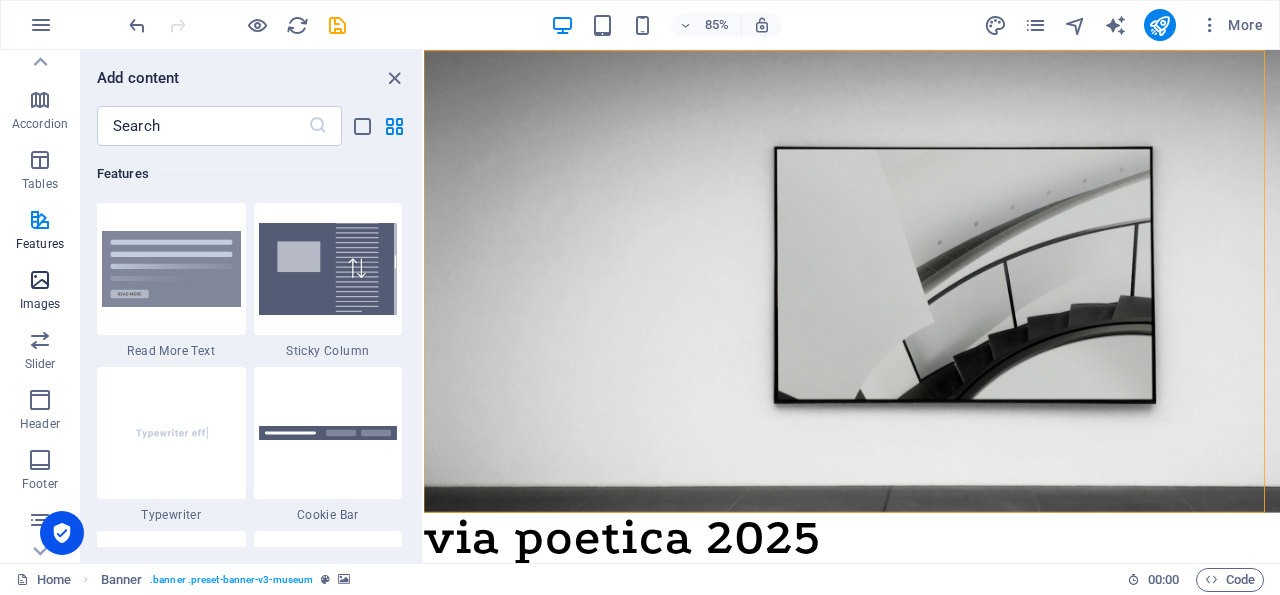click on "Images" at bounding box center [40, 292] 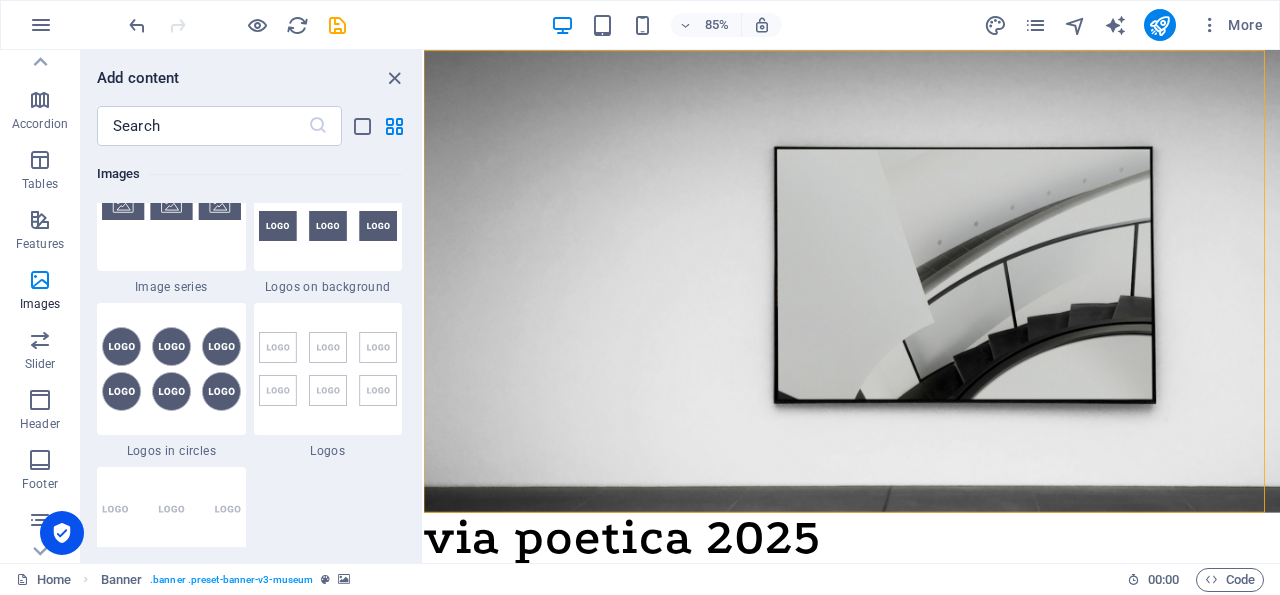 scroll, scrollTop: 10606, scrollLeft: 0, axis: vertical 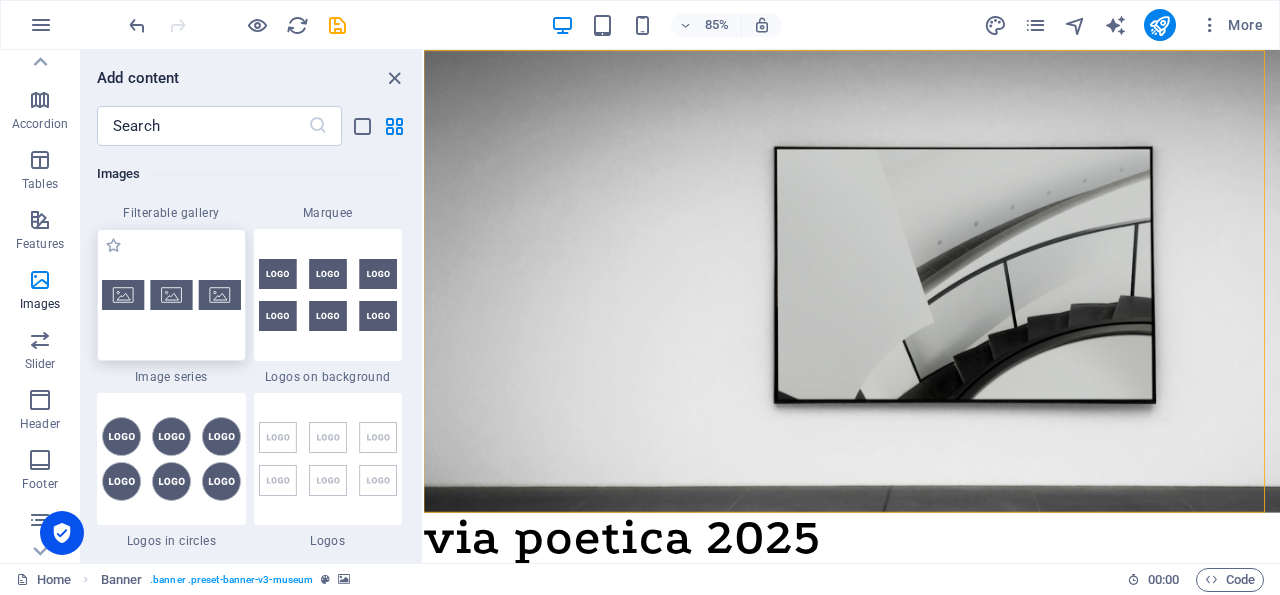 drag, startPoint x: 196, startPoint y: 303, endPoint x: 416, endPoint y: 430, distance: 254.02559 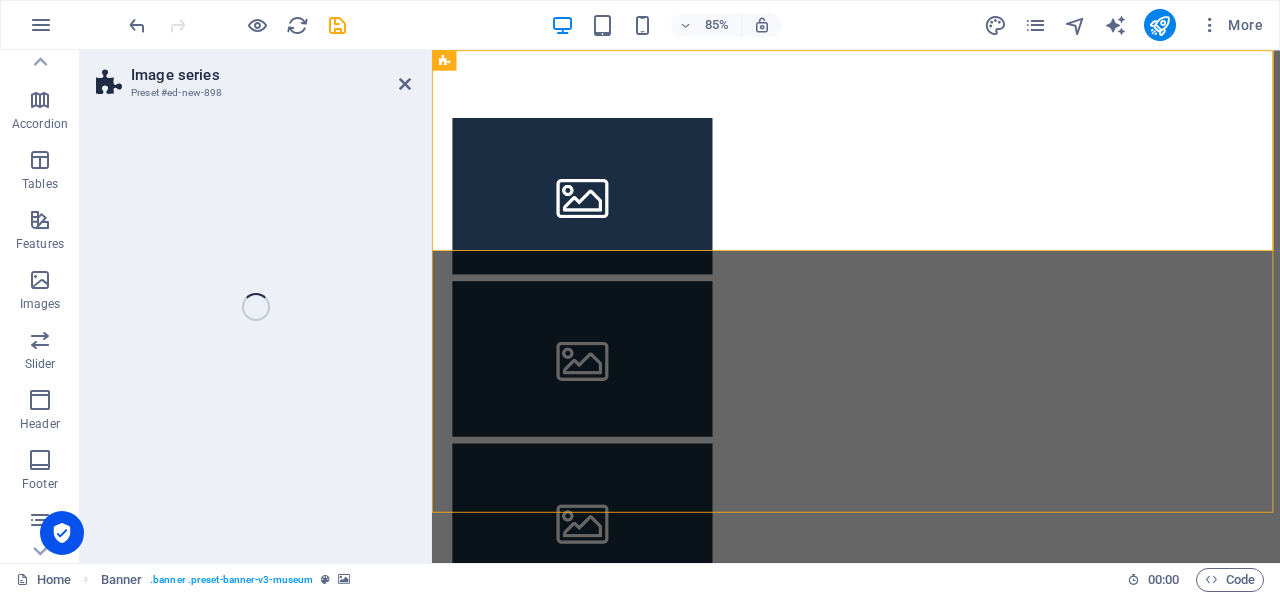 scroll, scrollTop: 270, scrollLeft: 0, axis: vertical 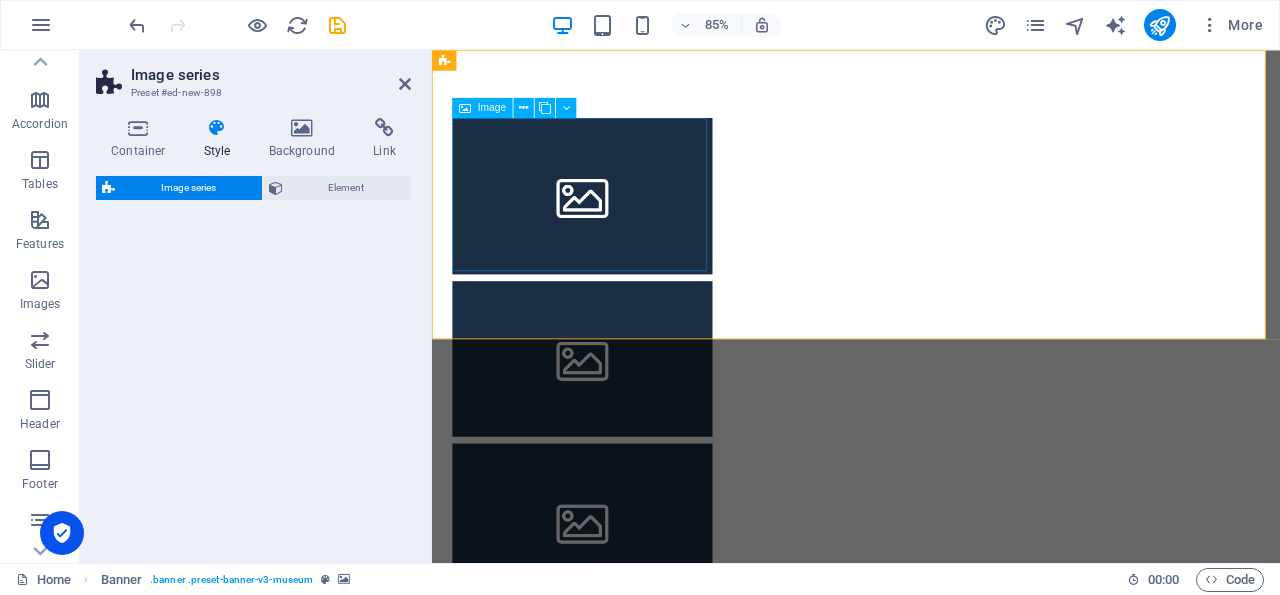 select on "rem" 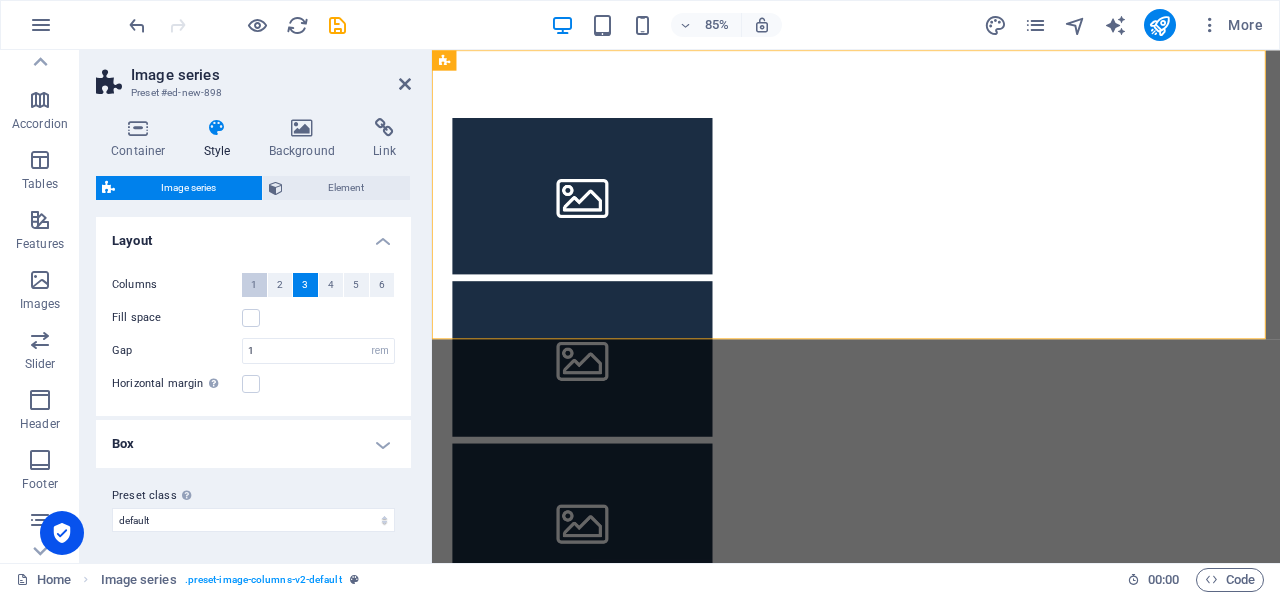 click on "1" at bounding box center (254, 285) 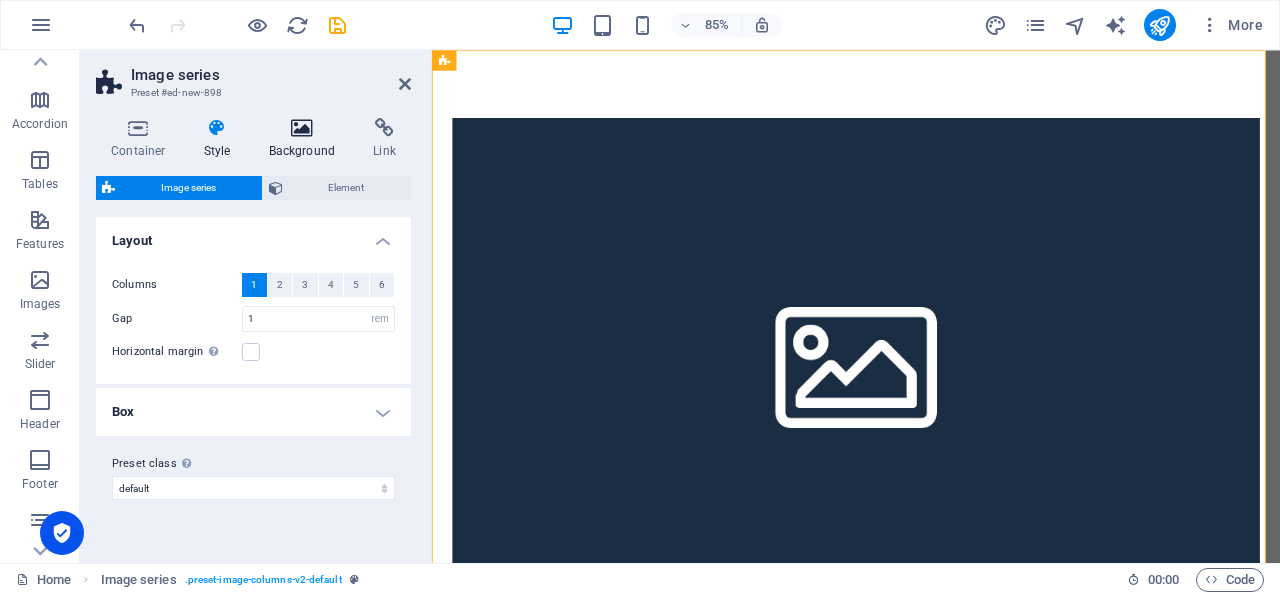 click at bounding box center (302, 128) 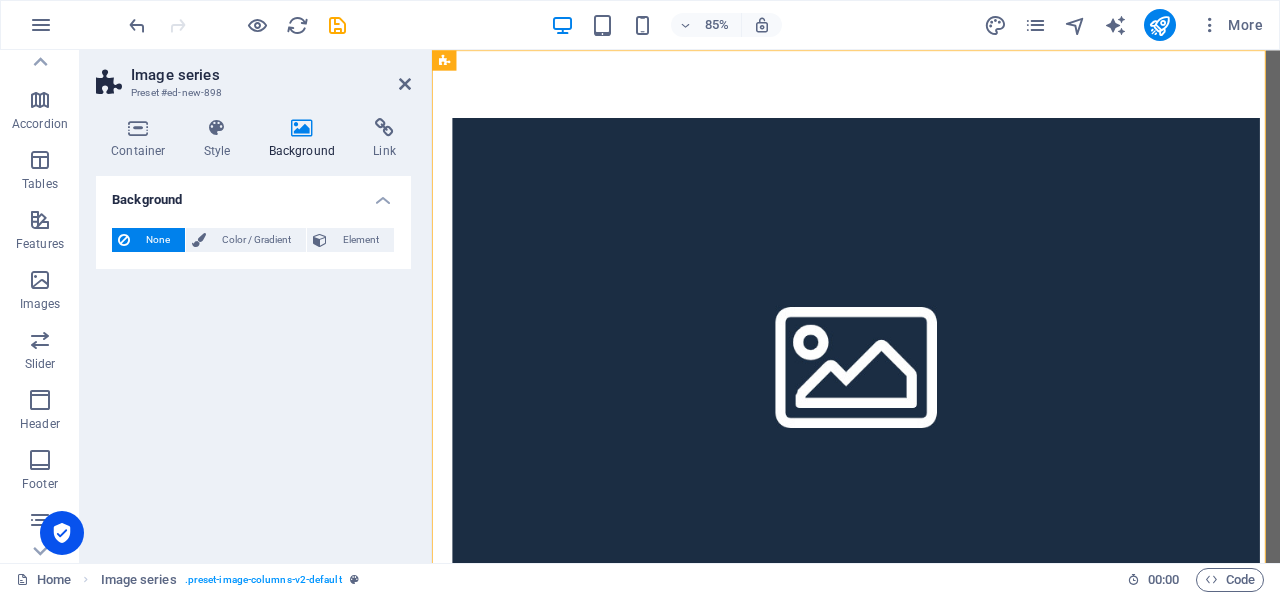 click on "None" at bounding box center [157, 240] 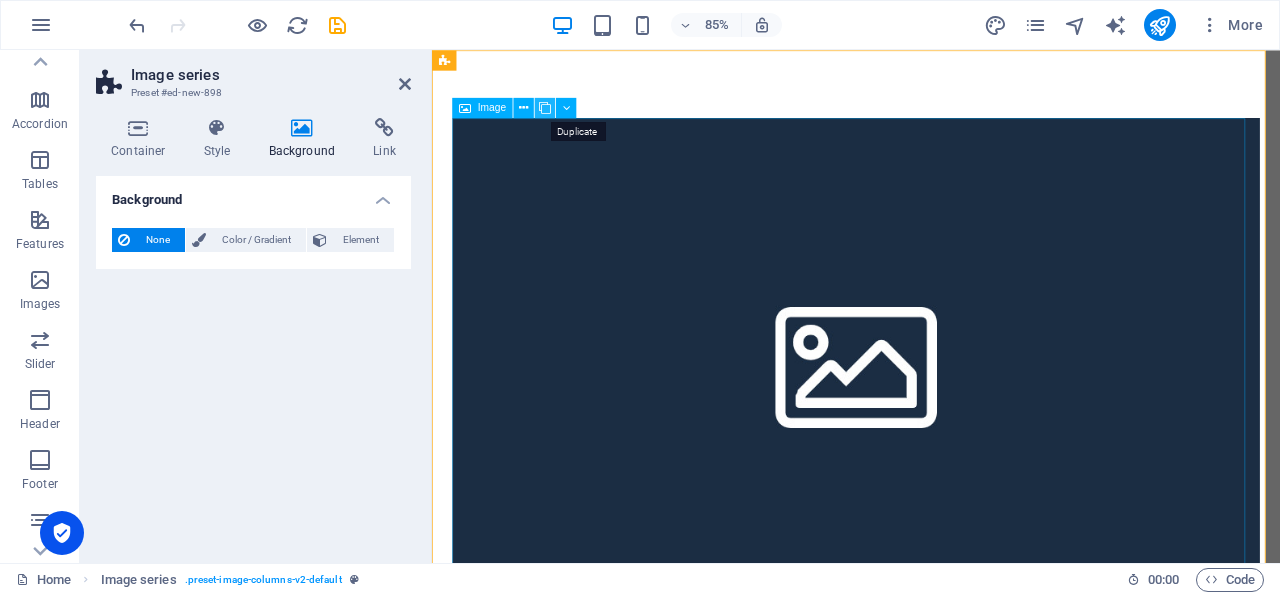 click at bounding box center (545, 108) 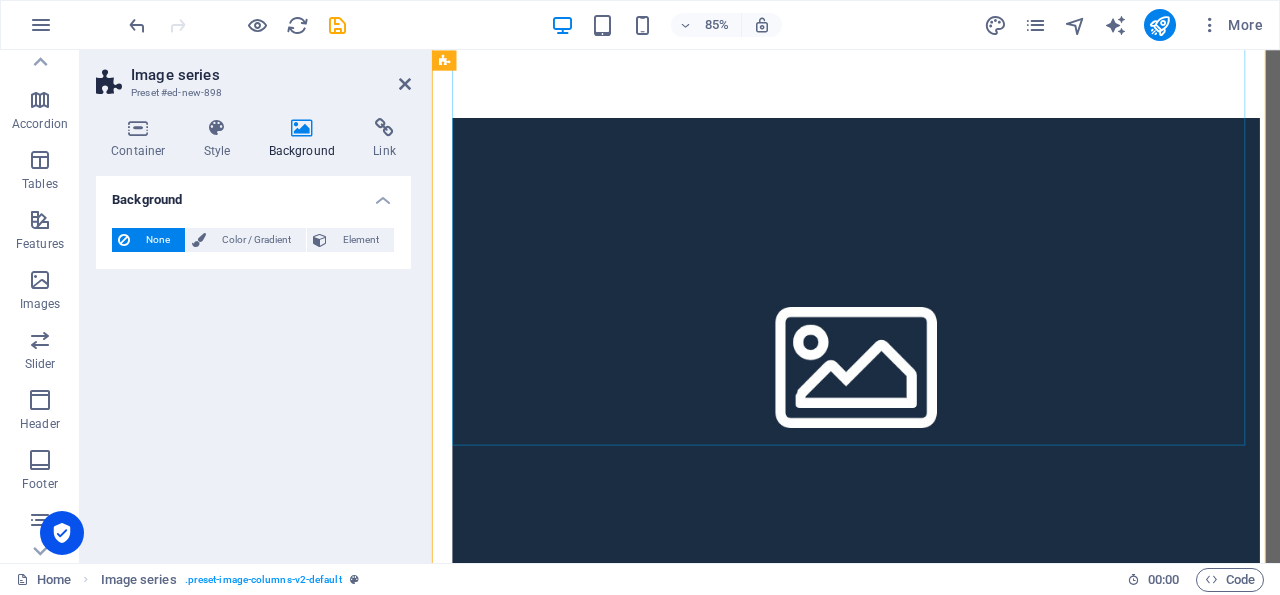 scroll, scrollTop: 632, scrollLeft: 0, axis: vertical 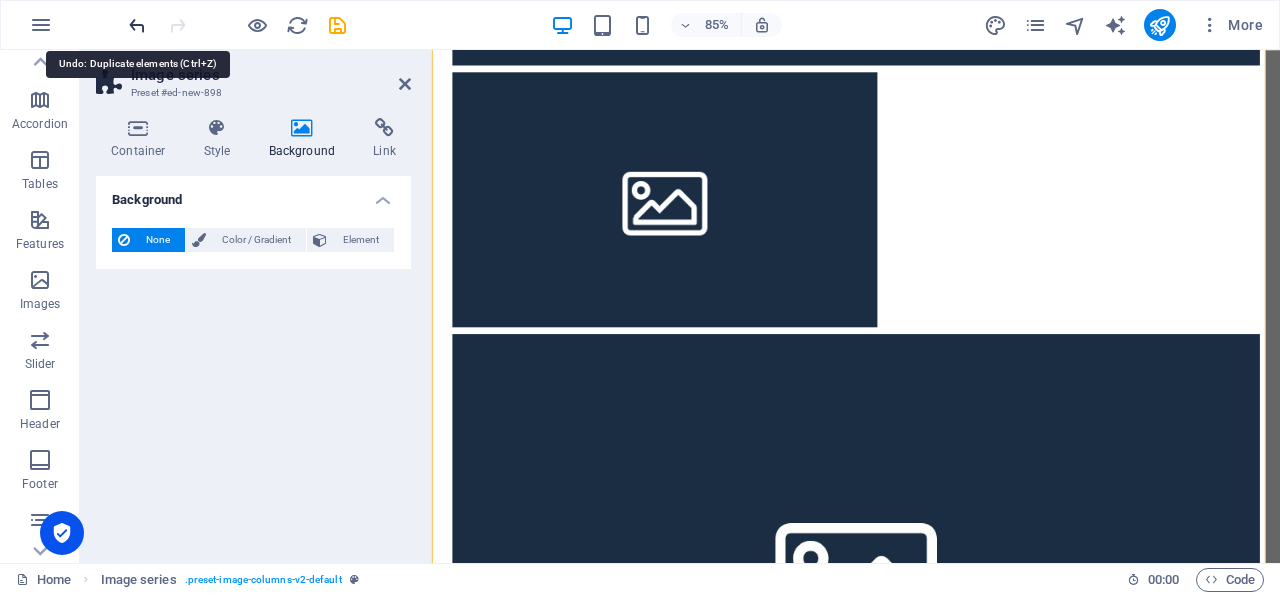 click at bounding box center [137, 25] 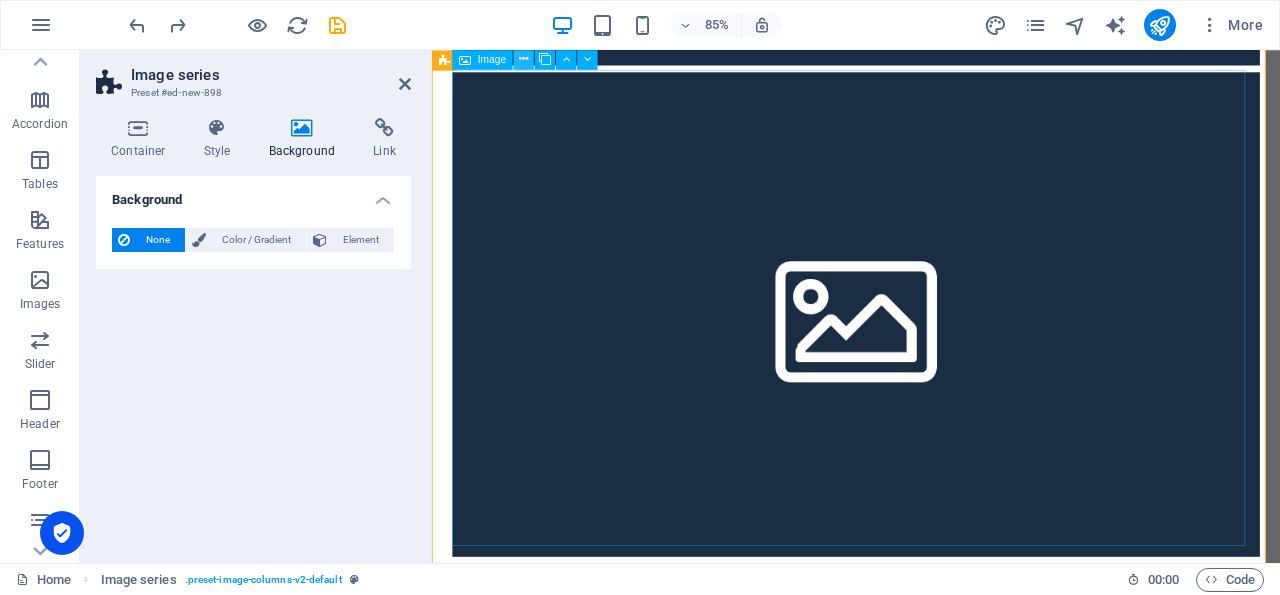 click at bounding box center [523, 59] 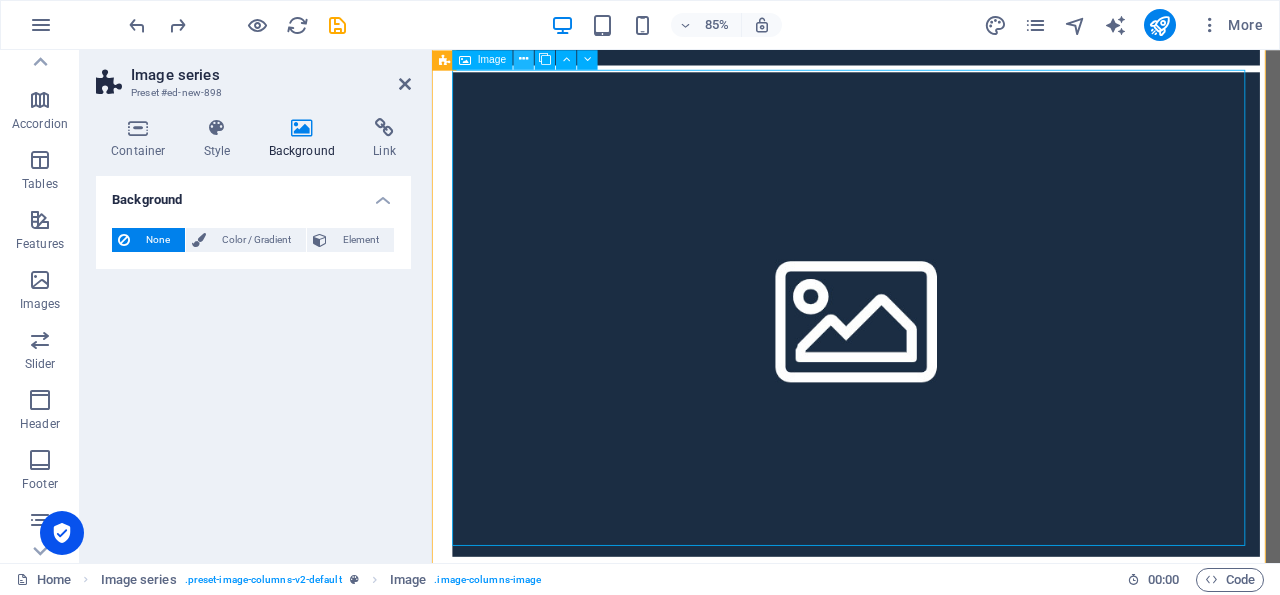 click at bounding box center (523, 59) 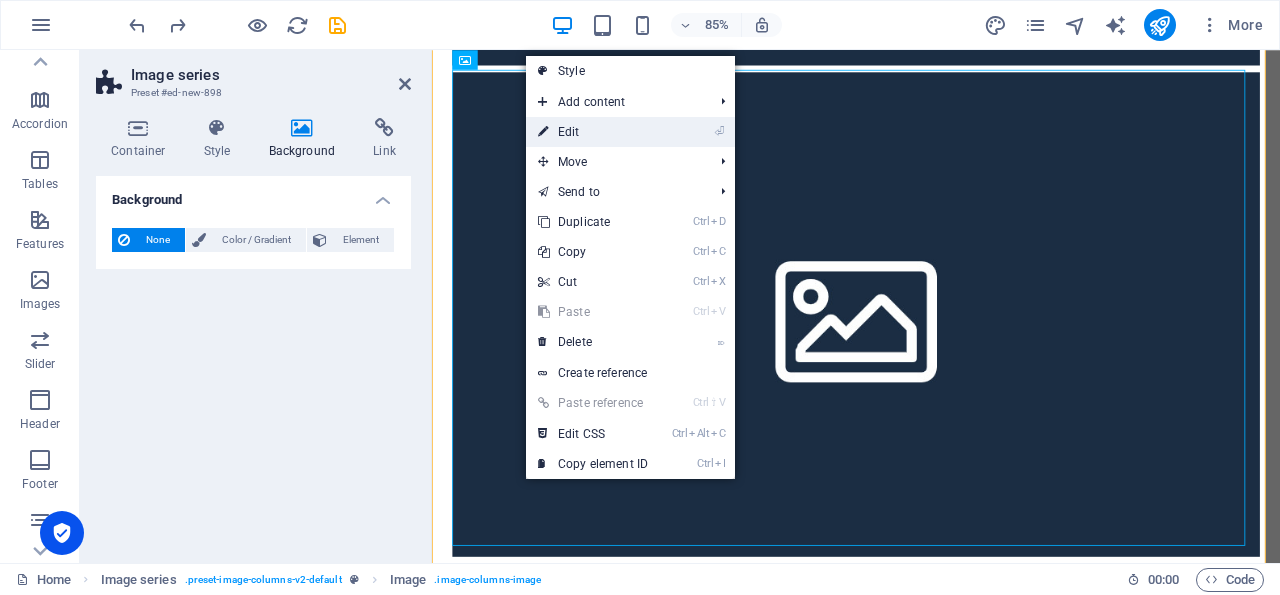 click on "⏎  Edit" at bounding box center [593, 132] 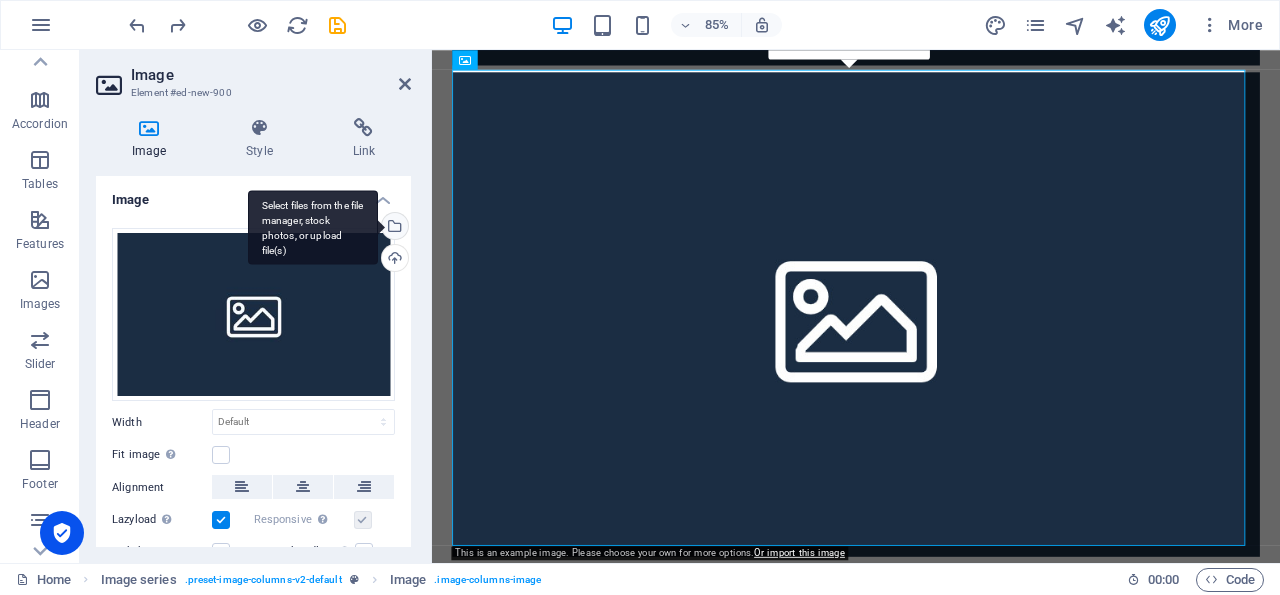 click on "Select files from the file manager, stock photos, or upload file(s)" at bounding box center (313, 227) 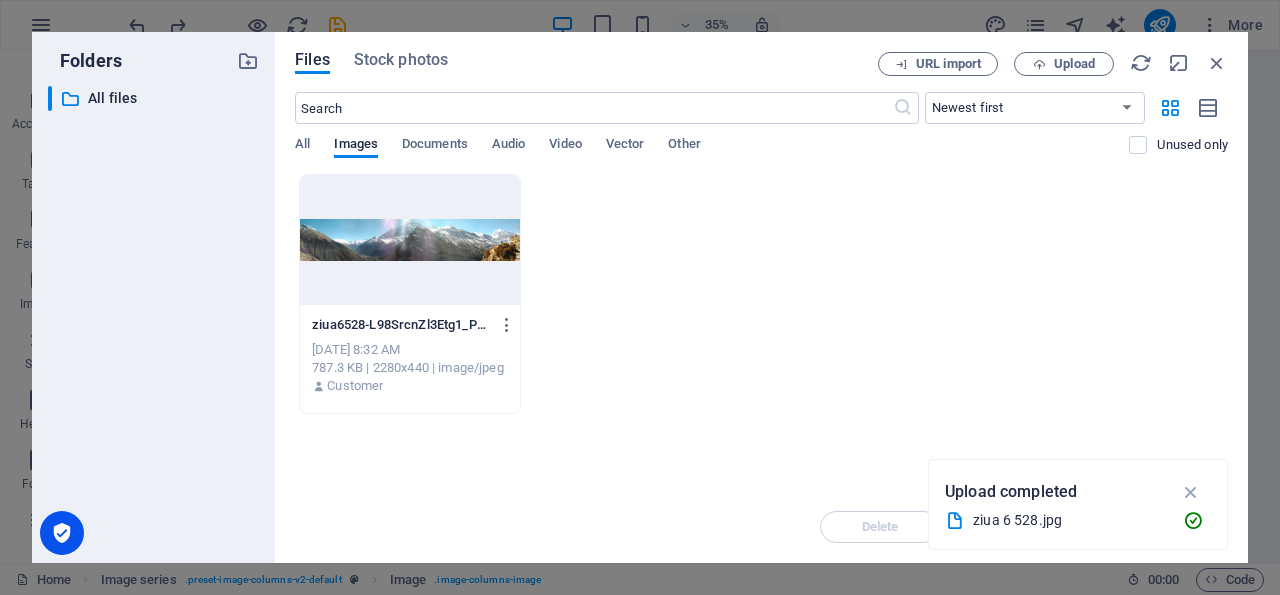 click at bounding box center (410, 240) 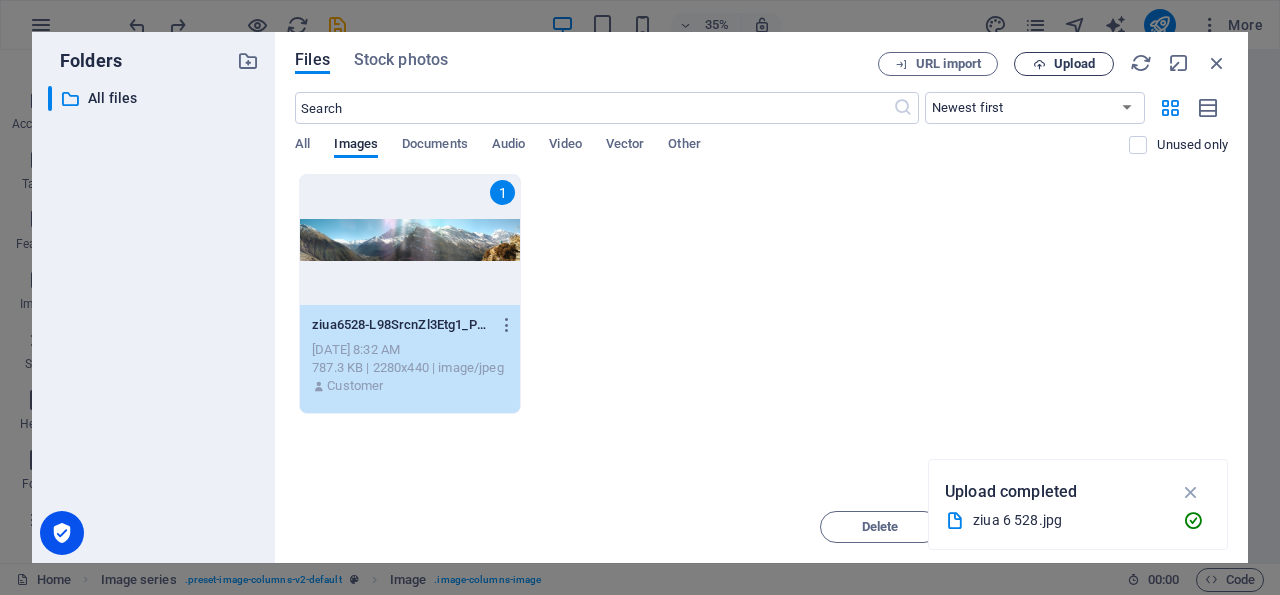 click on "Upload" at bounding box center [1074, 64] 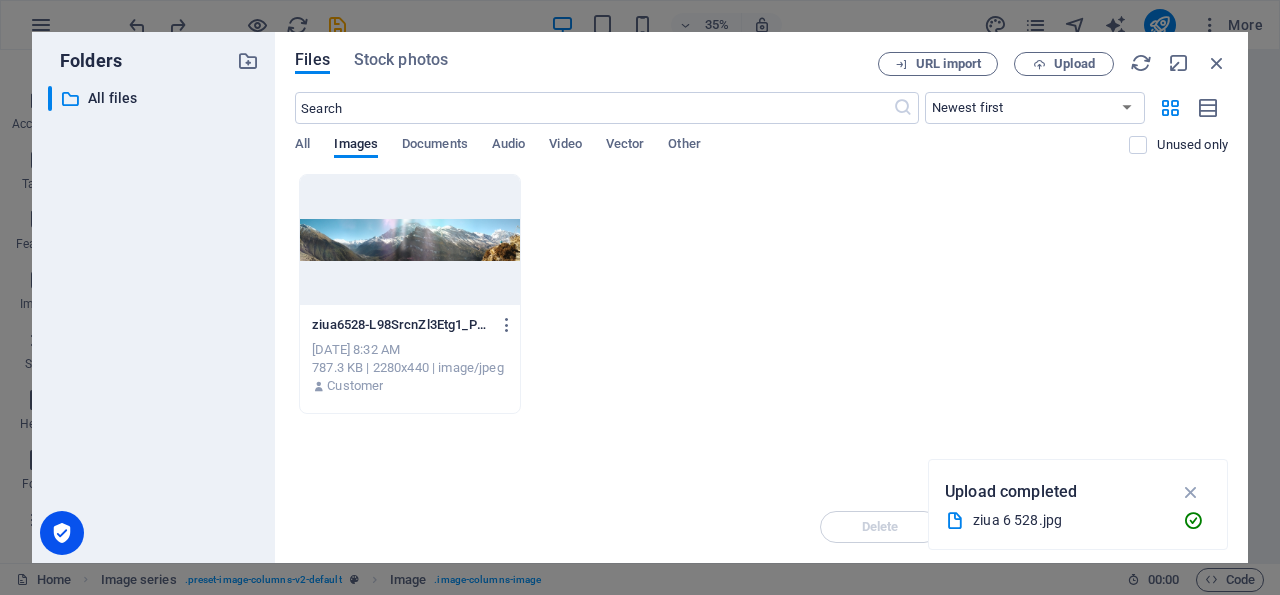 click at bounding box center [410, 240] 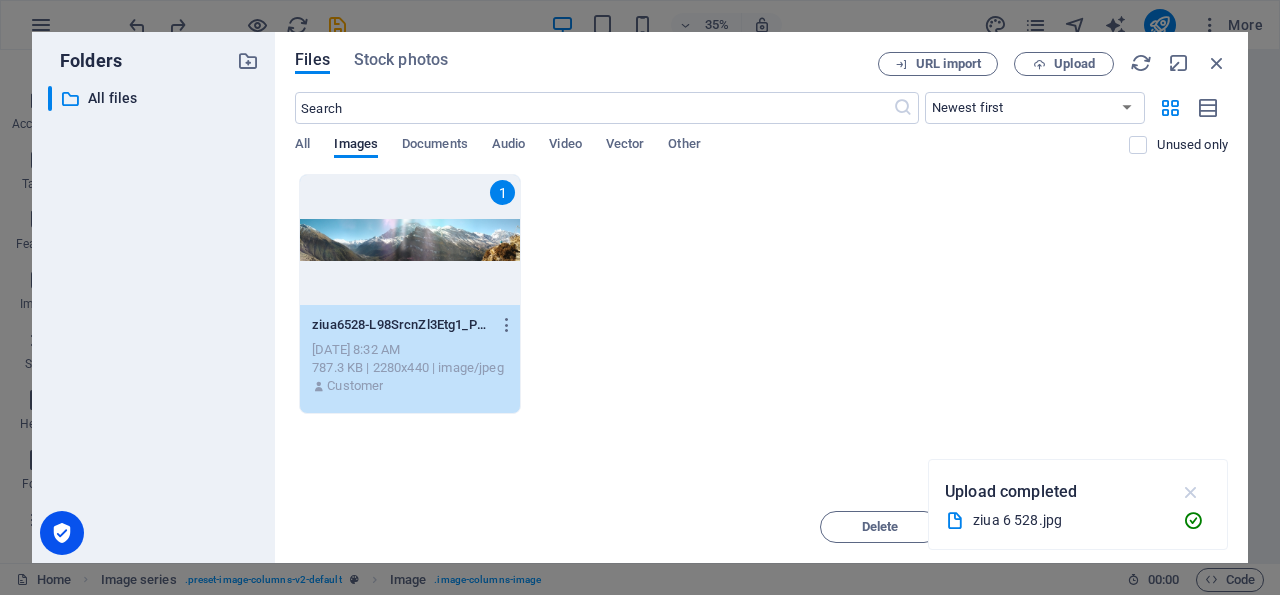 click at bounding box center (1191, 492) 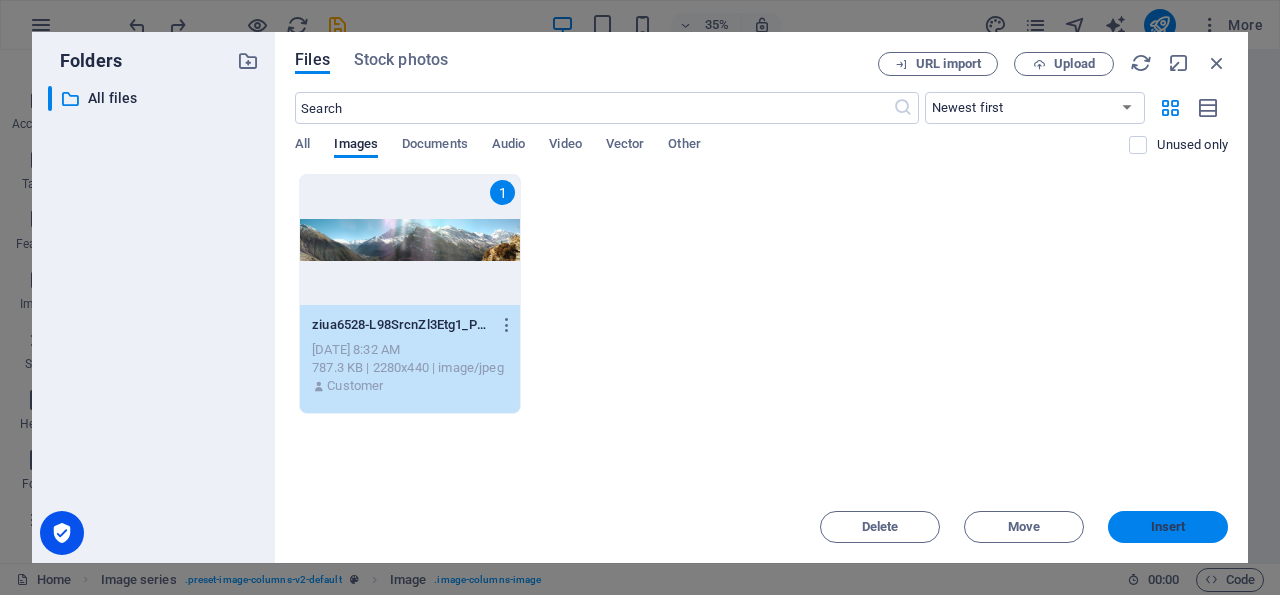 drag, startPoint x: 1134, startPoint y: 520, endPoint x: 818, endPoint y: 554, distance: 317.82385 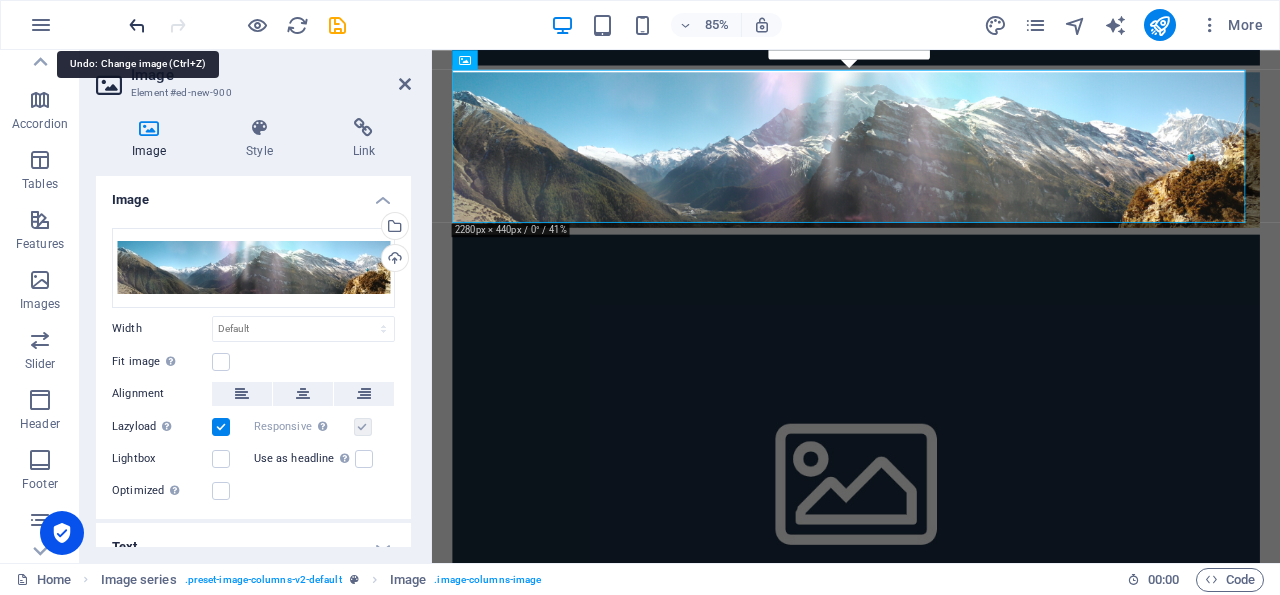 click at bounding box center [137, 25] 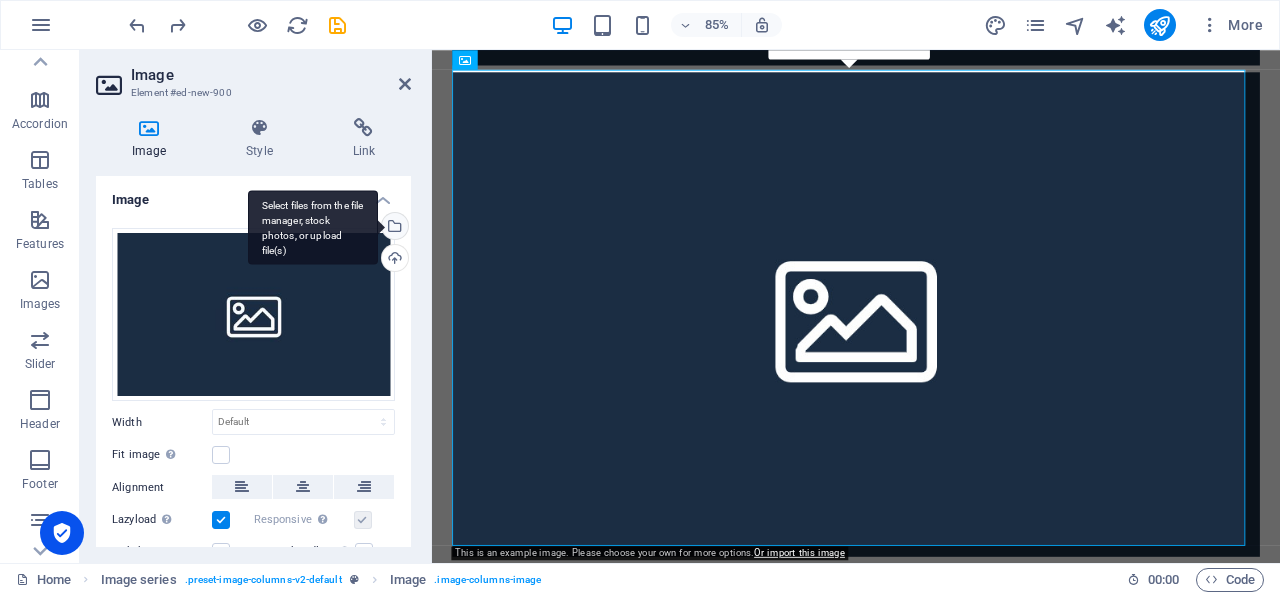 click on "Select files from the file manager, stock photos, or upload file(s)" at bounding box center [313, 227] 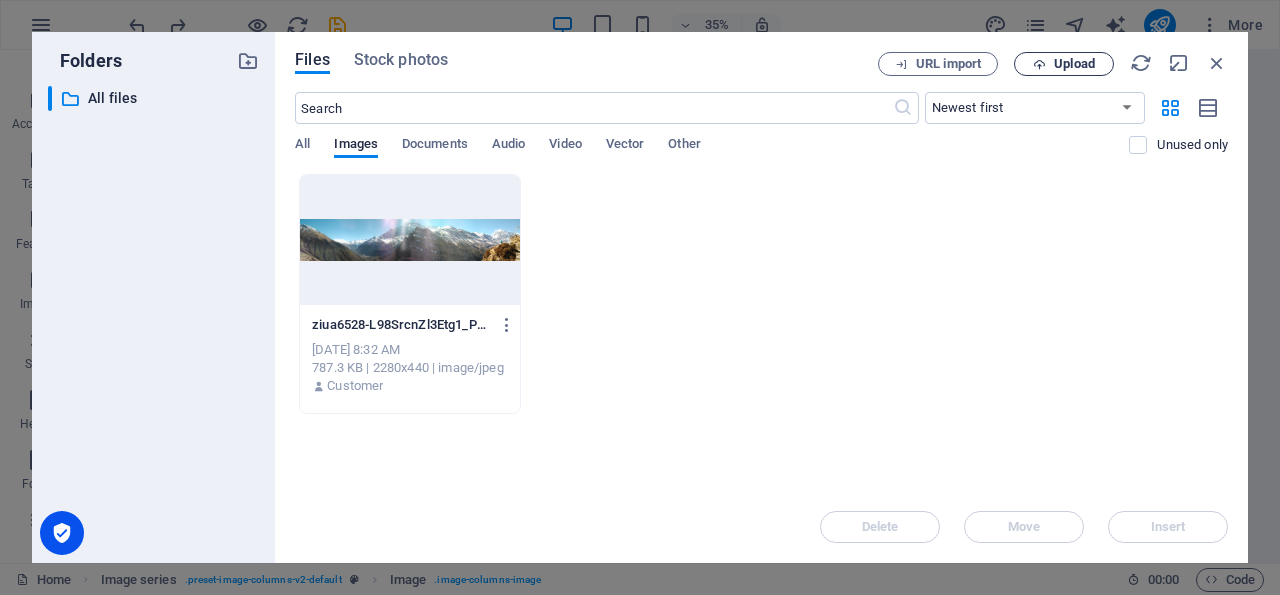click on "Upload" at bounding box center [1074, 64] 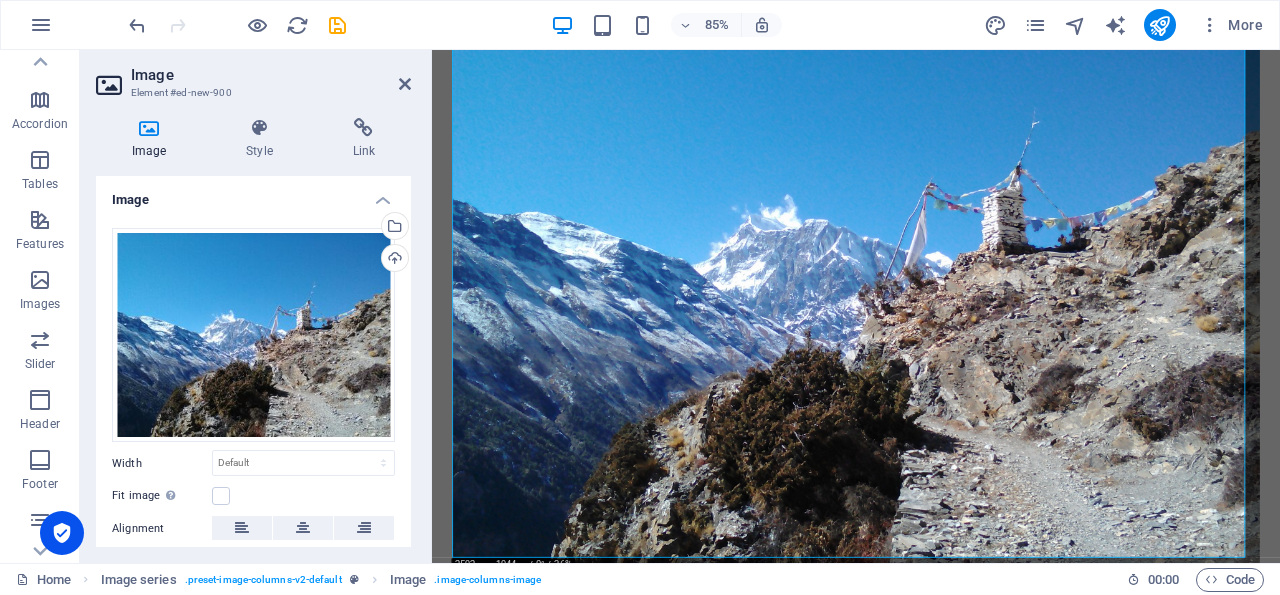 scroll, scrollTop: 871, scrollLeft: 0, axis: vertical 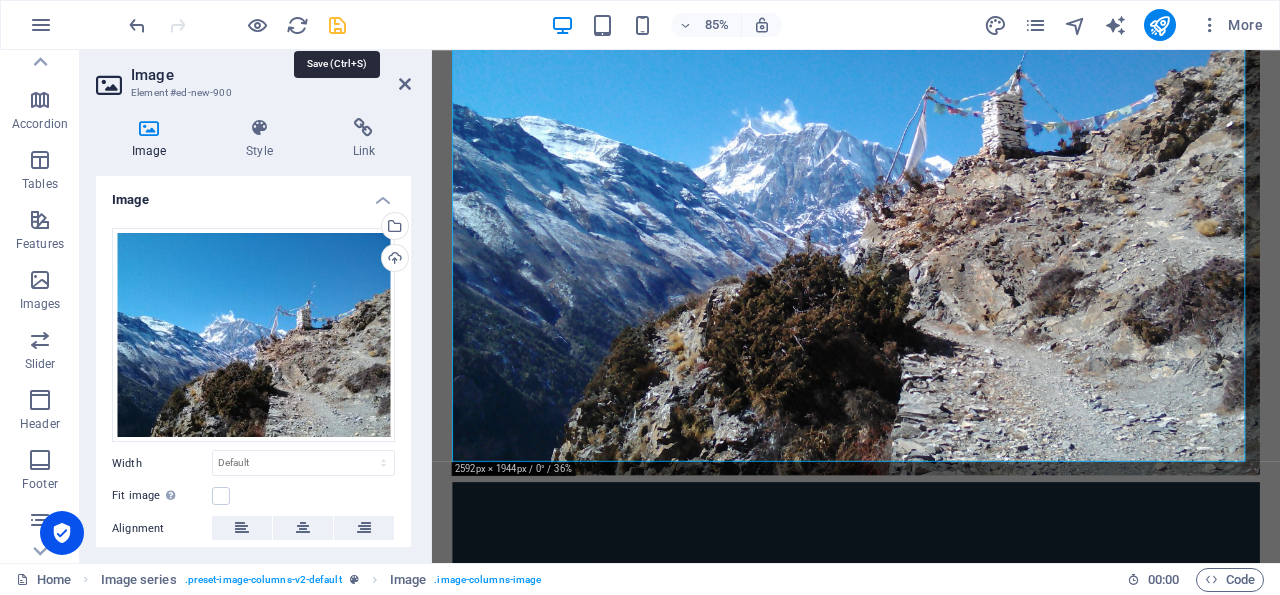 click at bounding box center (337, 25) 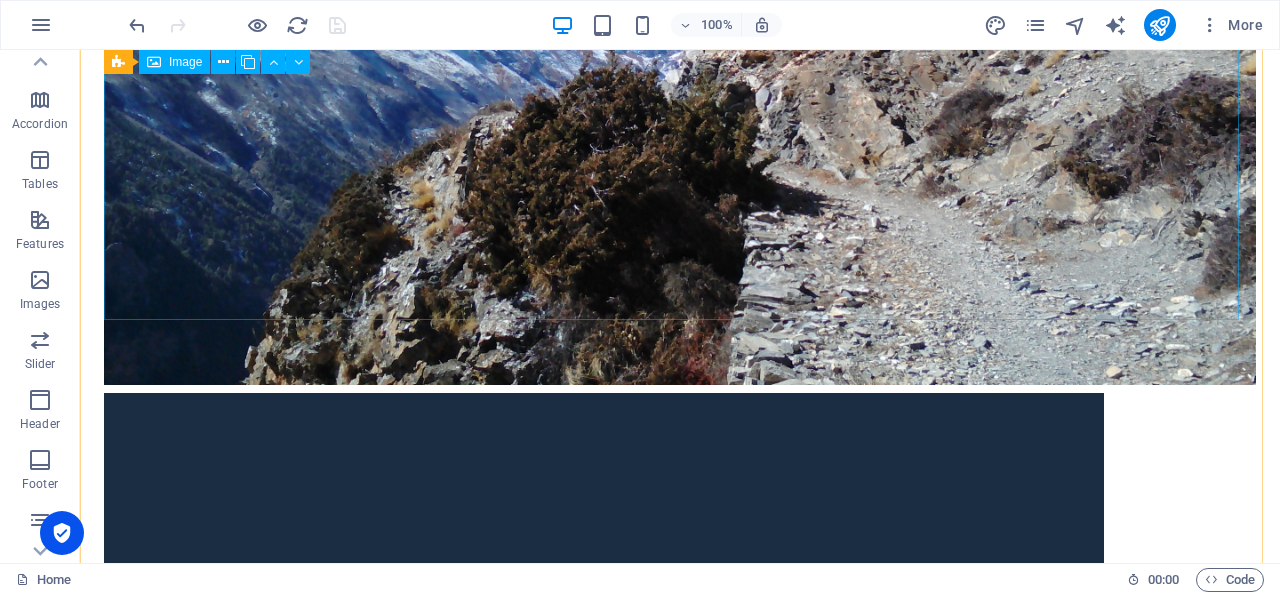 scroll, scrollTop: 1421, scrollLeft: 0, axis: vertical 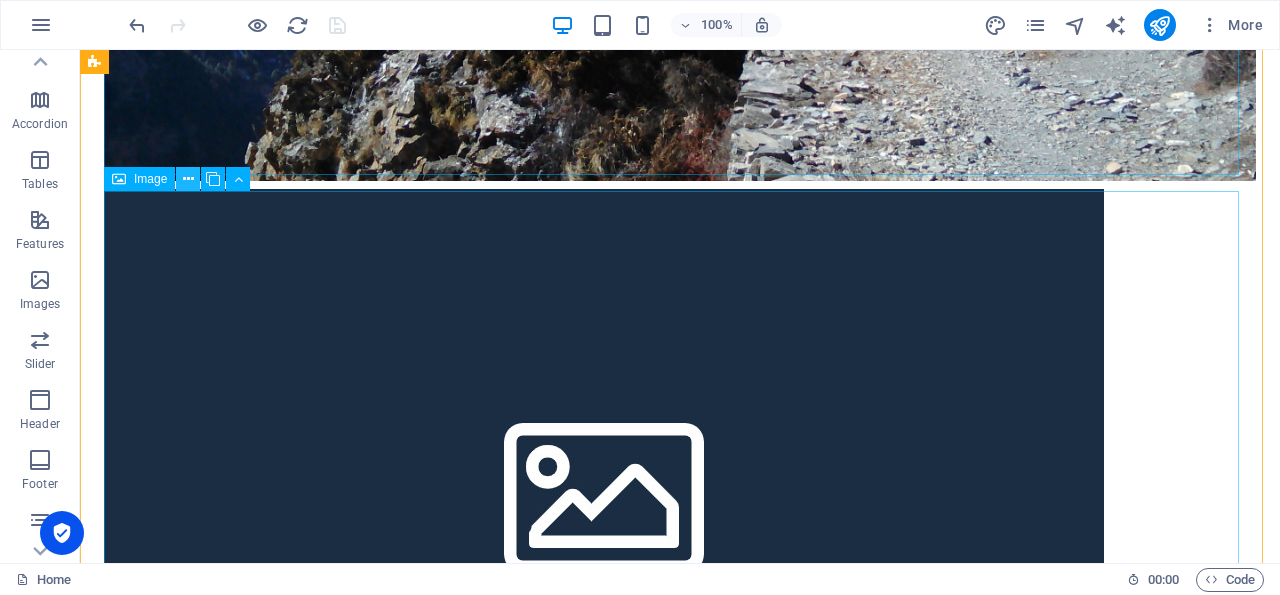 click at bounding box center (188, 179) 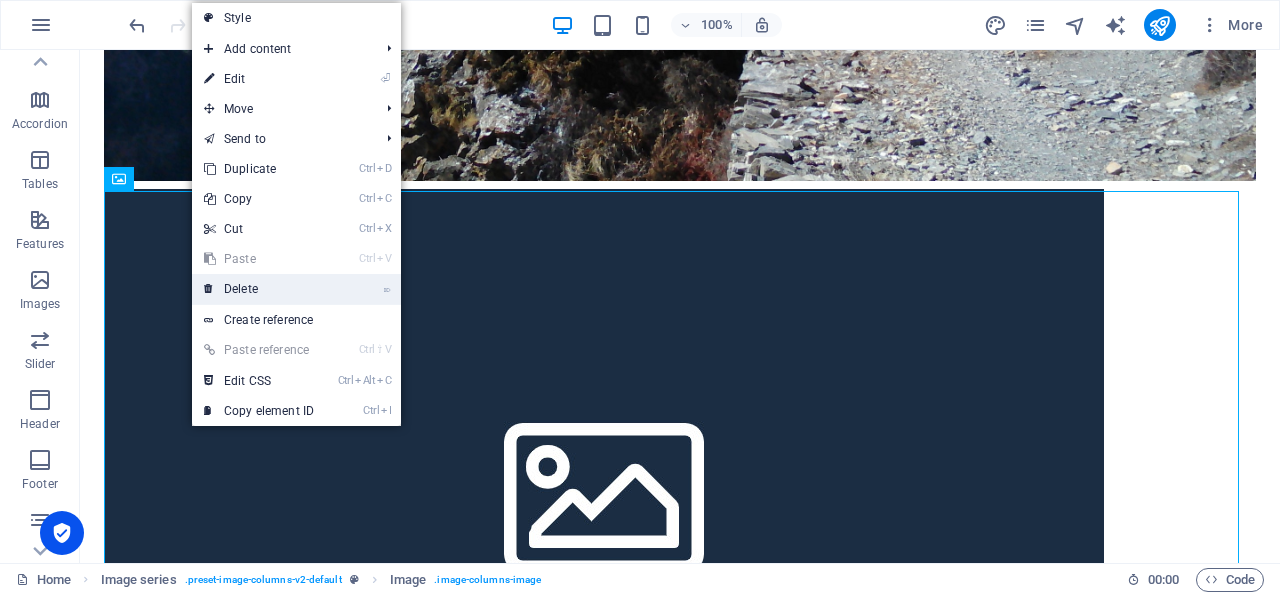 click on "⌦  Delete" at bounding box center [259, 289] 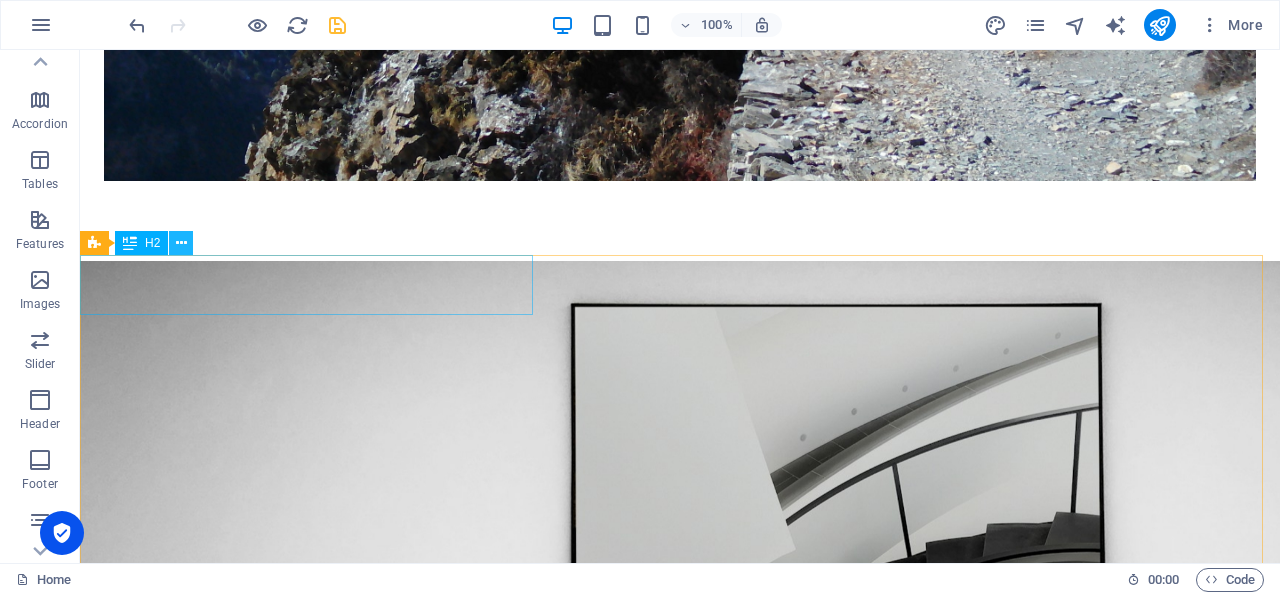 click at bounding box center [181, 243] 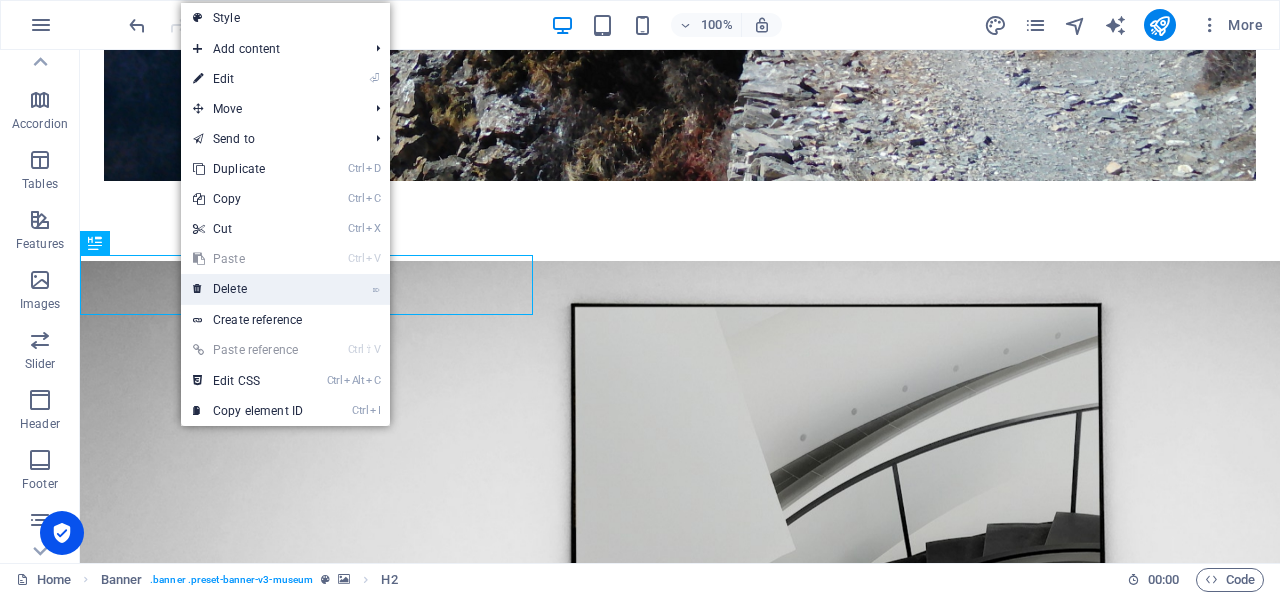 click on "⌦  Delete" at bounding box center [248, 289] 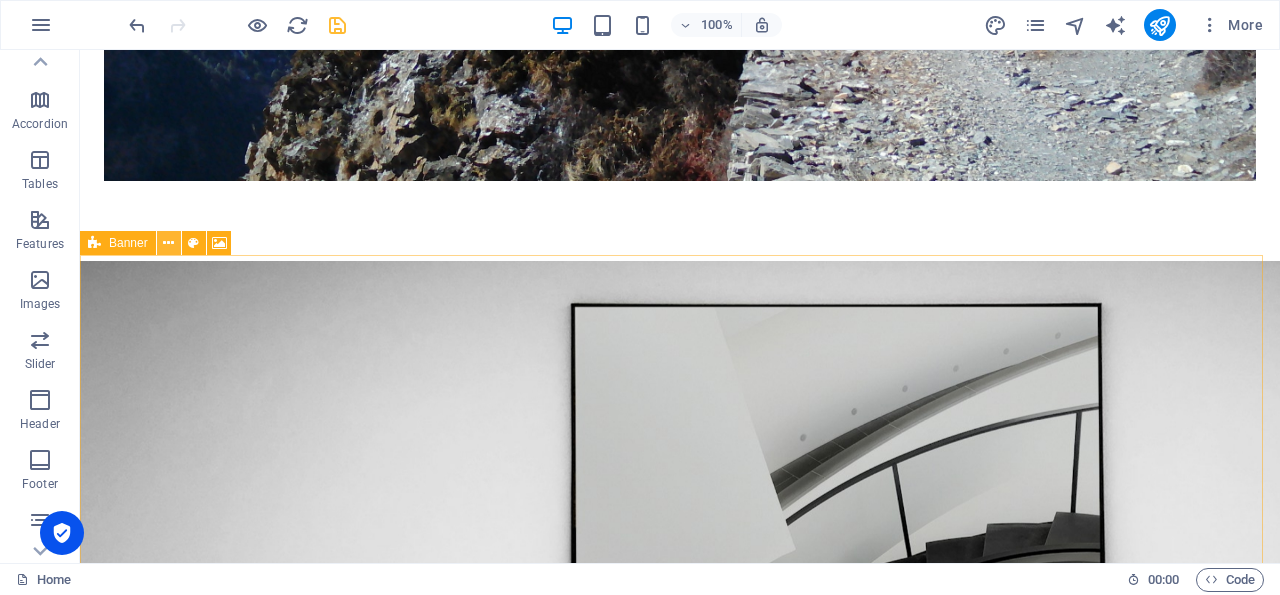 click at bounding box center [168, 243] 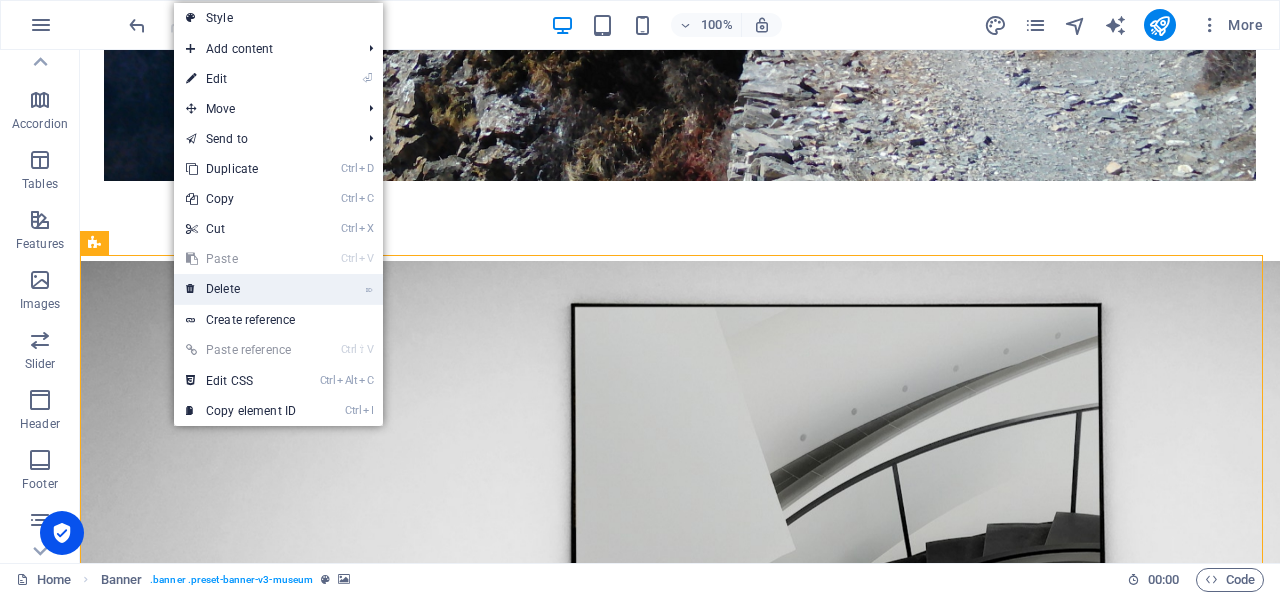 drag, startPoint x: 234, startPoint y: 288, endPoint x: 155, endPoint y: 236, distance: 94.57801 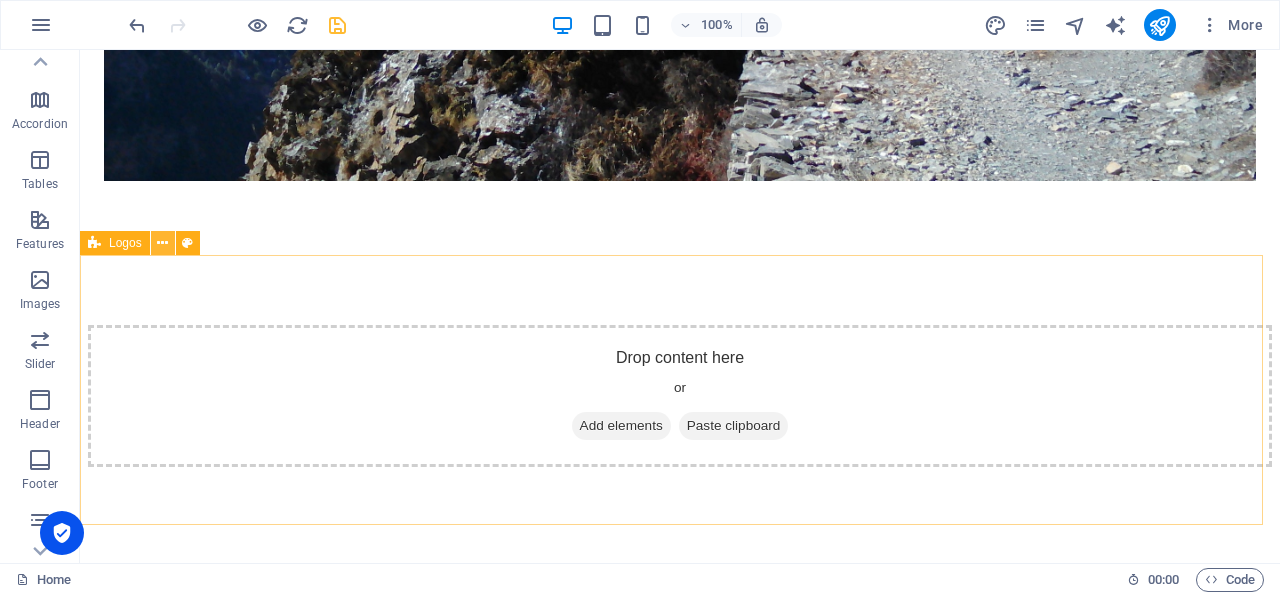 click at bounding box center [162, 243] 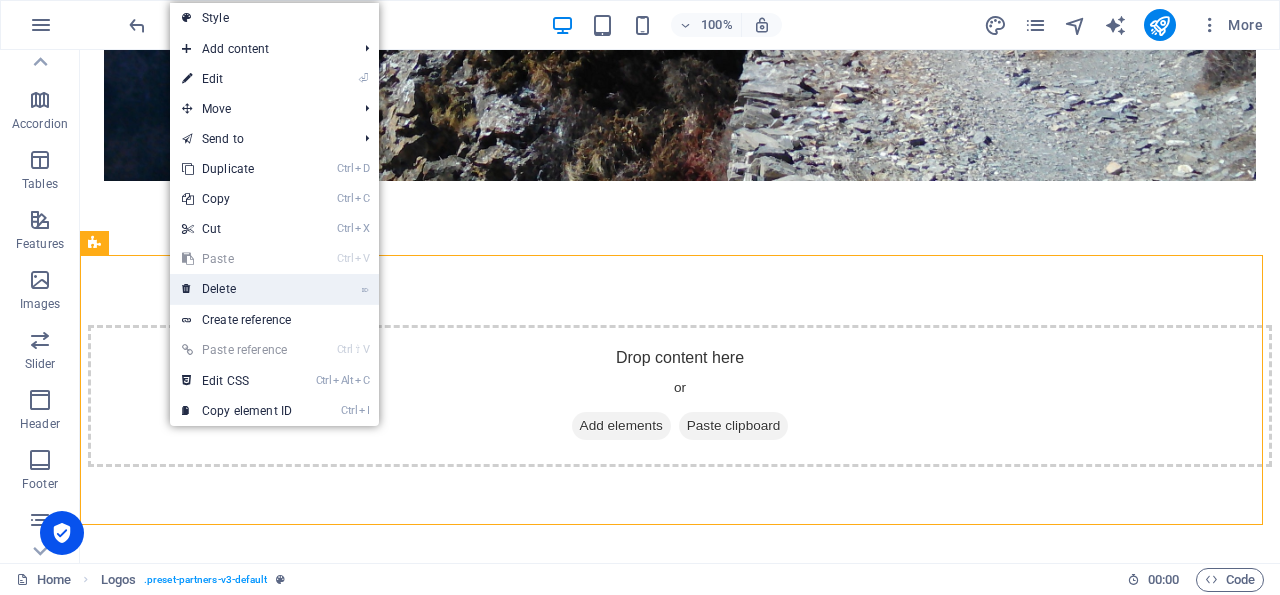 click on "⌦  Delete" at bounding box center (237, 289) 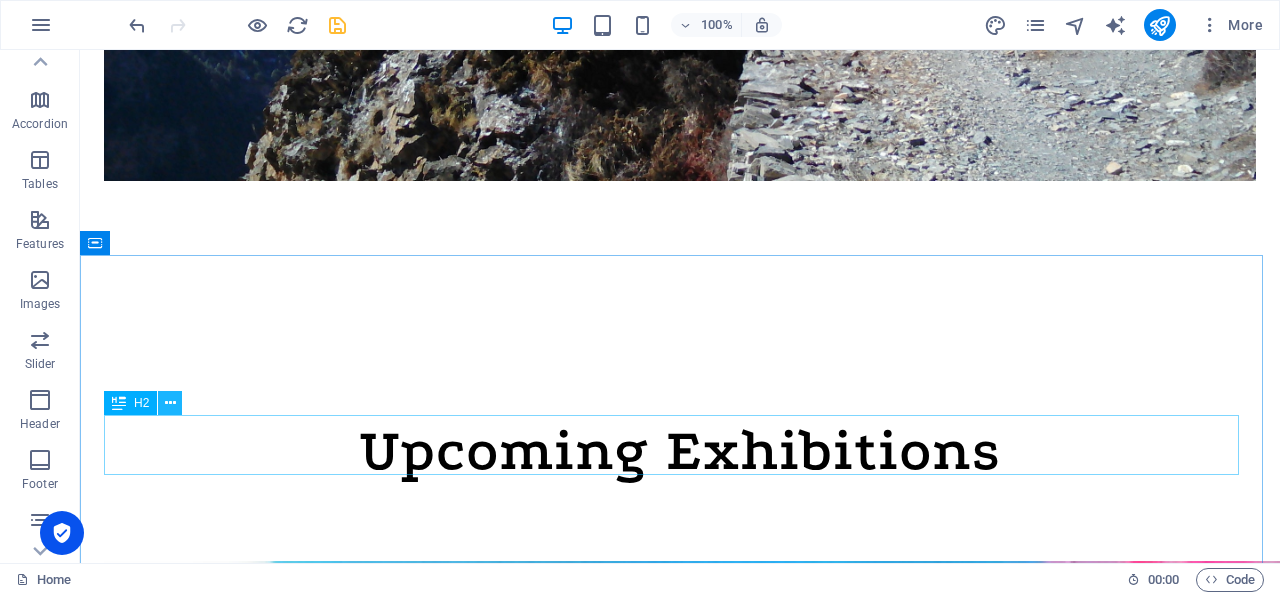 click at bounding box center [170, 403] 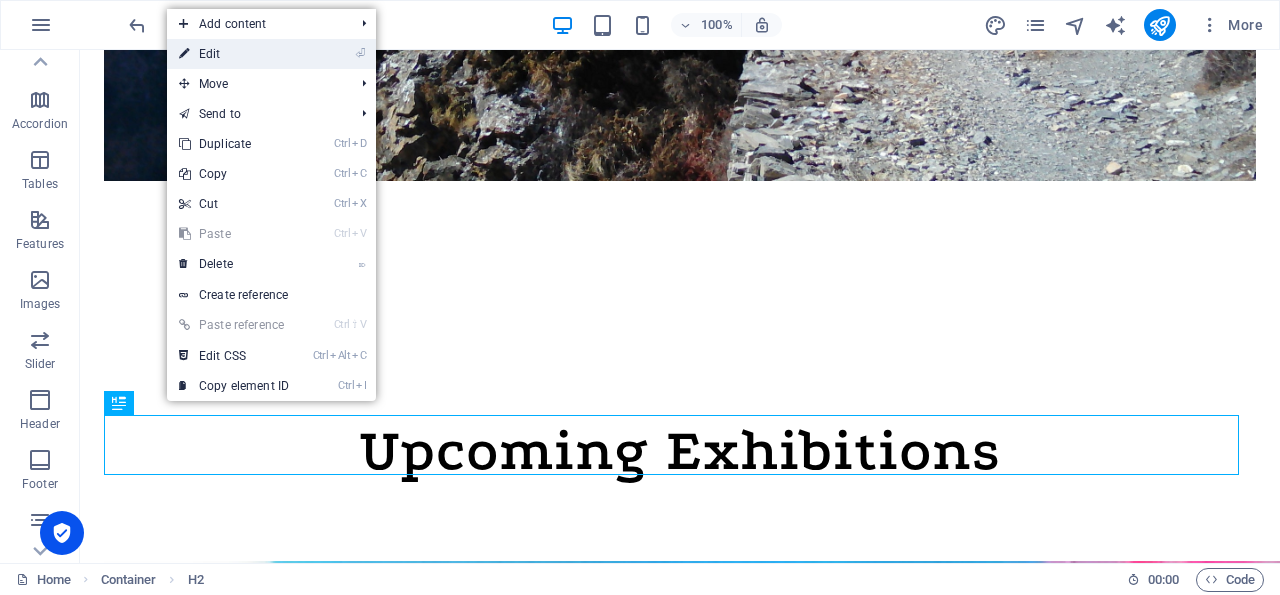 click on "⏎  Edit" at bounding box center (234, 54) 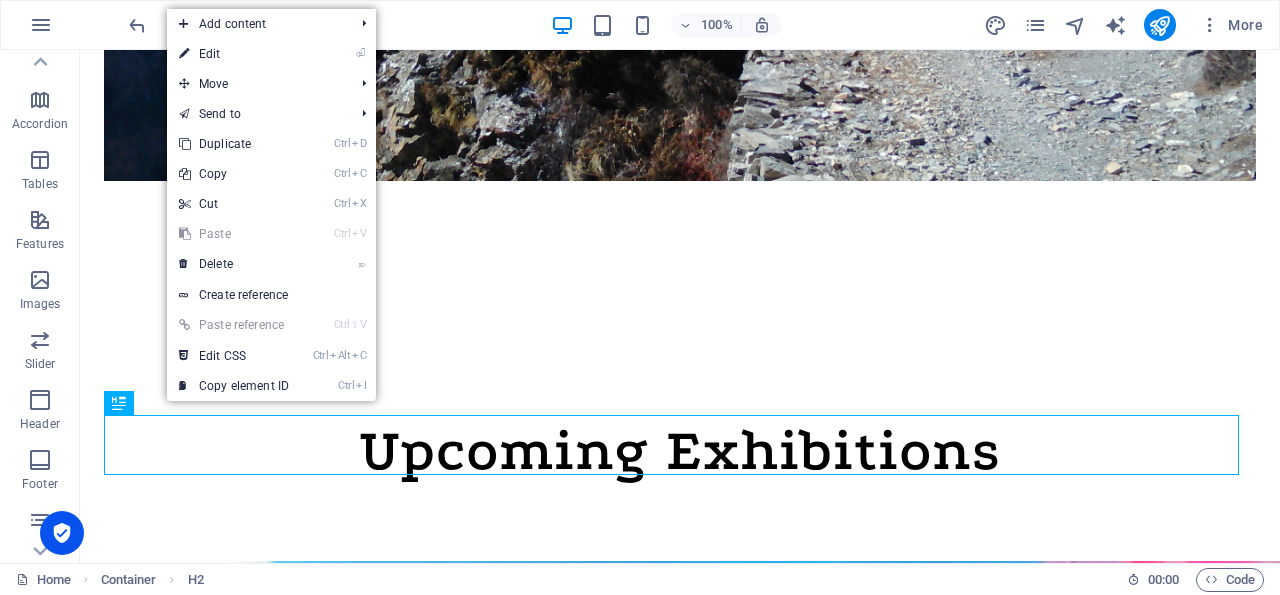 scroll, scrollTop: 1381, scrollLeft: 0, axis: vertical 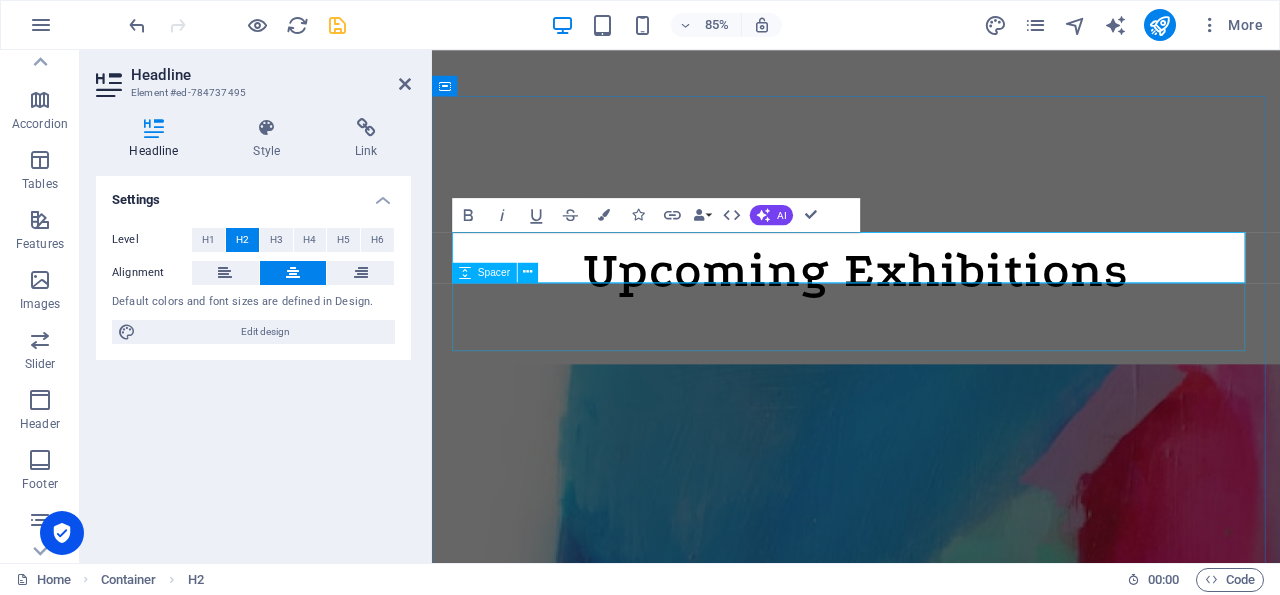 type 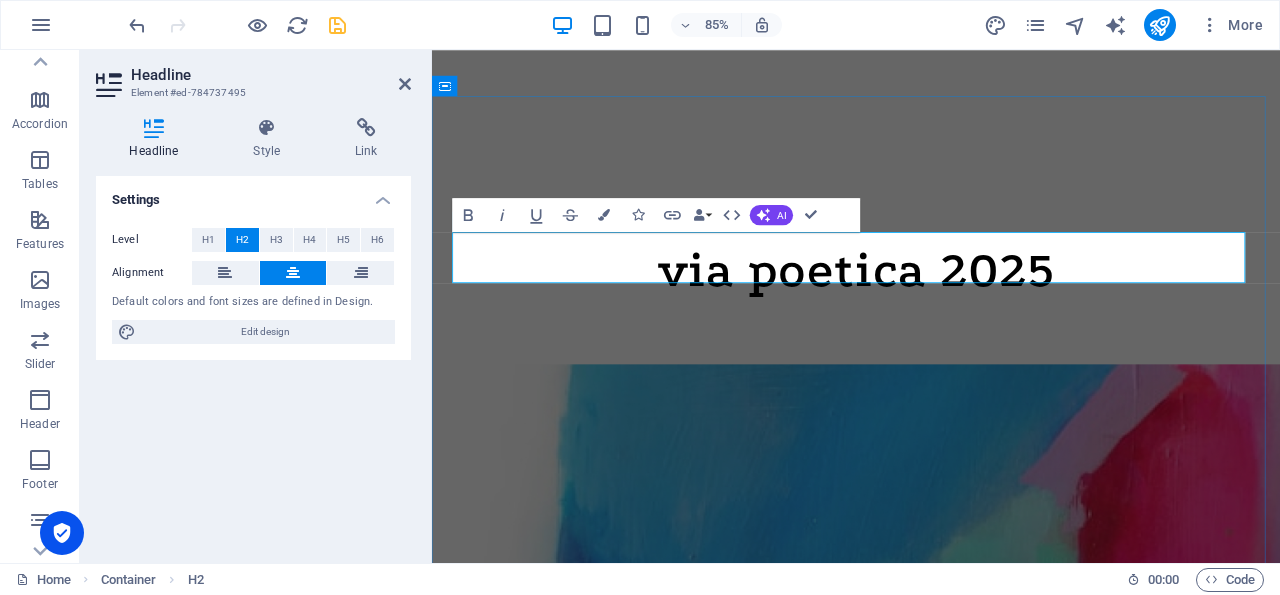 click on "via poetica 2025" at bounding box center (931, 310) 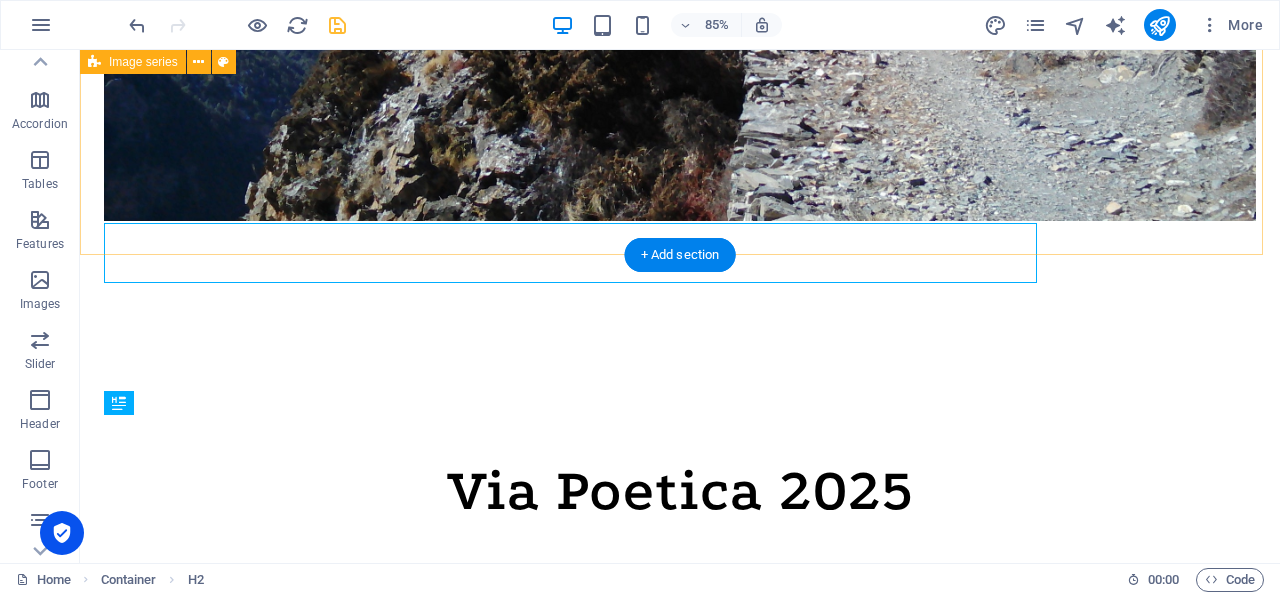 scroll, scrollTop: 1421, scrollLeft: 0, axis: vertical 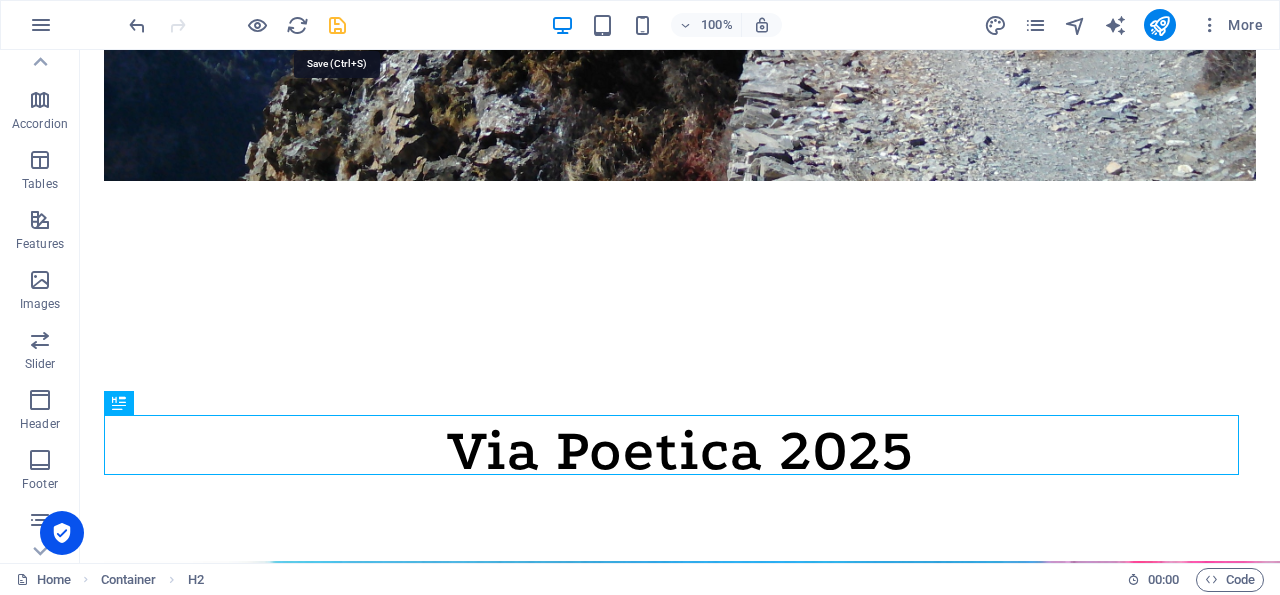 click at bounding box center [337, 25] 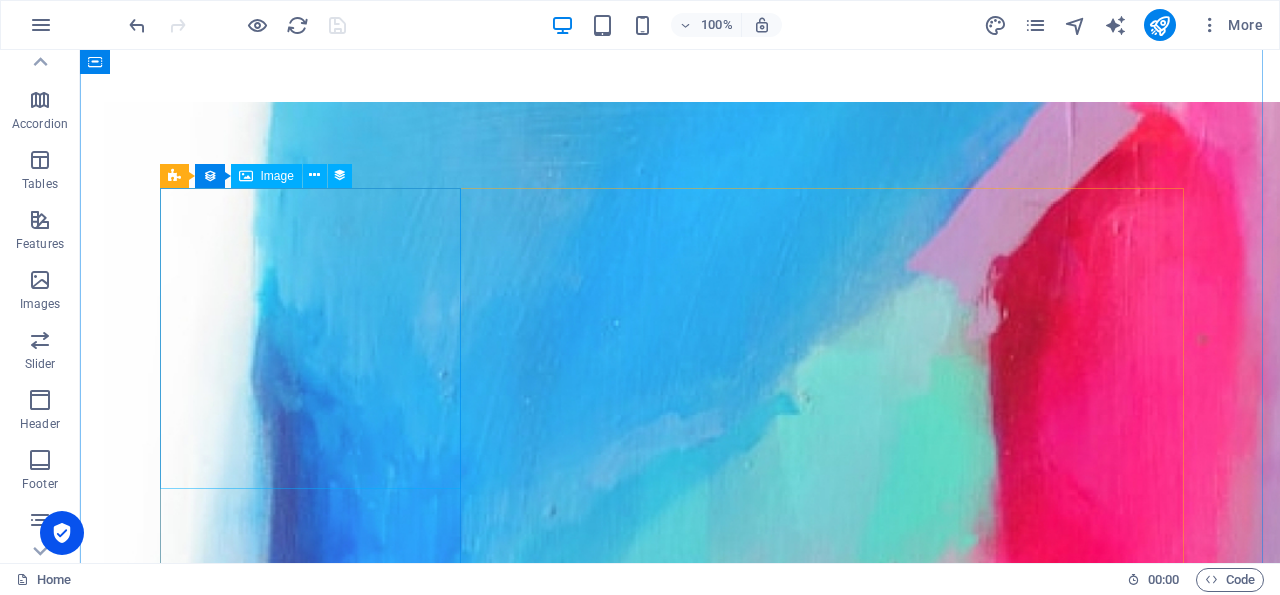 scroll, scrollTop: 1778, scrollLeft: 0, axis: vertical 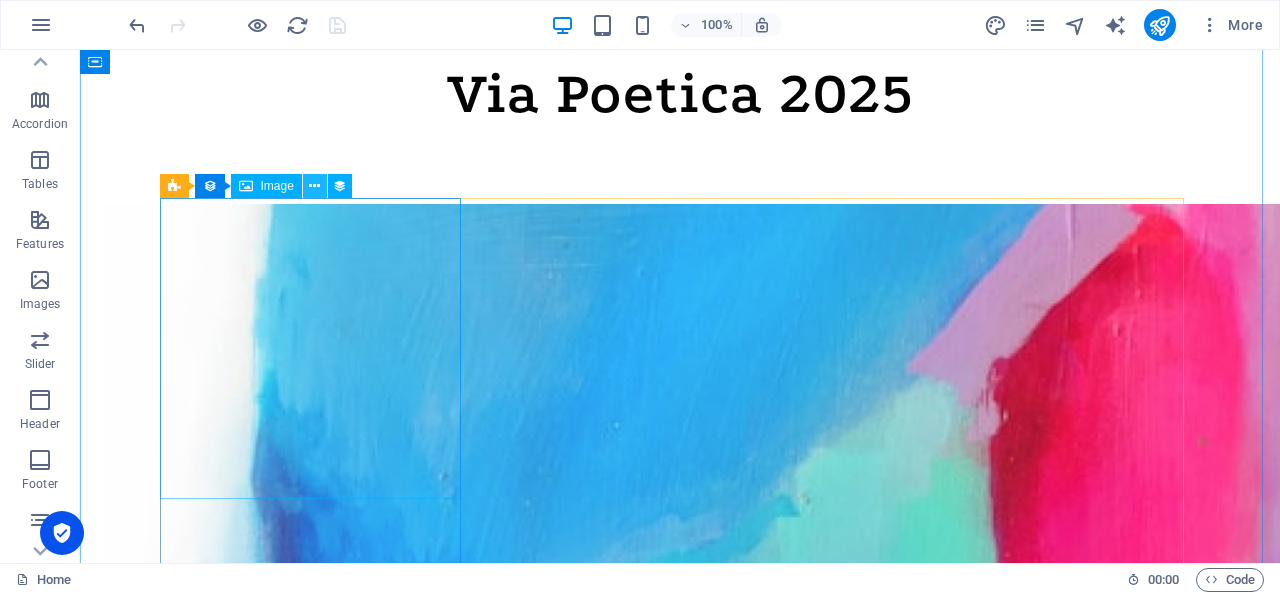 click at bounding box center (315, 186) 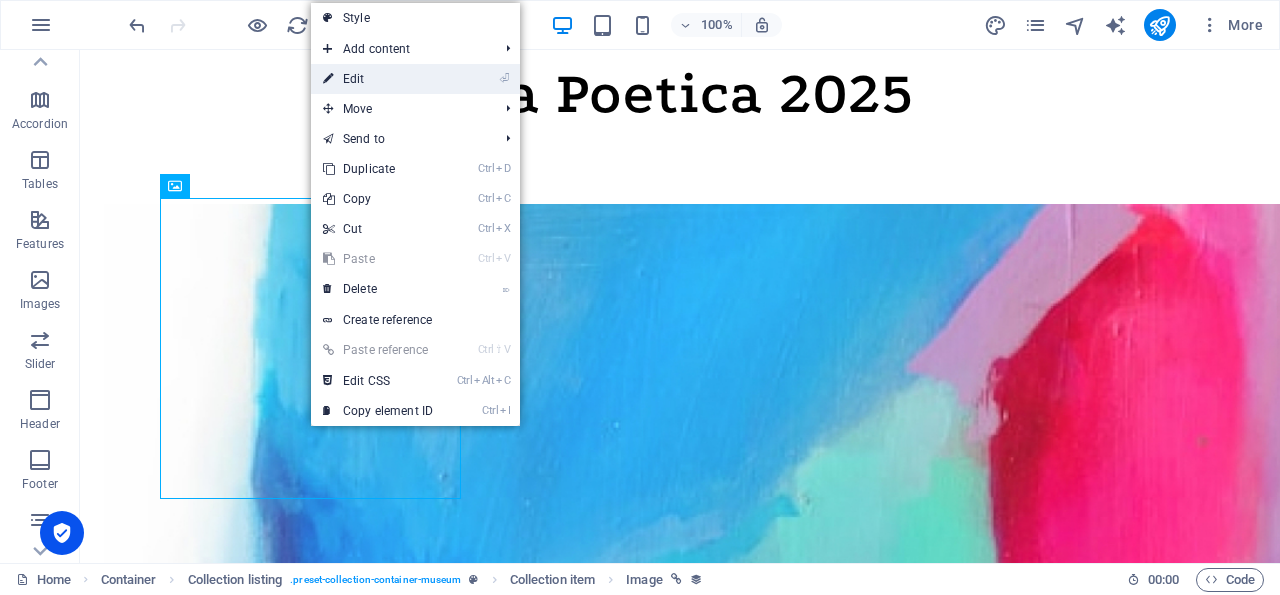 click on "⏎  Edit" at bounding box center [378, 79] 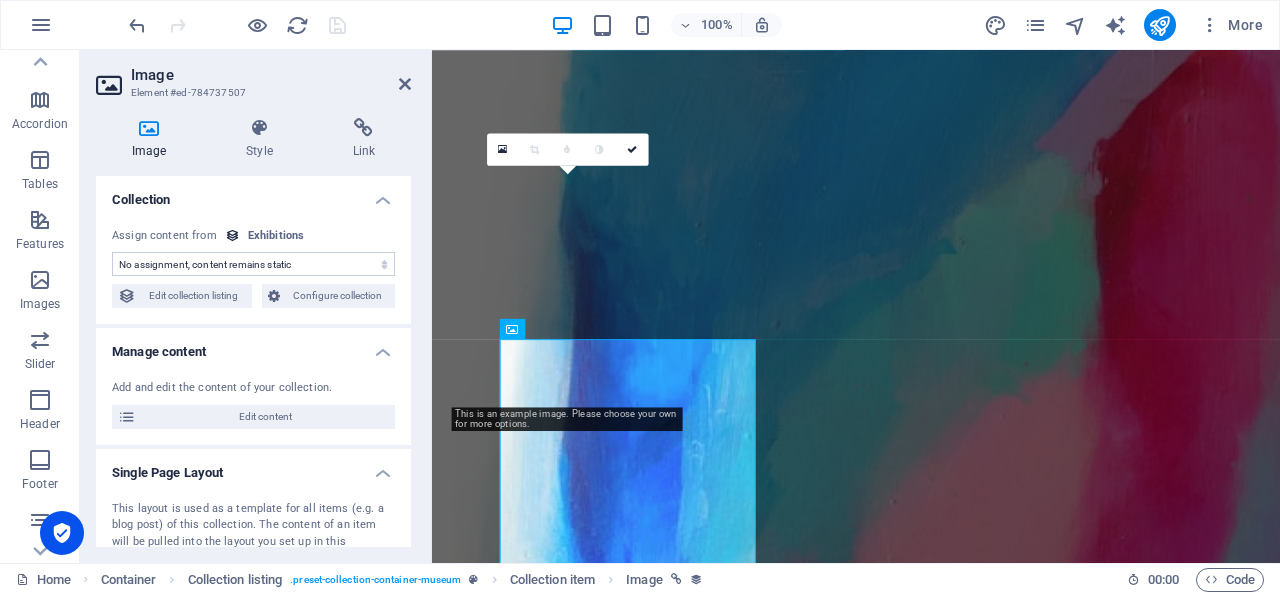 scroll, scrollTop: 1587, scrollLeft: 0, axis: vertical 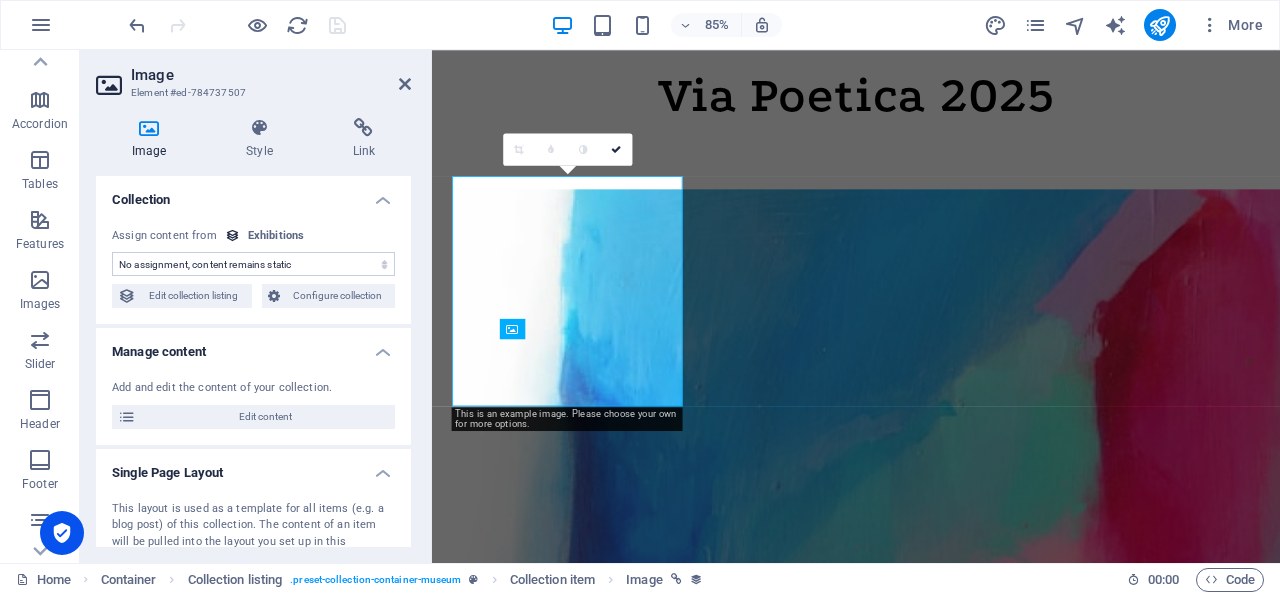 select on "exhibition-image" 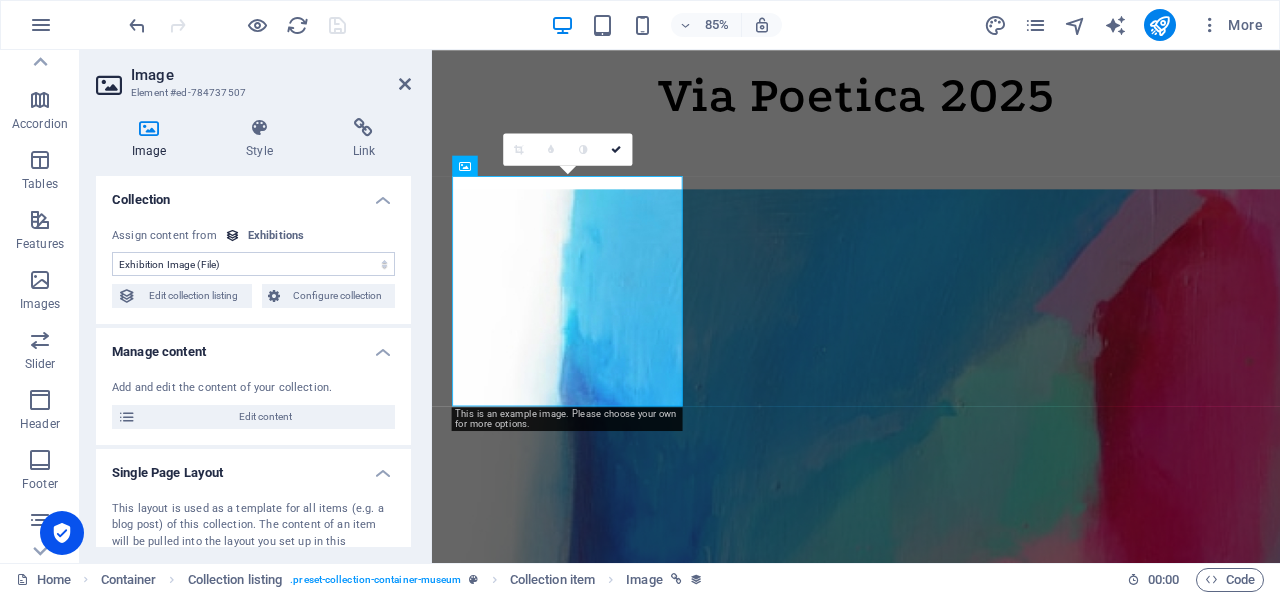 click at bounding box center [149, 128] 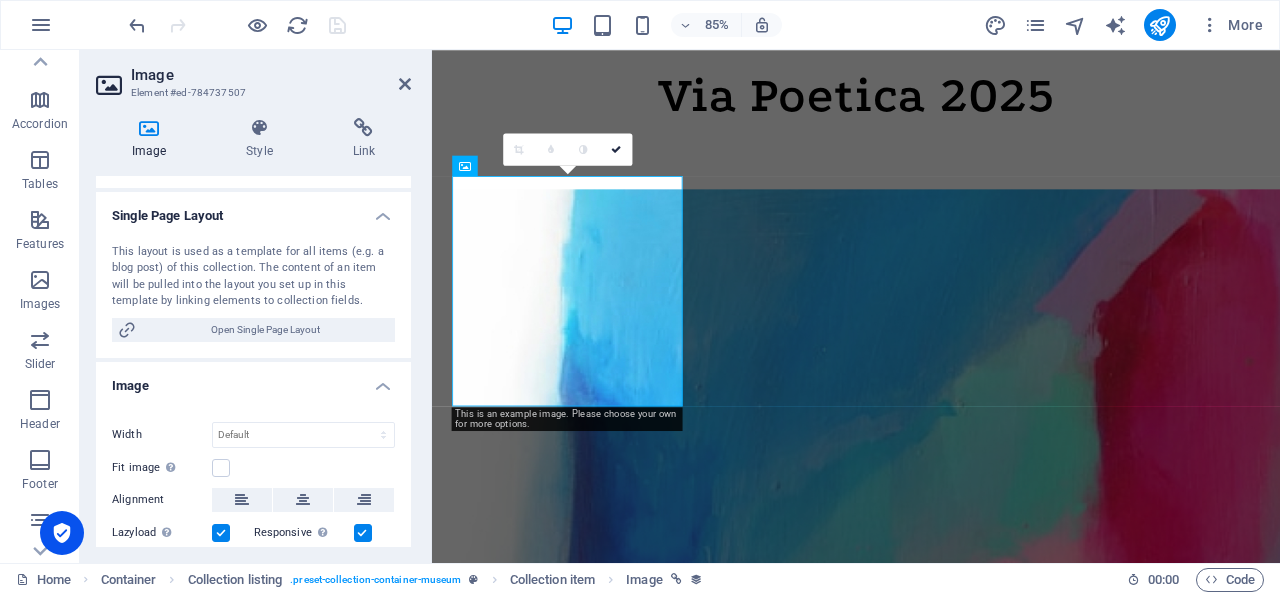 scroll, scrollTop: 204, scrollLeft: 0, axis: vertical 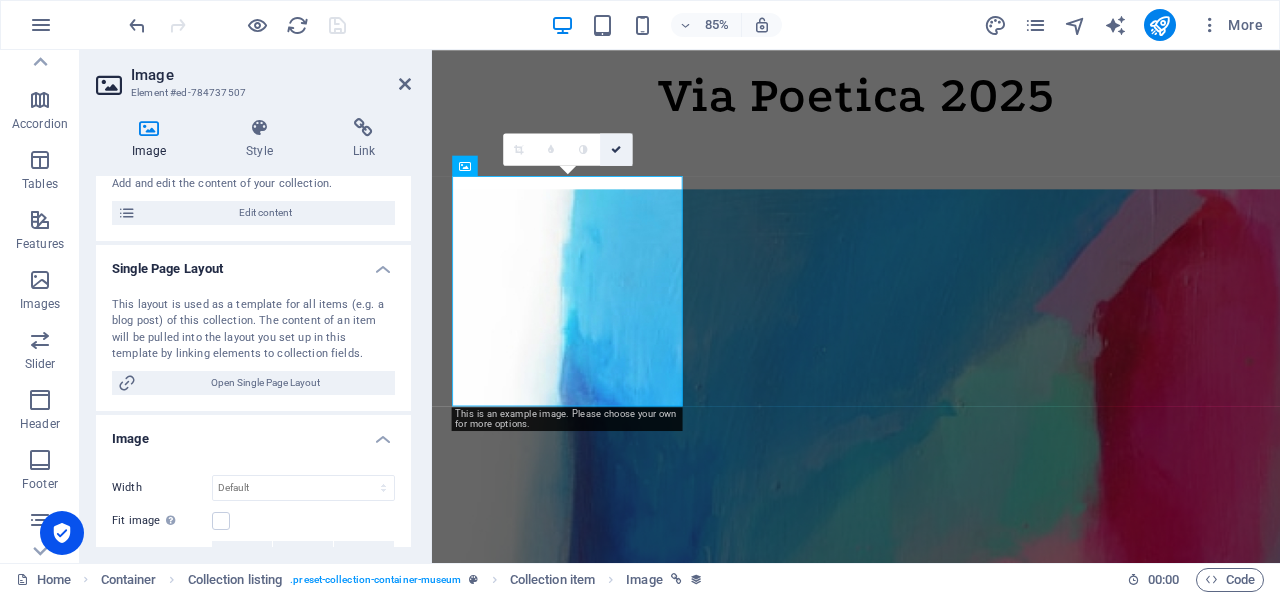 drag, startPoint x: 613, startPoint y: 152, endPoint x: 491, endPoint y: 126, distance: 124.73973 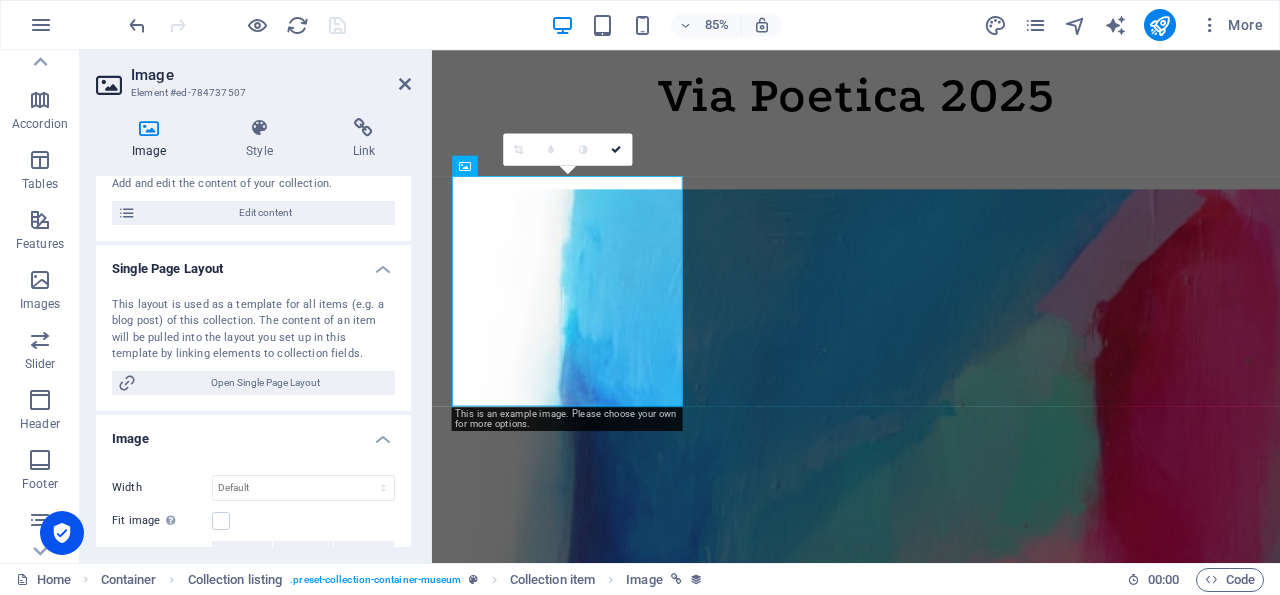 scroll, scrollTop: 1778, scrollLeft: 0, axis: vertical 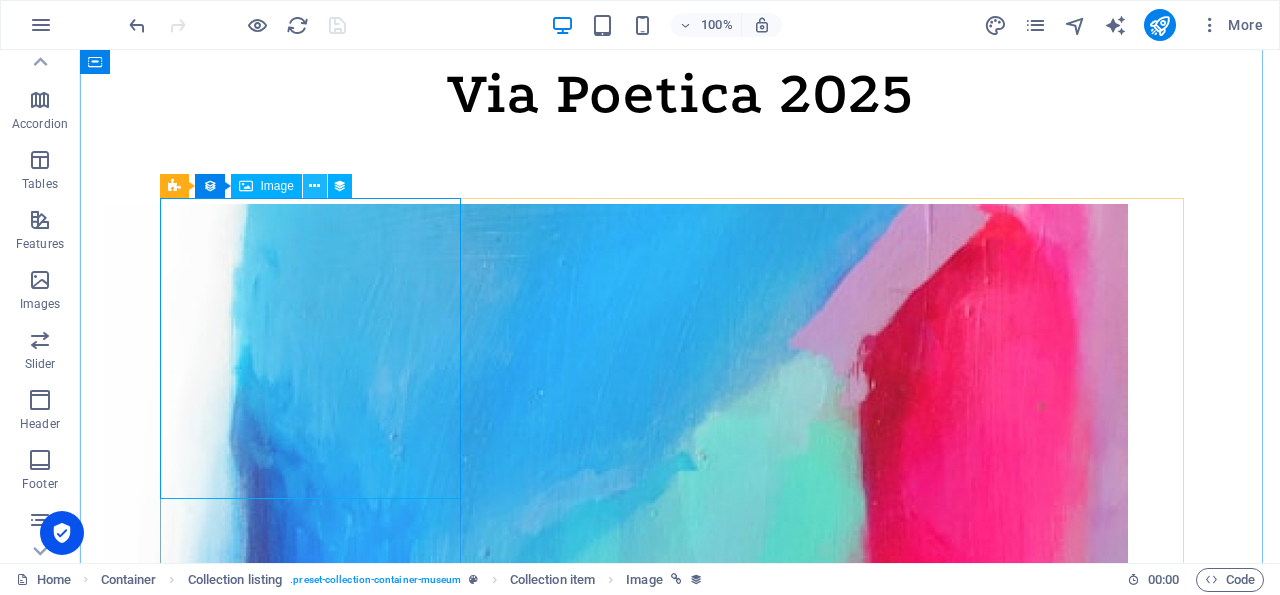 click at bounding box center (314, 186) 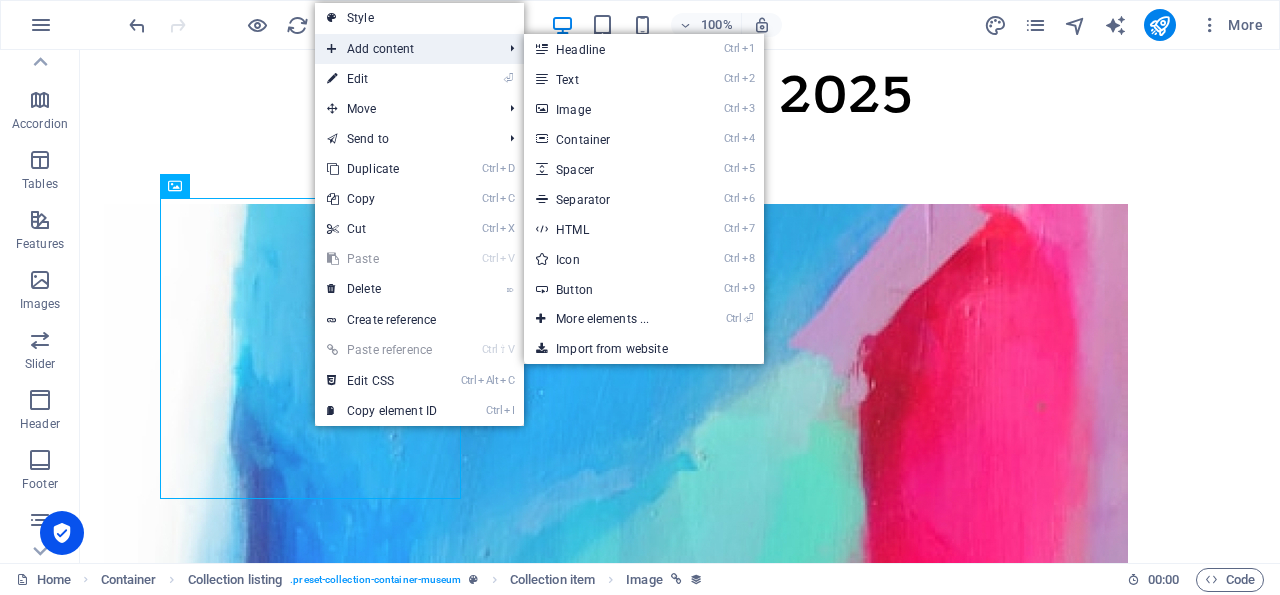 click on "Add content" at bounding box center (404, 49) 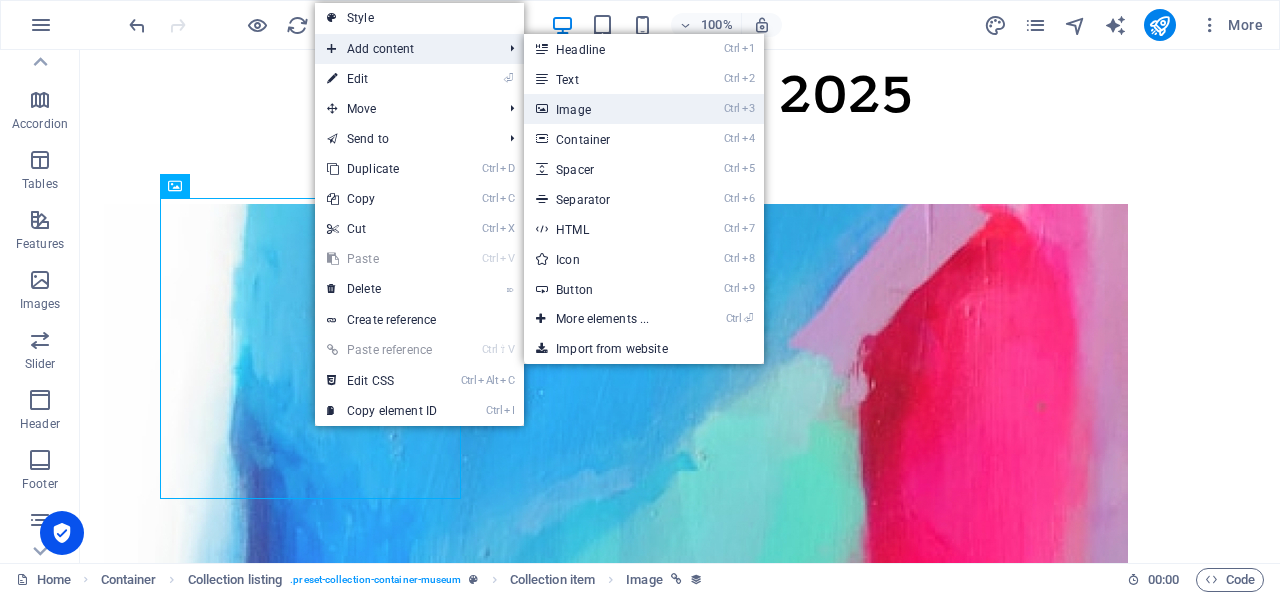 click on "Ctrl 3  Image" at bounding box center (606, 109) 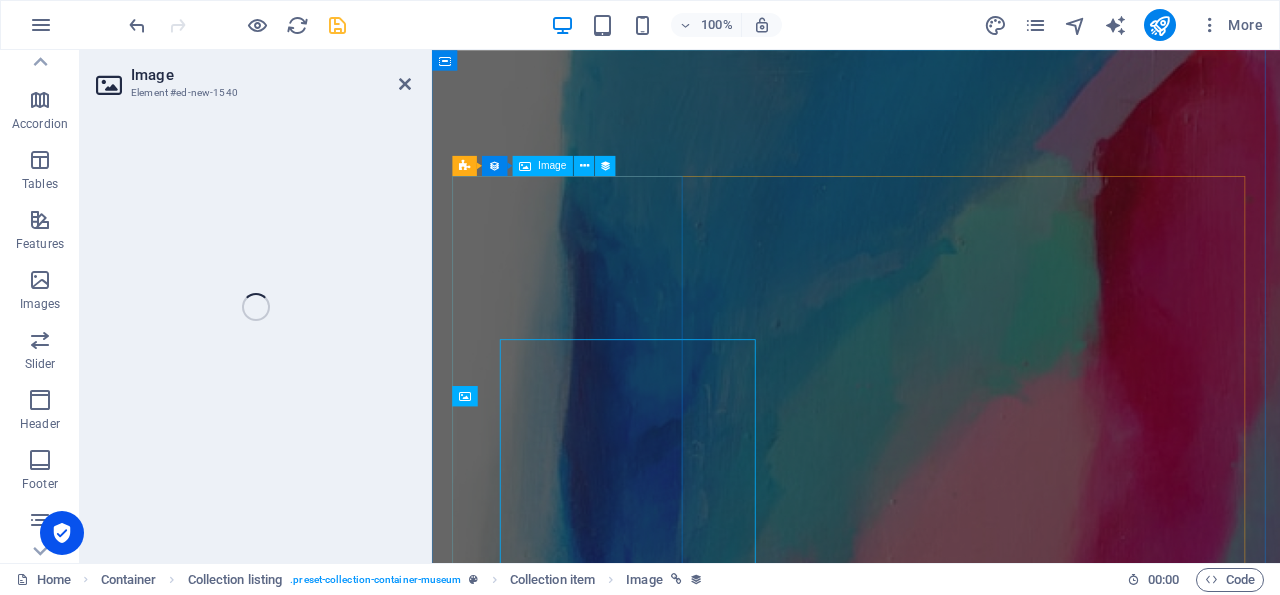 scroll, scrollTop: 1587, scrollLeft: 0, axis: vertical 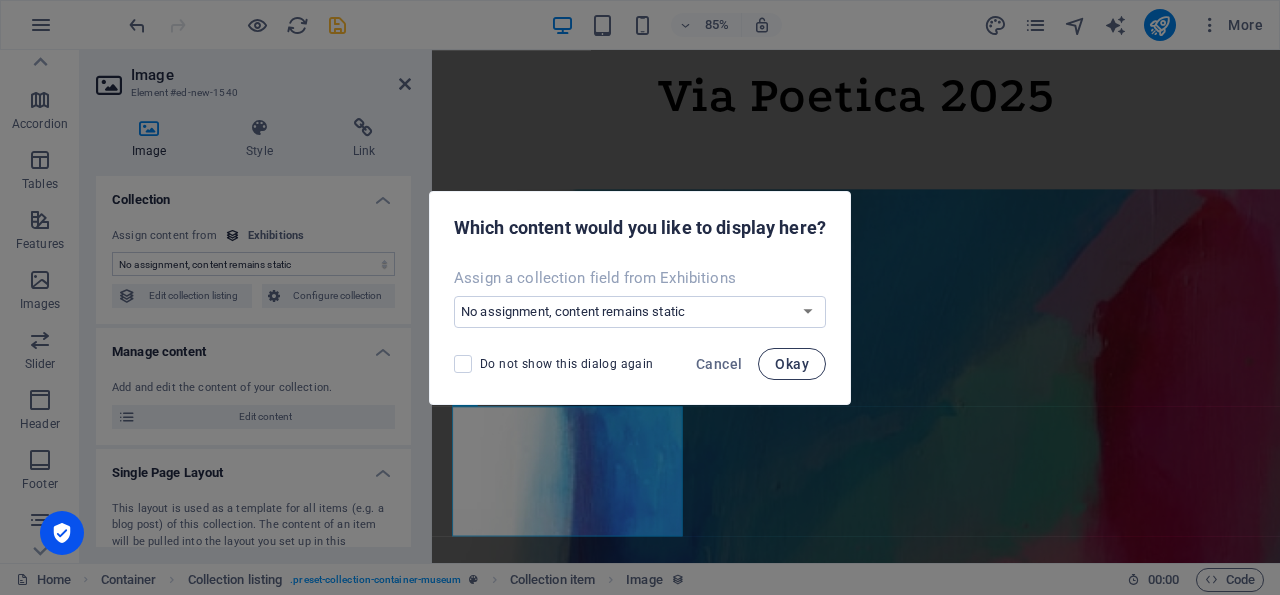 click on "Okay" at bounding box center [792, 364] 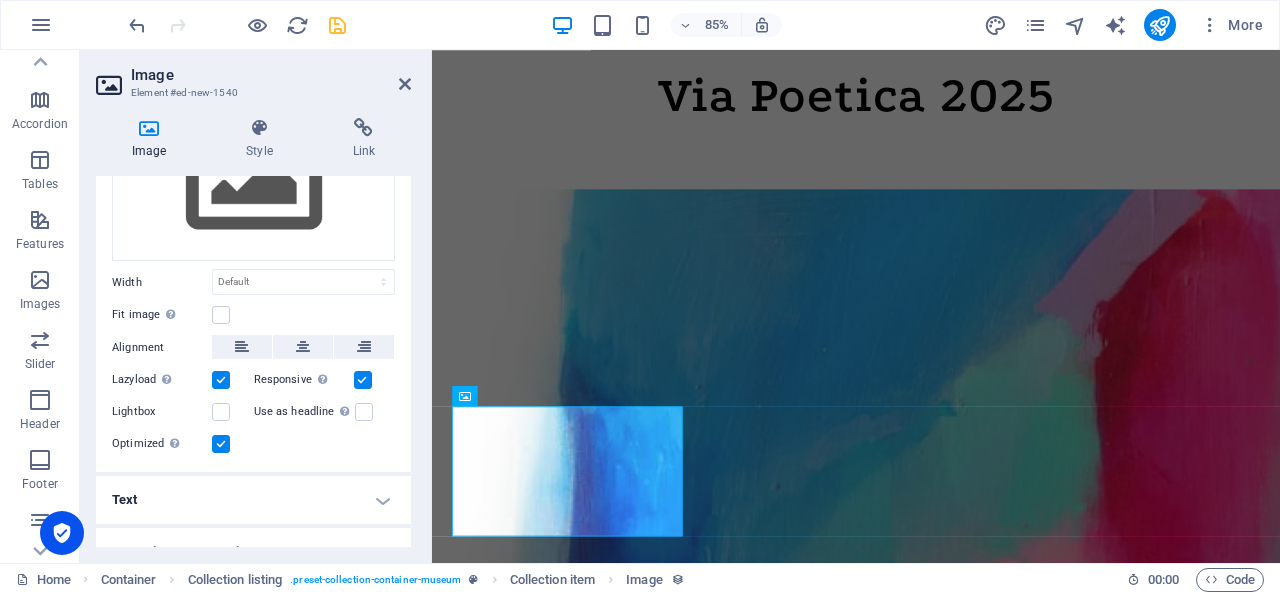 scroll, scrollTop: 718, scrollLeft: 0, axis: vertical 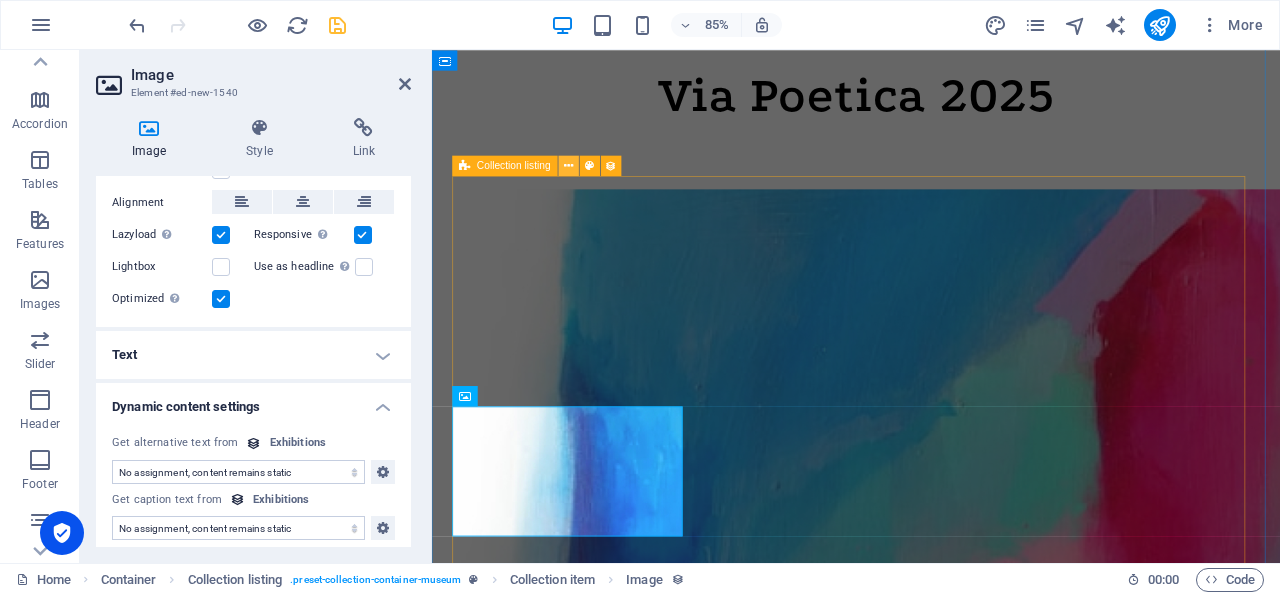 click at bounding box center (568, 166) 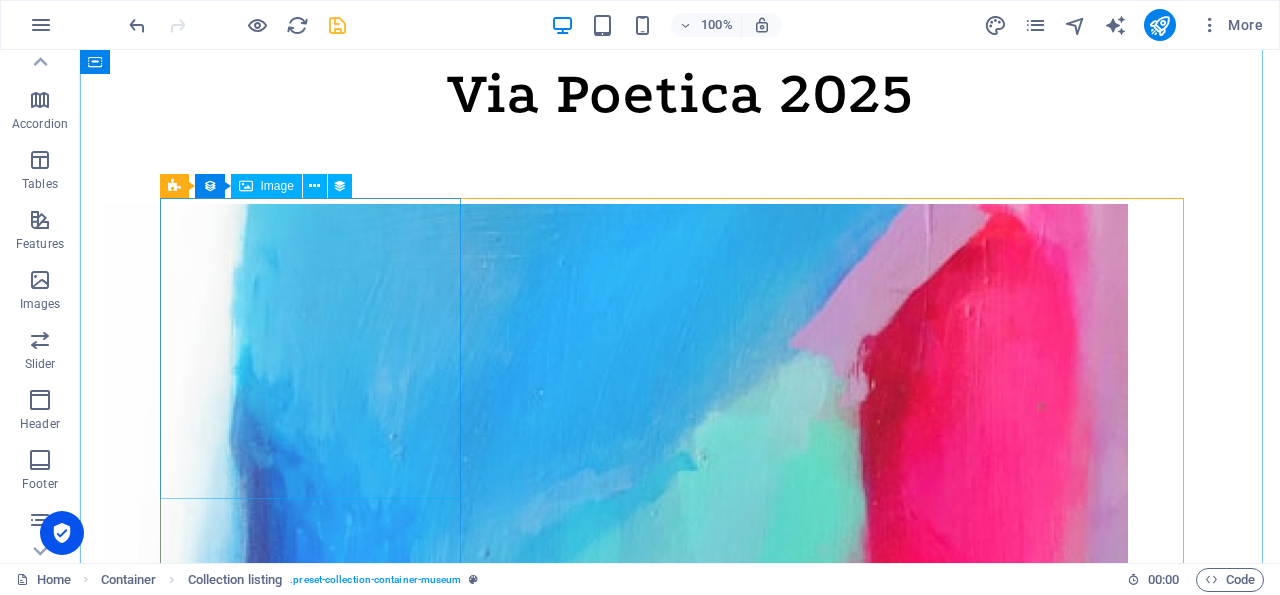 scroll, scrollTop: 2084, scrollLeft: 0, axis: vertical 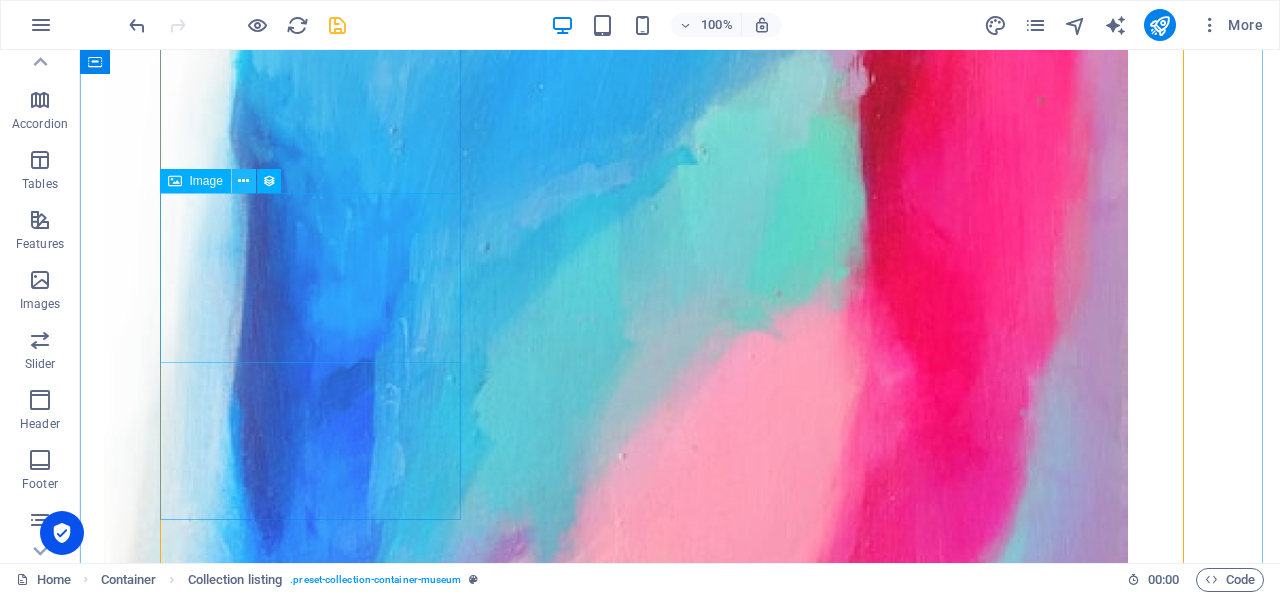 click at bounding box center (243, 181) 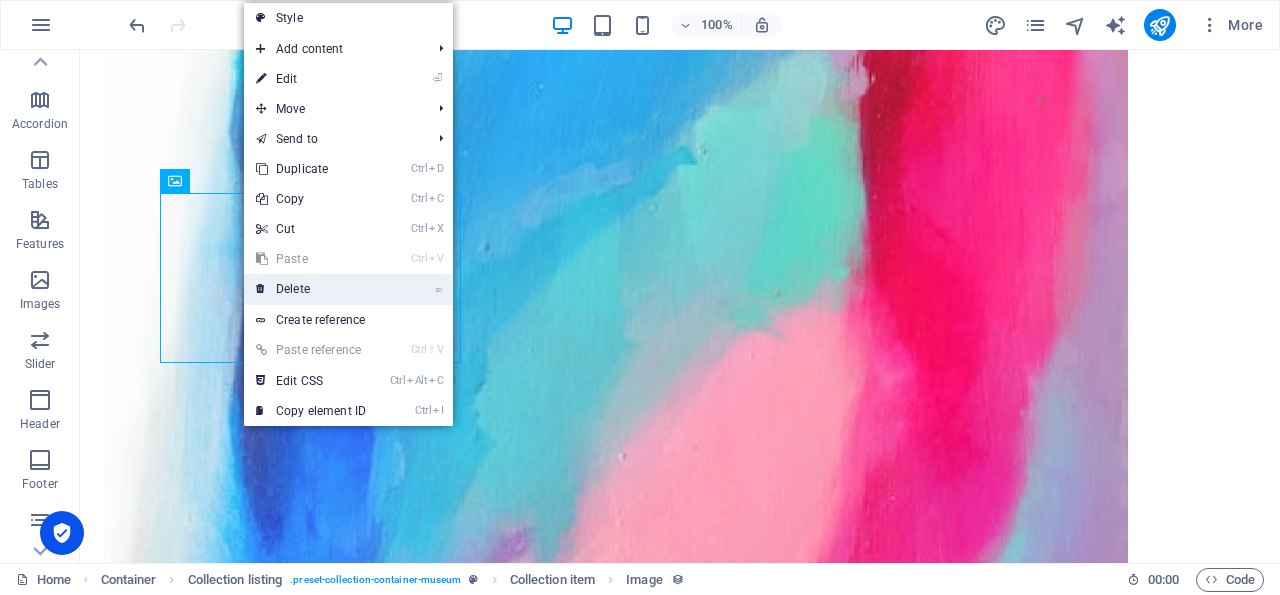 click on "⌦  Delete" at bounding box center (311, 289) 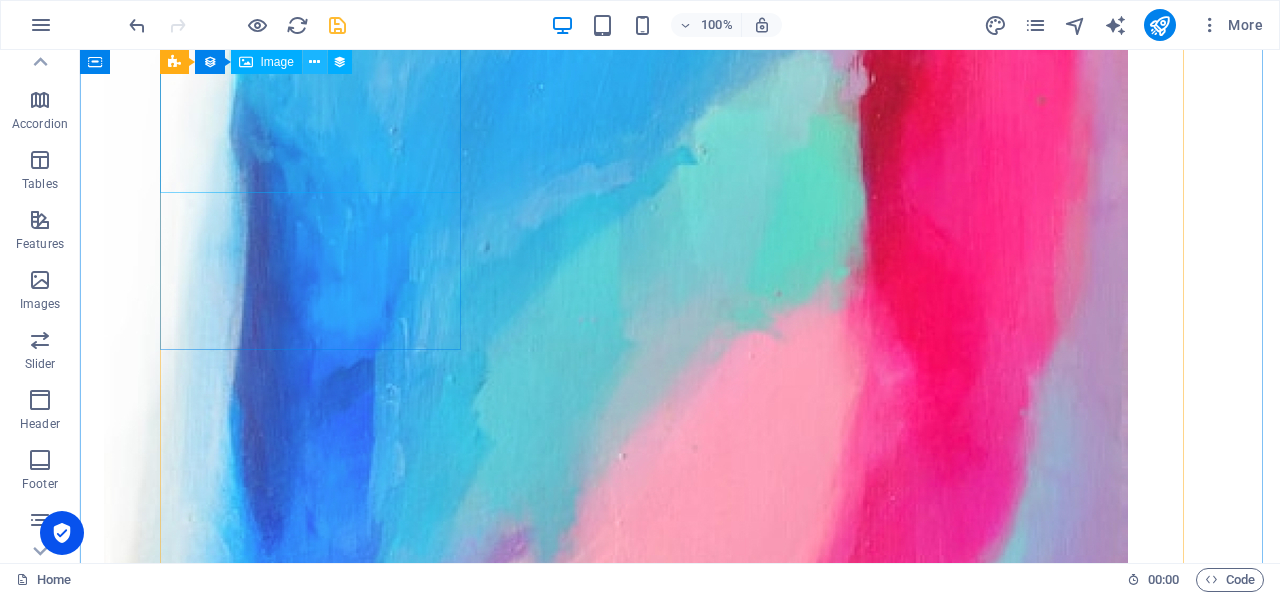 click at bounding box center (314, 62) 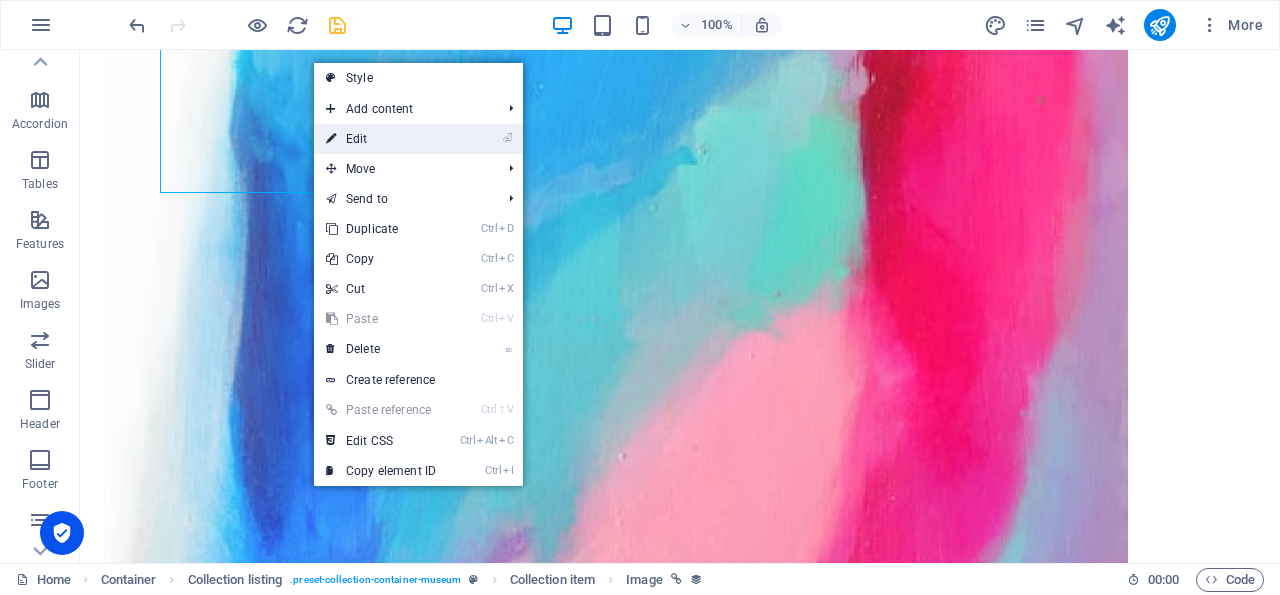 click on "⏎  Edit" at bounding box center [381, 139] 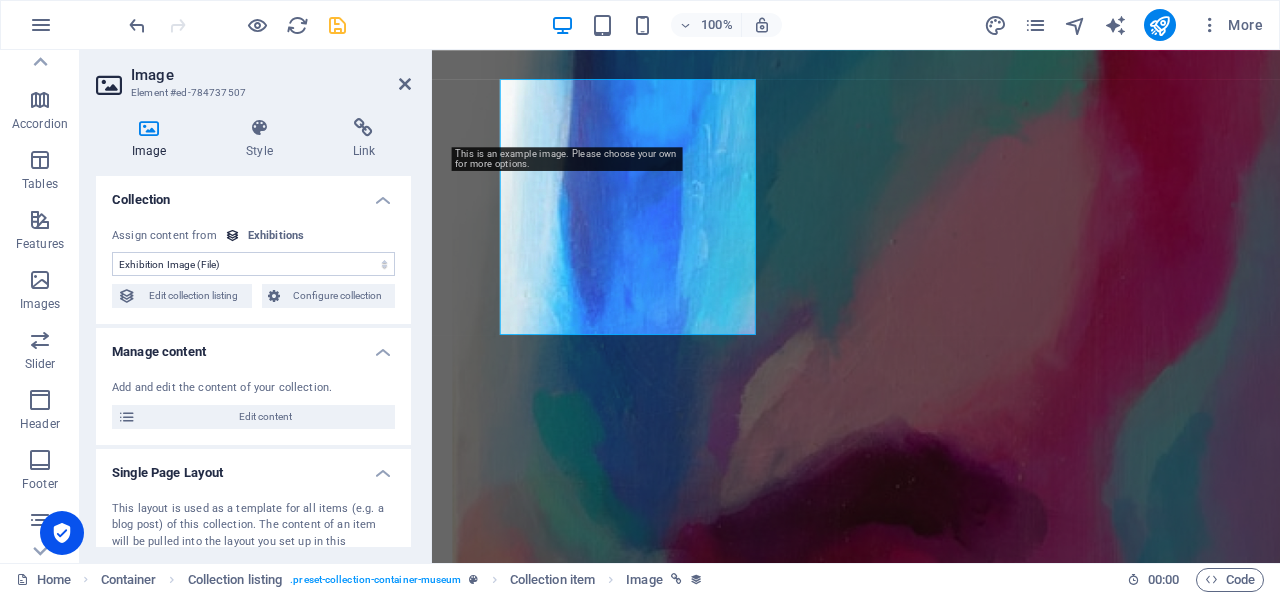scroll, scrollTop: 1893, scrollLeft: 0, axis: vertical 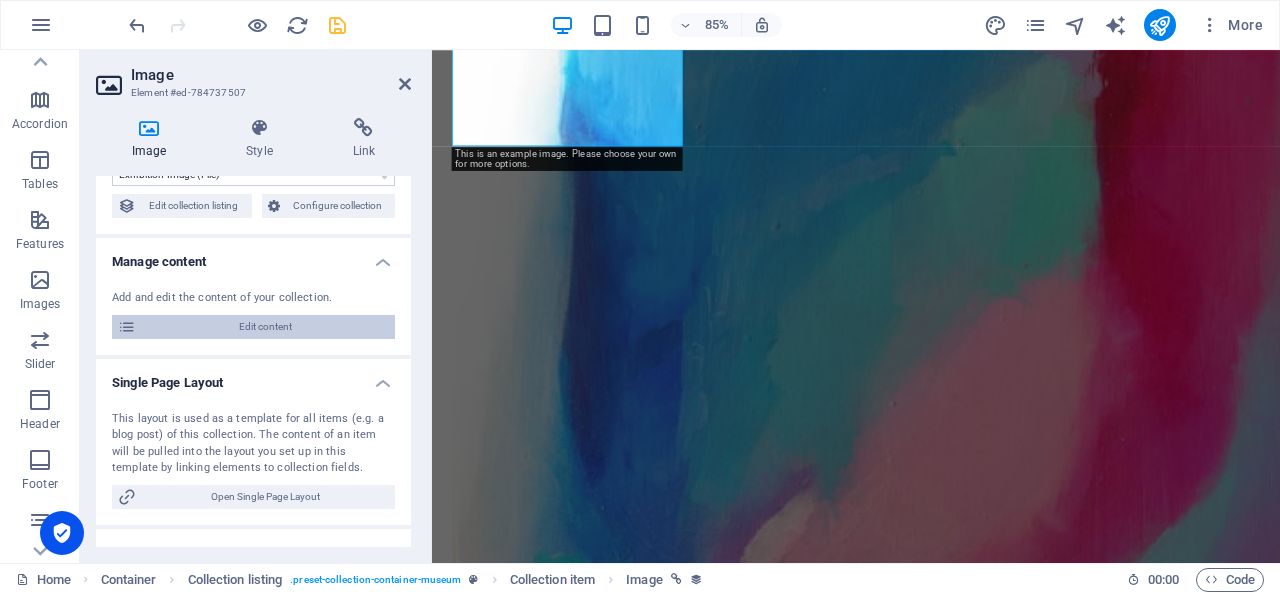 click on "Edit content" at bounding box center (265, 327) 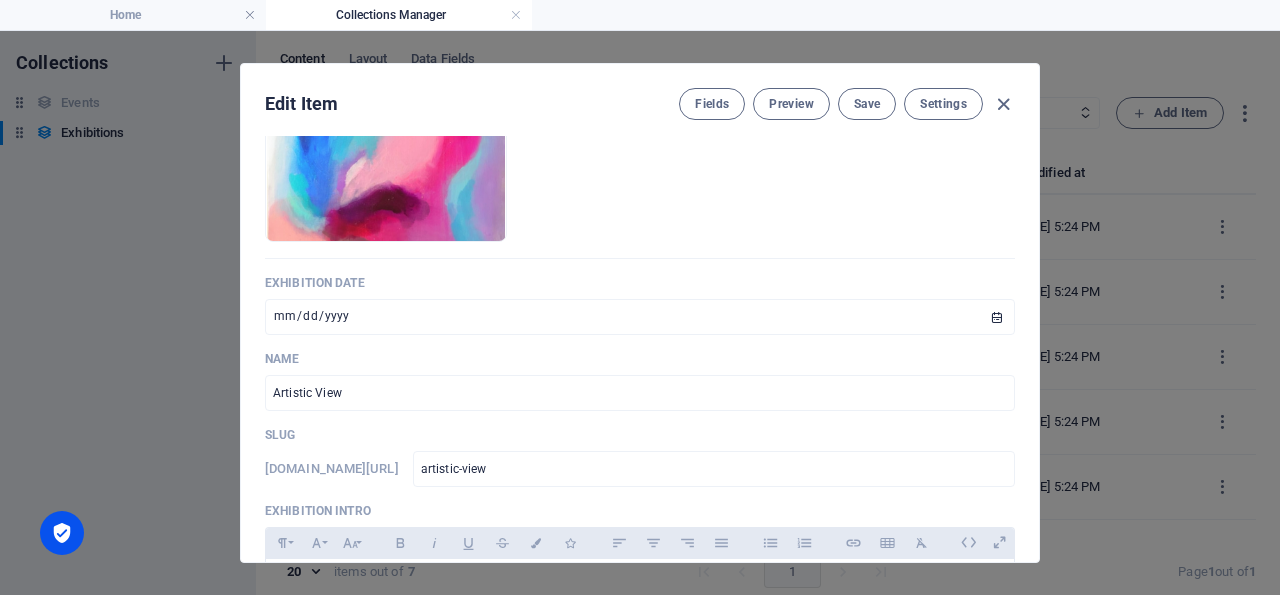 scroll, scrollTop: 0, scrollLeft: 0, axis: both 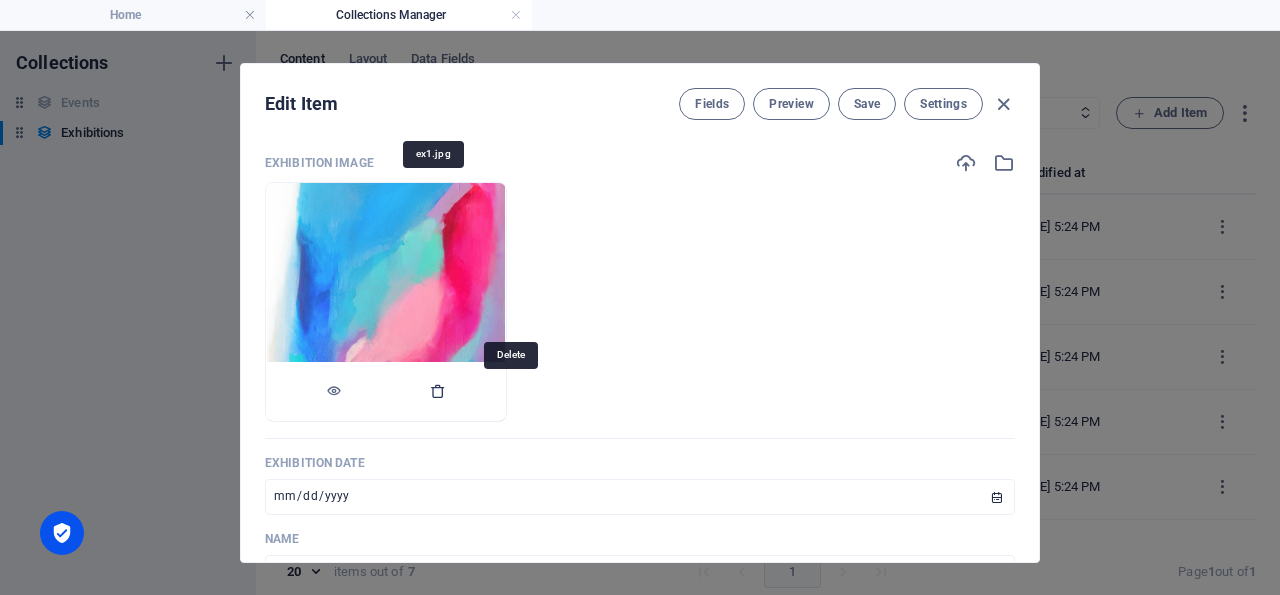 click at bounding box center (438, 391) 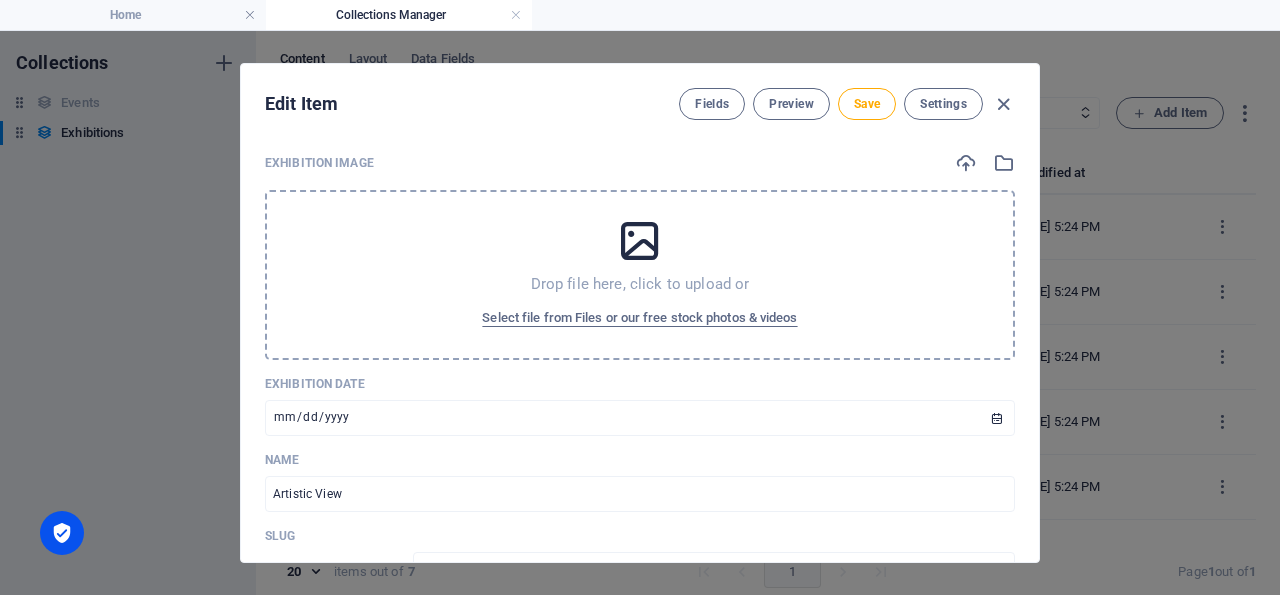 click on "Drop file here, click to upload or" at bounding box center [640, 284] 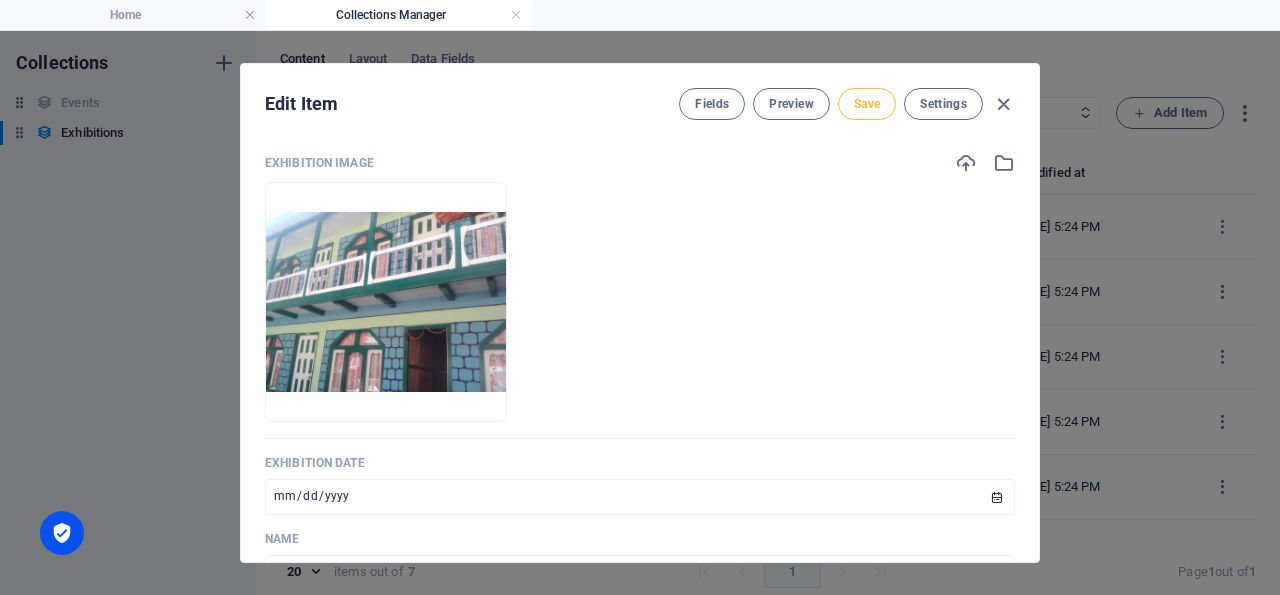 click on "Save" at bounding box center [867, 104] 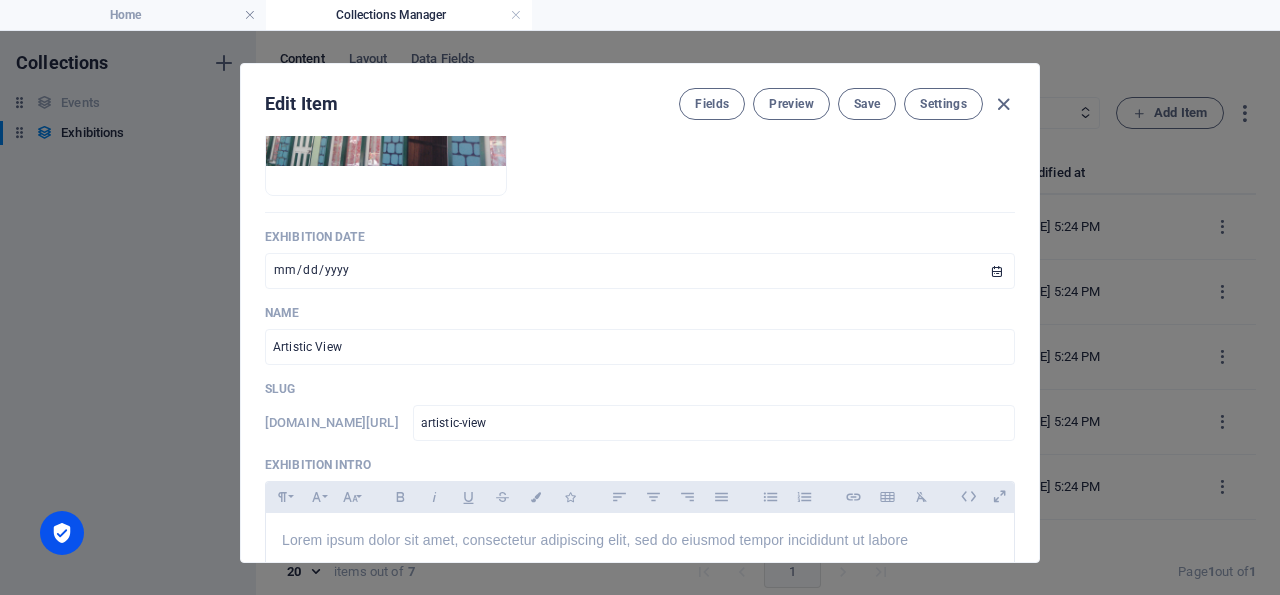 scroll, scrollTop: 282, scrollLeft: 0, axis: vertical 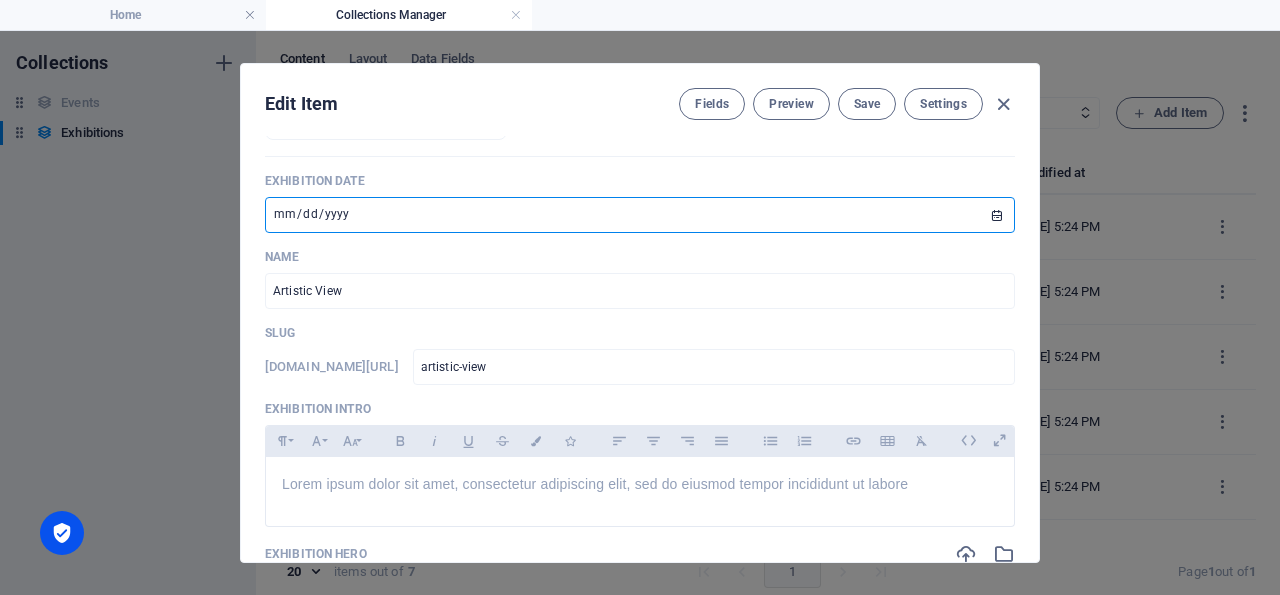 click on "[DATE]" at bounding box center [640, 215] 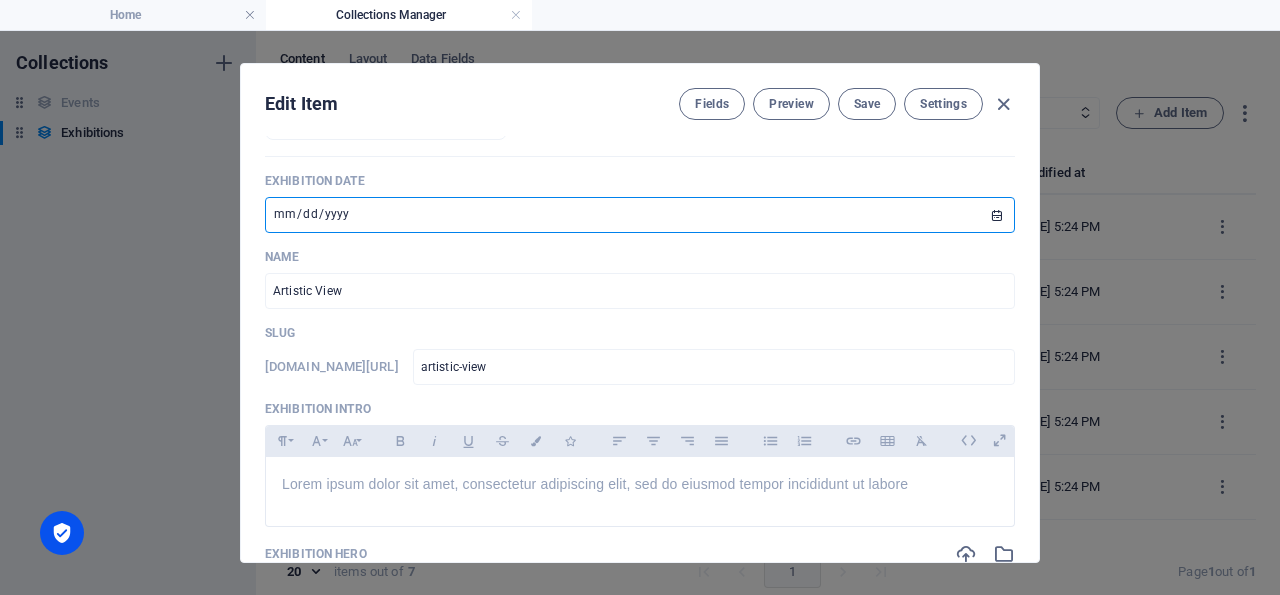 click on "[DATE]" at bounding box center [640, 215] 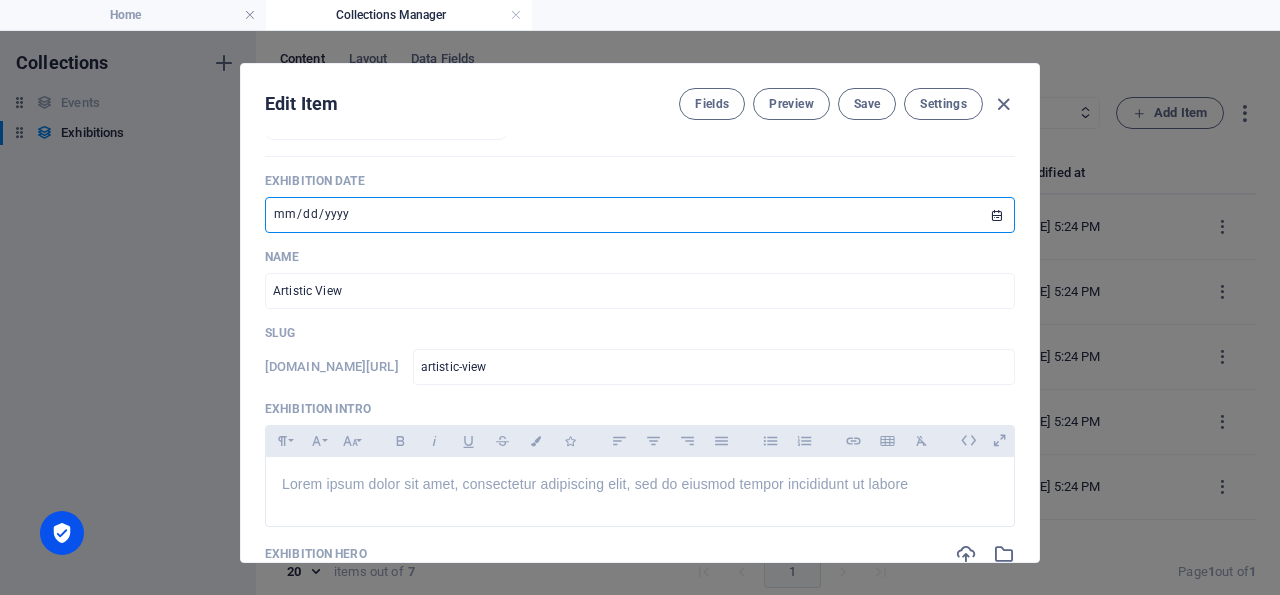click on "[DATE]" at bounding box center [640, 215] 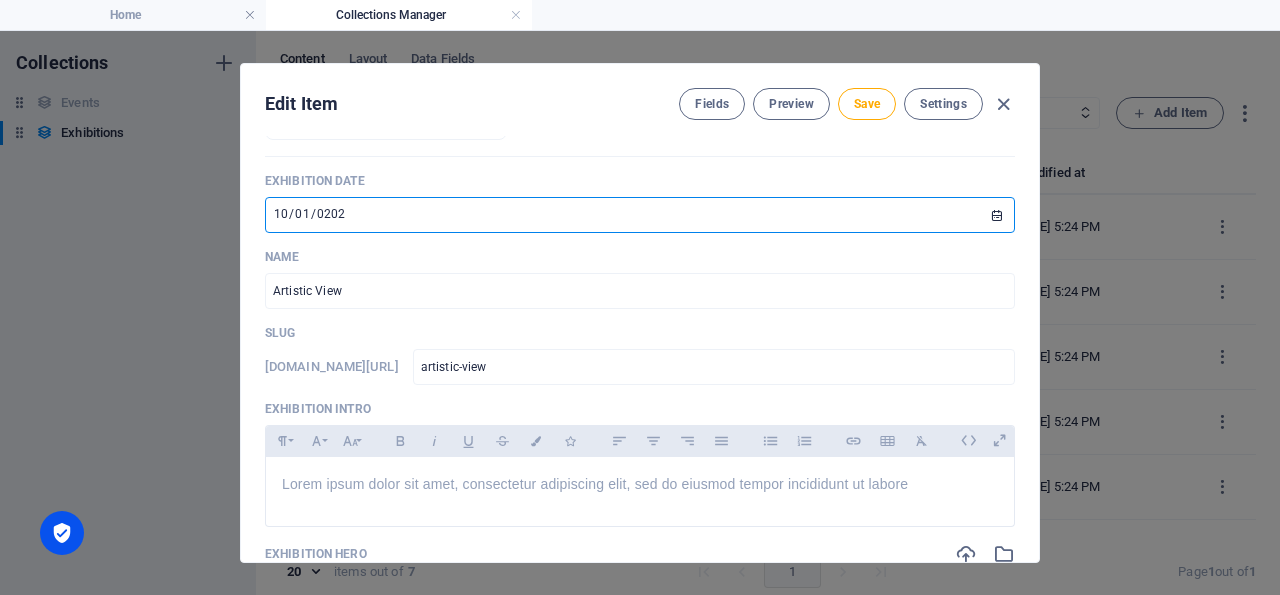 type on "[DATE]" 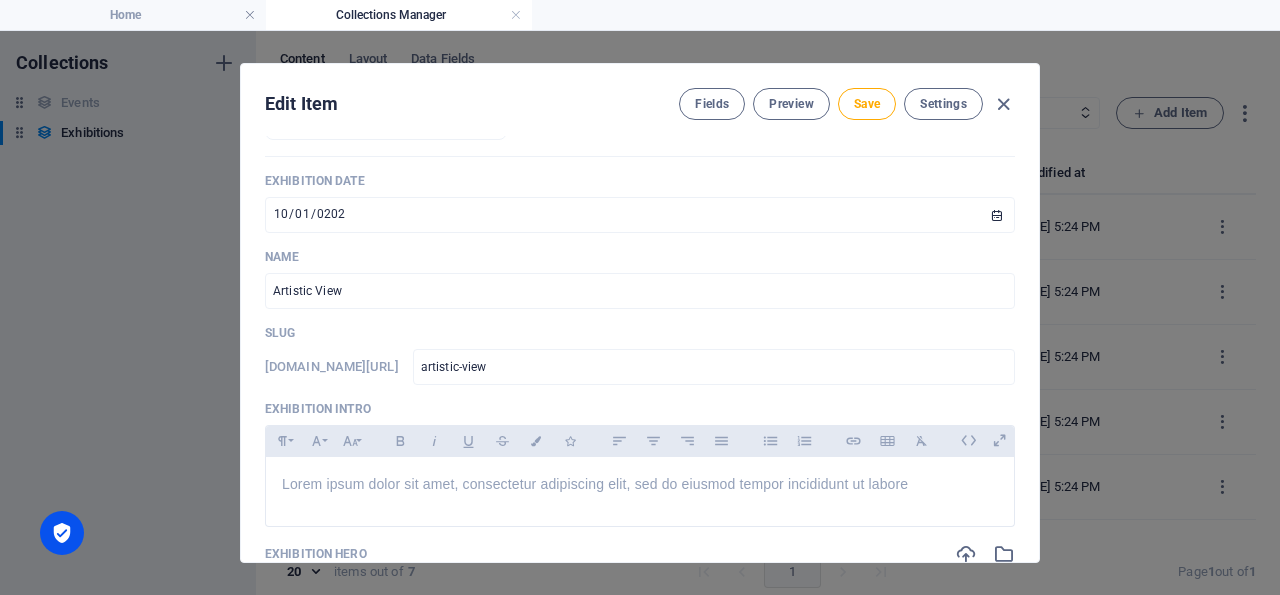 click on "Name" at bounding box center (640, 257) 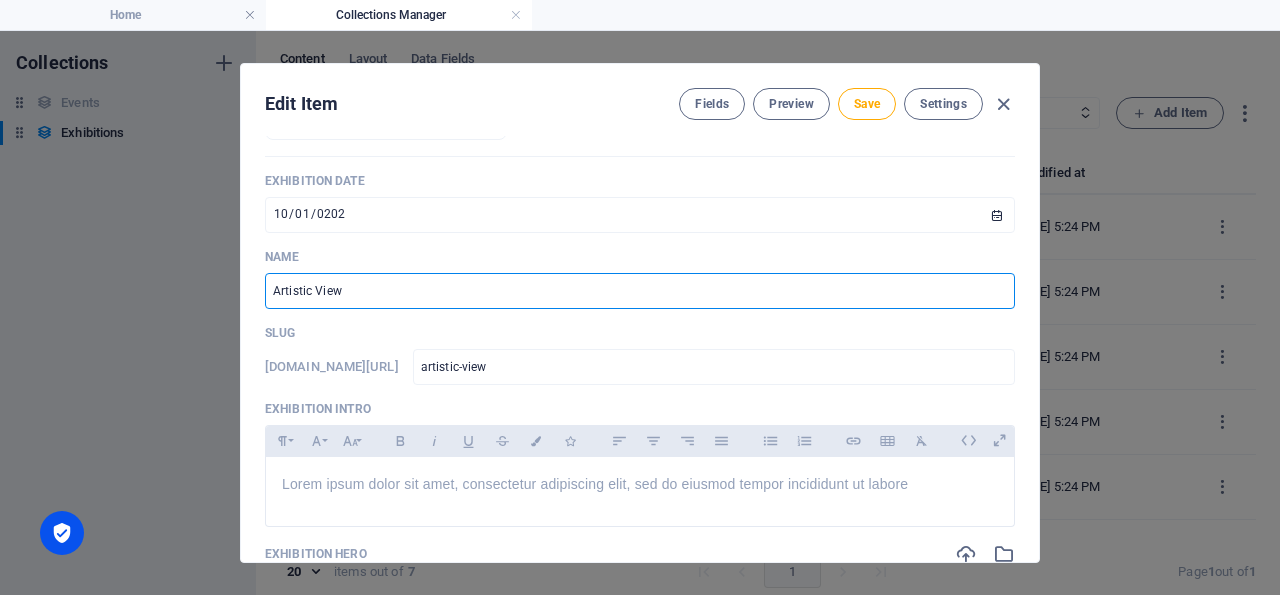 click on "Artistic View" at bounding box center [640, 291] 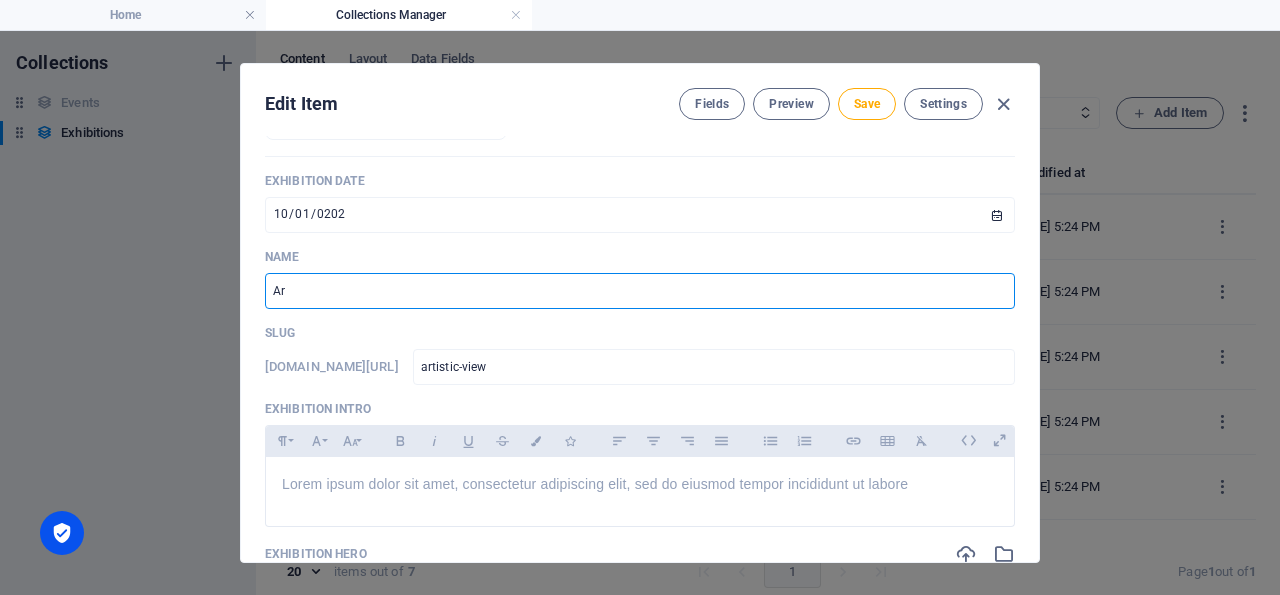 type on "A" 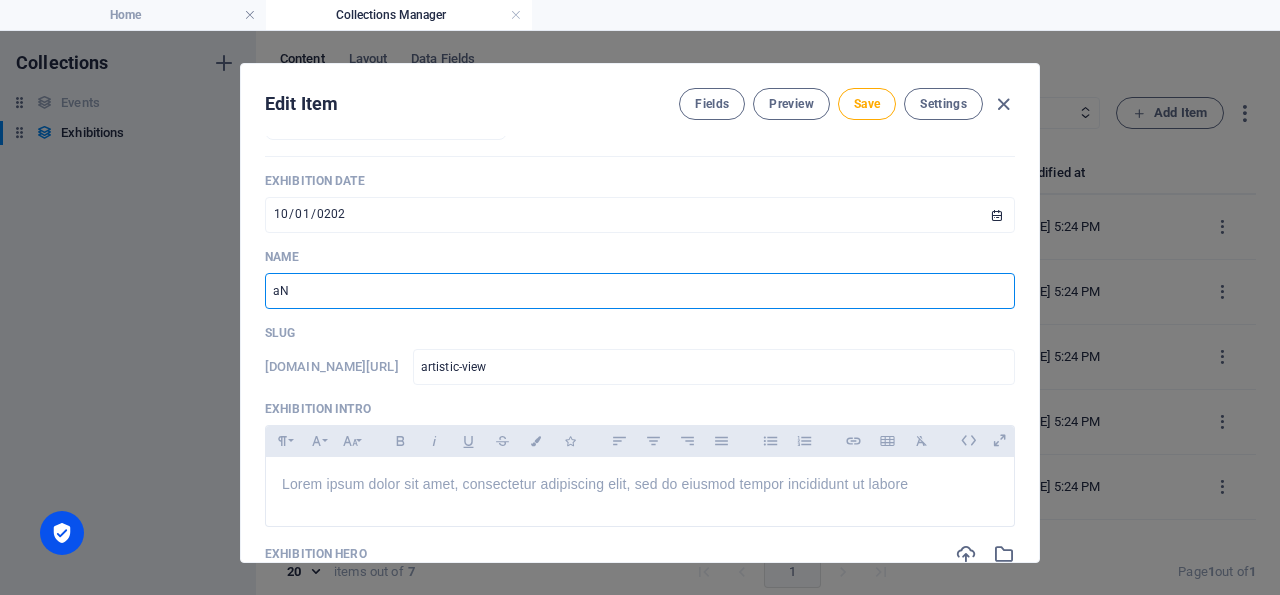 type on "a" 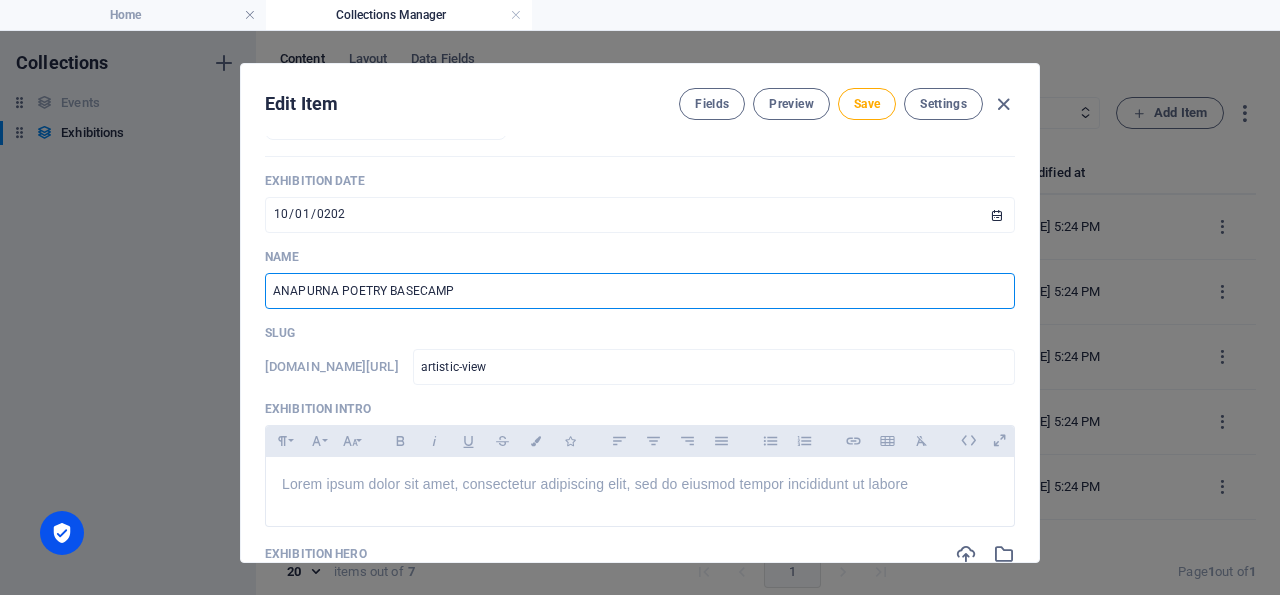 click on "ANAPURNA POETRY BASECAMP" at bounding box center [640, 291] 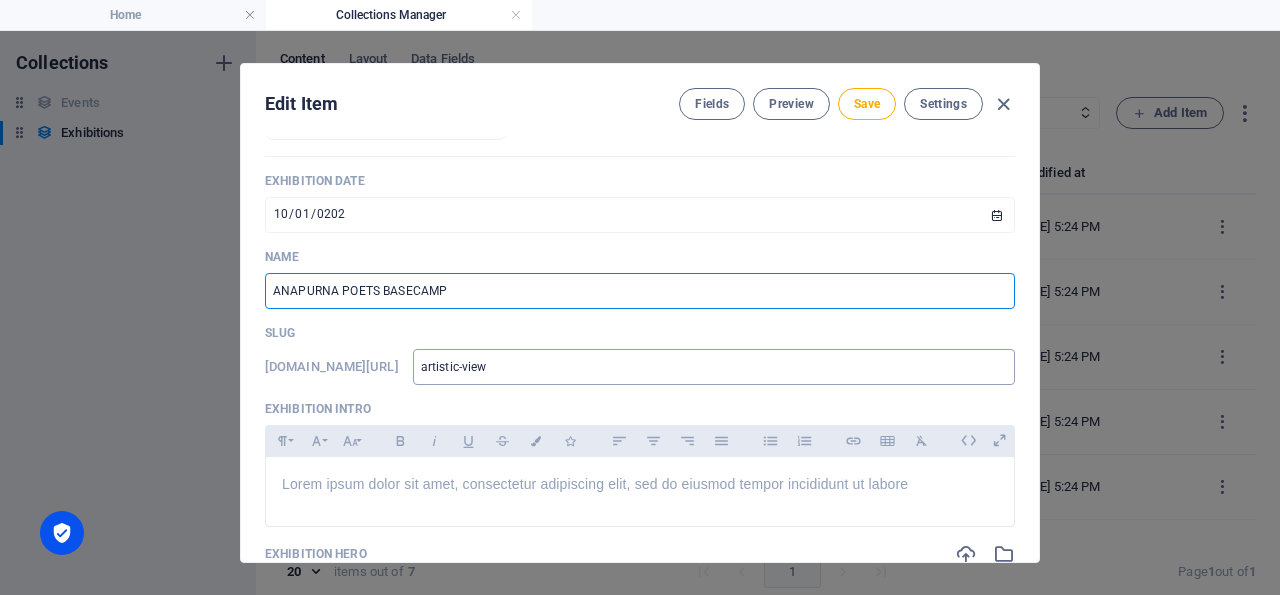 type on "ANAPURNA POETS BASECAMP" 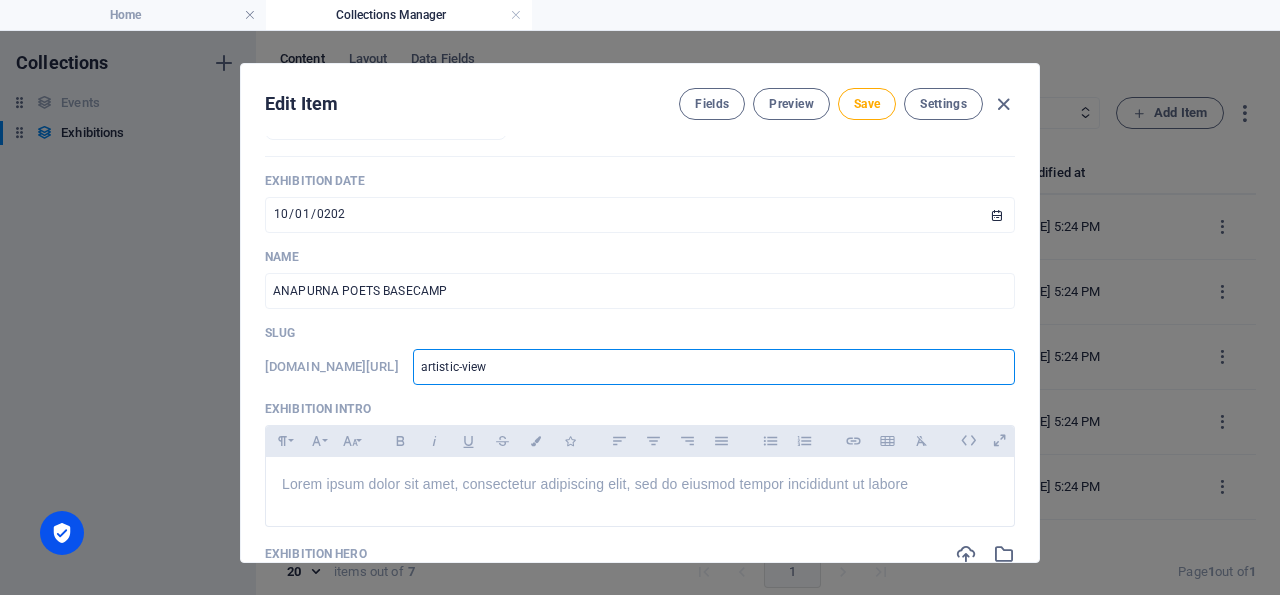 click on "artistic-view" at bounding box center [714, 367] 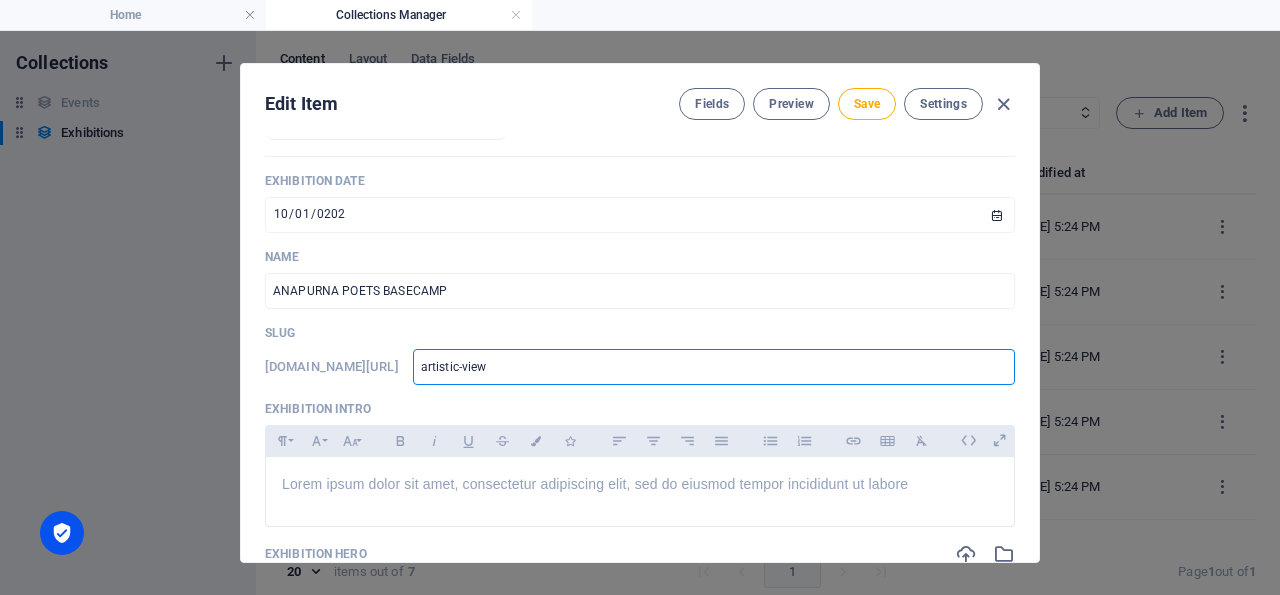 type on "artistic-vie" 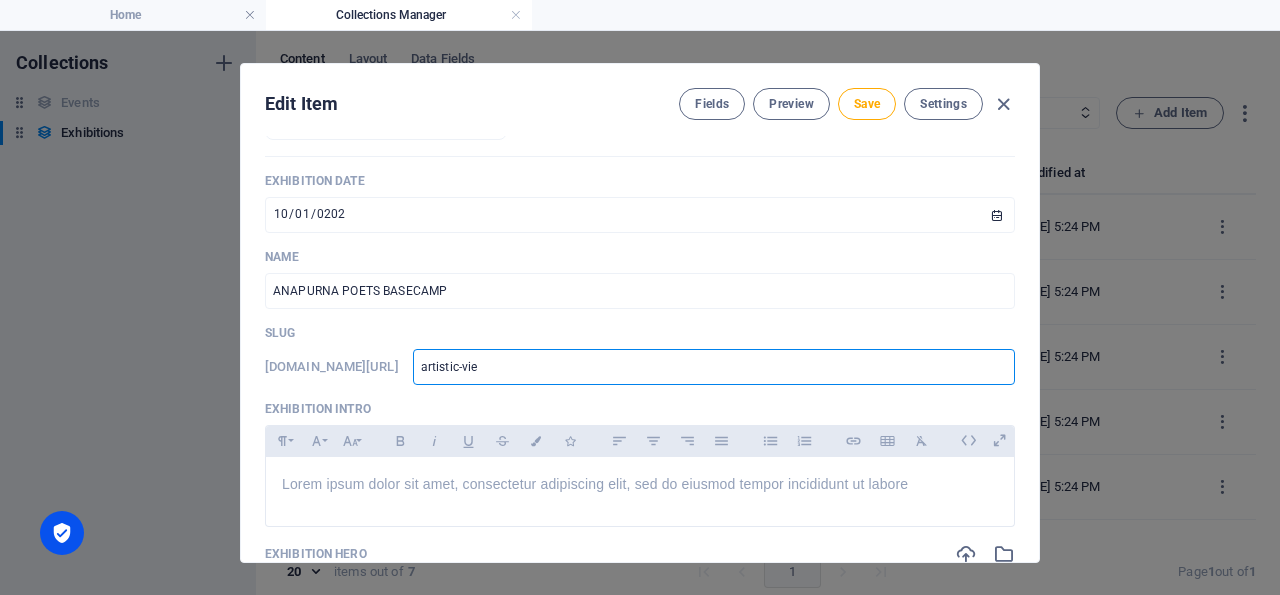 type on "artistic-vi" 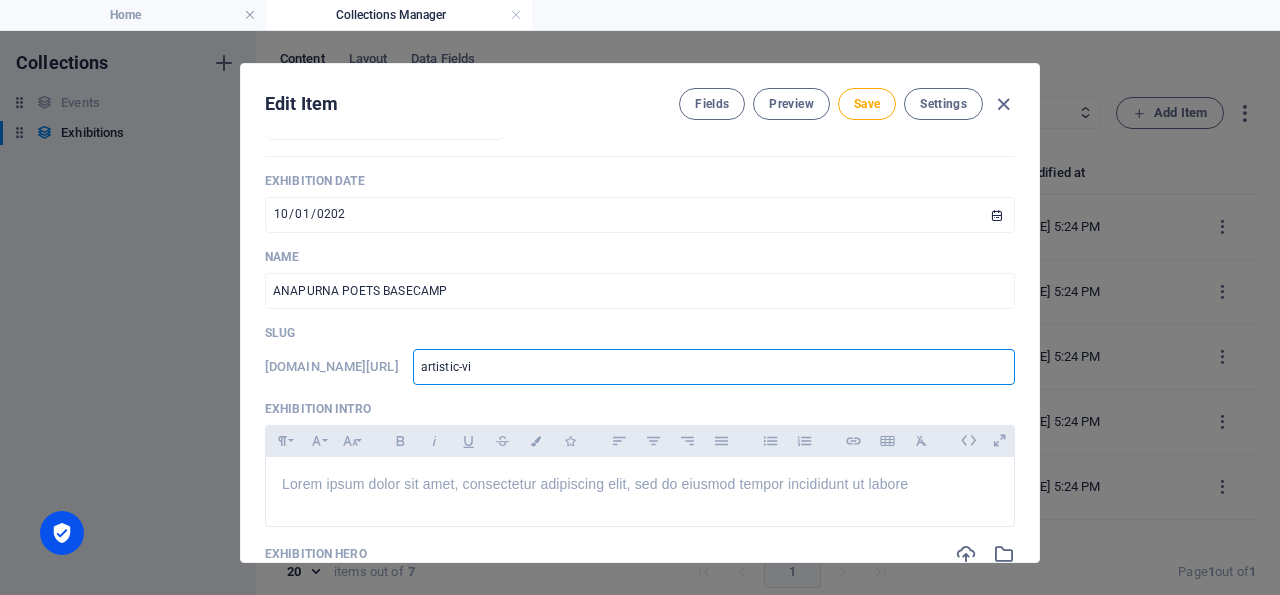 type on "artistic-v" 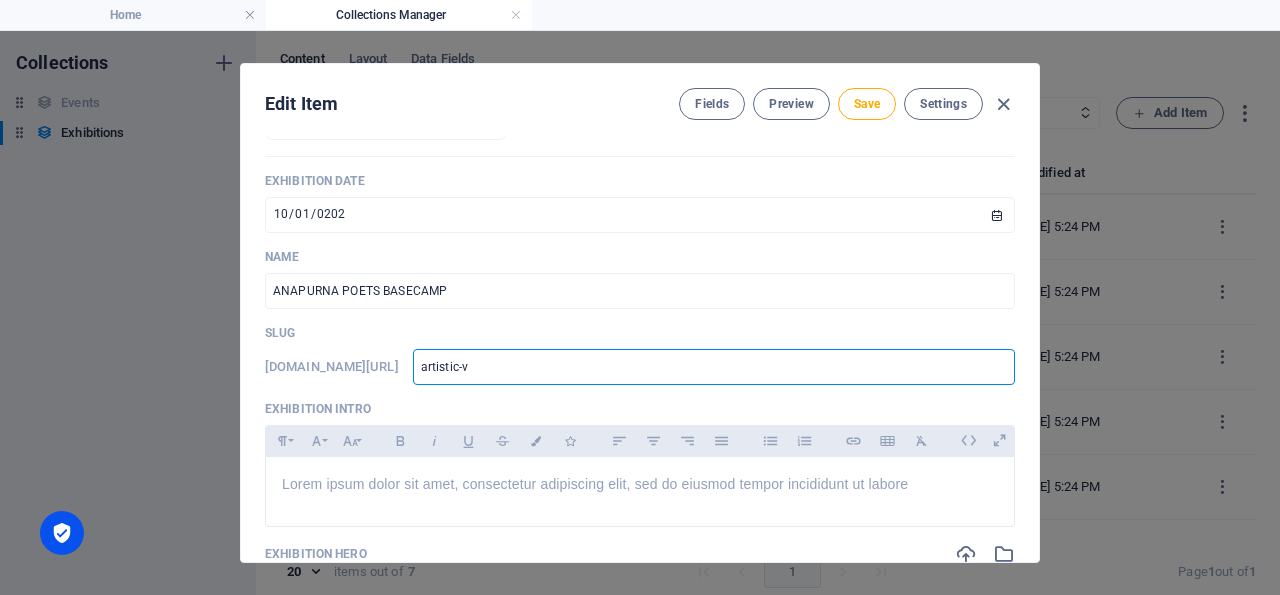 type on "artistic-" 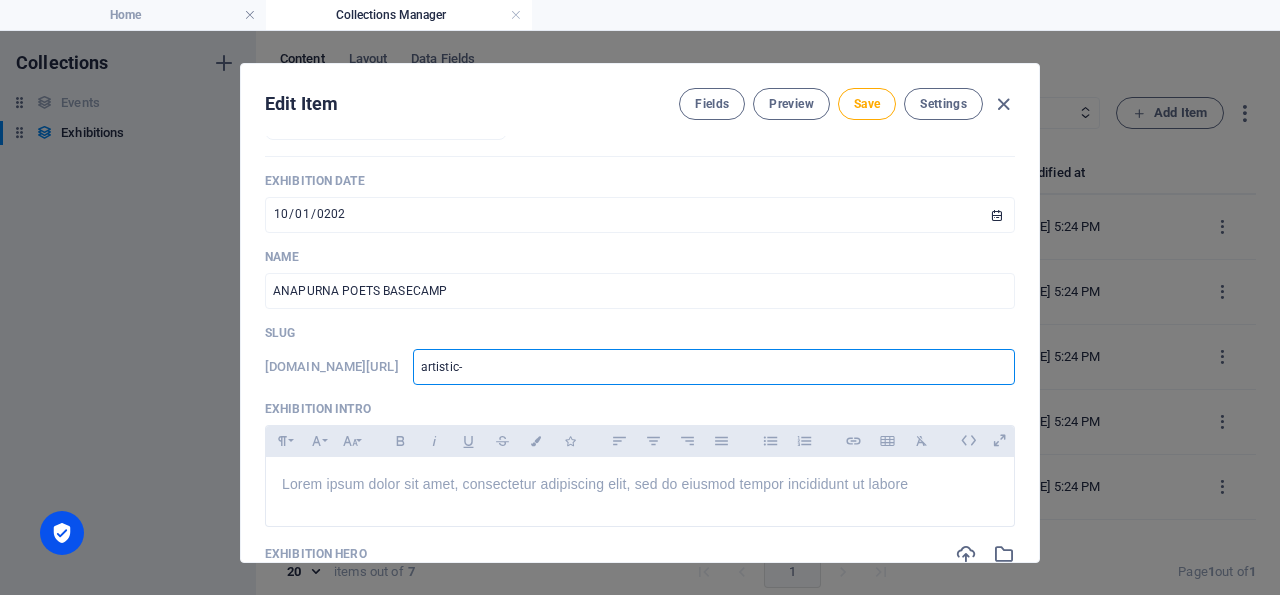 type on "artistic" 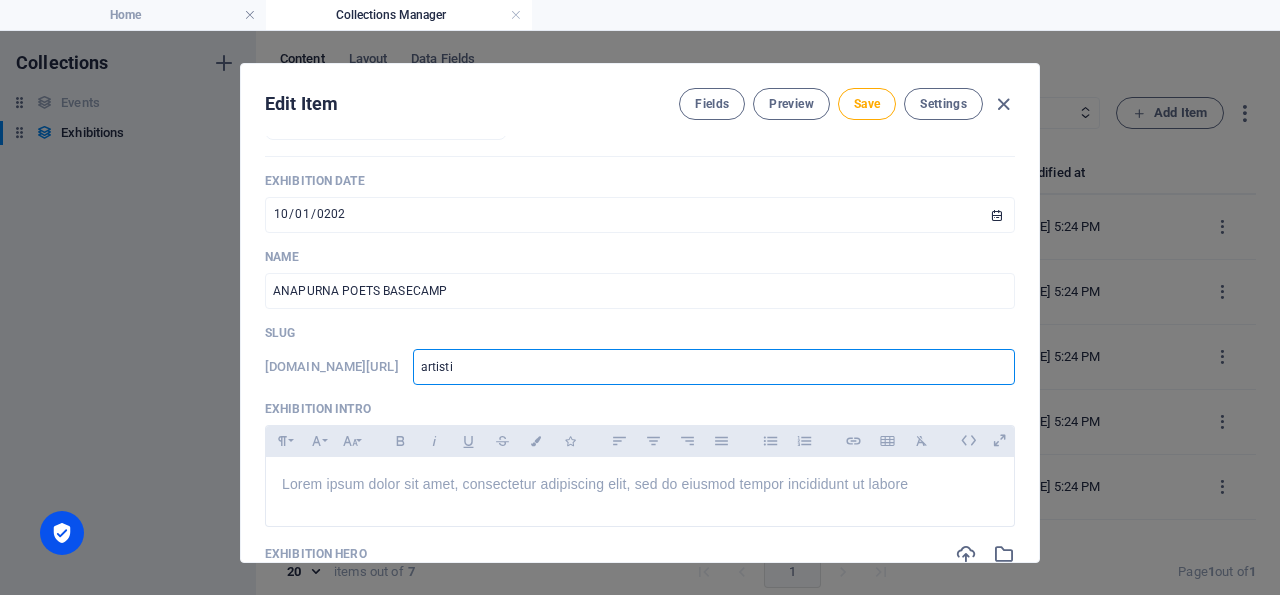 type on "artist" 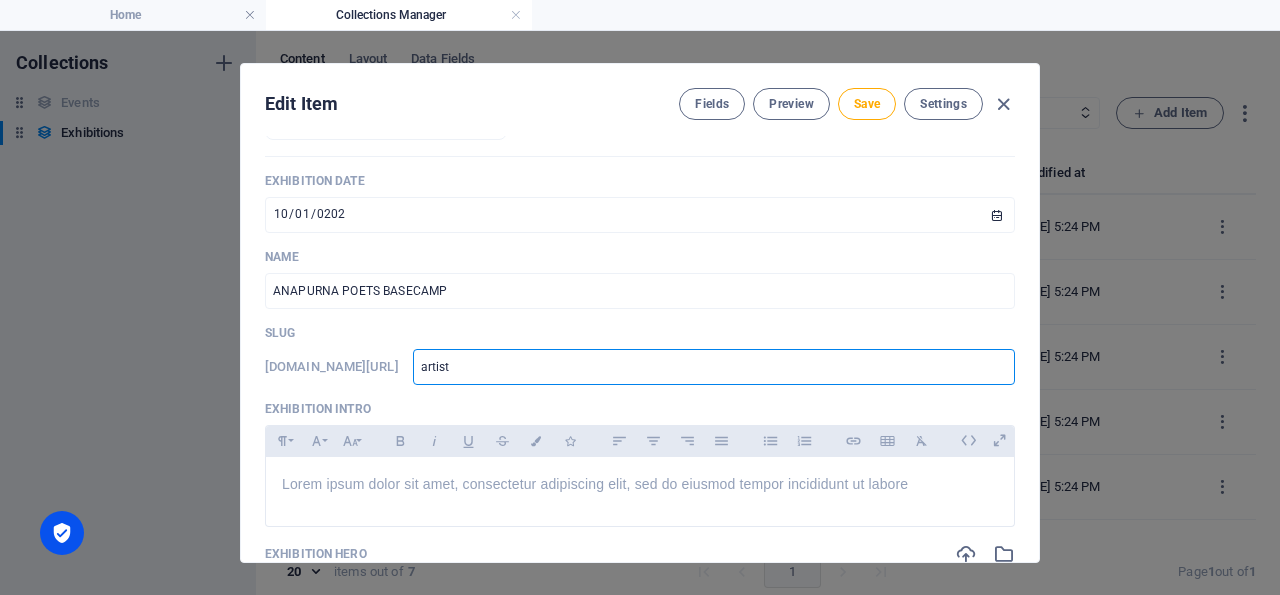 type on "[PERSON_NAME]" 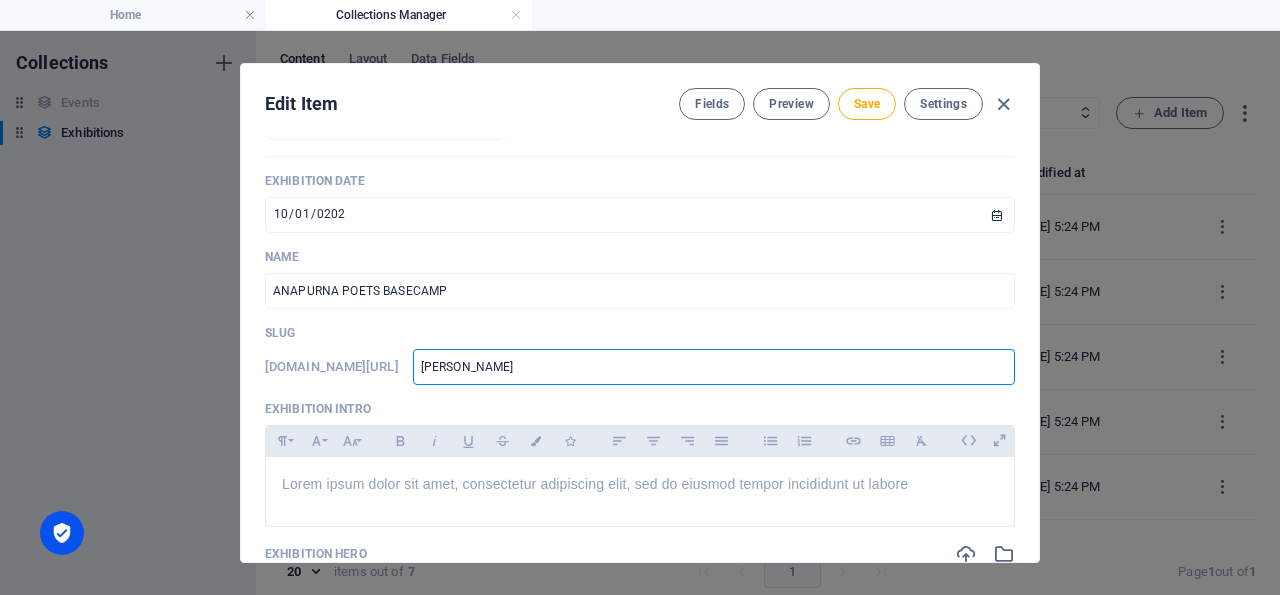 type on "arti" 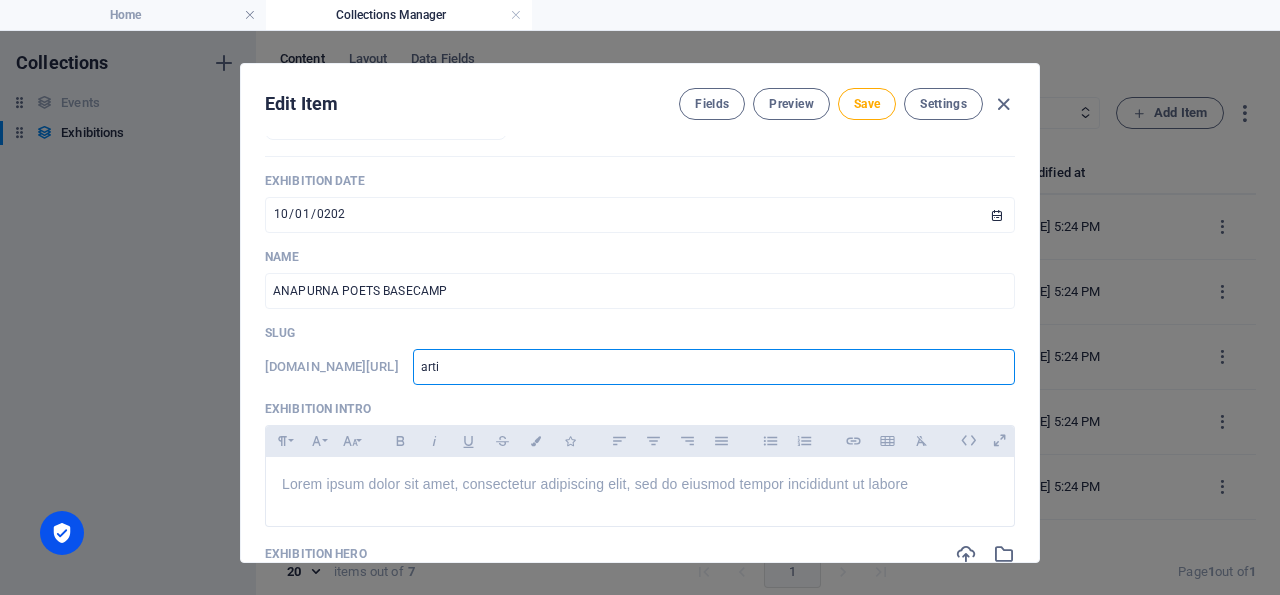 type on "art" 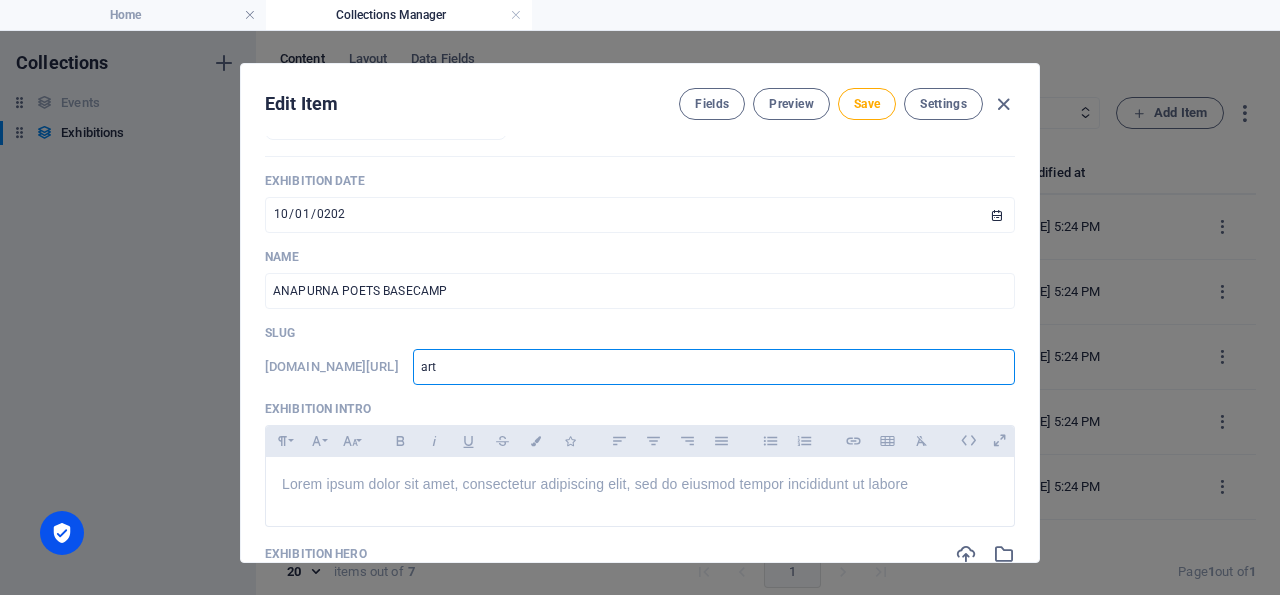 type on "art" 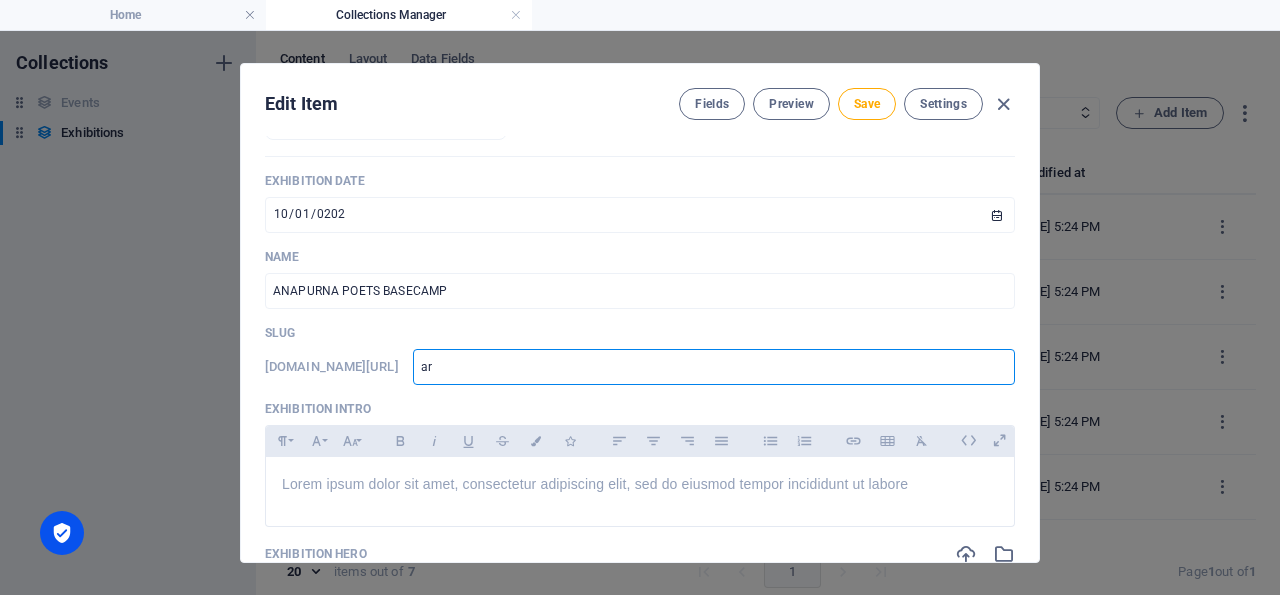 type on "a" 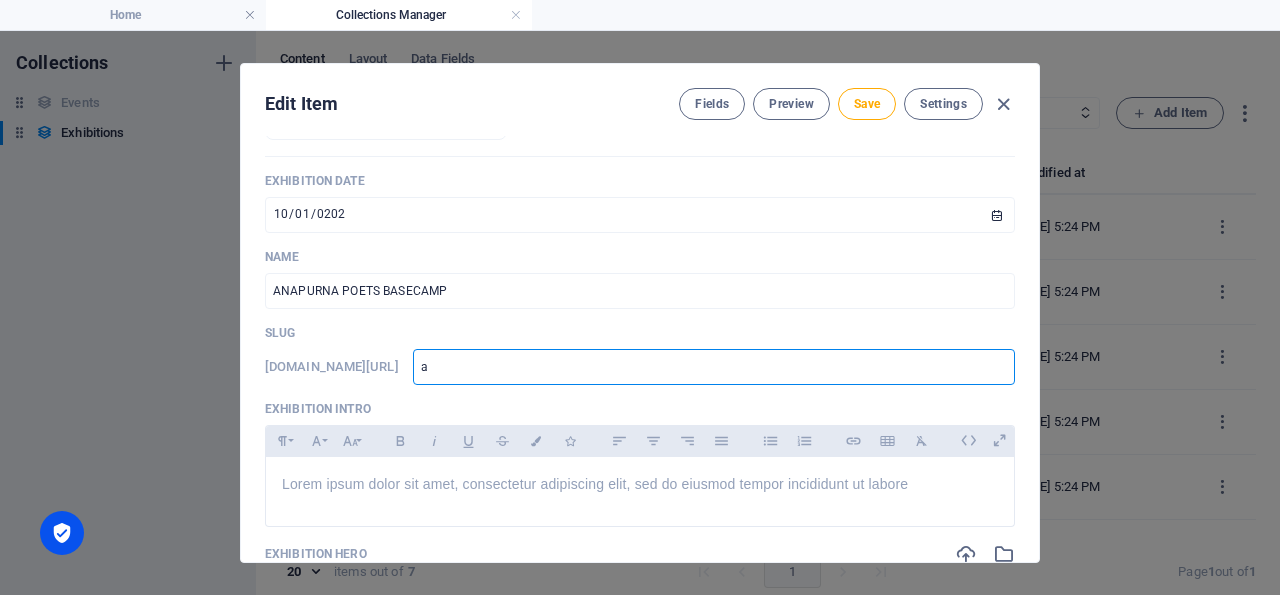 type 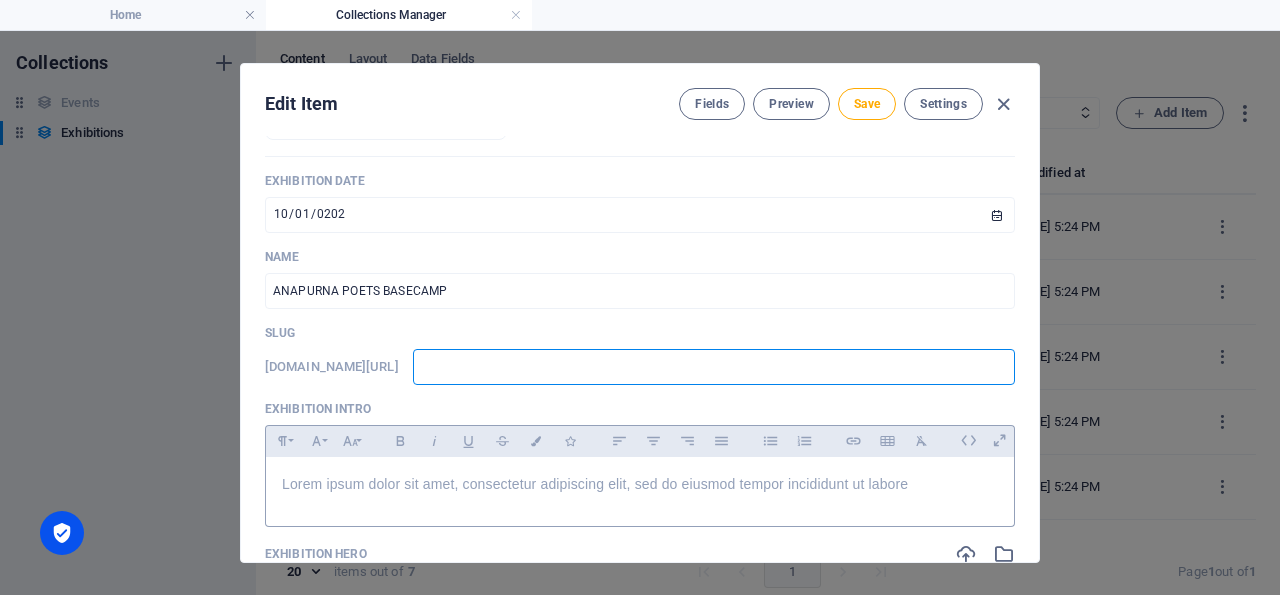 type 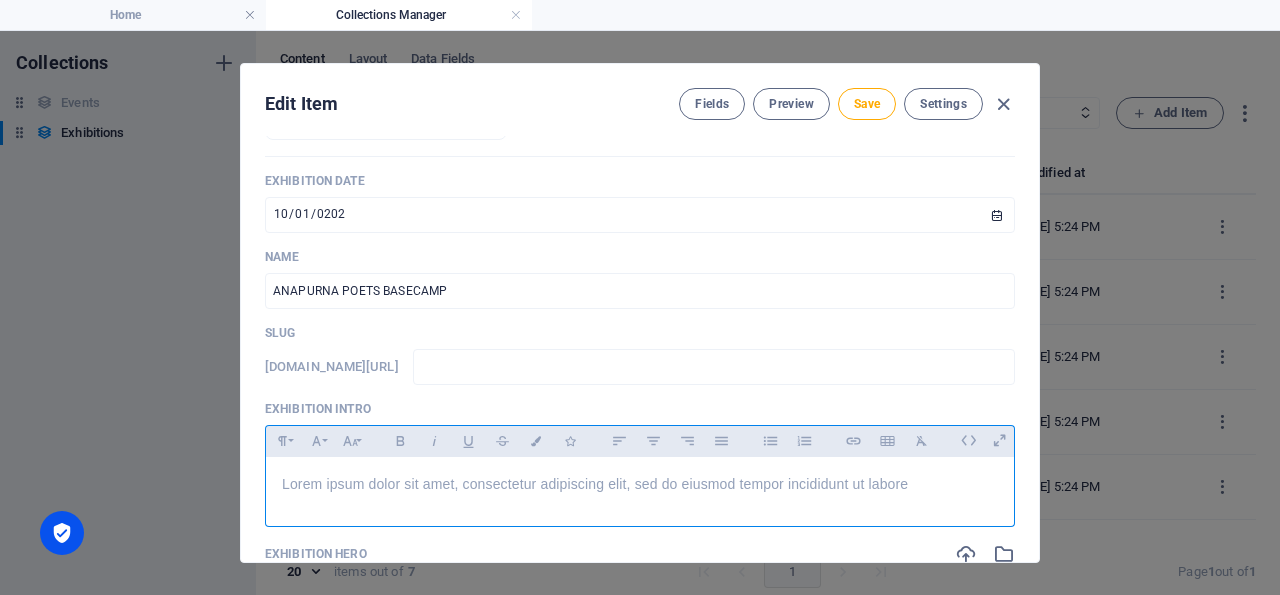 click on "Lorem ipsum dolor sit amet, consectetur adipiscing elit, sed do eiusmod tempor incididunt ut labore" at bounding box center [595, 484] 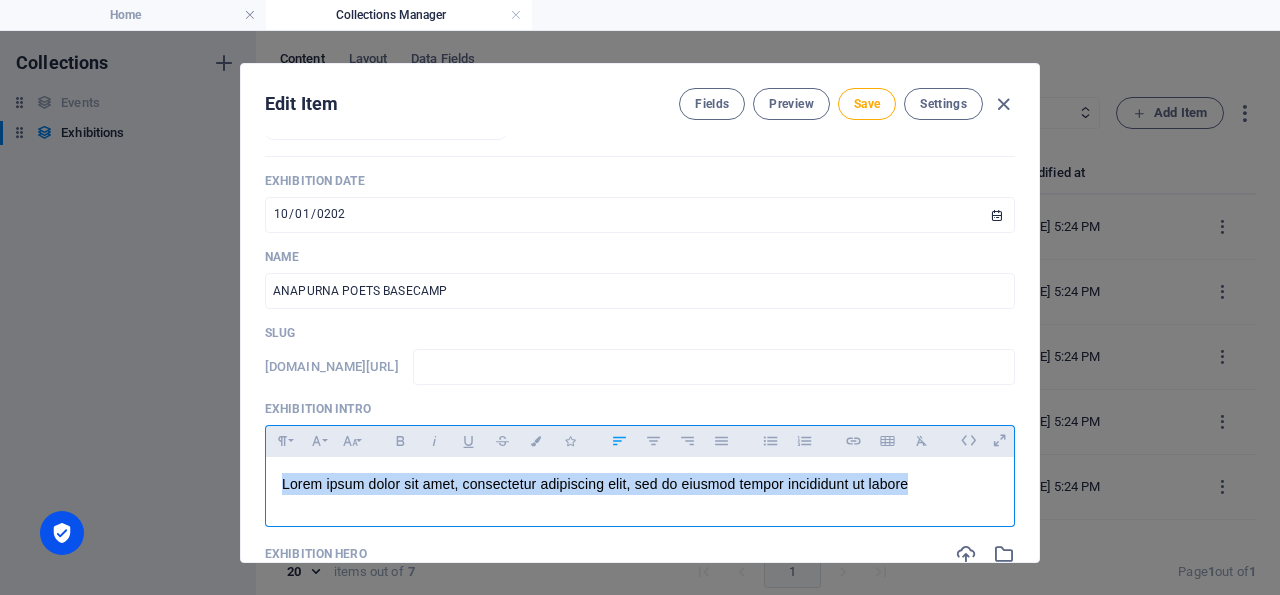 drag, startPoint x: 916, startPoint y: 516, endPoint x: 167, endPoint y: 522, distance: 749.02405 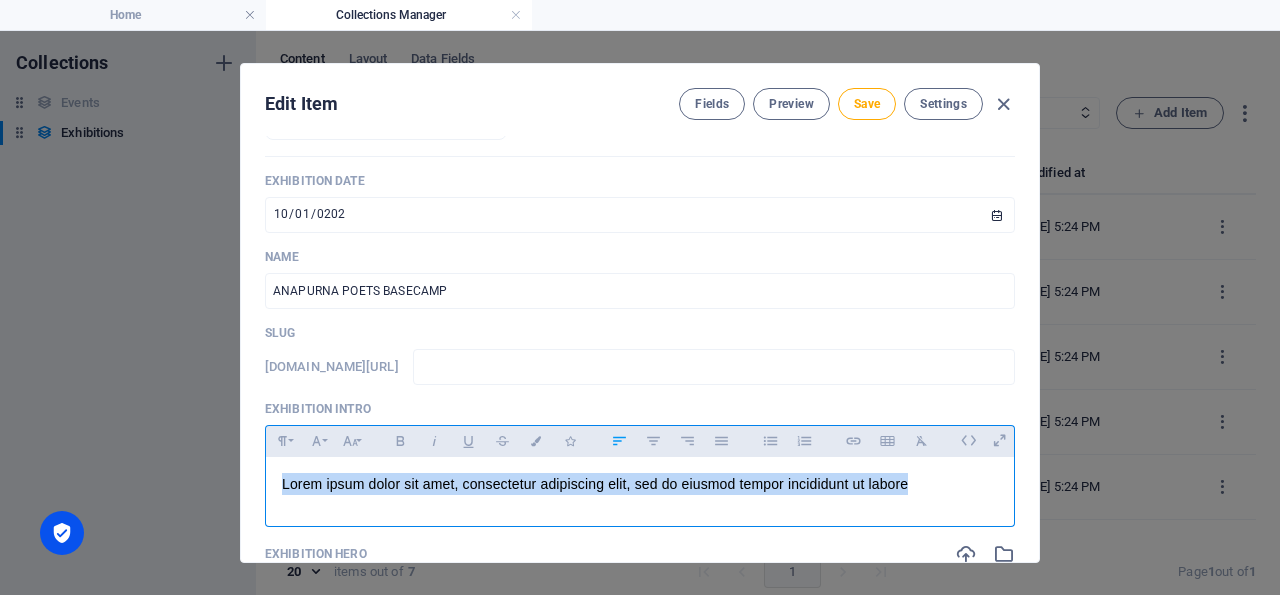 type 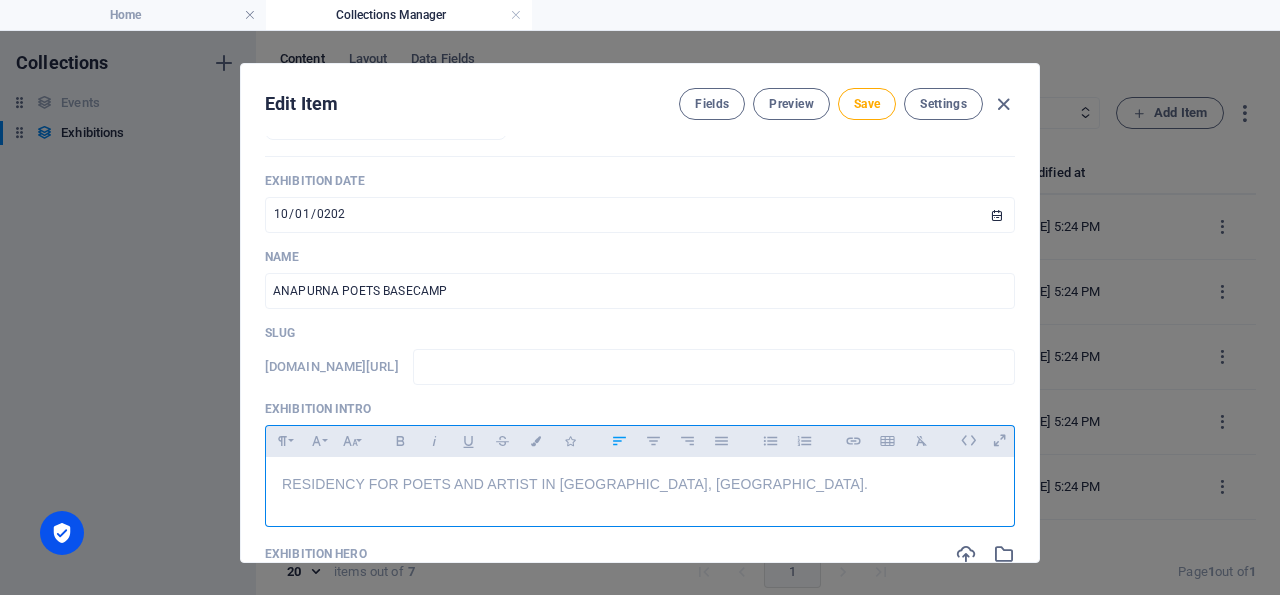 click on "​RESIDENCY FOR POETS AND ARTIST IN [GEOGRAPHIC_DATA], [GEOGRAPHIC_DATA]." at bounding box center [575, 484] 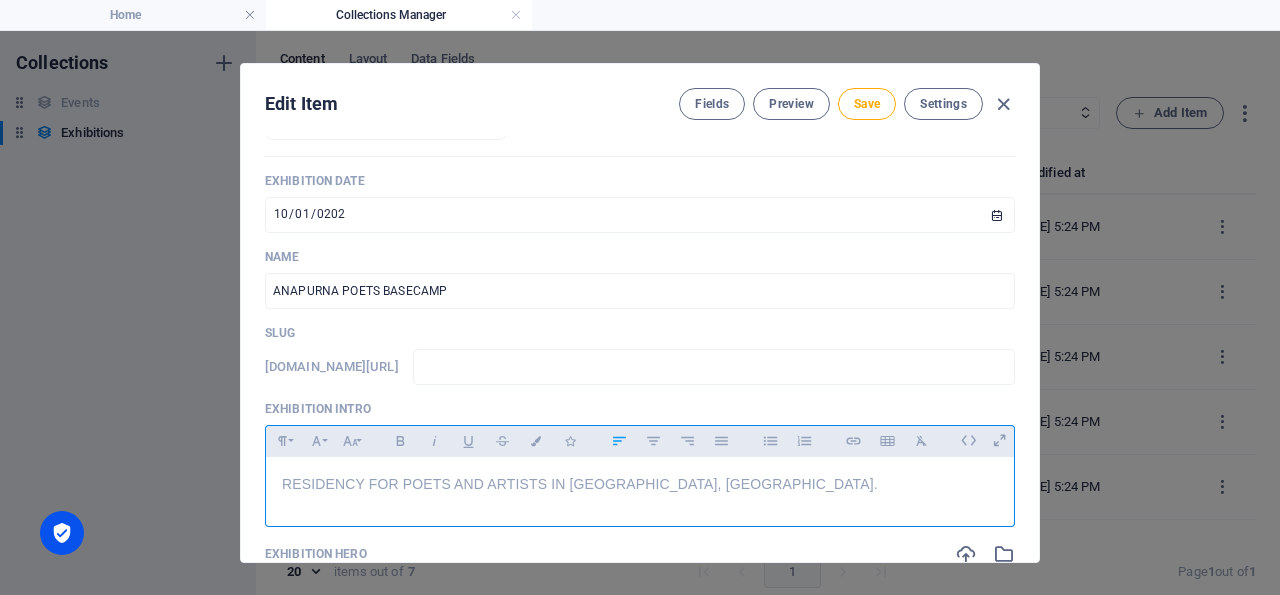 click on "RESIDENCY FOR POETS AND ARTISTS IN [GEOGRAPHIC_DATA], [GEOGRAPHIC_DATA]." at bounding box center (640, 484) 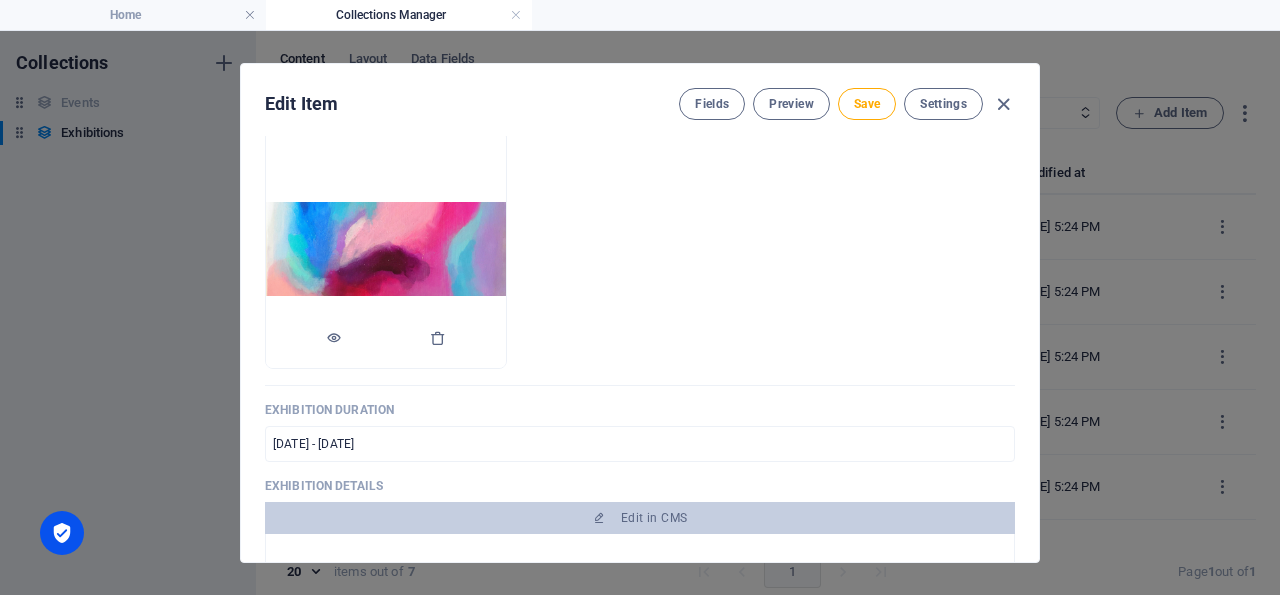 scroll, scrollTop: 822, scrollLeft: 0, axis: vertical 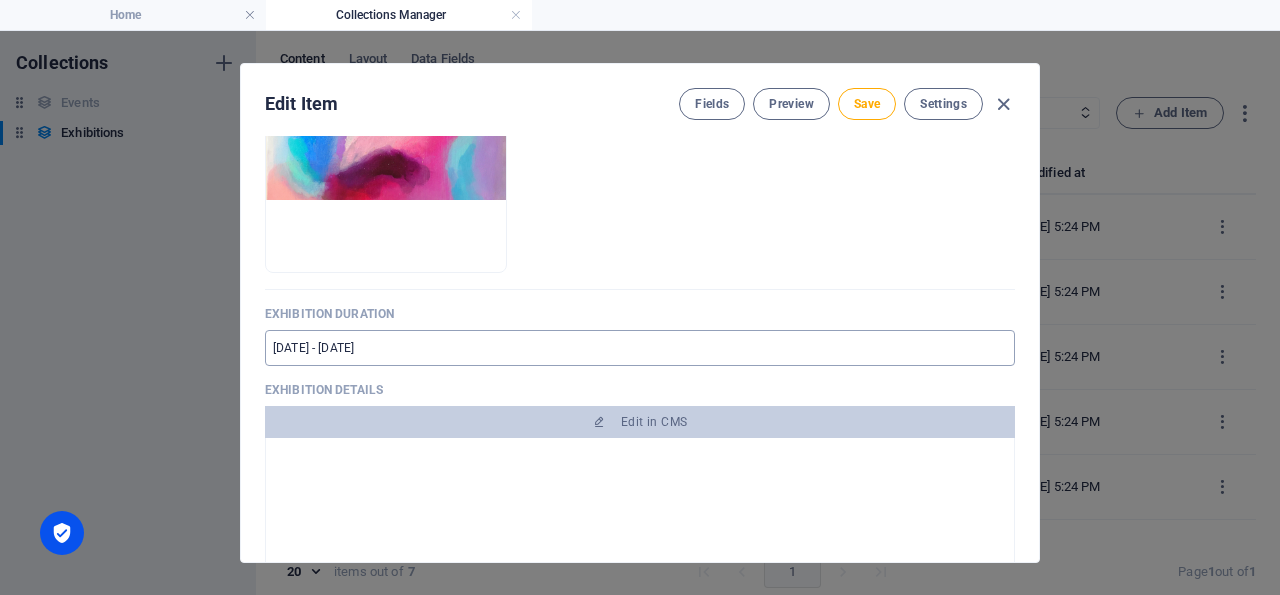 click on "[DATE] - [DATE]" at bounding box center [640, 348] 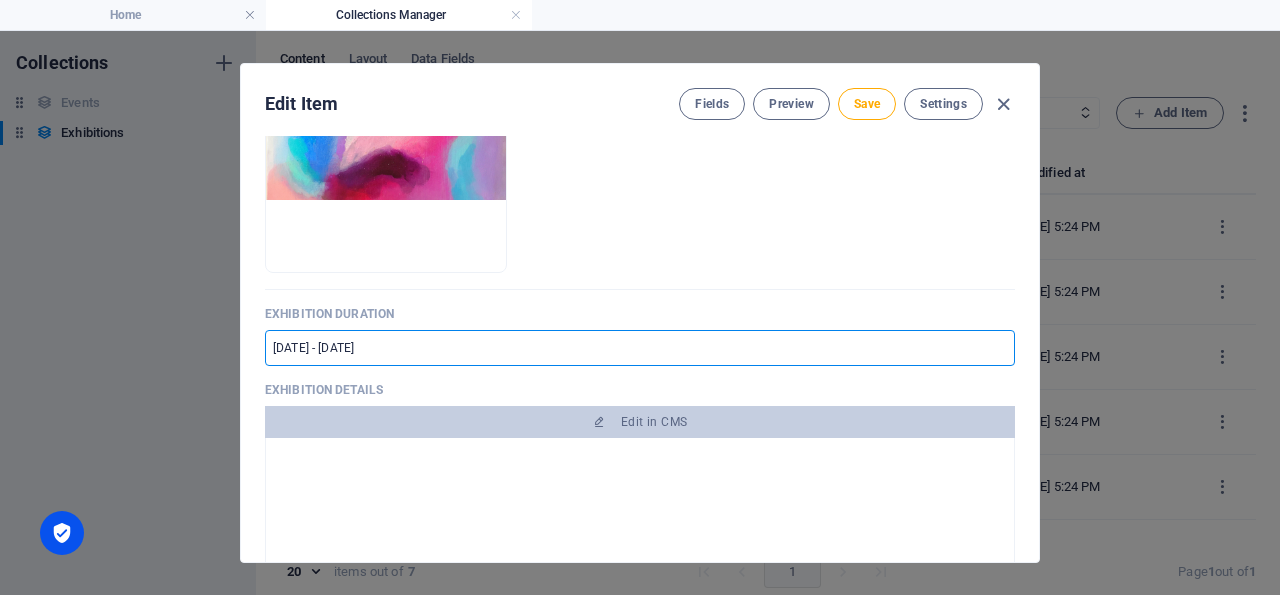drag, startPoint x: 379, startPoint y: 374, endPoint x: 174, endPoint y: 401, distance: 206.7704 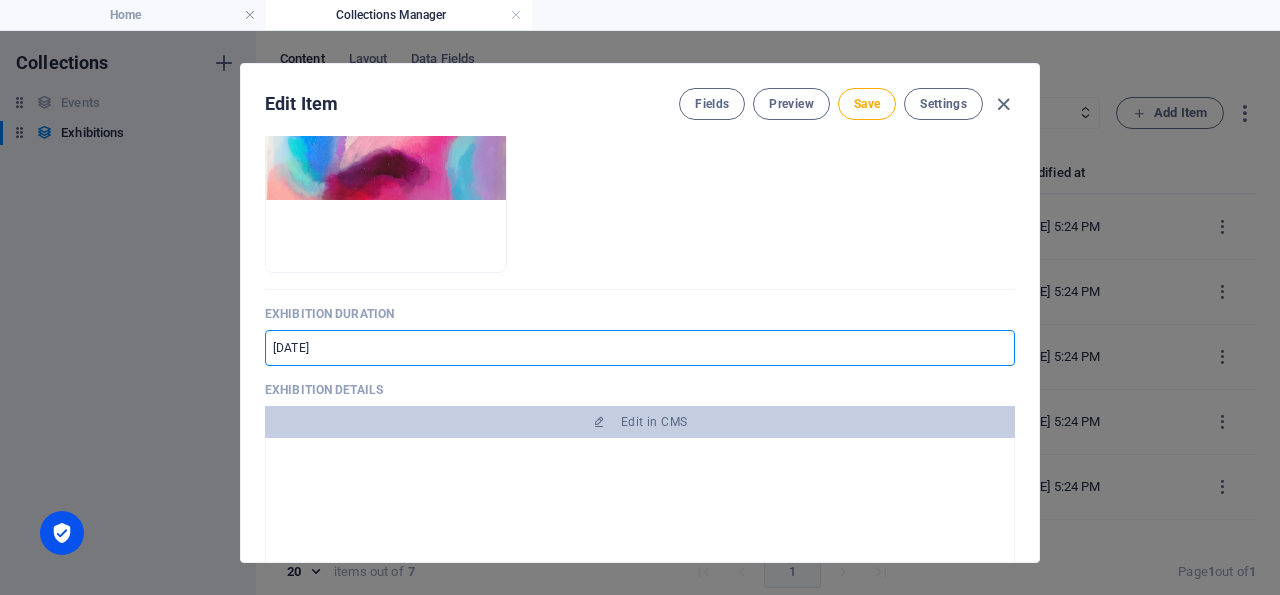 type on "[DATE]" 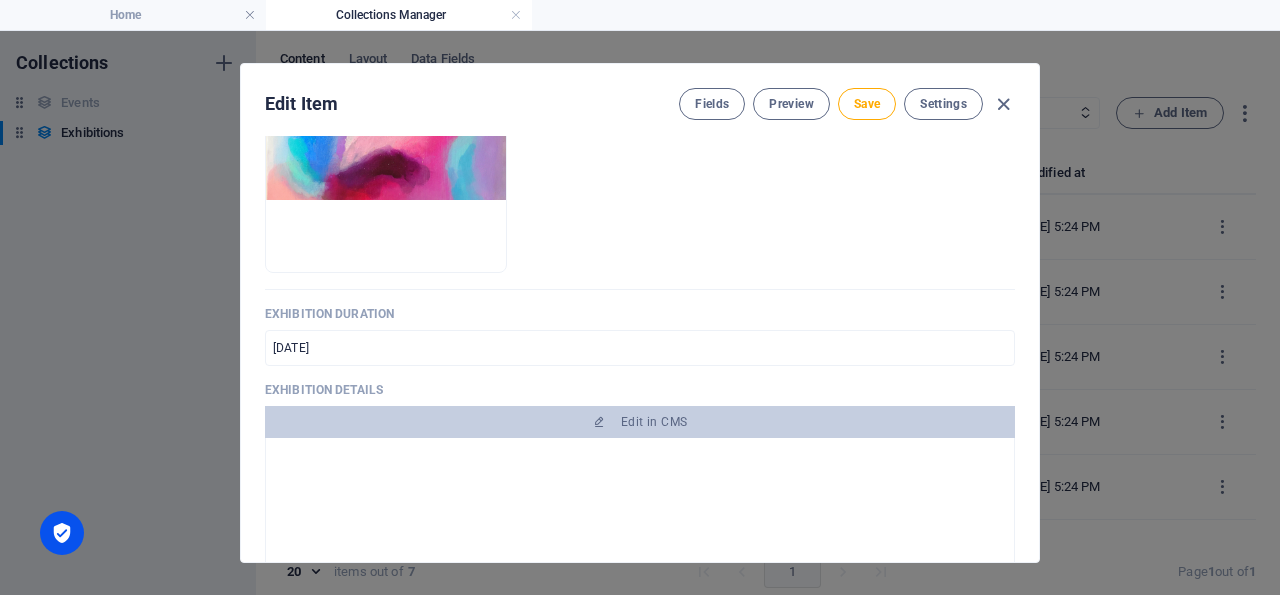 click on "Exhibition Image Drop files here to upload them instantly Exhibition Date [DATE] ​ Name ANAPURNA POETS BASECAMP ​ Slug [DOMAIN_NAME][URL] ​ Exhibition Intro Paragraph Format Normal Heading 1 Heading 2 Heading 3 Heading 4 Heading 5 Heading 6 Code Font Family Arial [US_STATE] Impact Tahoma Times New Roman Verdana Inter Podkova Font Size 8 9 10 11 12 14 18 24 30 36 48 60 72 96 Bold Italic Underline Strikethrough Colors Icons Align Left Align Center Align Right Align Justify Unordered List Ordered List Insert Link Insert Table Clear Formatting RESIDENCY FOR POETS AND ARTISTS IN [GEOGRAPHIC_DATA], [GEOGRAPHIC_DATA]. <p><span style="font-size: 14px;">RESIDENCY FOR POETS AND ARTISTS IN [GEOGRAPHIC_DATA], [GEOGRAPHIC_DATA]<br></span></p> Exhibition Hero Drop files here to upload them instantly Exhibition Duration [DATE] ​ Exhibition Details Edit in CMS Contemporary Artistic View Featured Exhibition Featured Exhibition Featured Intro Paragraph Format Normal Heading 1 Heading 2 Heading 3 Heading 4 Heading 5 Code 8 9" at bounding box center (640, 117) 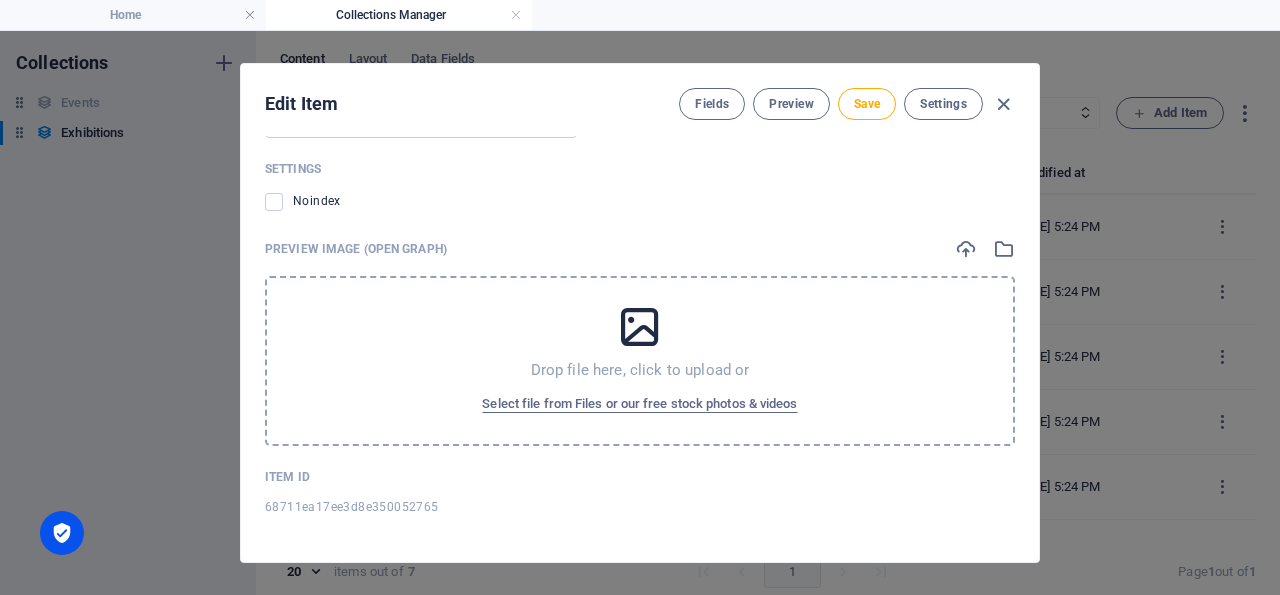 scroll, scrollTop: 2385, scrollLeft: 0, axis: vertical 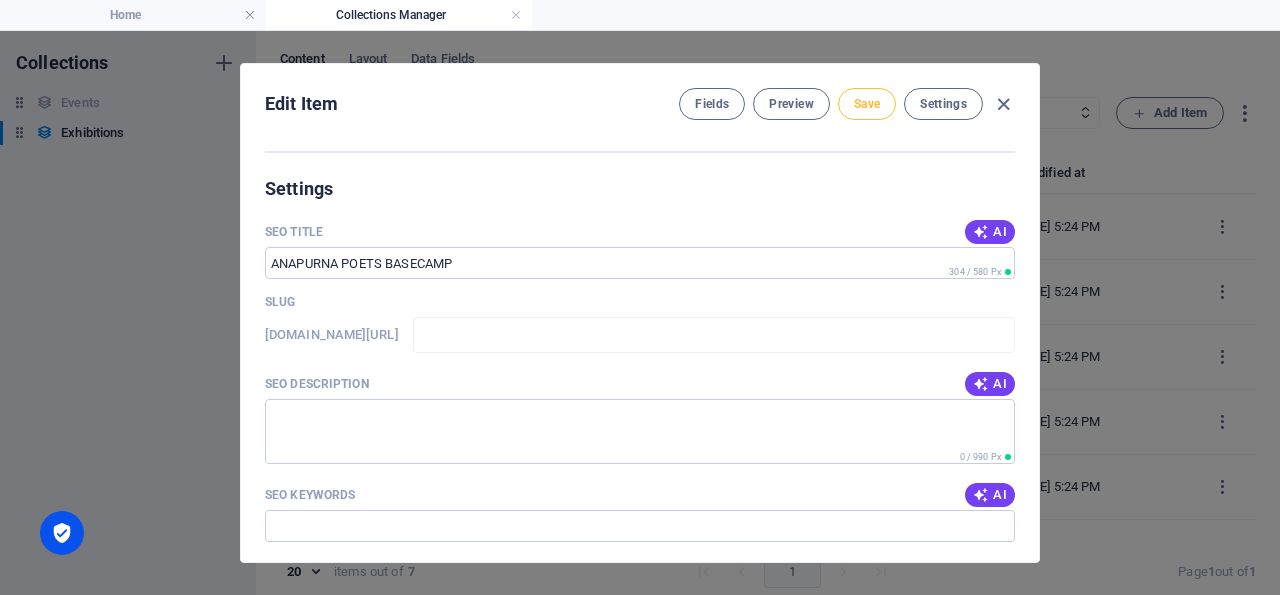 click on "Save" at bounding box center (867, 104) 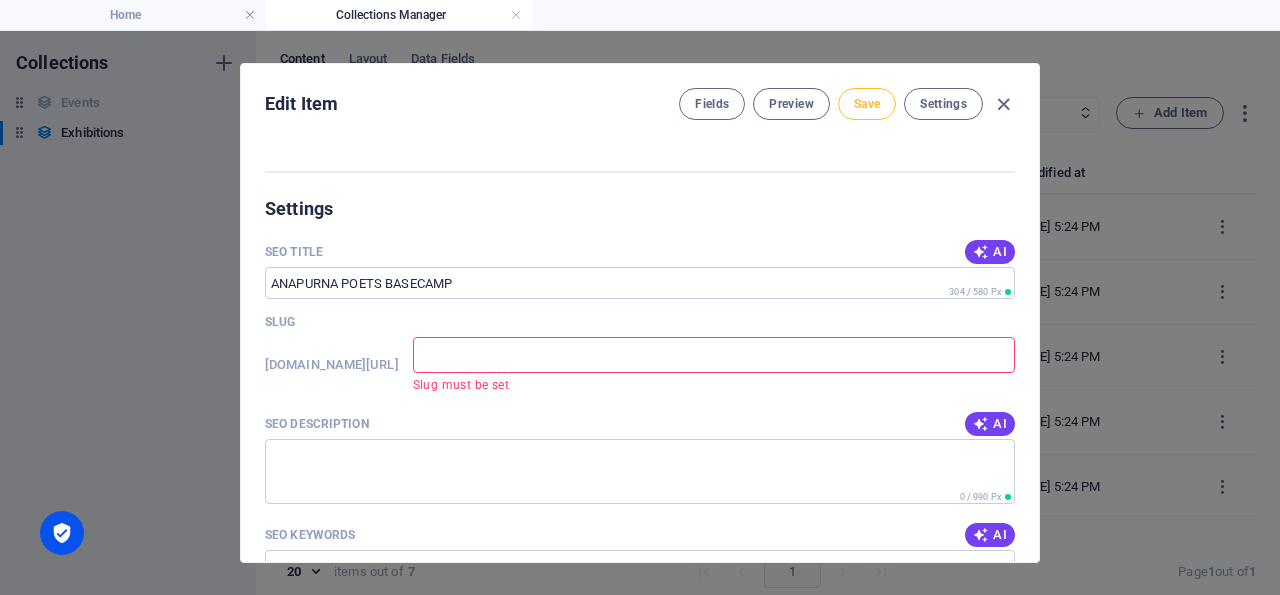 scroll, scrollTop: 495, scrollLeft: 0, axis: vertical 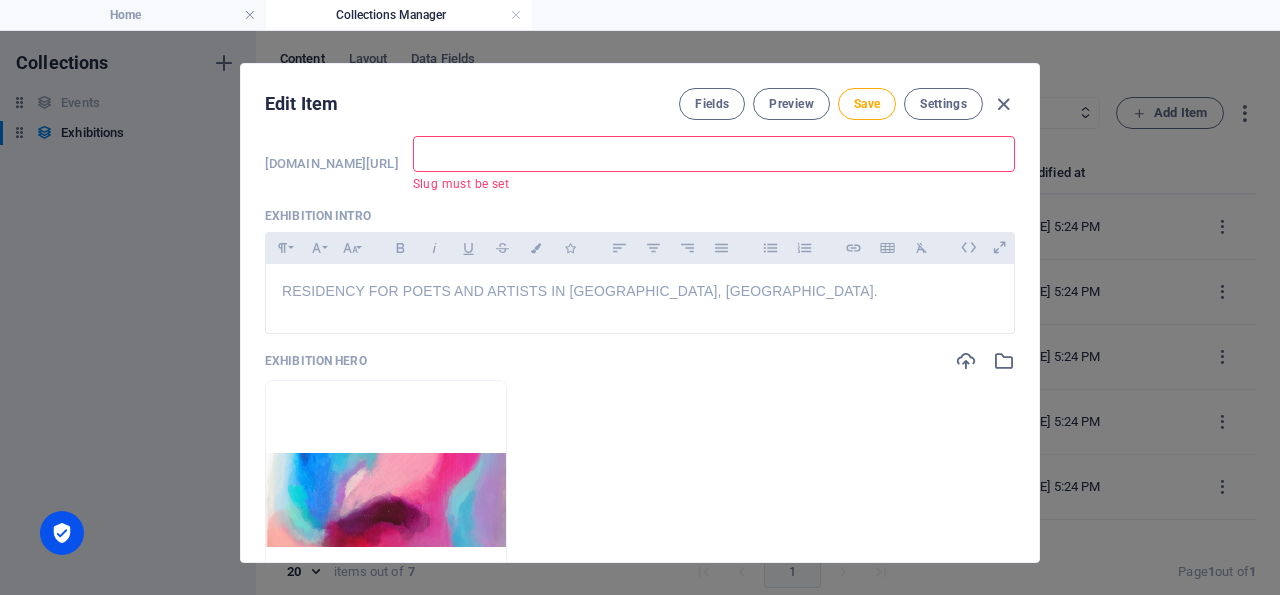 click on "Slug must be set" at bounding box center (707, 184) 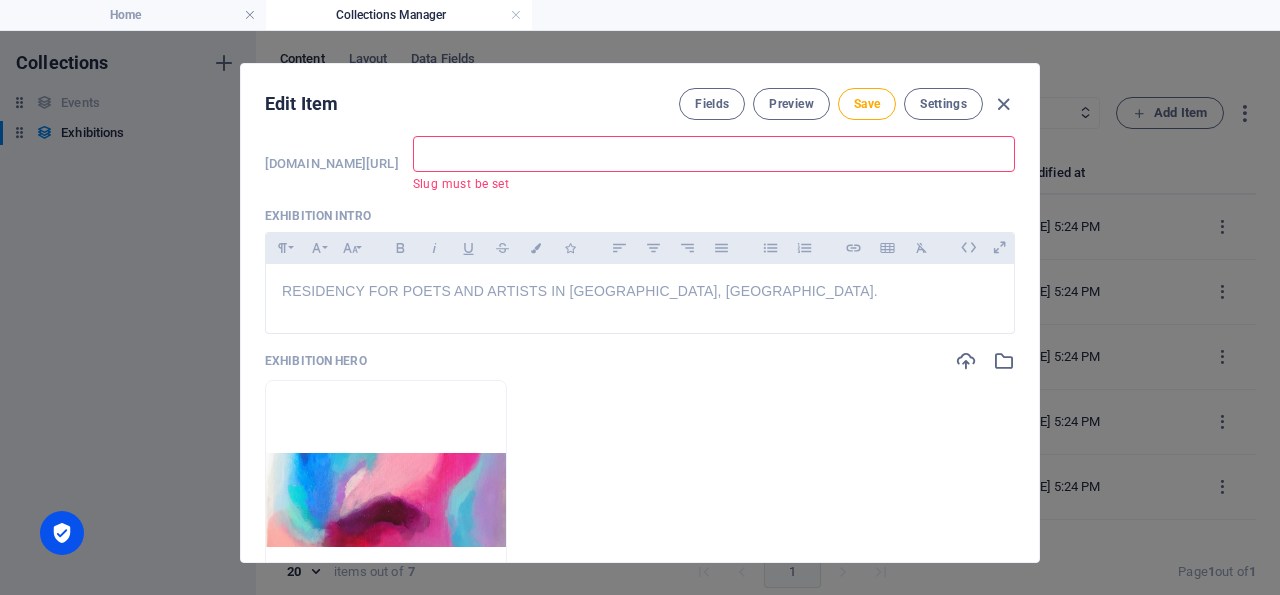 click at bounding box center [714, 154] 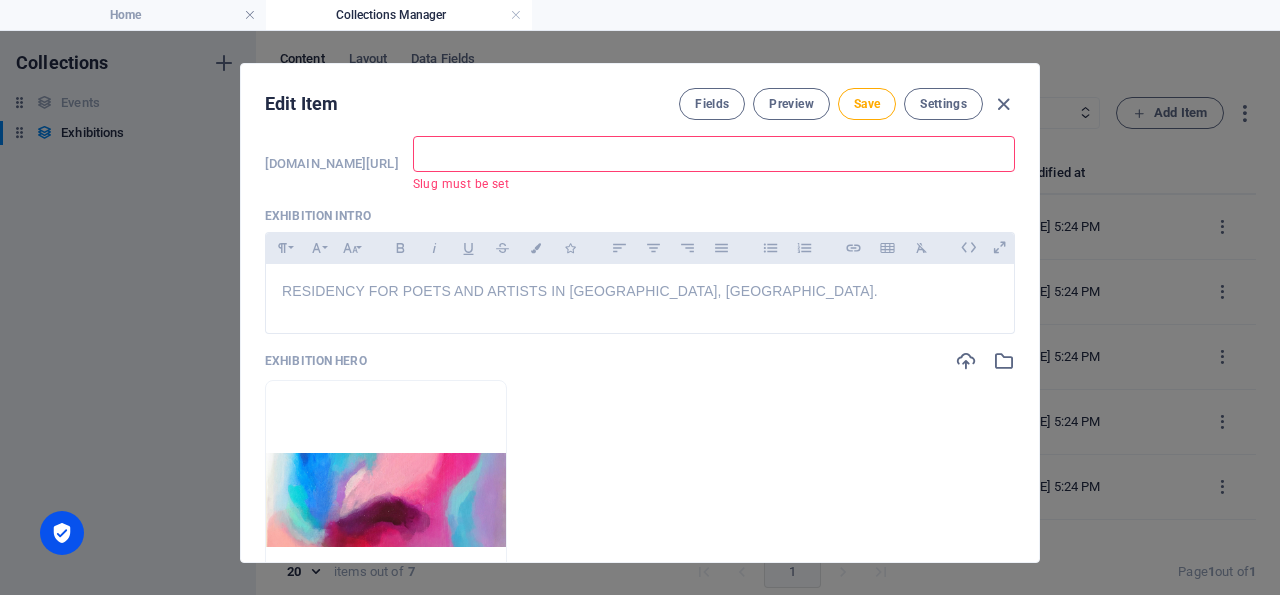 type on "R" 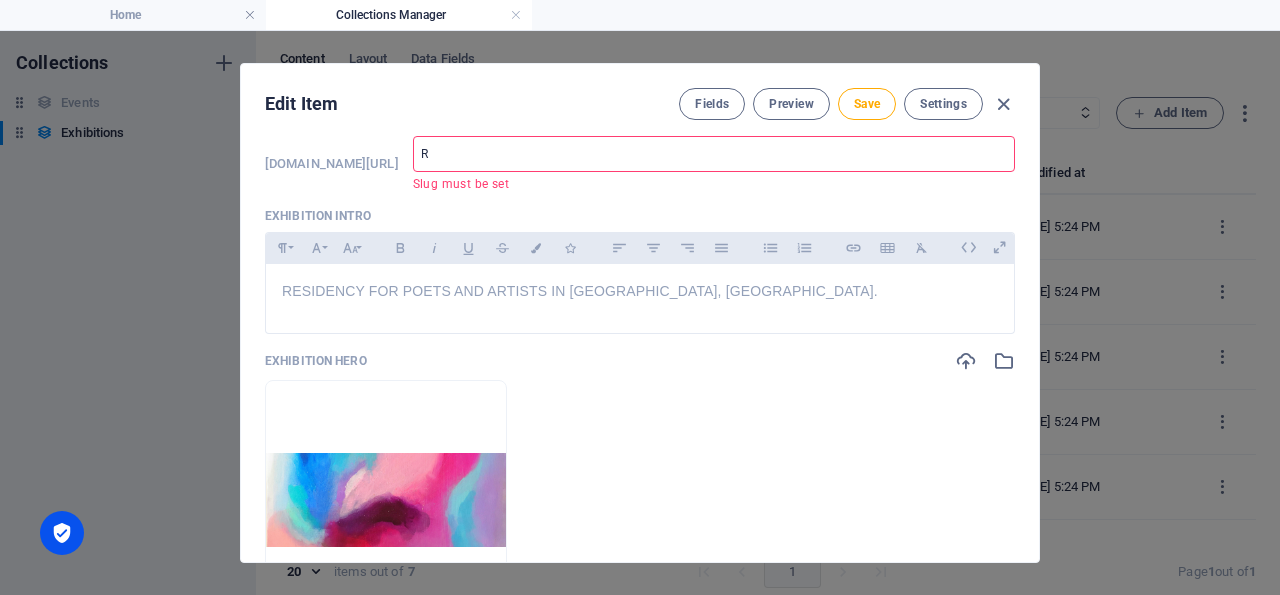 type on "R" 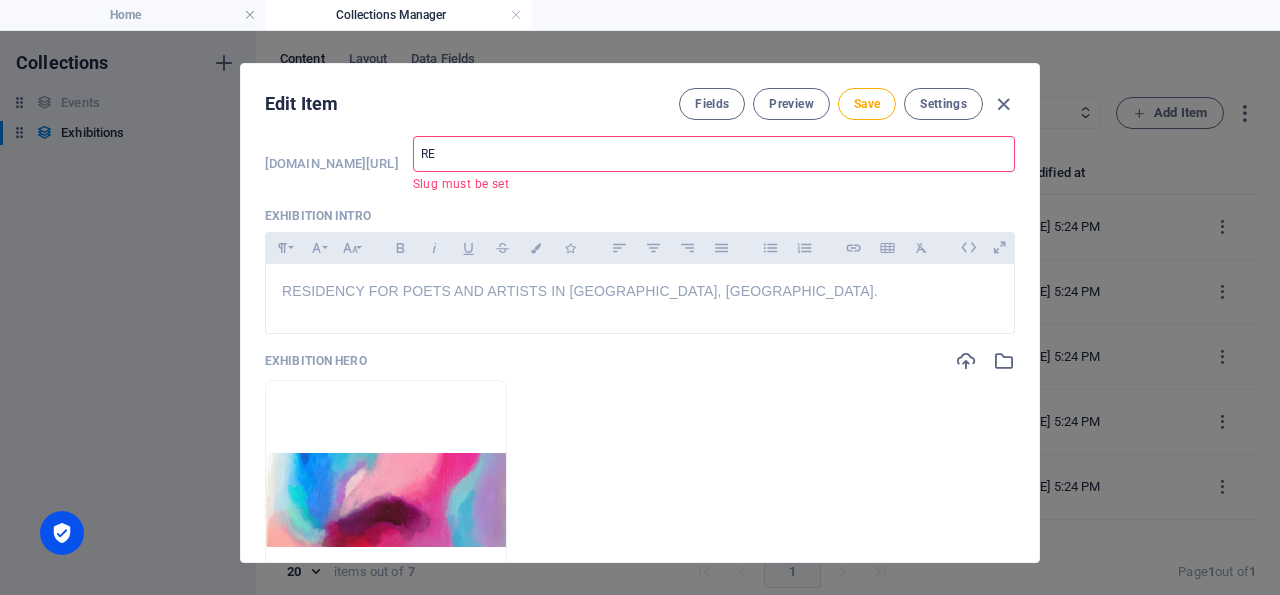 type on "RE" 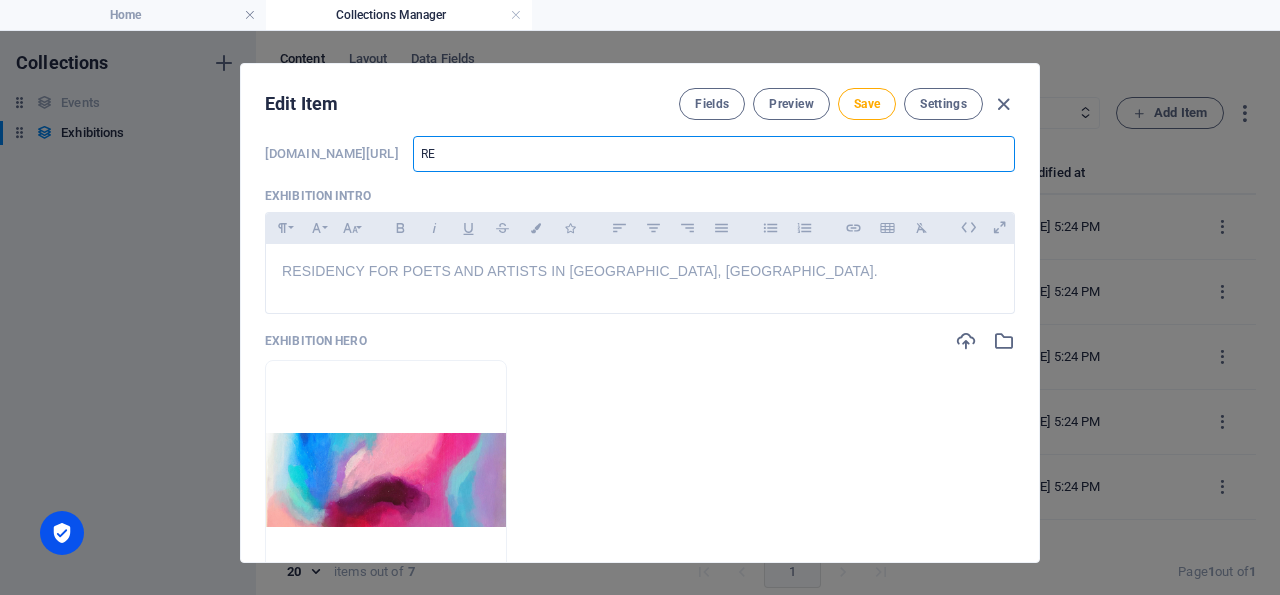 type on "RES" 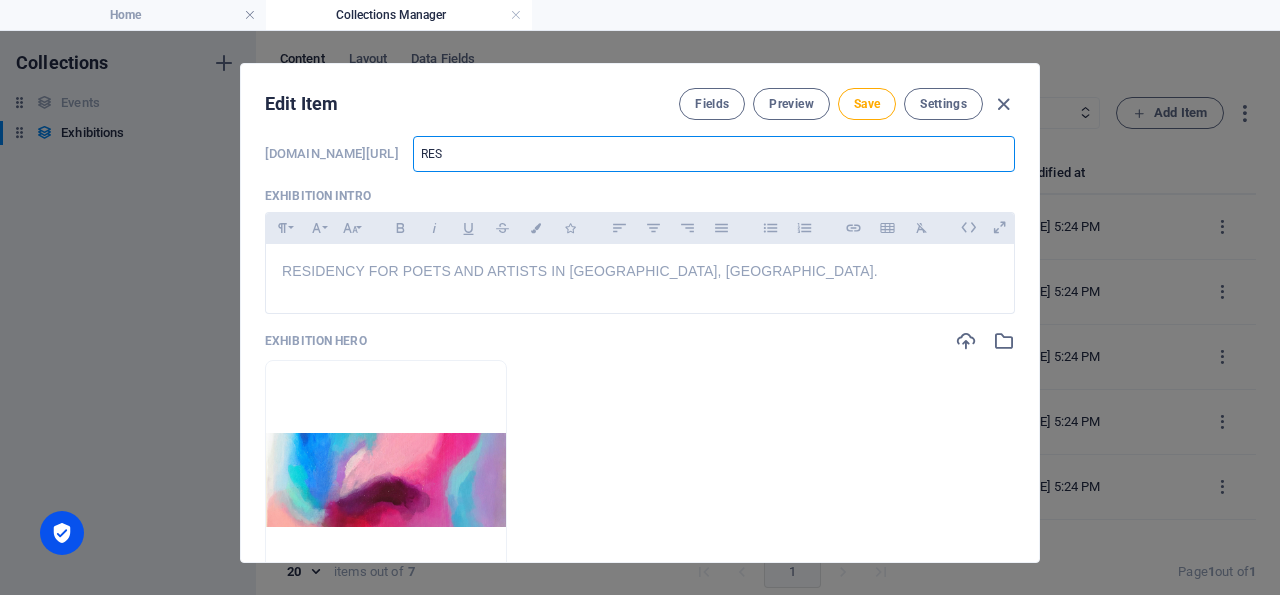 type on "RES" 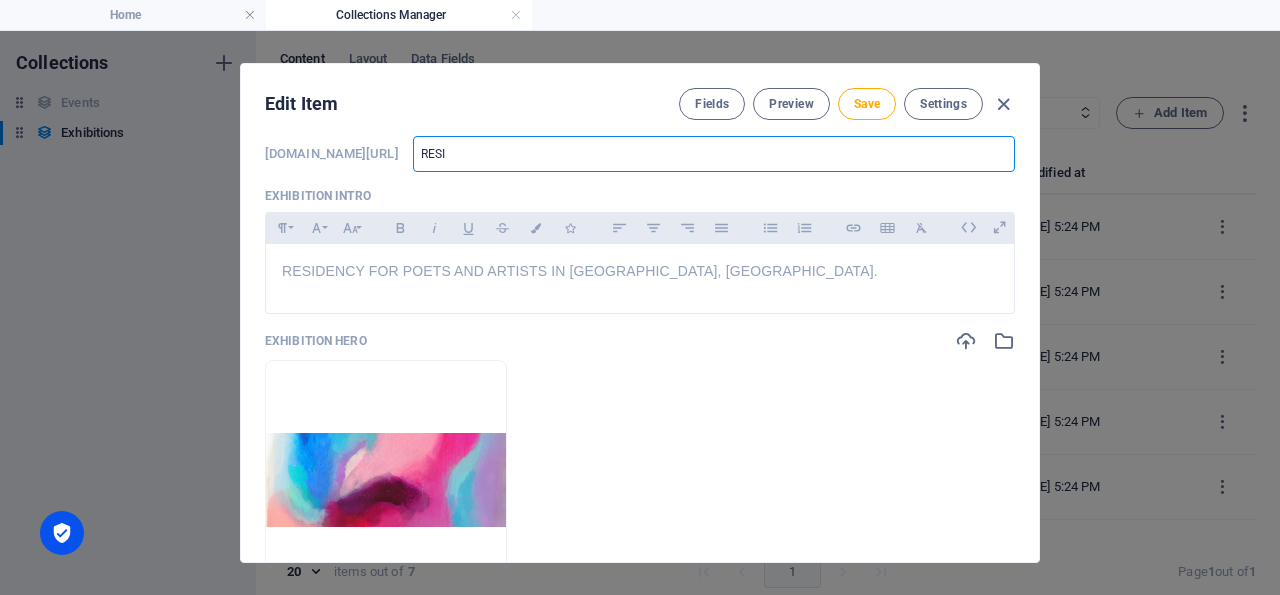 type on "RESI" 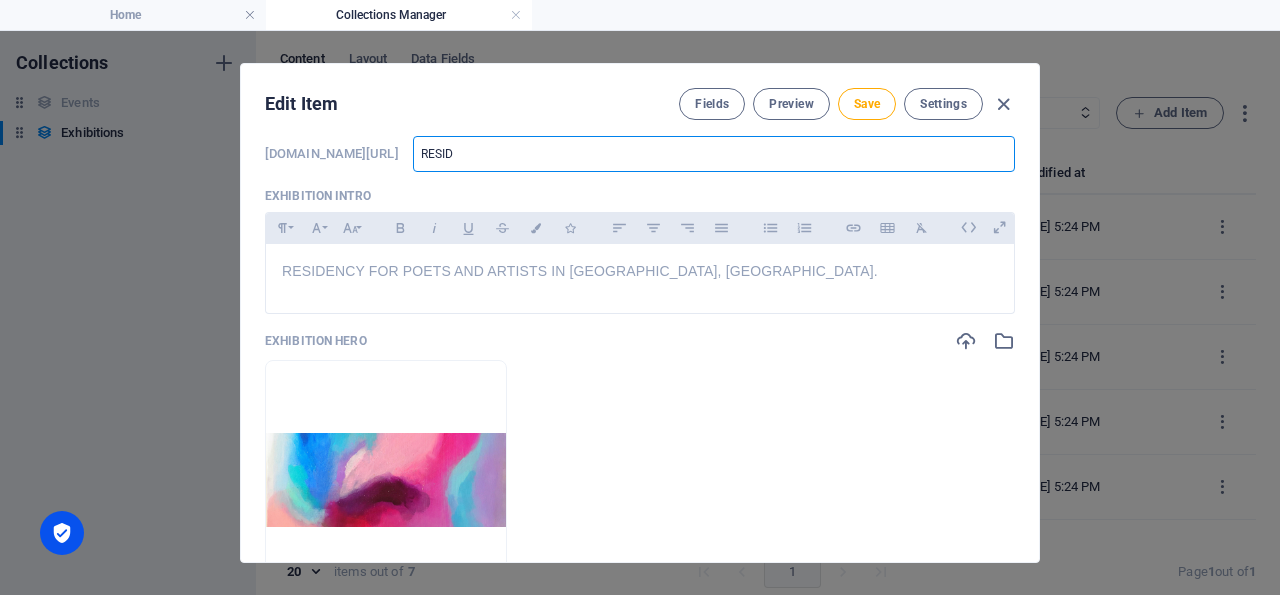 type on "RESID" 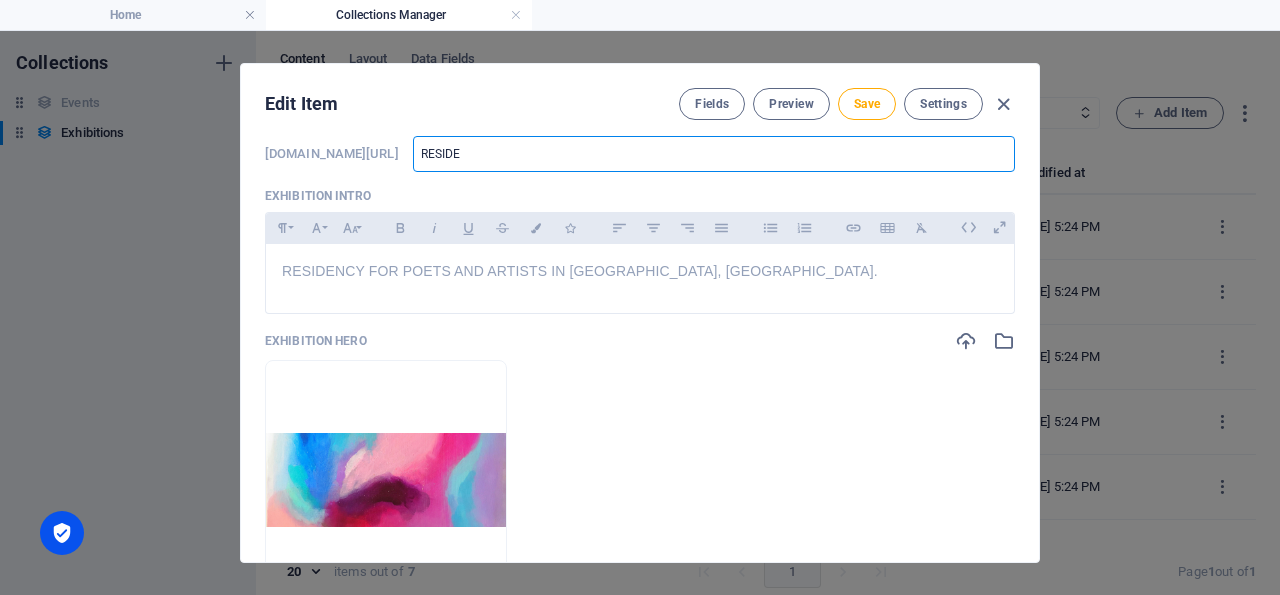 type on "RESIDE" 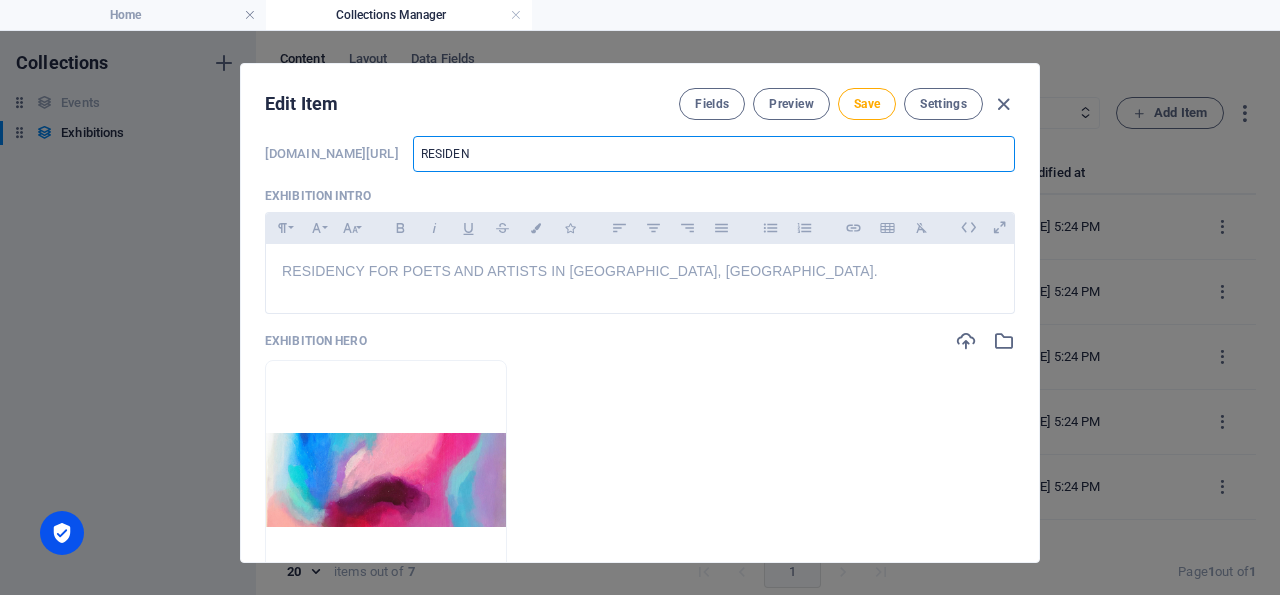 type on "RESIDEN" 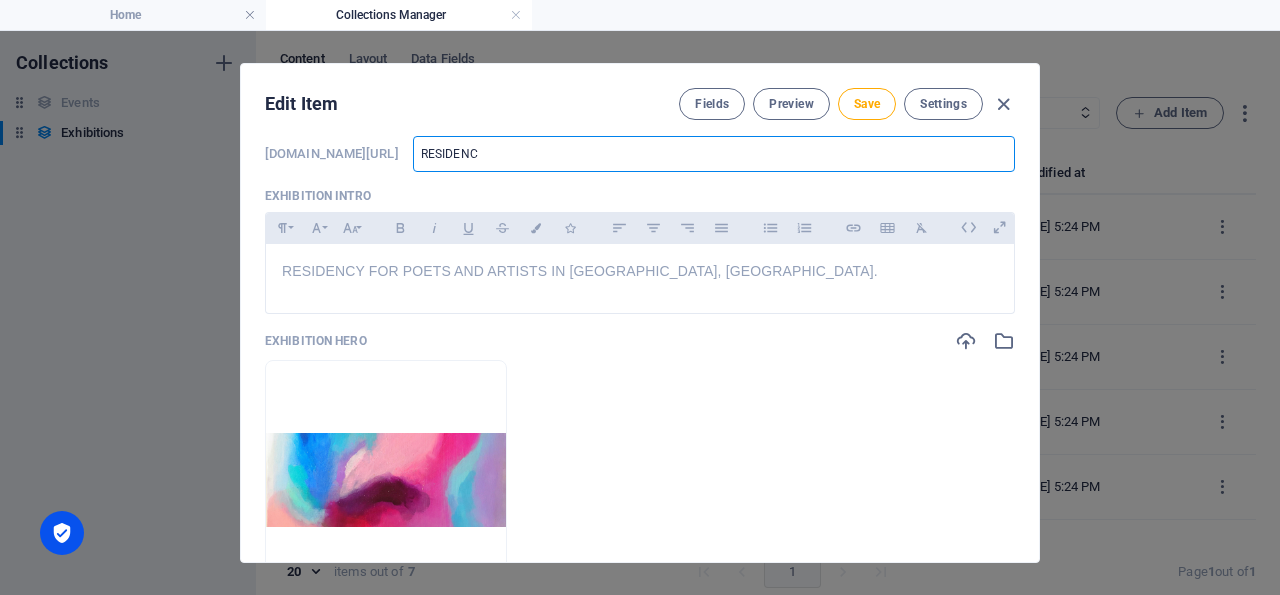 type on "RESIDENC" 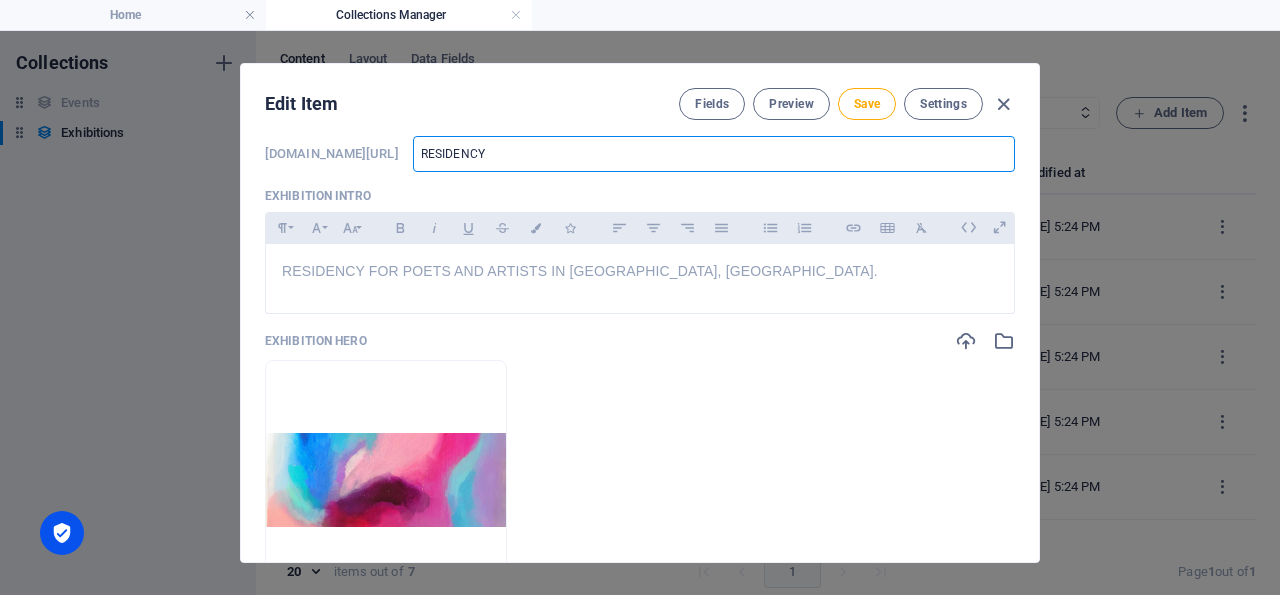 type on "RESIDENCY" 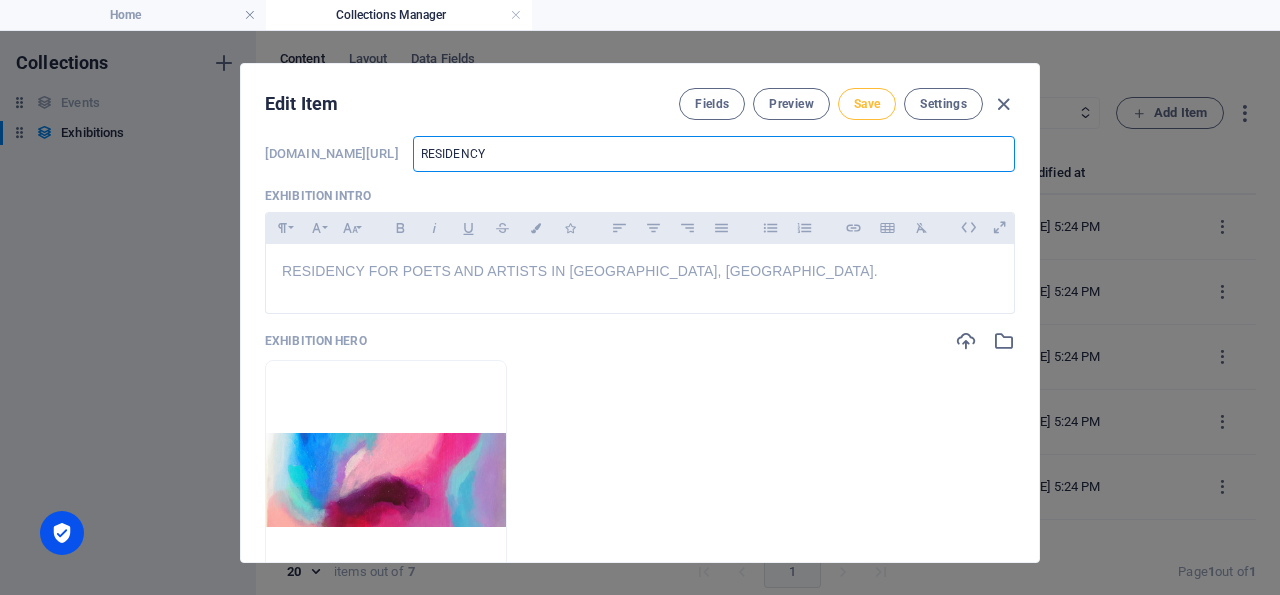 click on "Save" at bounding box center (867, 104) 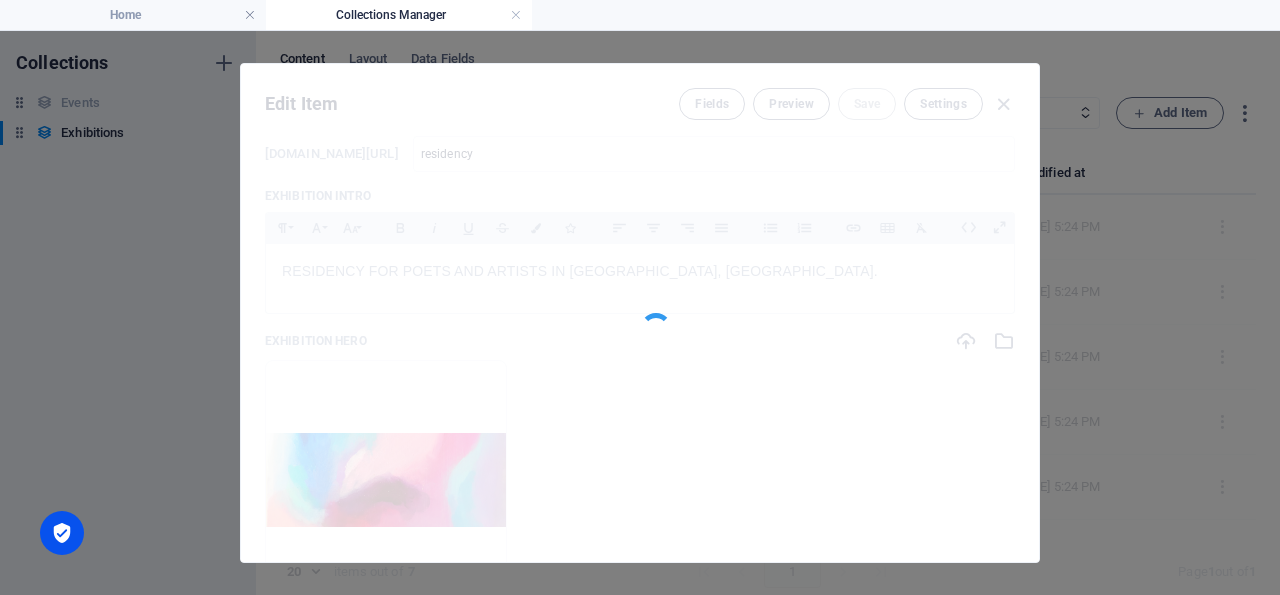 type on "residency" 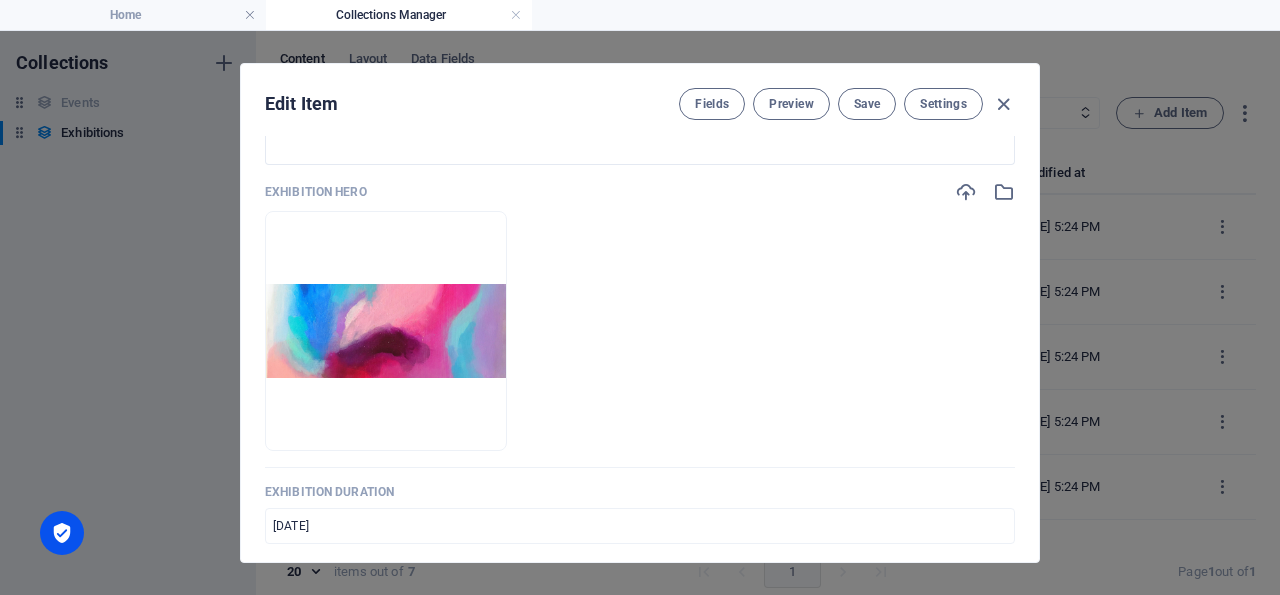 scroll, scrollTop: 675, scrollLeft: 0, axis: vertical 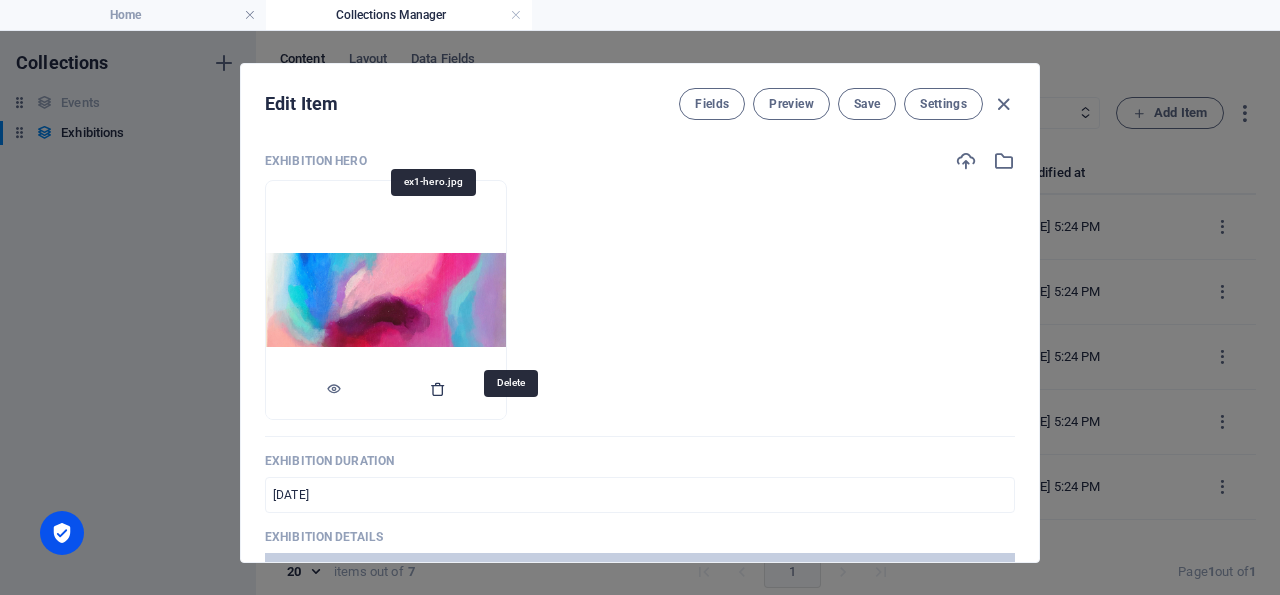 click at bounding box center (438, 389) 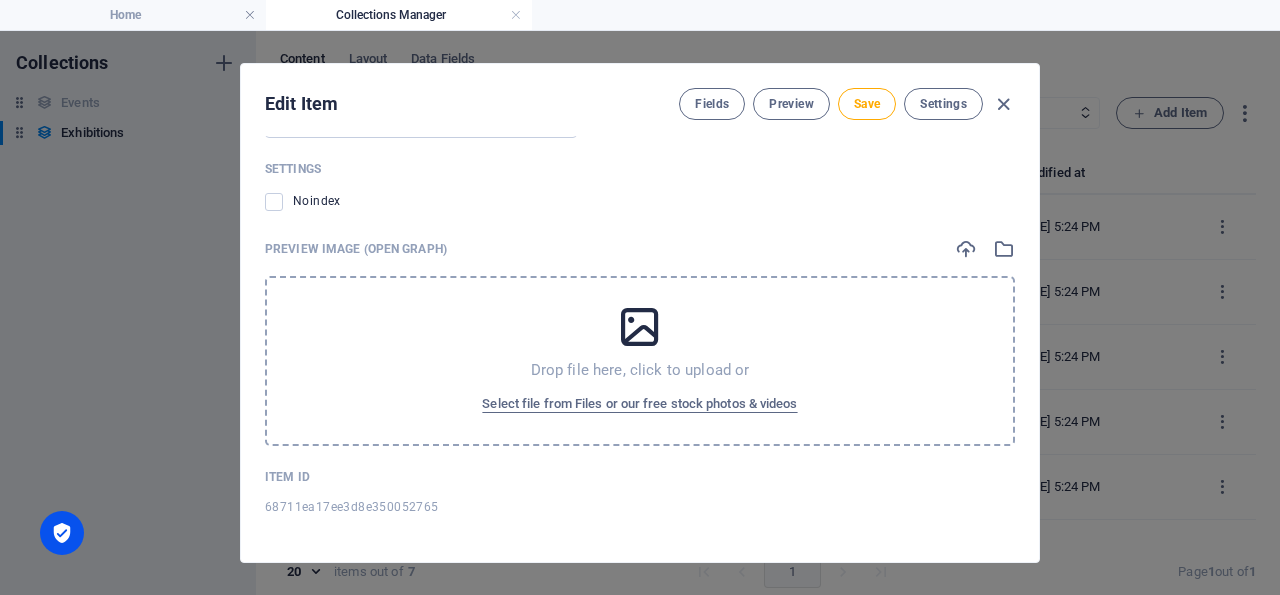 scroll, scrollTop: 2306, scrollLeft: 0, axis: vertical 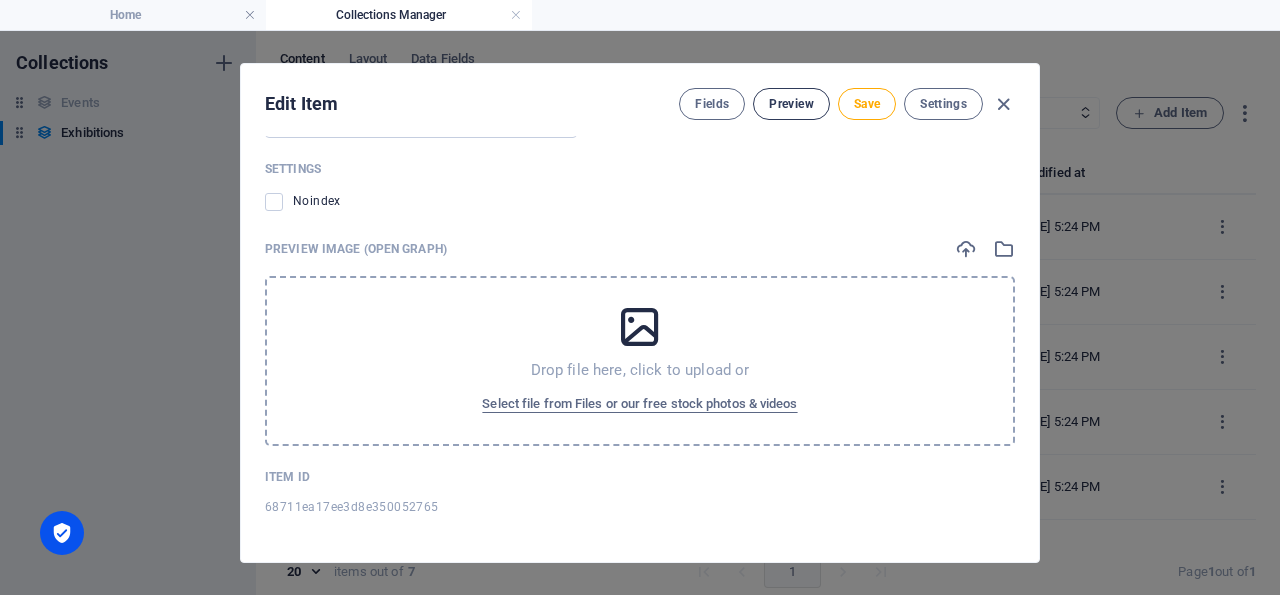 click on "Preview" at bounding box center [791, 104] 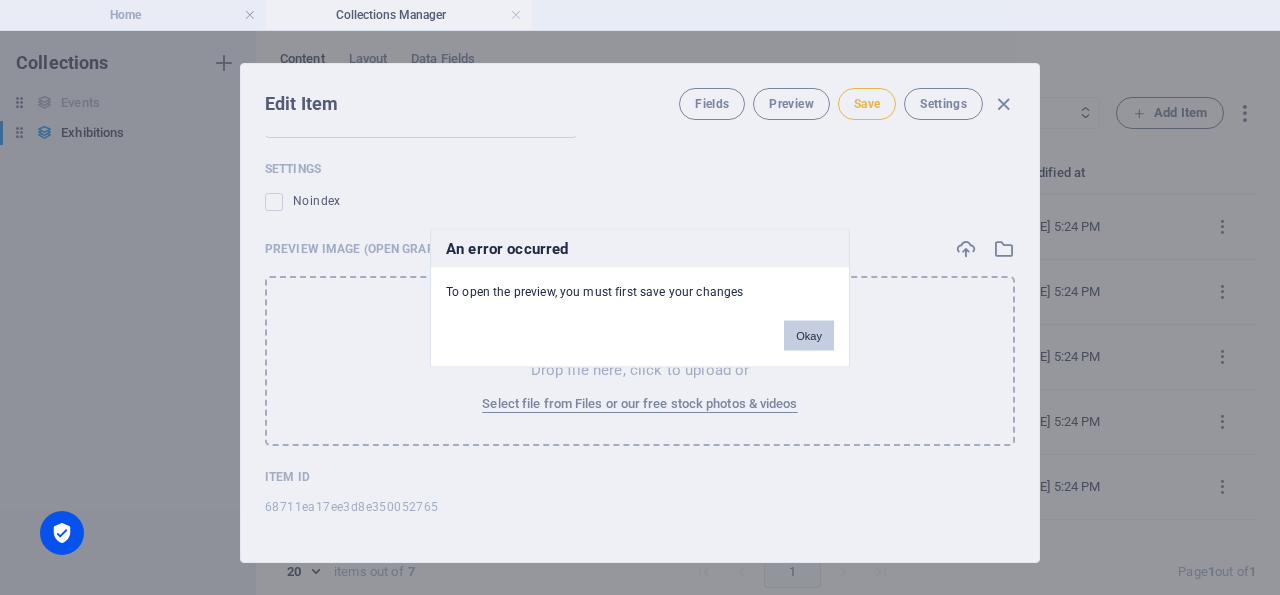 click on "Okay" at bounding box center (809, 335) 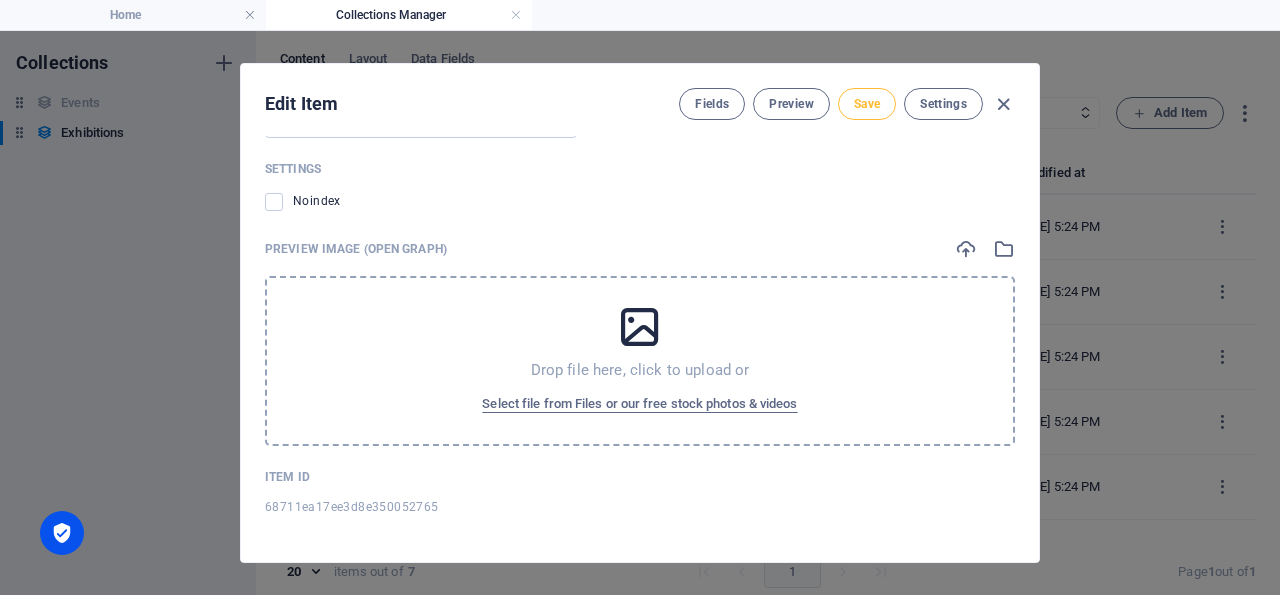 click on "Save" at bounding box center [867, 104] 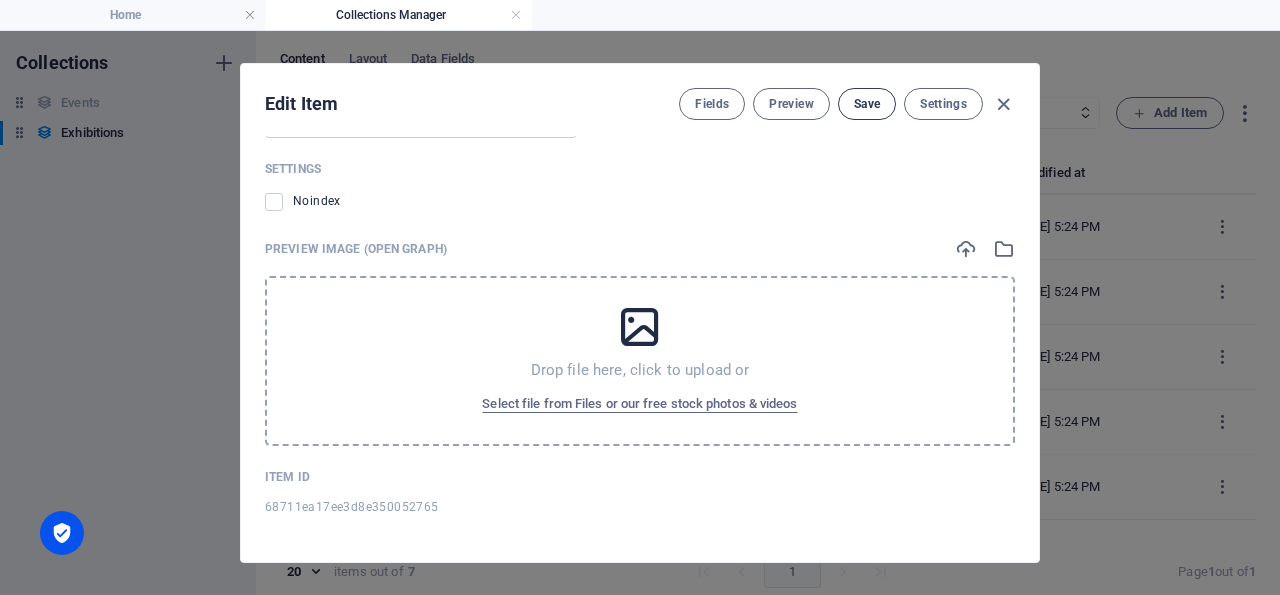 scroll, scrollTop: 2306, scrollLeft: 0, axis: vertical 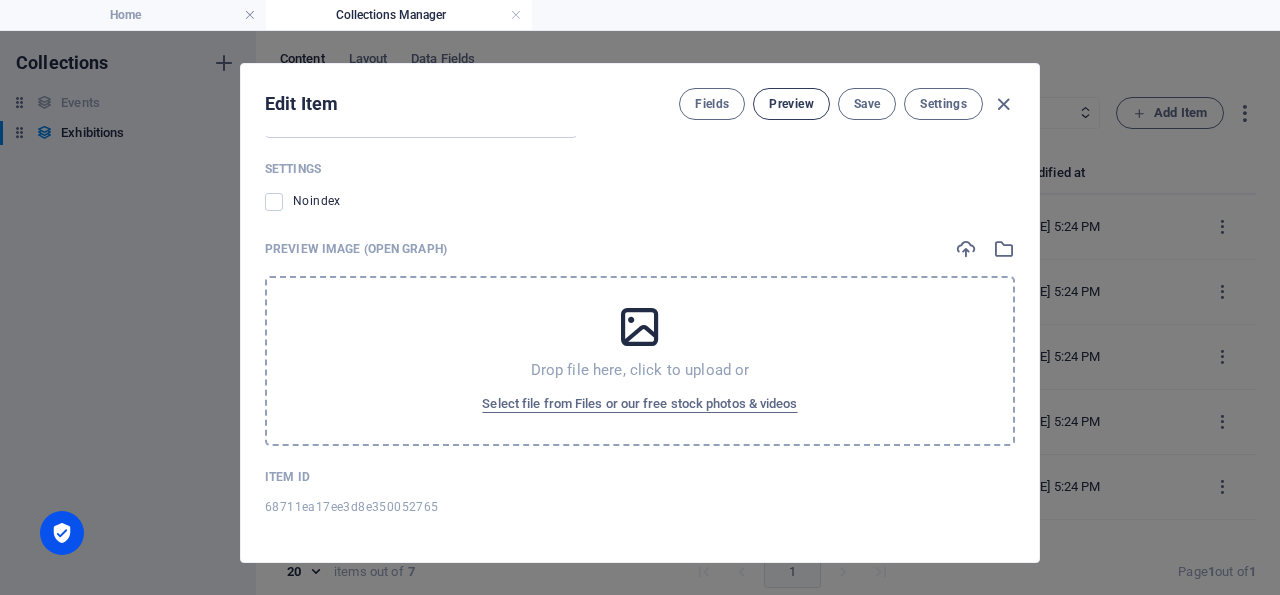 click on "Preview" at bounding box center (791, 104) 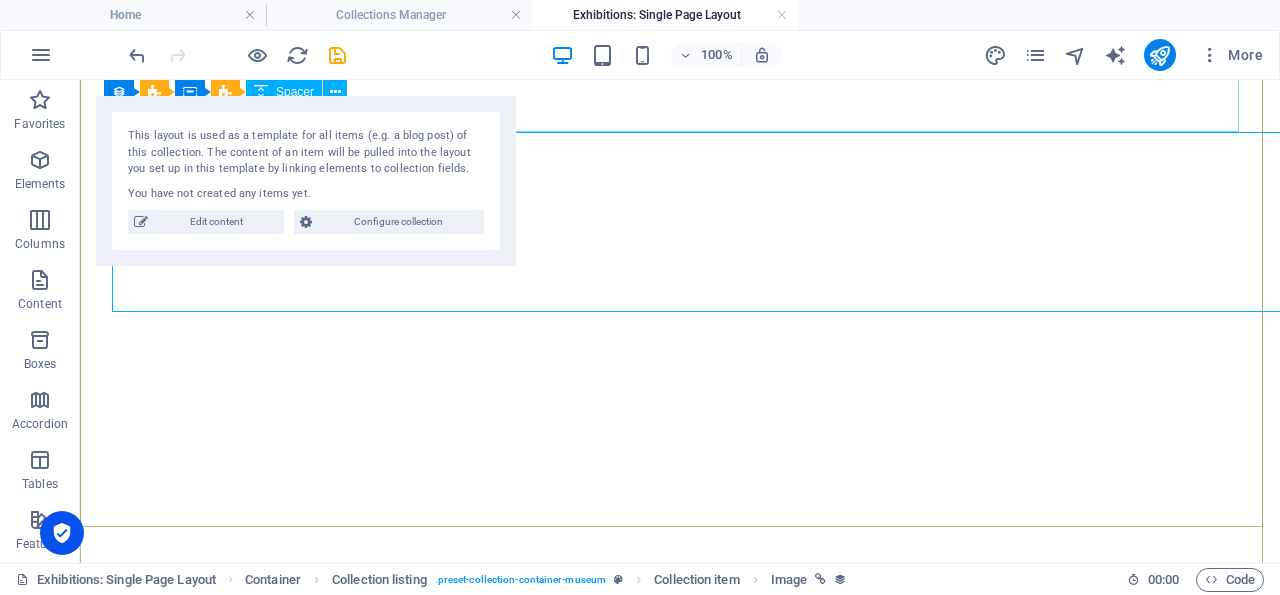 select on "68711ea17ee3d8e350052765" 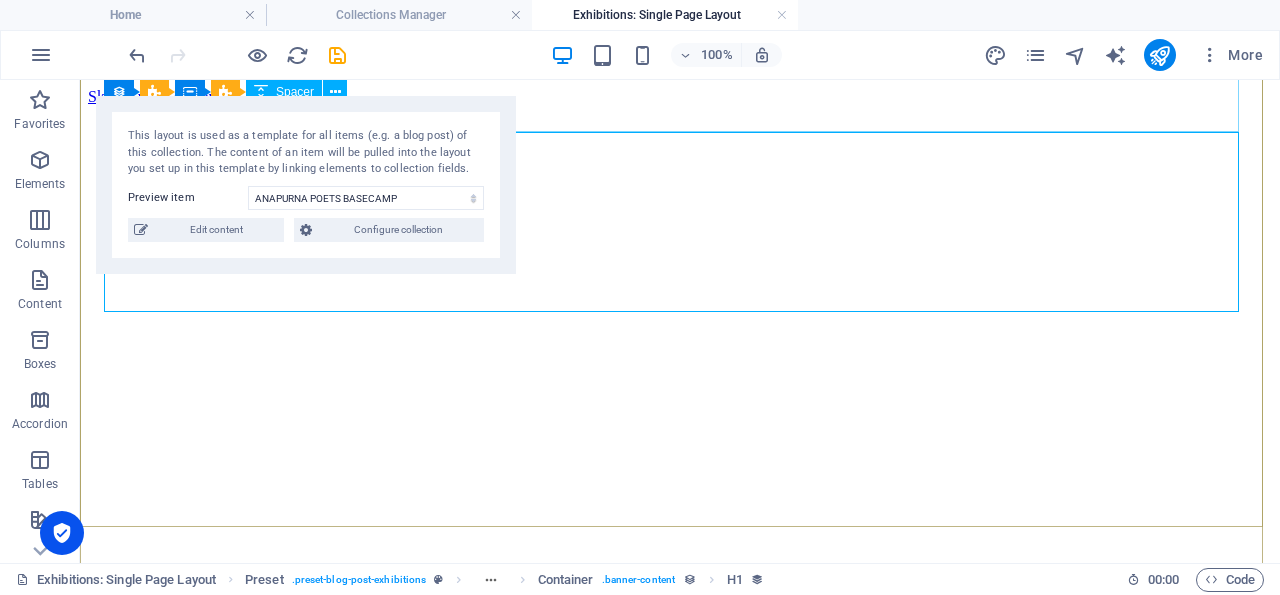 scroll, scrollTop: 0, scrollLeft: 0, axis: both 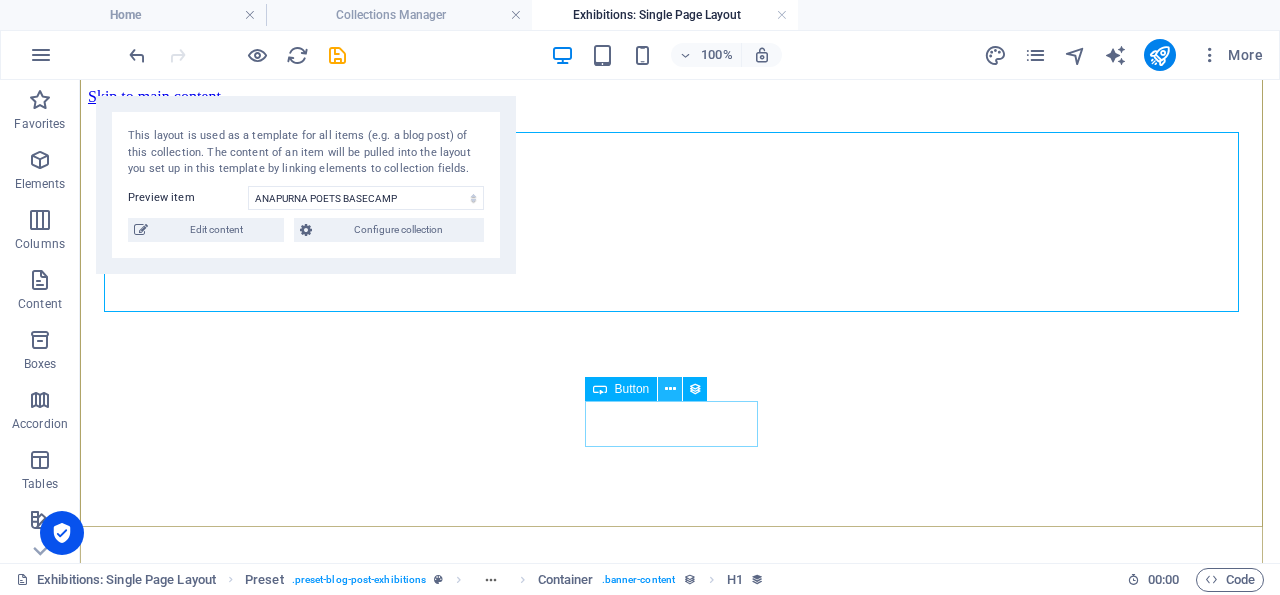 click at bounding box center [670, 389] 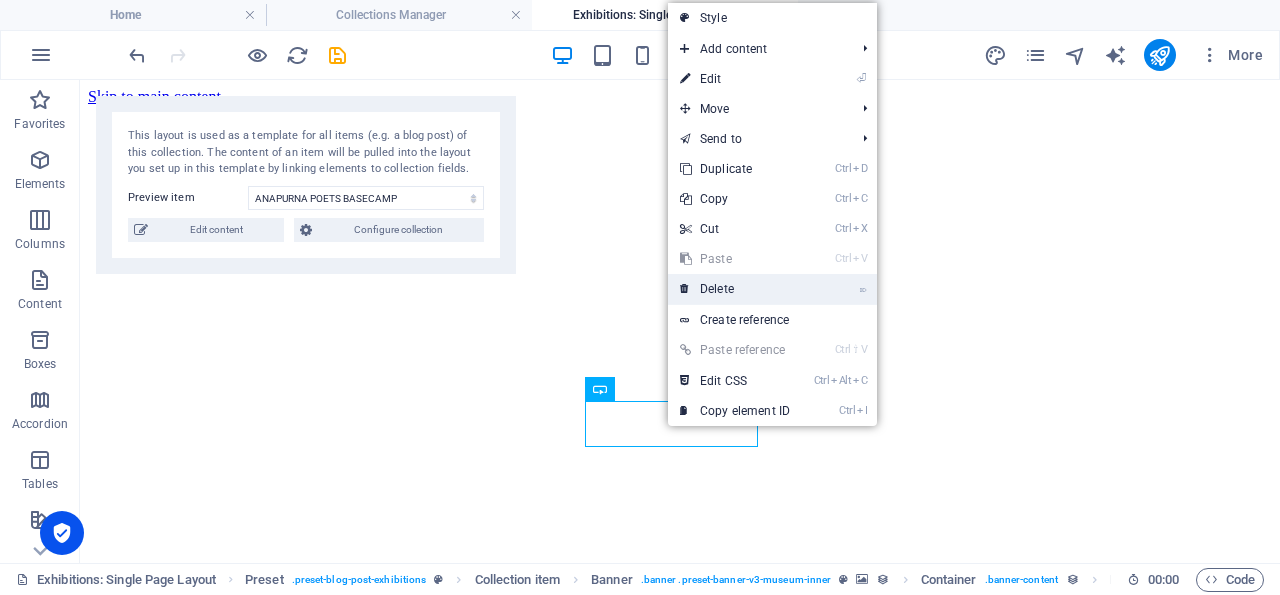 drag, startPoint x: 717, startPoint y: 291, endPoint x: 617, endPoint y: 247, distance: 109.252 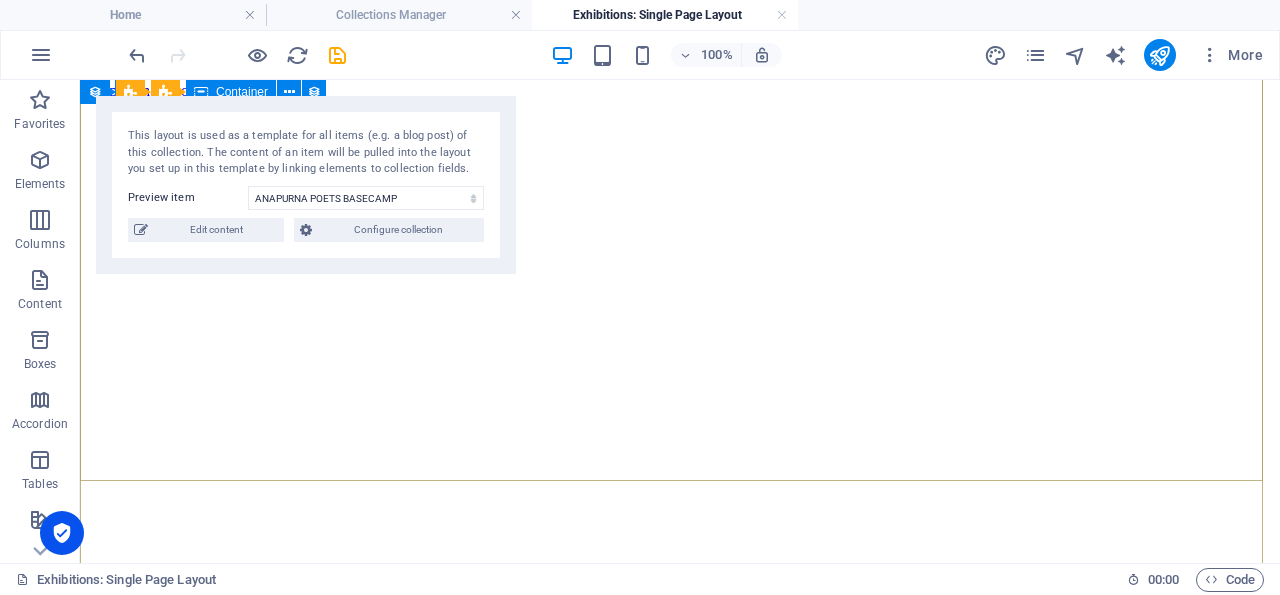 scroll, scrollTop: 0, scrollLeft: 0, axis: both 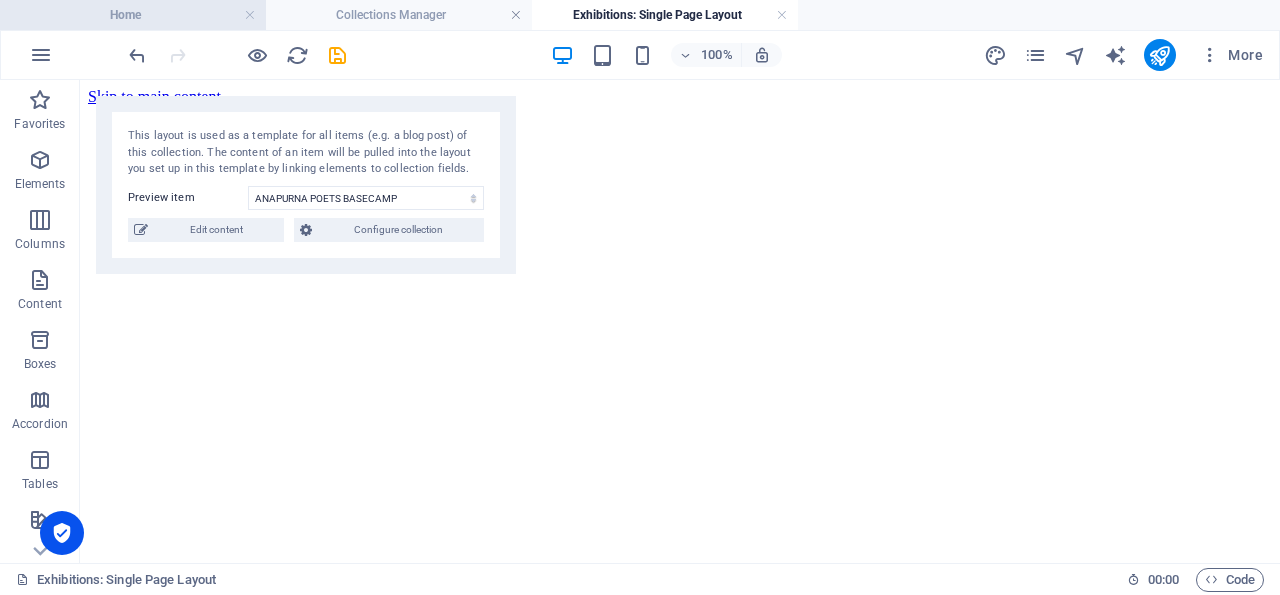 click on "Home" at bounding box center (133, 15) 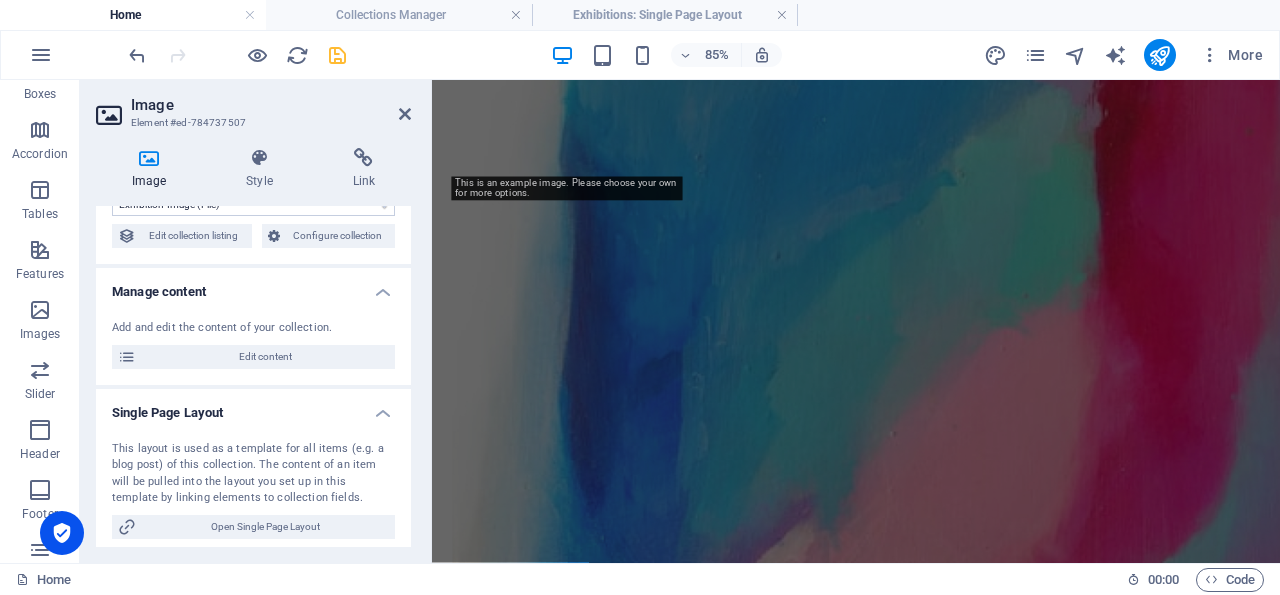 scroll, scrollTop: 90, scrollLeft: 0, axis: vertical 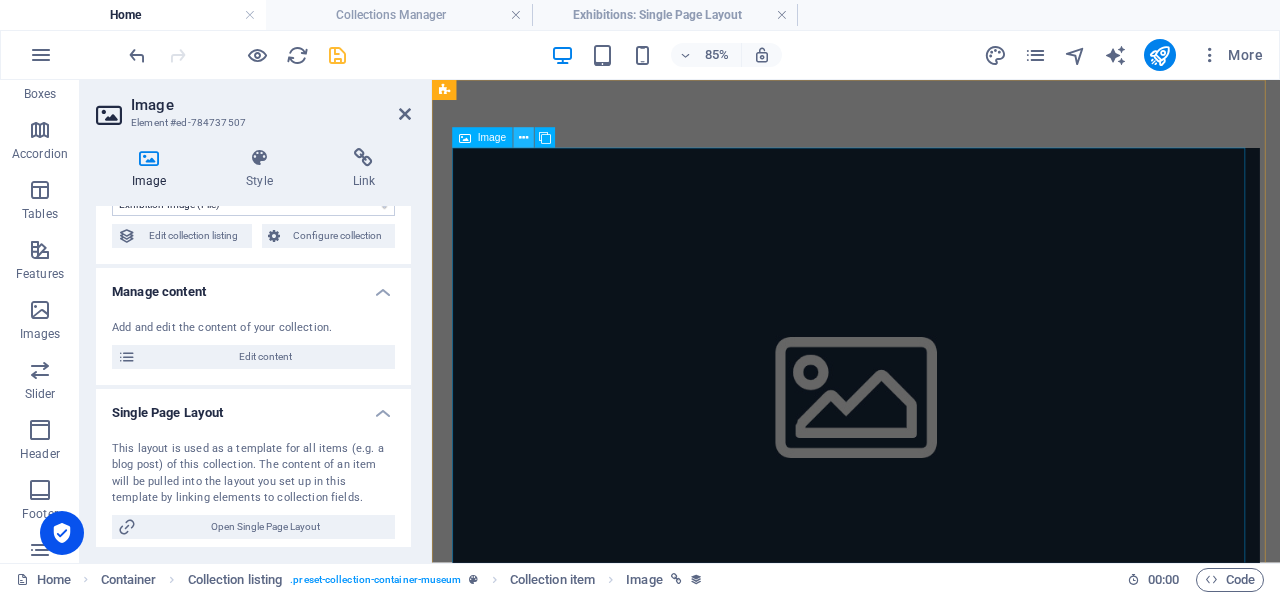 click at bounding box center (524, 138) 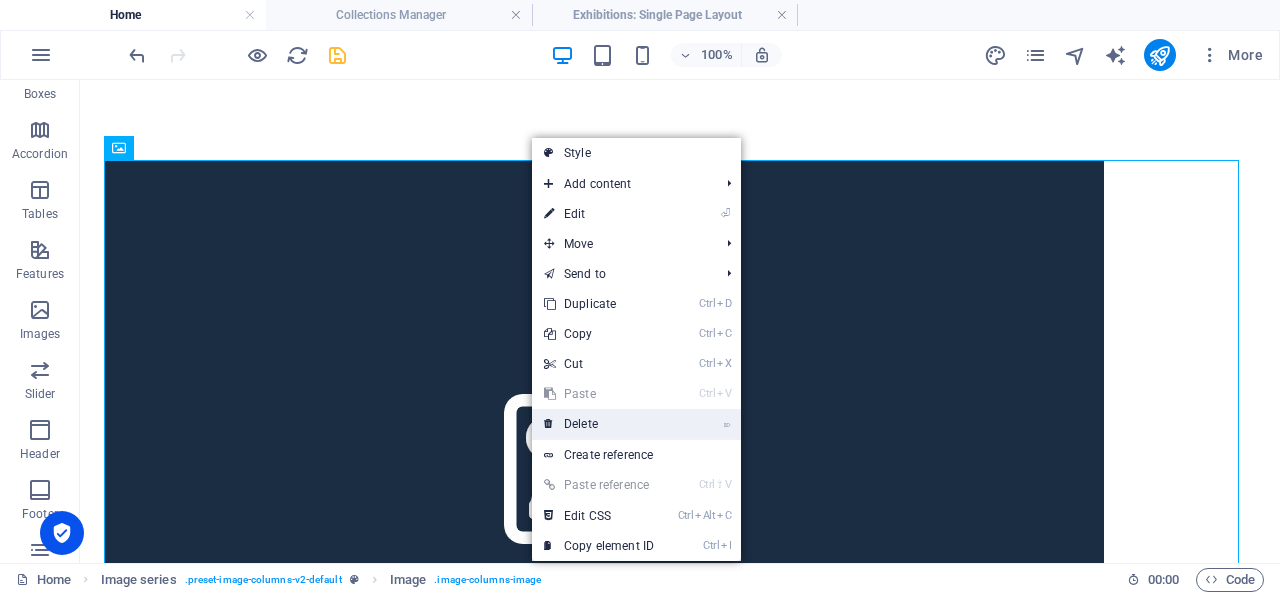 drag, startPoint x: 595, startPoint y: 419, endPoint x: 750, endPoint y: 160, distance: 301.8377 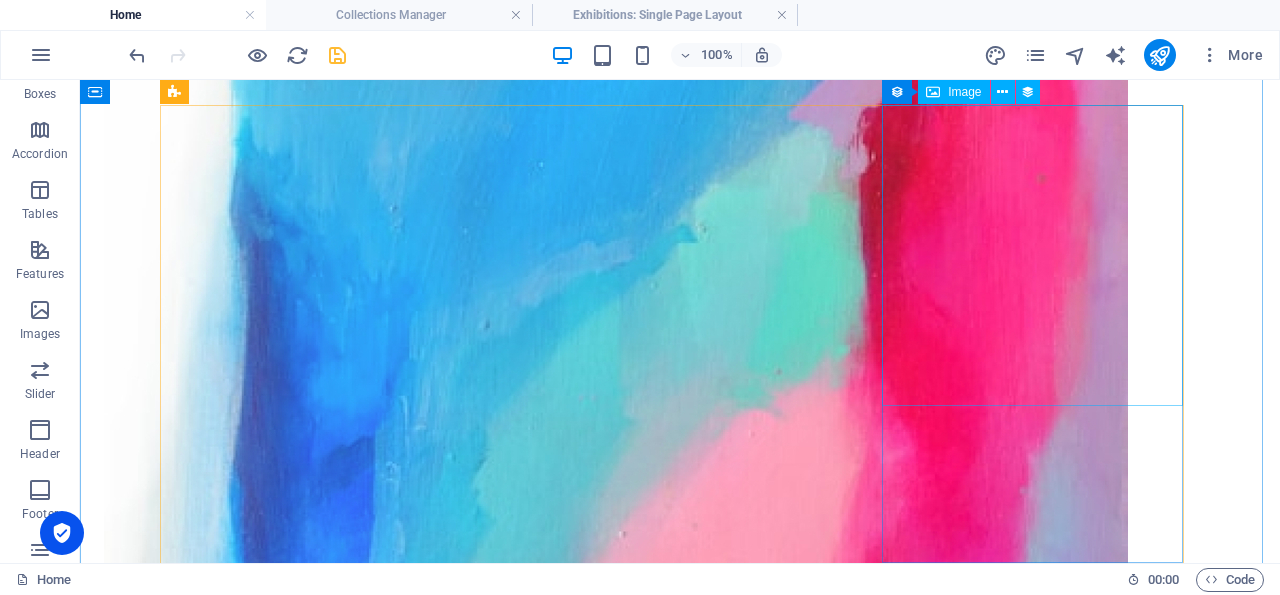 scroll, scrollTop: 1122, scrollLeft: 0, axis: vertical 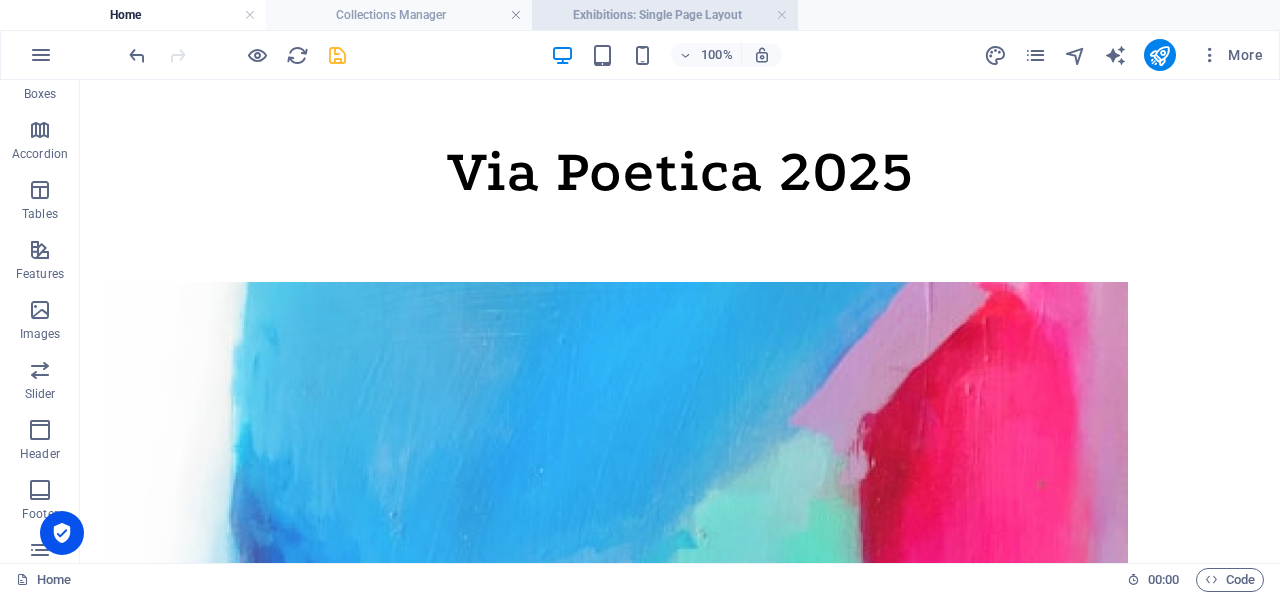 click on "Exhibitions: Single Page Layout" at bounding box center [665, 15] 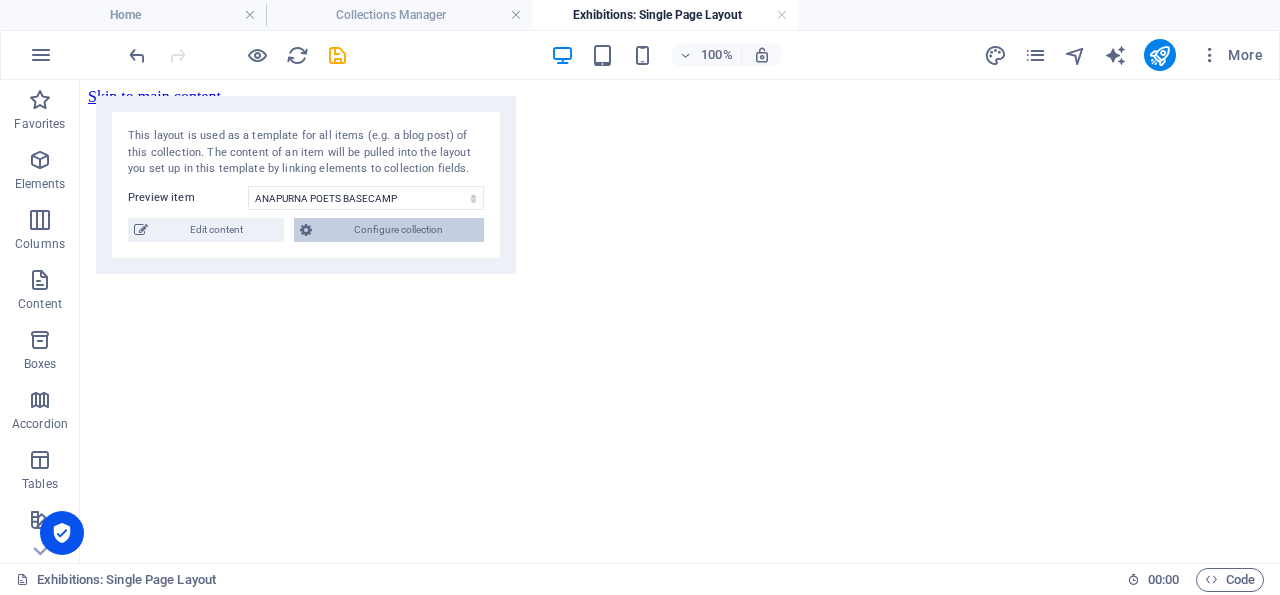 click on "Configure collection" at bounding box center [398, 230] 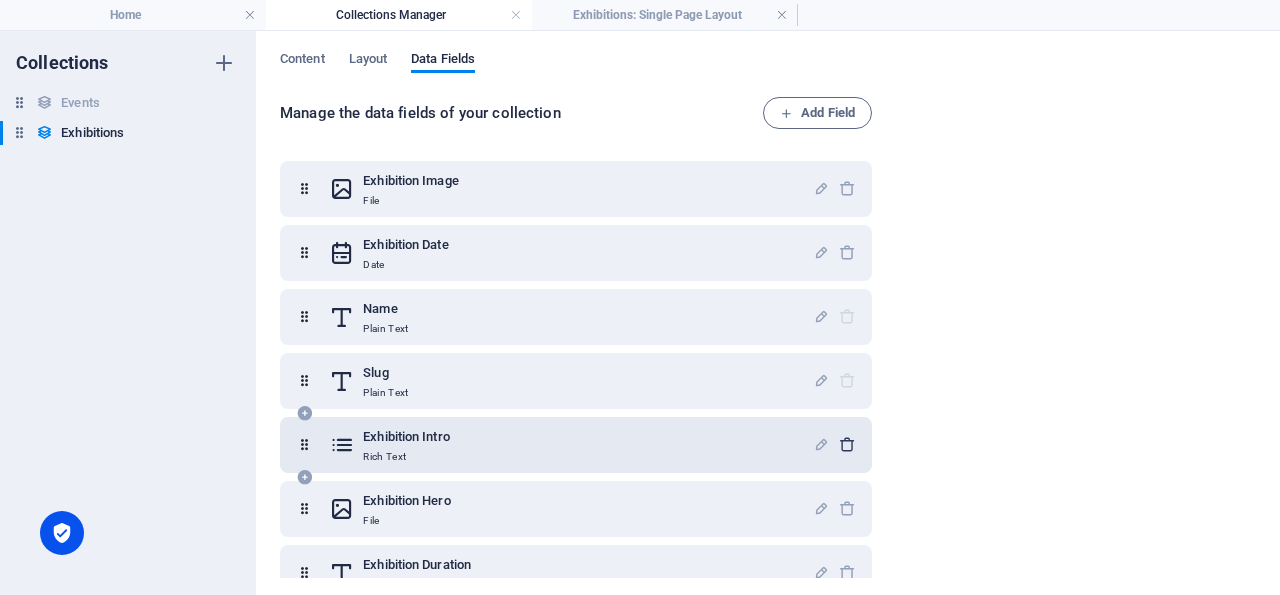 click at bounding box center [847, 444] 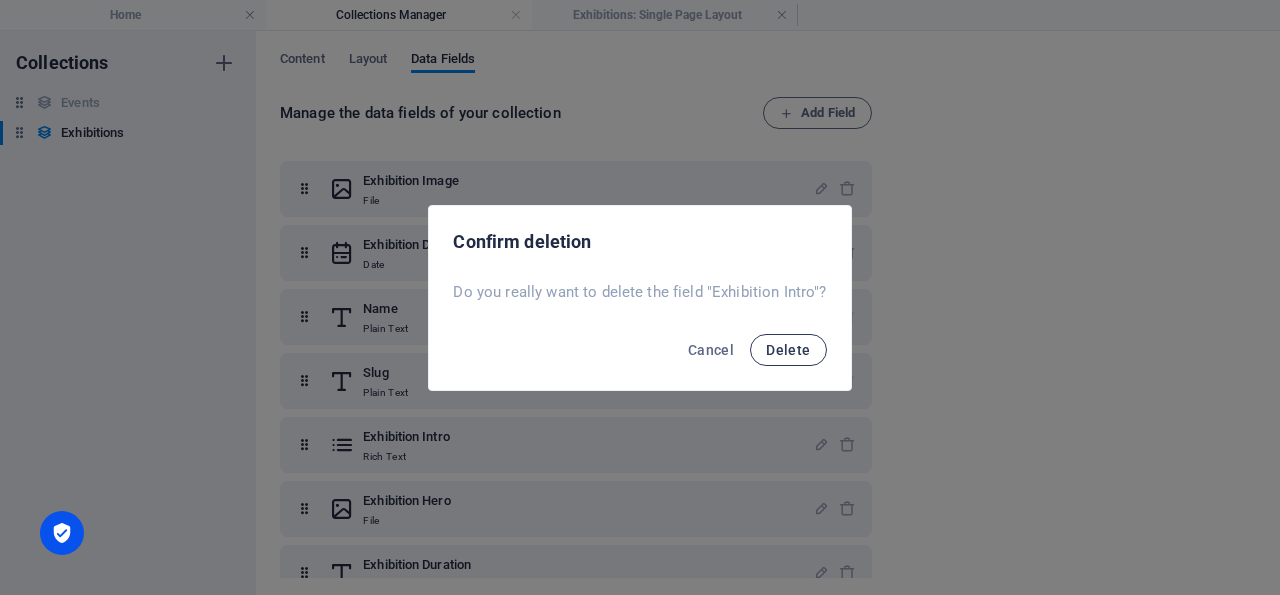 click on "Delete" at bounding box center (788, 350) 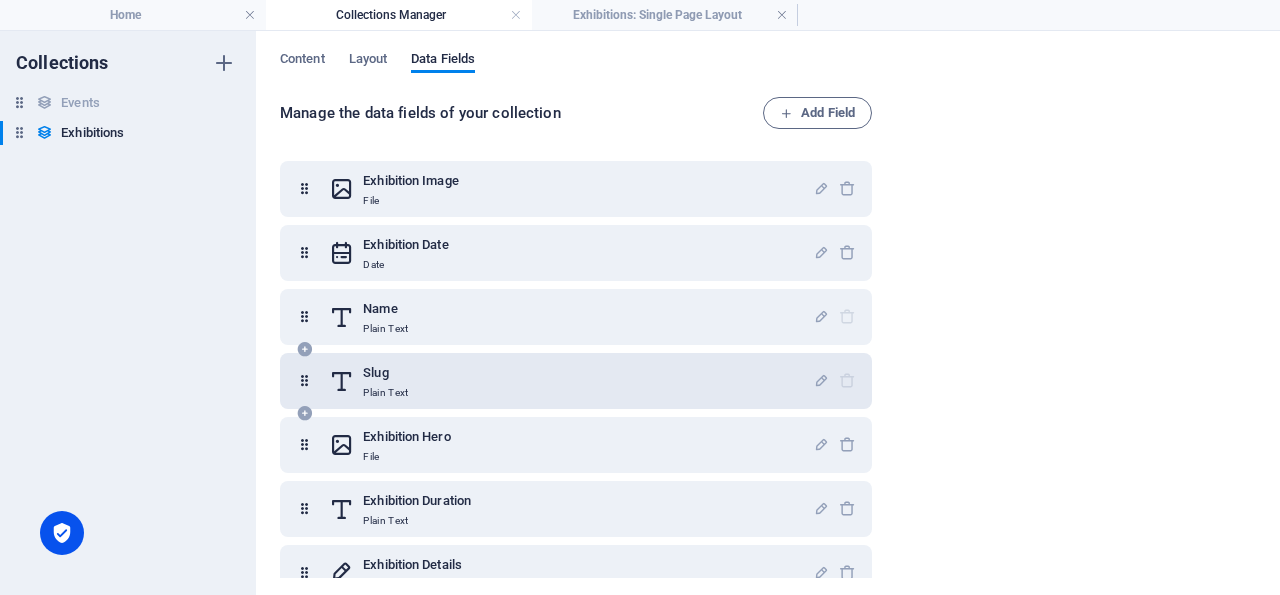 click at bounding box center [834, 381] 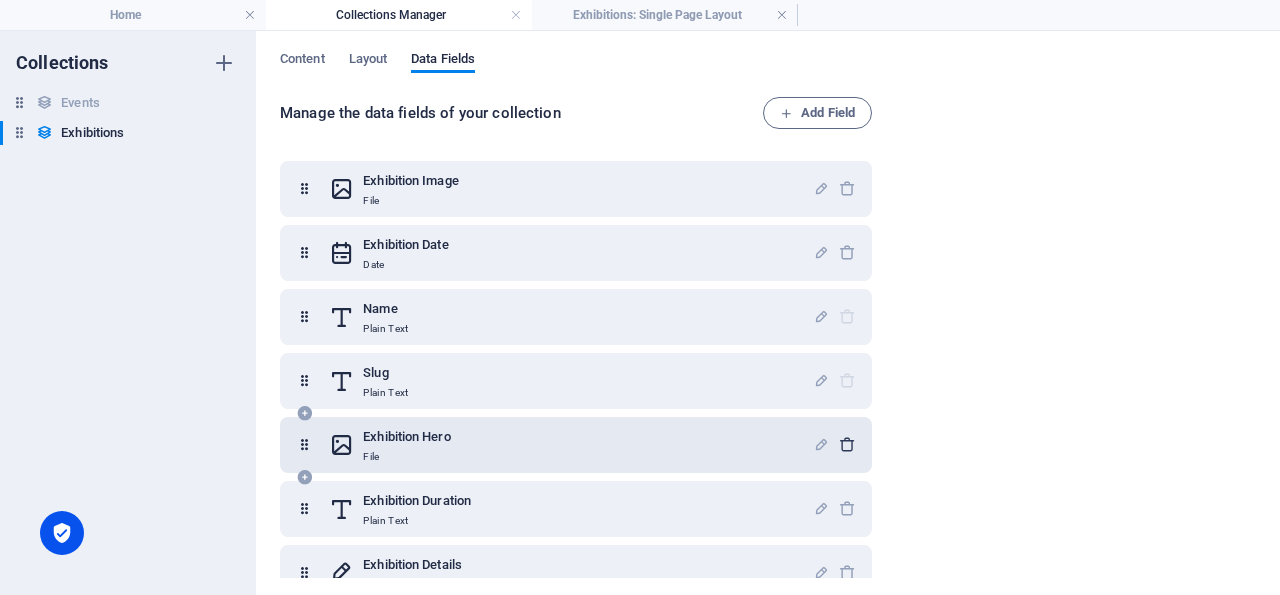 click at bounding box center (847, 444) 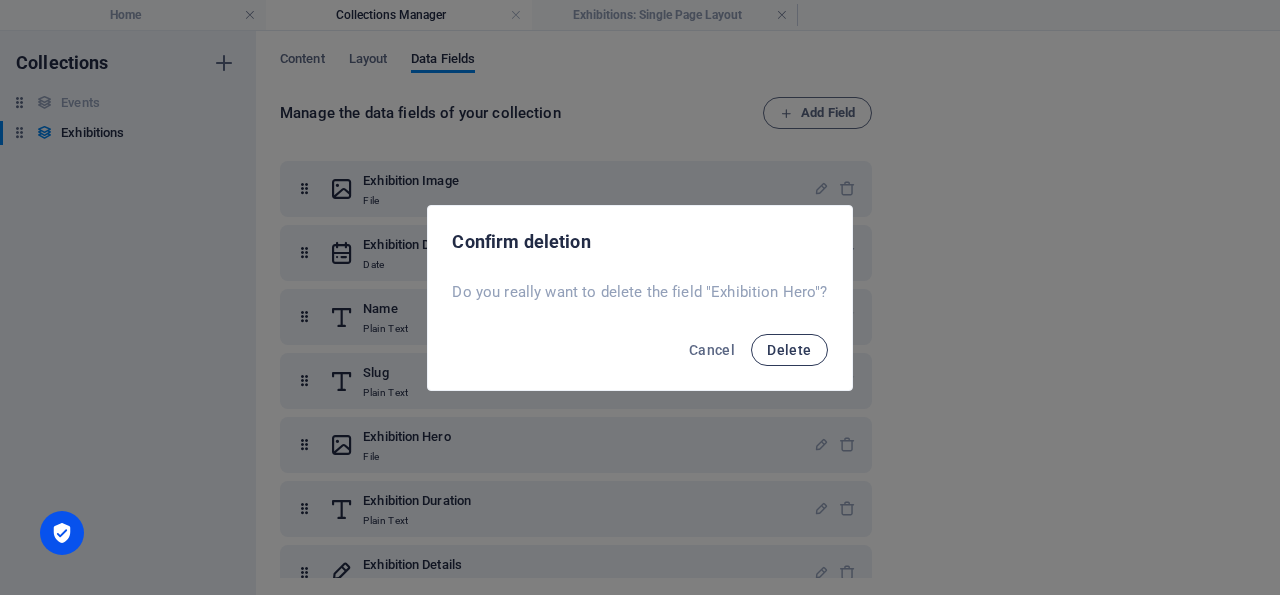 click on "Delete" at bounding box center (789, 350) 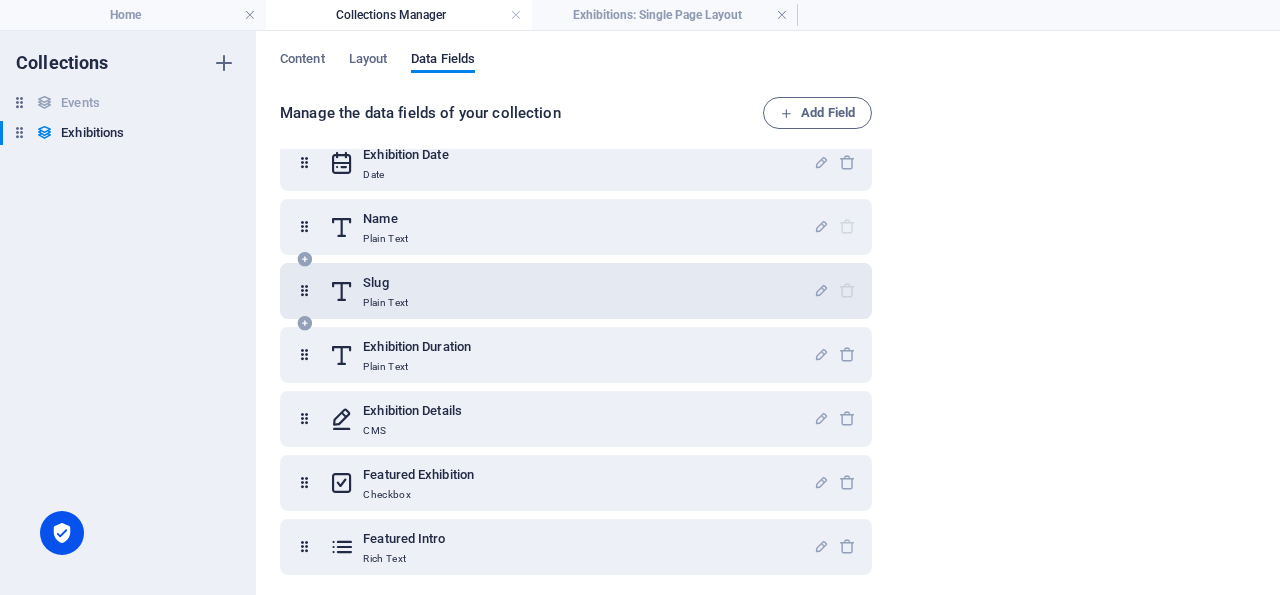 scroll, scrollTop: 95, scrollLeft: 0, axis: vertical 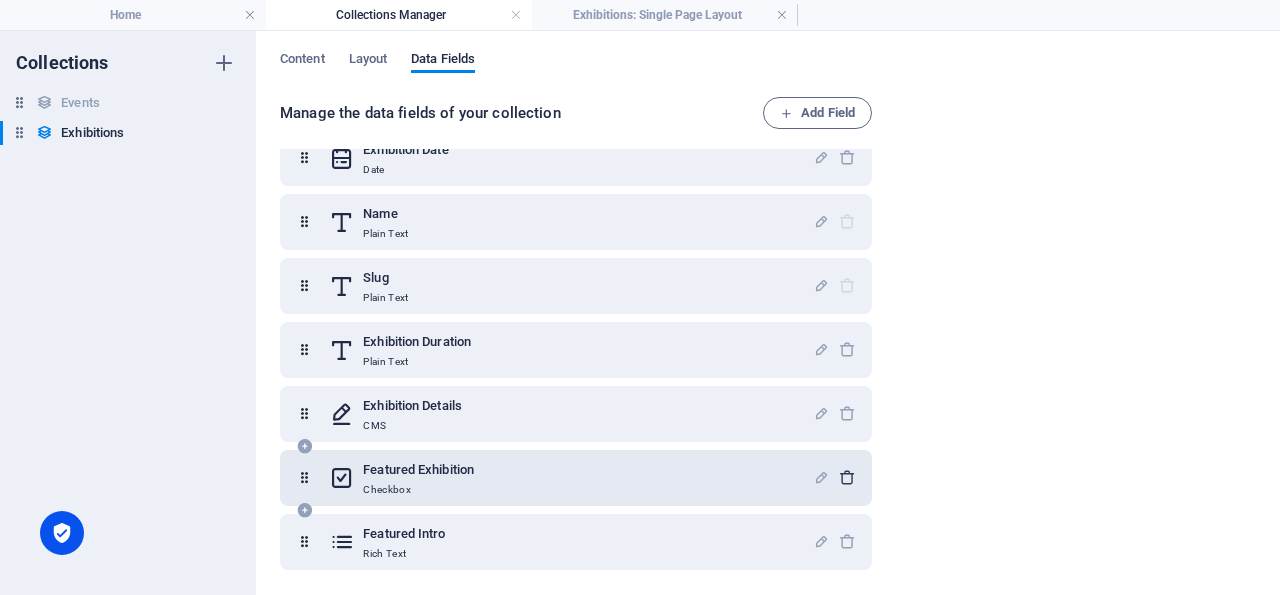 click at bounding box center [847, 477] 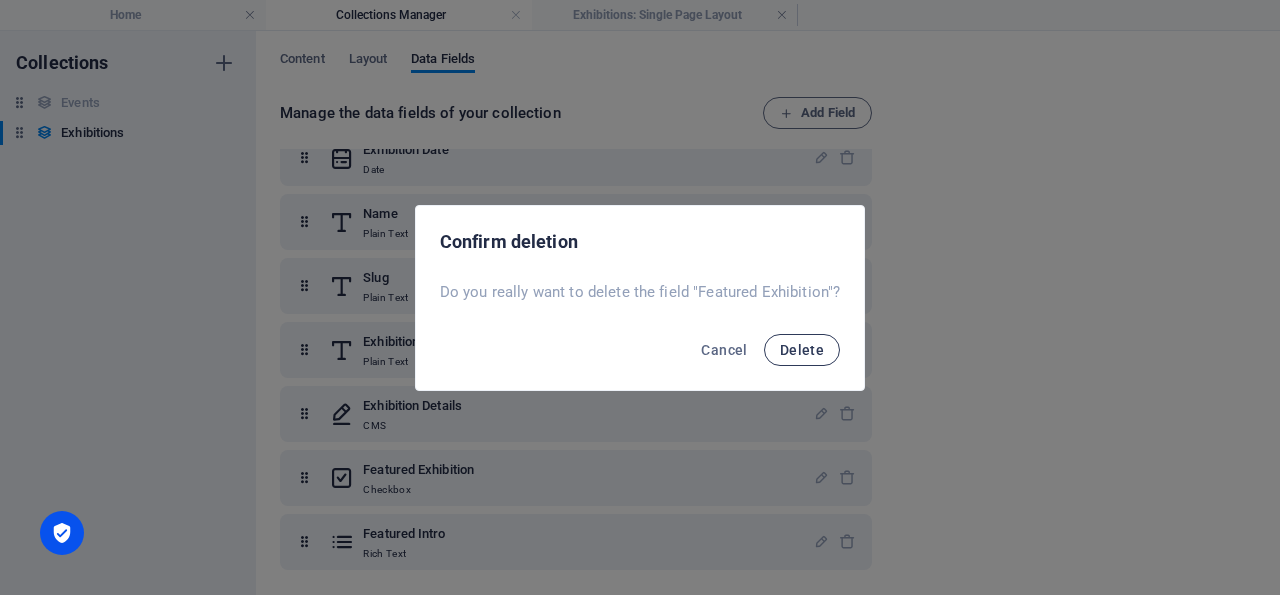 click on "Delete" at bounding box center (802, 350) 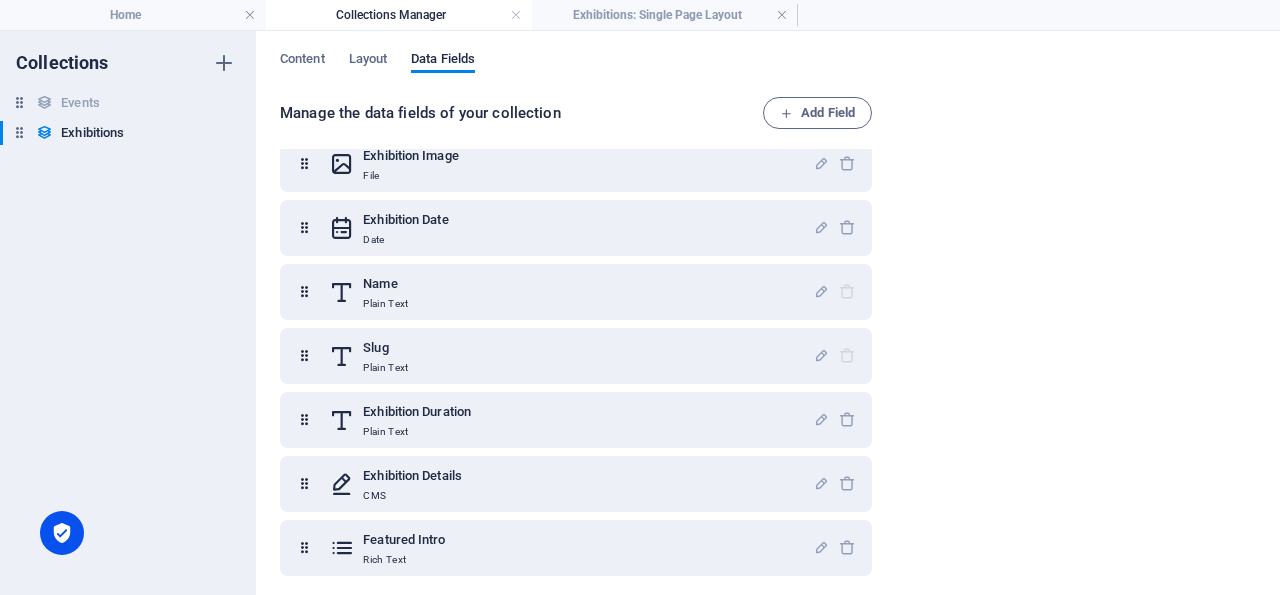 scroll, scrollTop: 31, scrollLeft: 0, axis: vertical 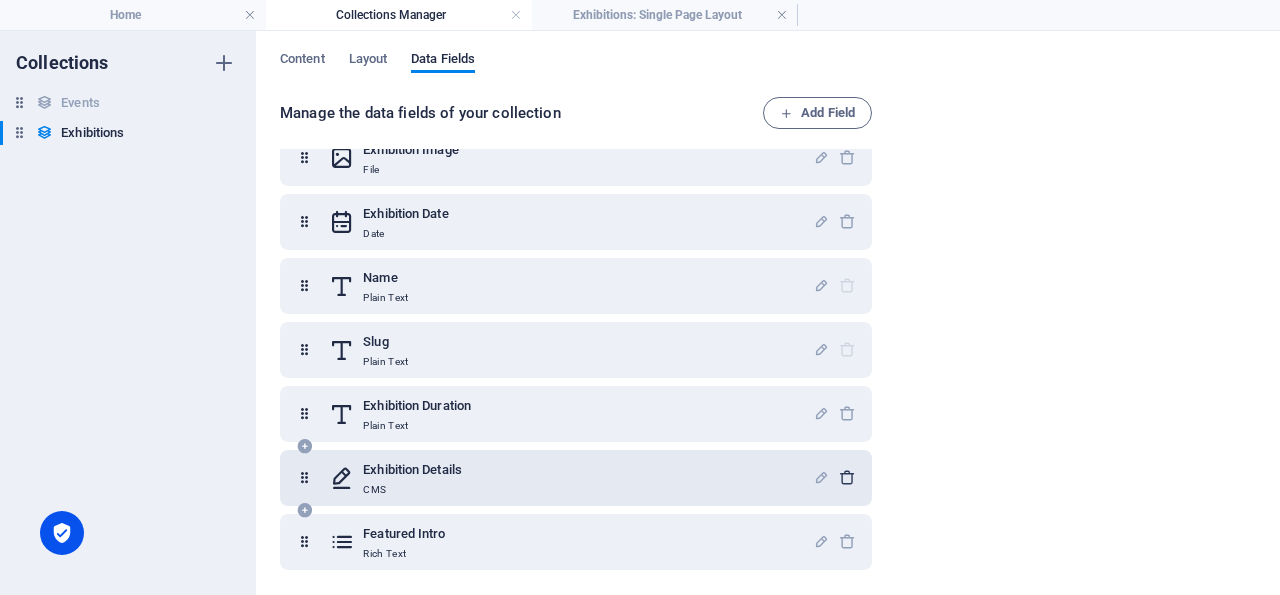 click at bounding box center (847, 477) 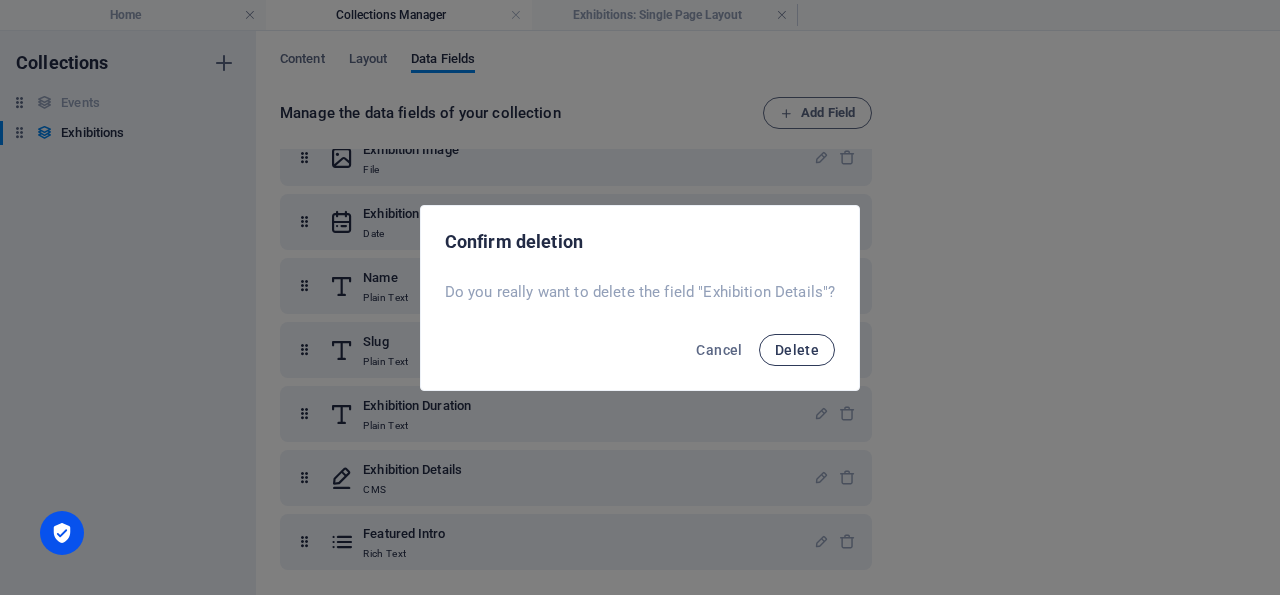 click on "Delete" at bounding box center [797, 350] 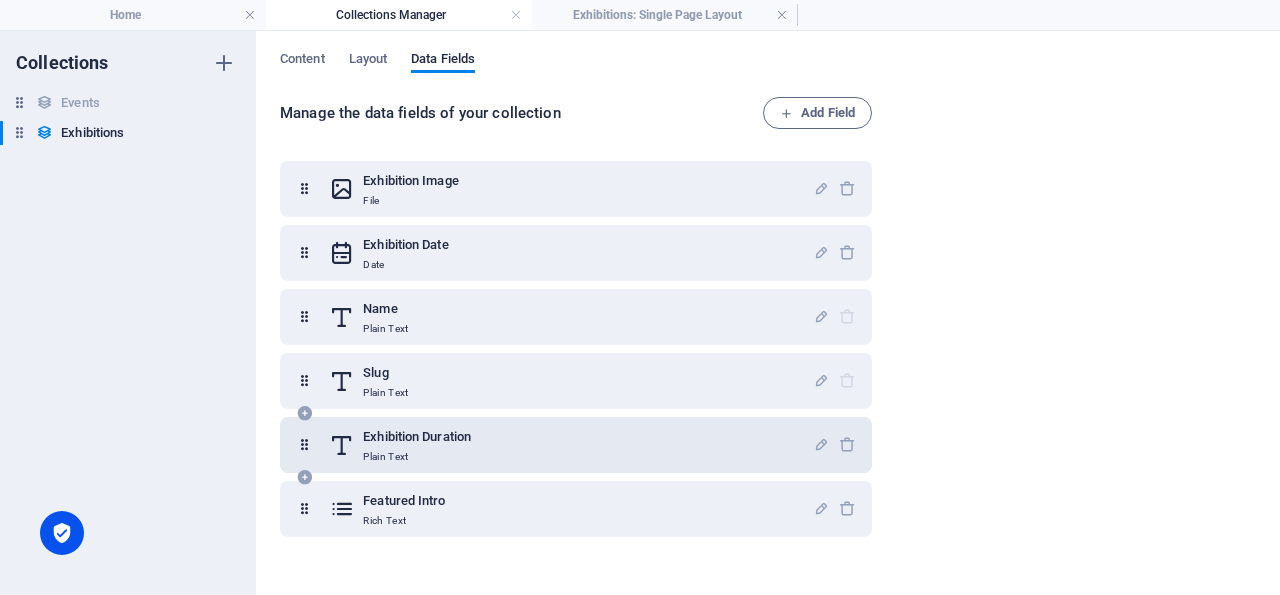 scroll, scrollTop: 0, scrollLeft: 0, axis: both 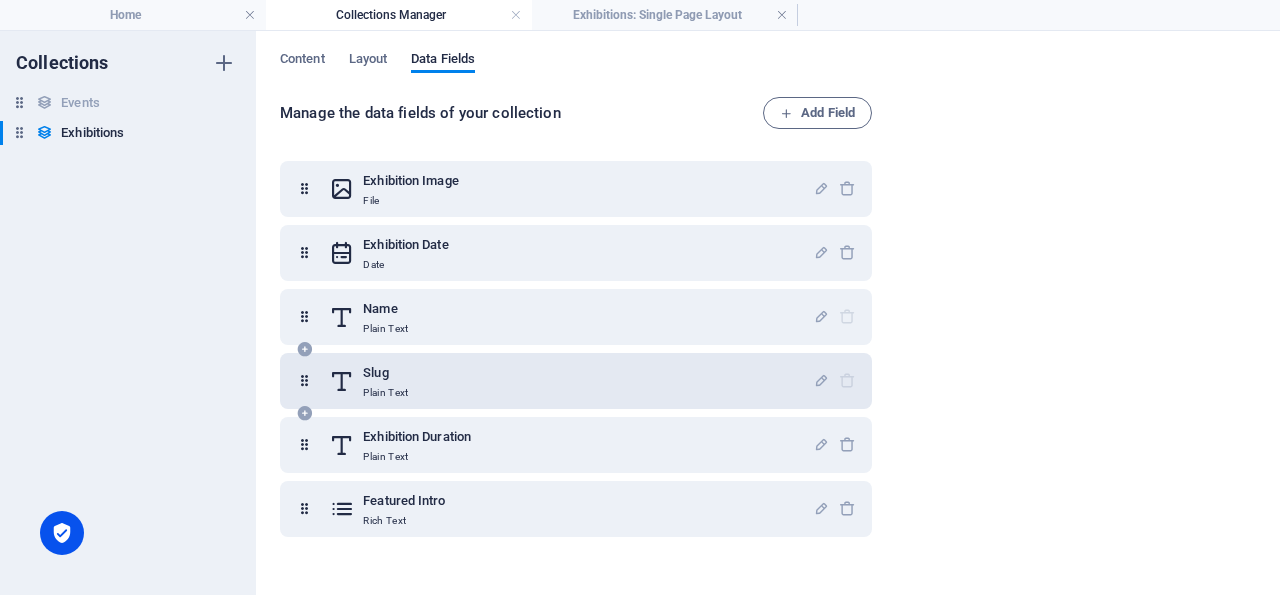 click at bounding box center (834, 381) 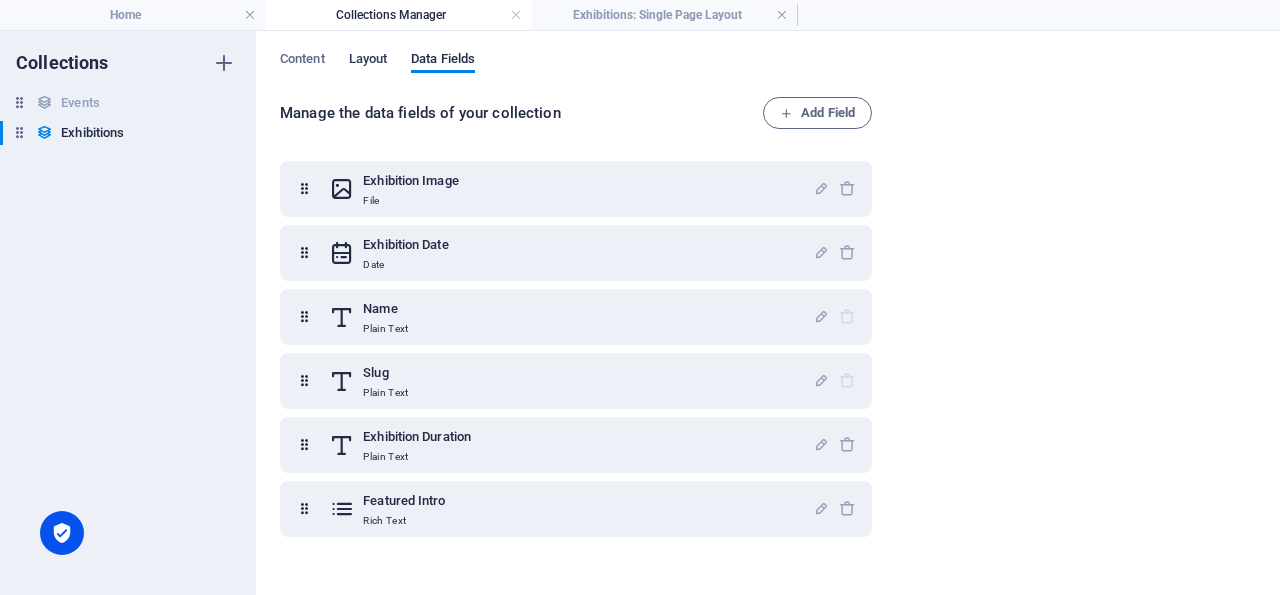 click on "Layout" at bounding box center (368, 61) 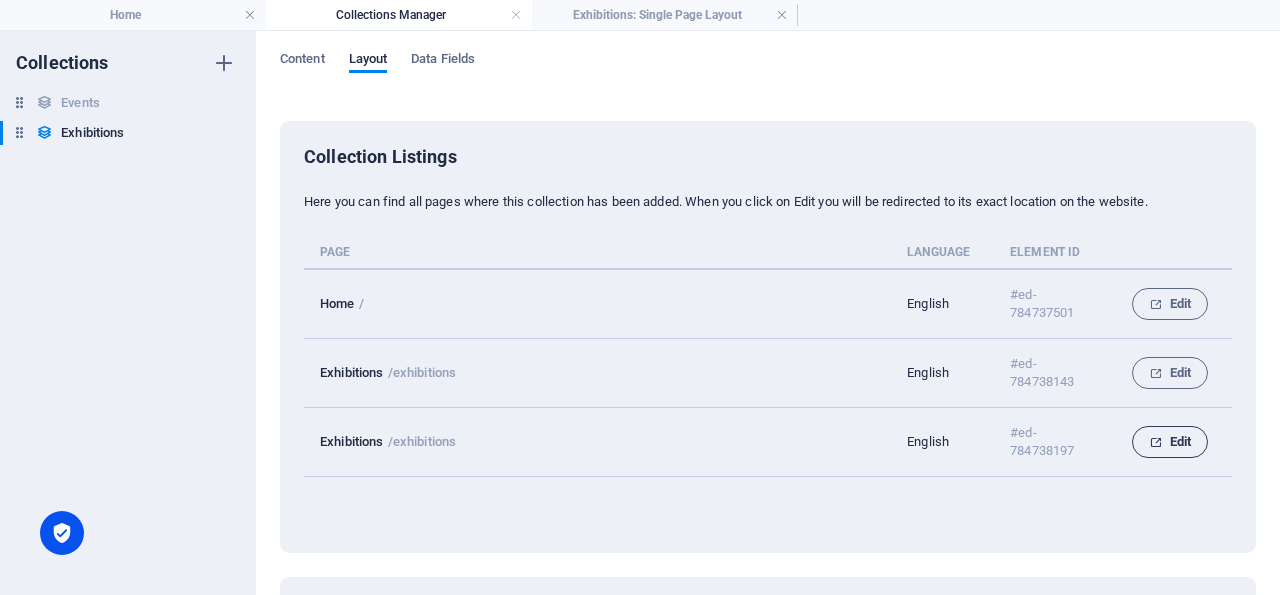 click on "Edit" at bounding box center (1170, 442) 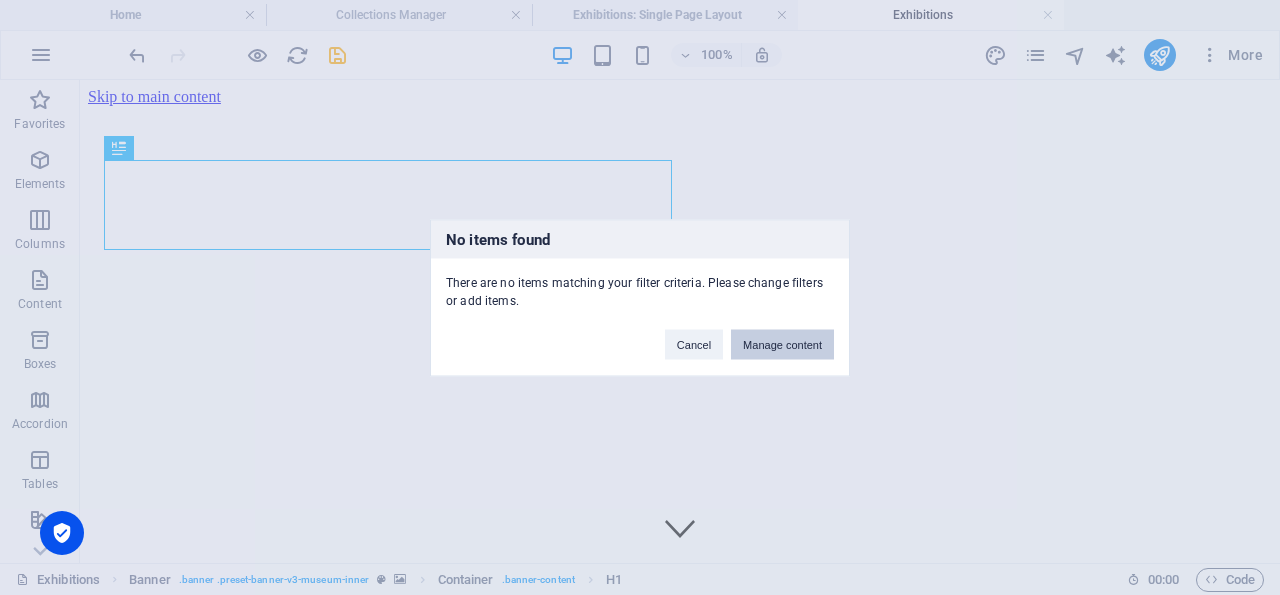 scroll, scrollTop: 0, scrollLeft: 0, axis: both 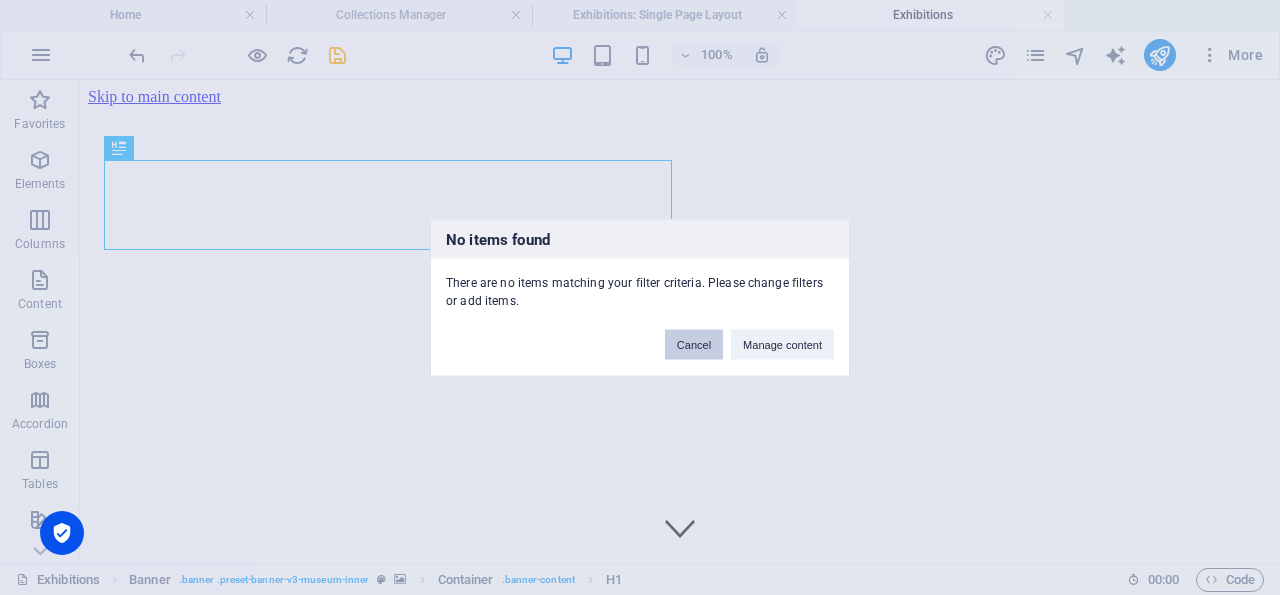 click on "Cancel" at bounding box center [694, 344] 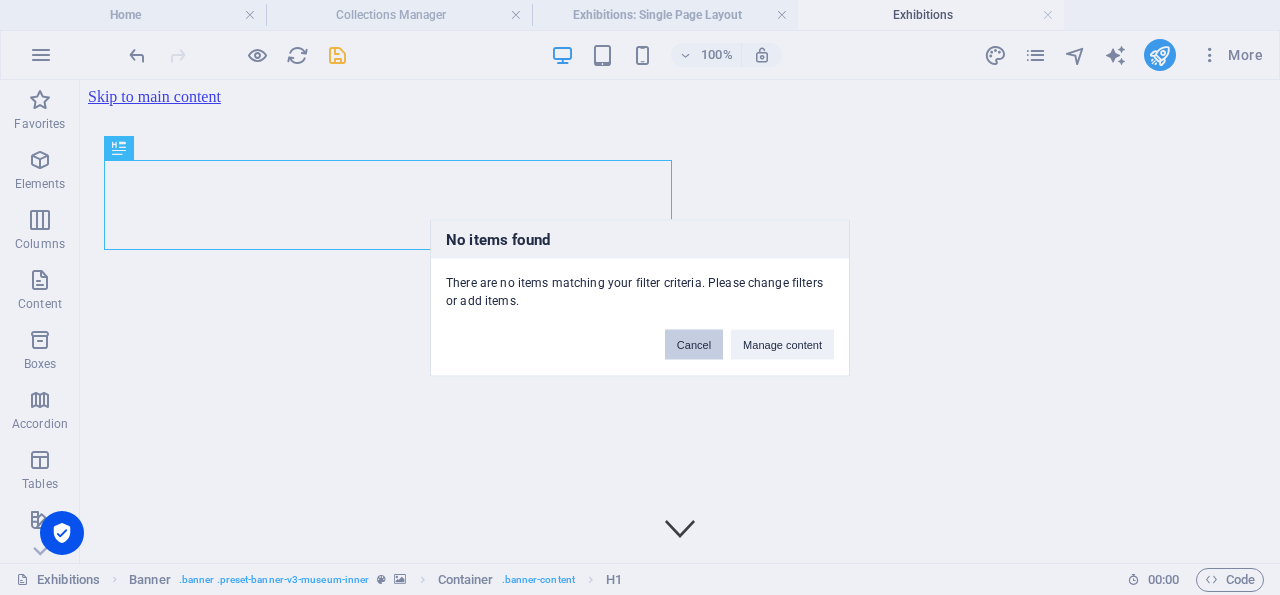 click on "Cancel" at bounding box center [694, 344] 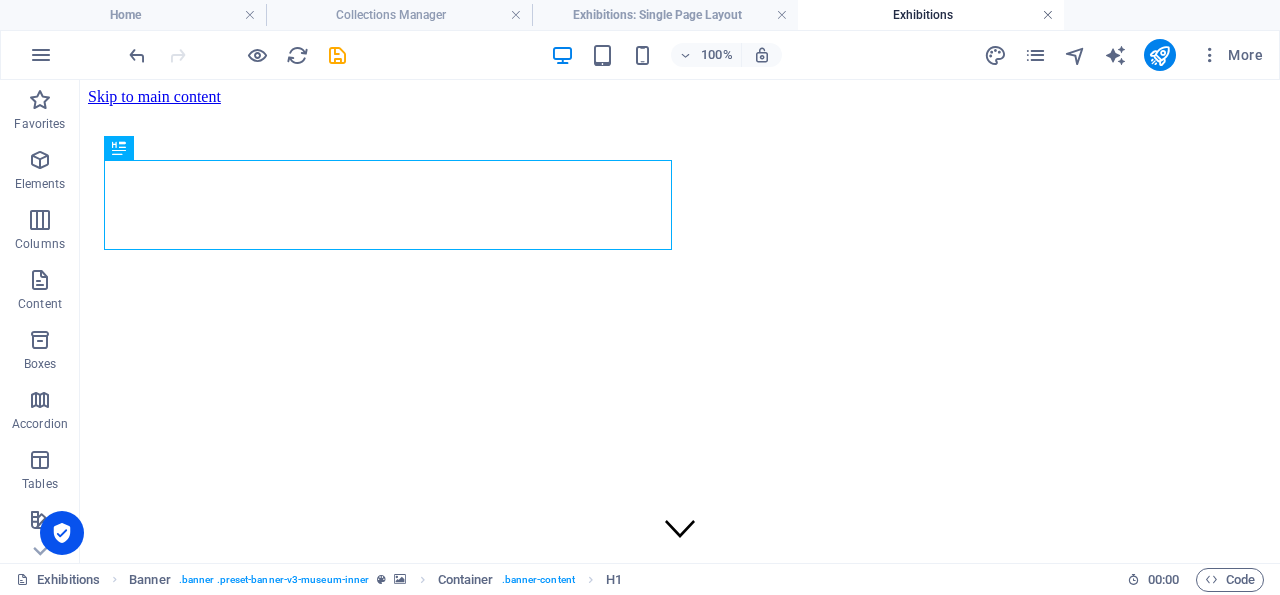 click at bounding box center [1048, 15] 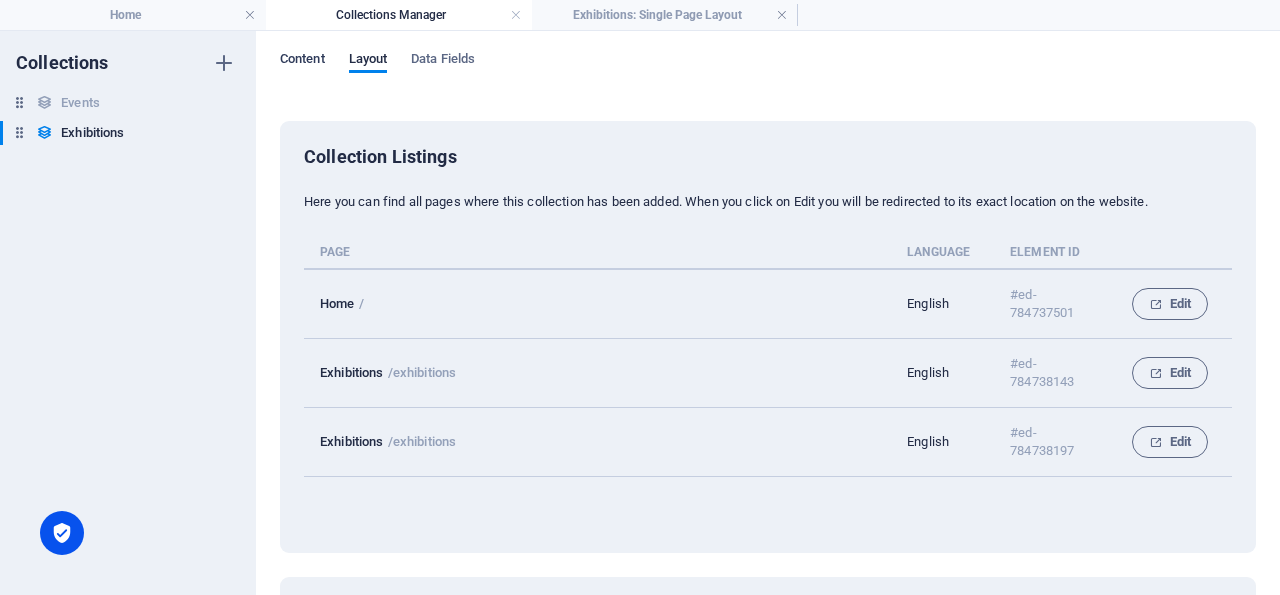 click on "Content" at bounding box center [302, 61] 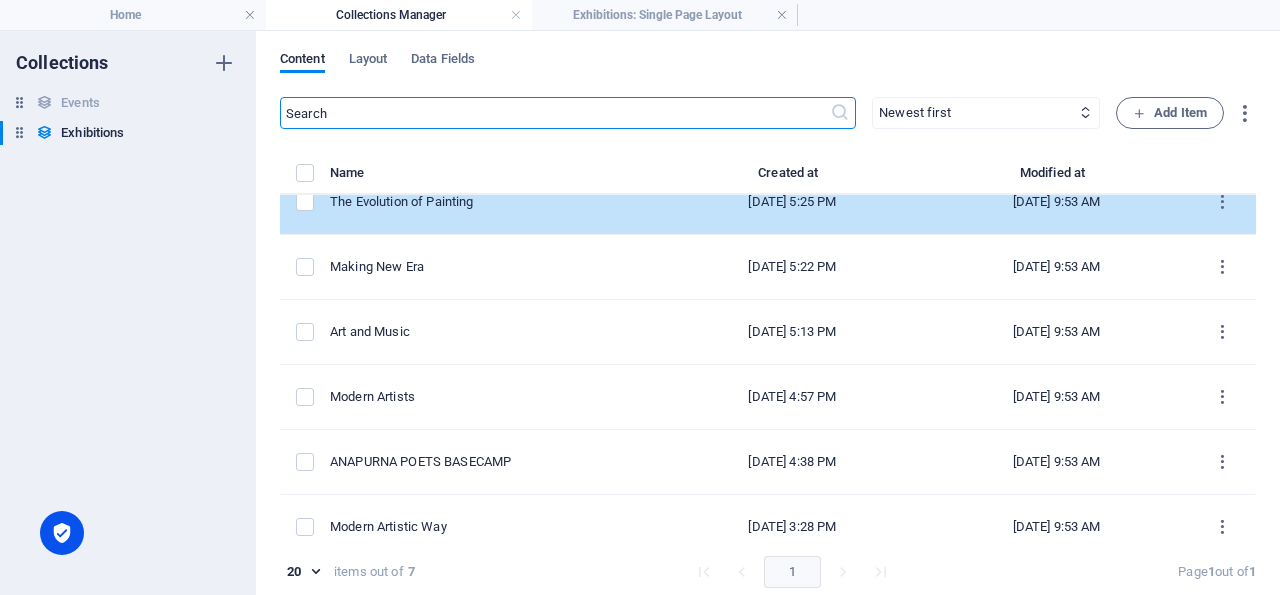 scroll, scrollTop: 110, scrollLeft: 0, axis: vertical 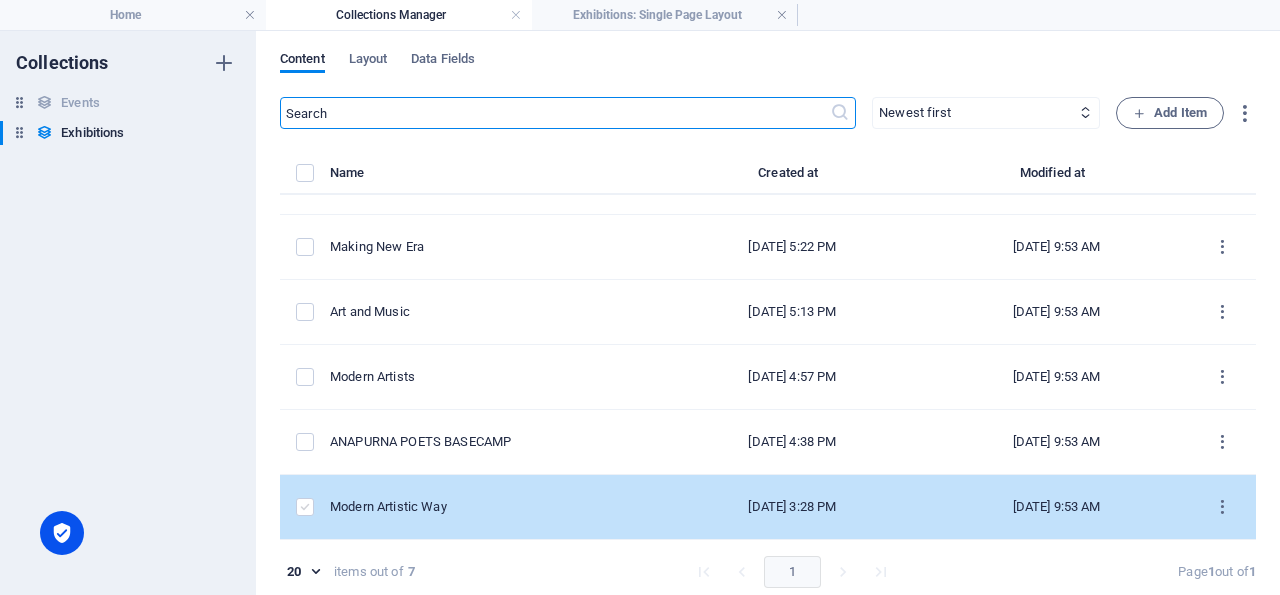 click at bounding box center (305, 507) 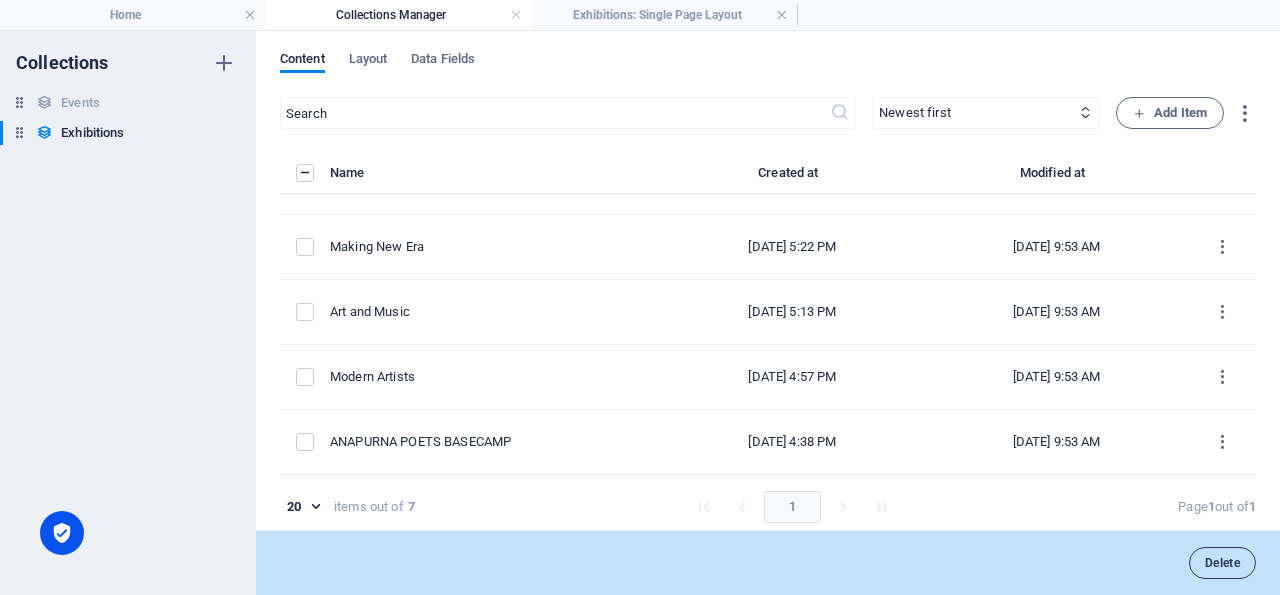 click on "Delete" at bounding box center [1222, 563] 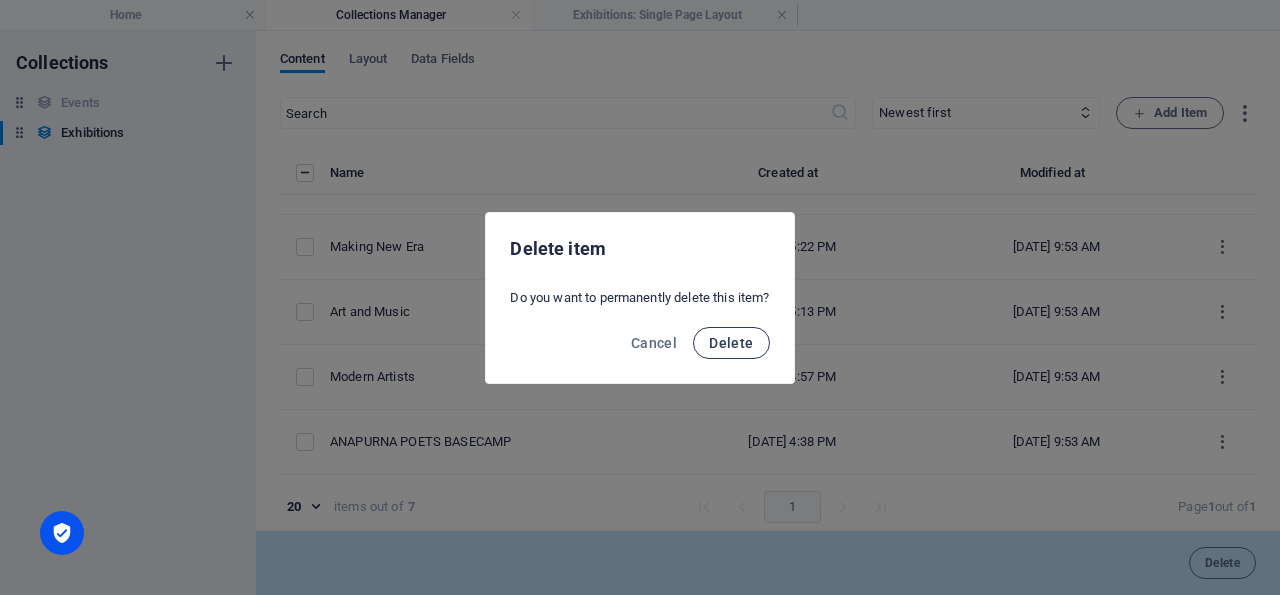 click on "Delete" at bounding box center (731, 343) 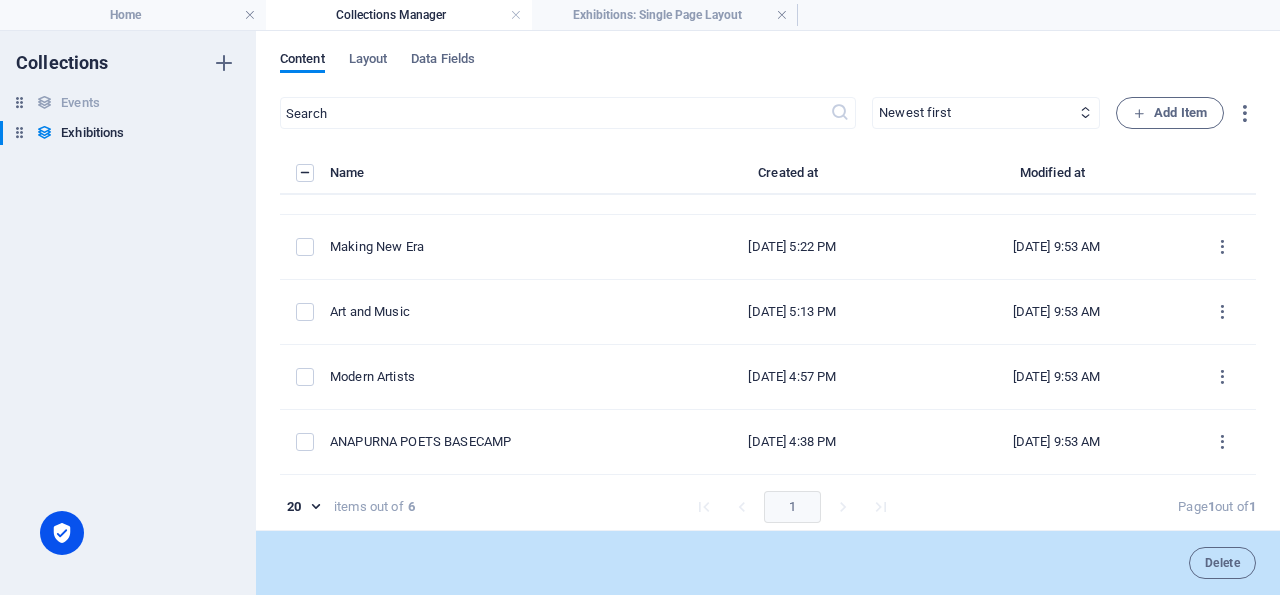scroll, scrollTop: 45, scrollLeft: 0, axis: vertical 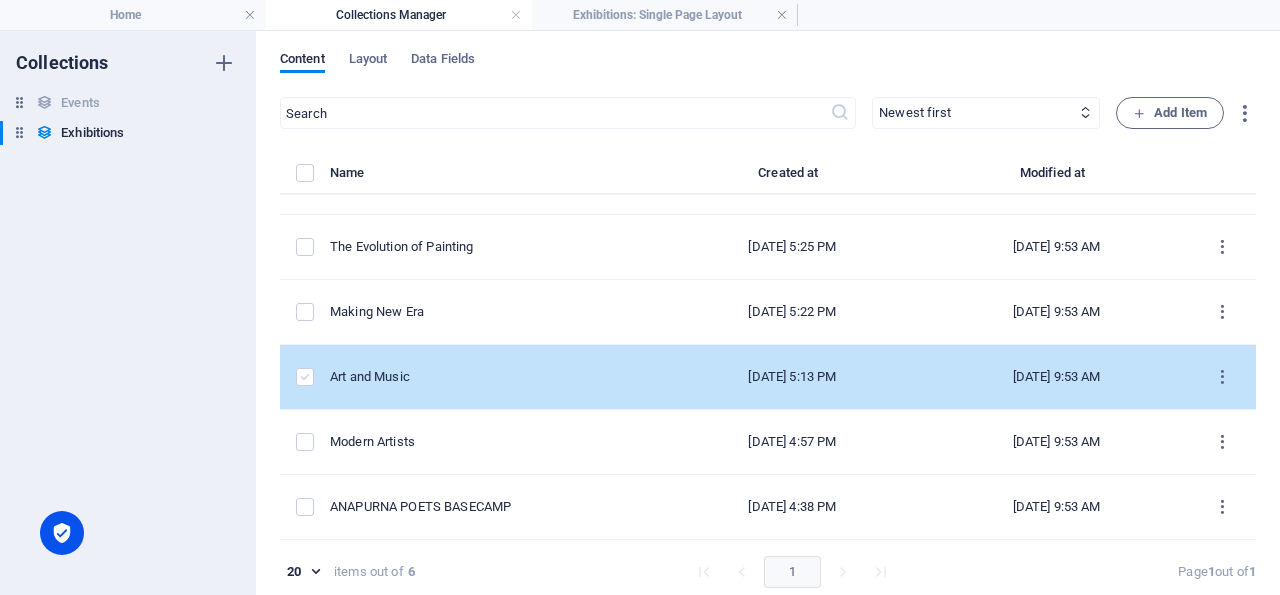 click at bounding box center [305, 377] 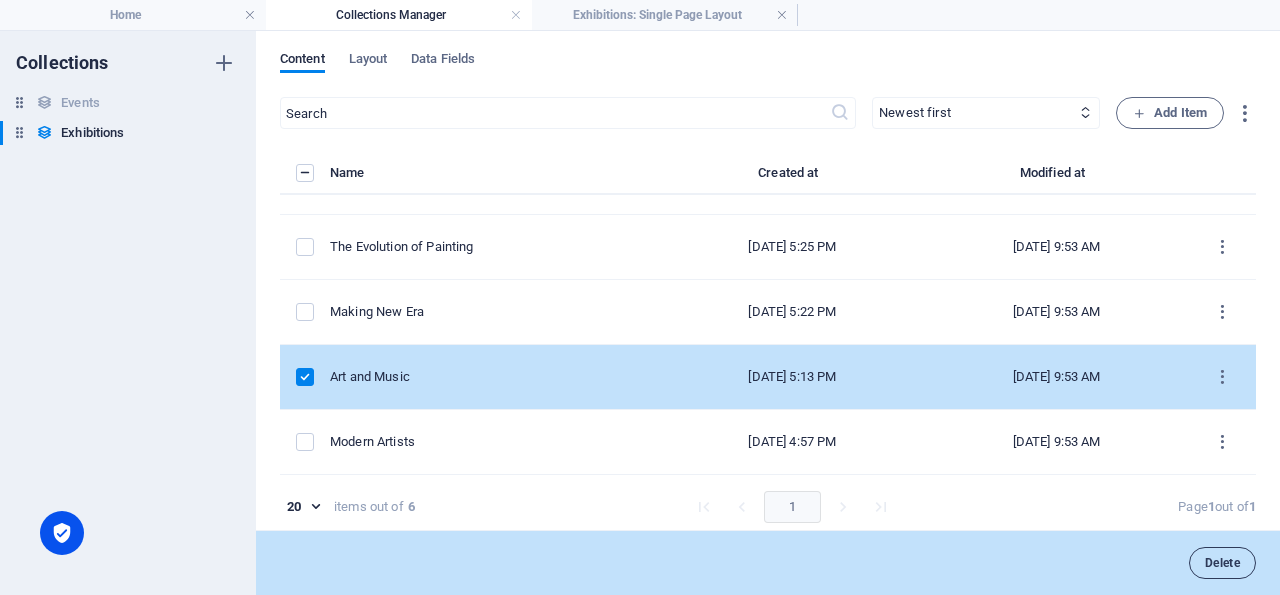 click on "Delete" at bounding box center (1222, 563) 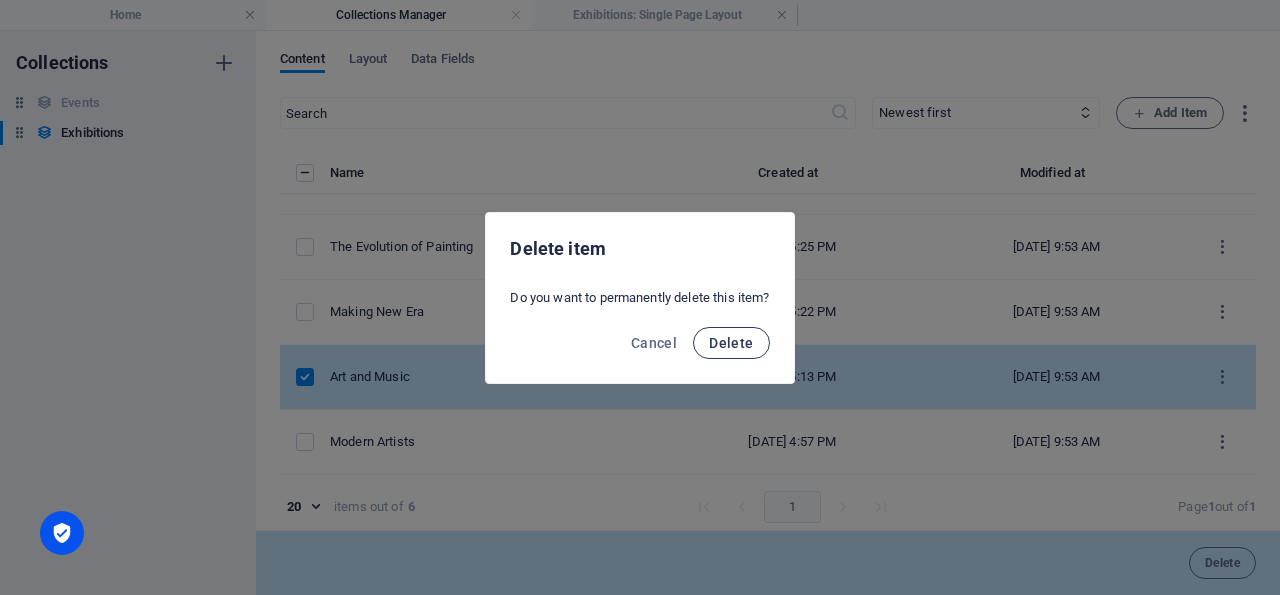 click on "Delete" at bounding box center (731, 343) 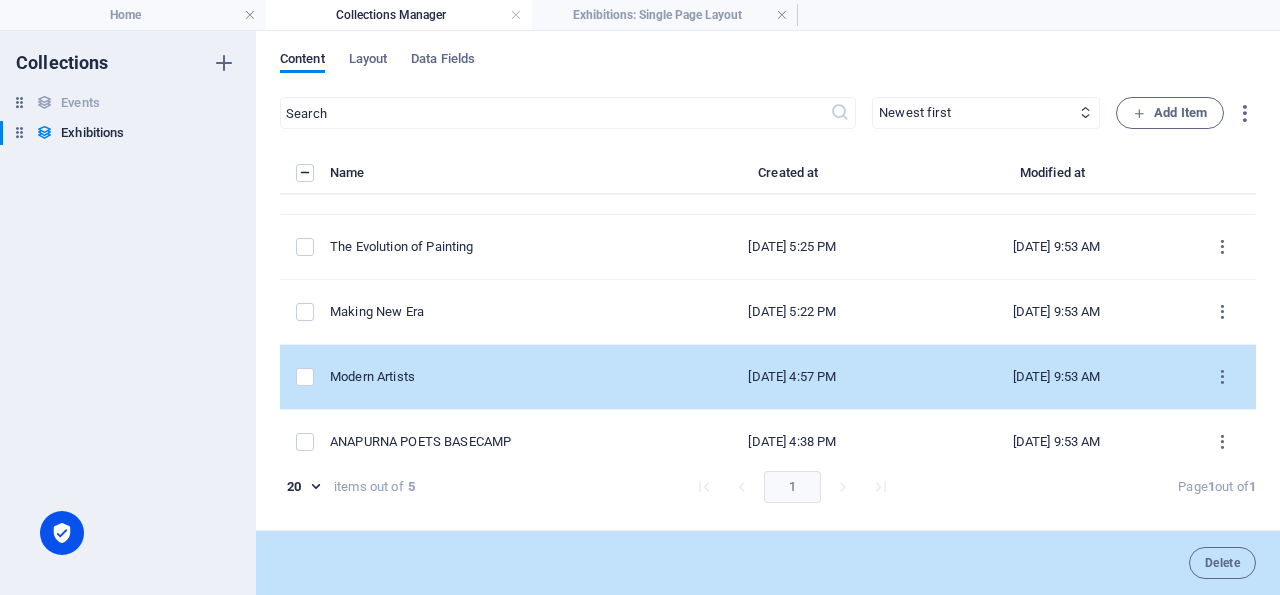 scroll, scrollTop: 0, scrollLeft: 0, axis: both 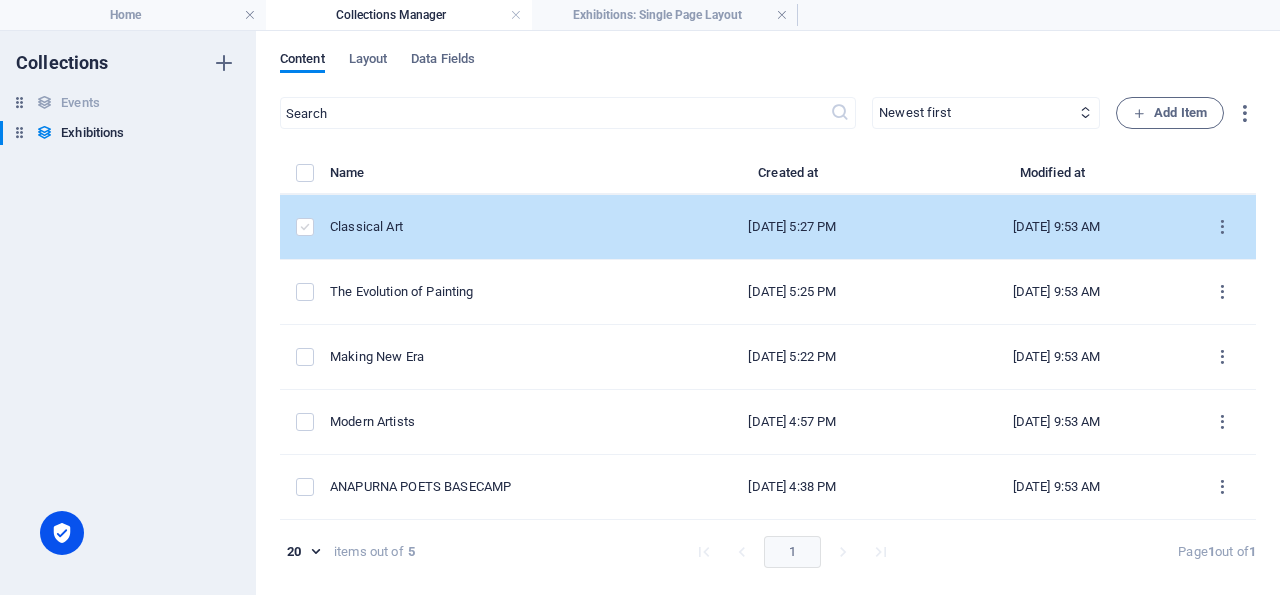 click at bounding box center [305, 227] 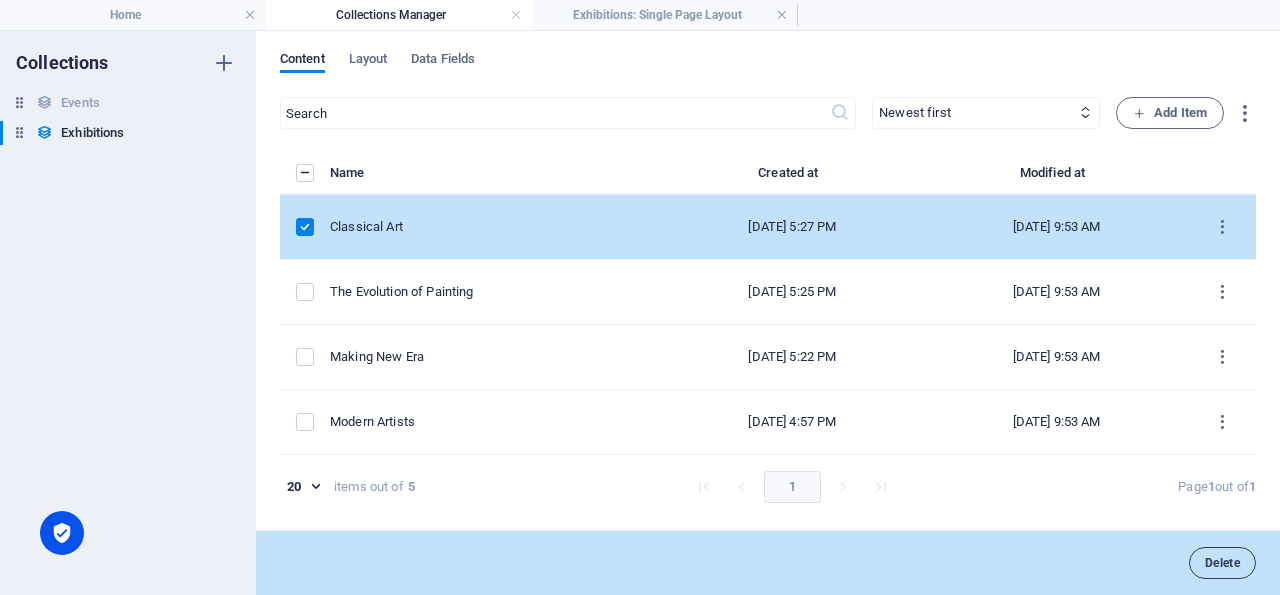 click on "Delete" at bounding box center [1222, 563] 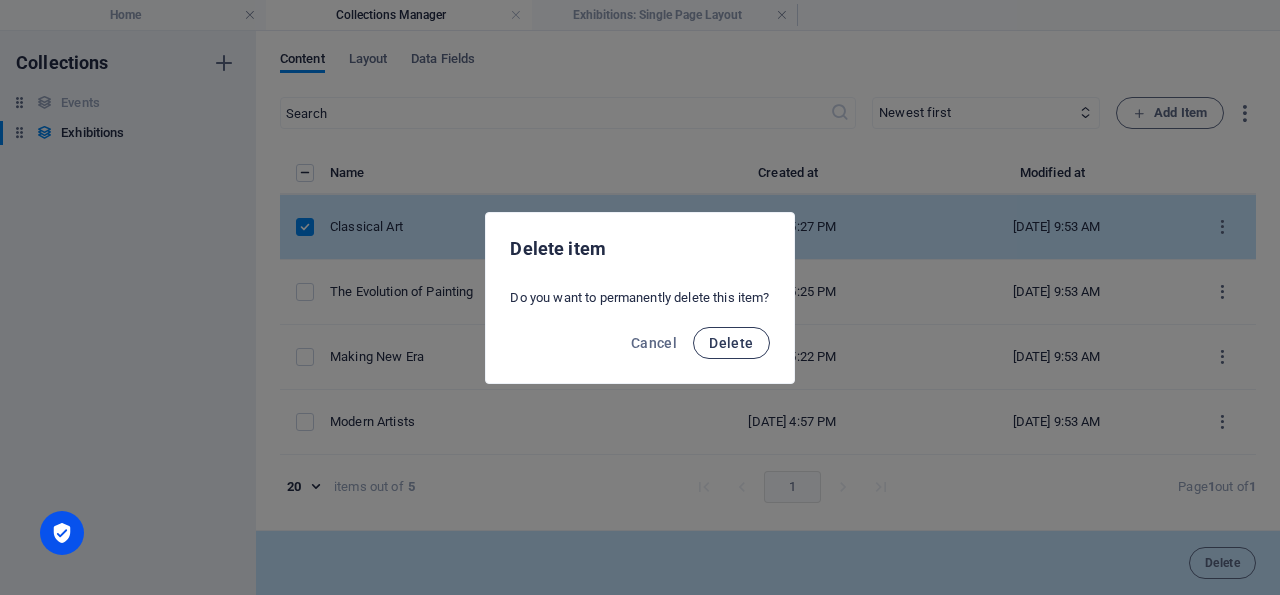 click on "Delete" at bounding box center [731, 343] 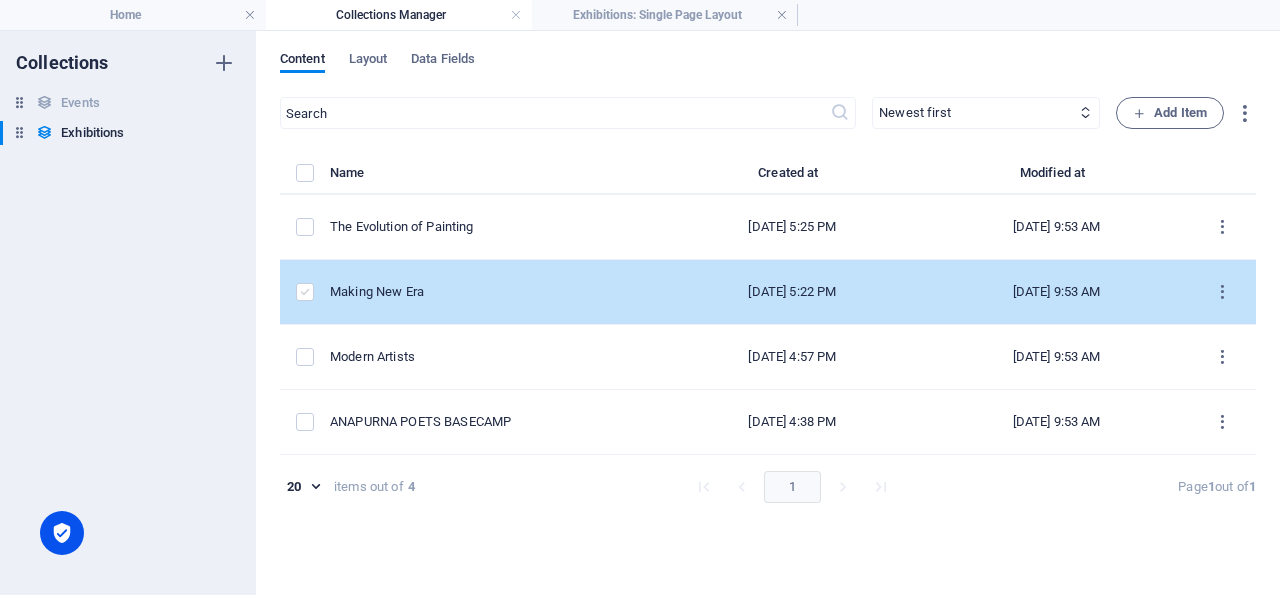 click at bounding box center [305, 292] 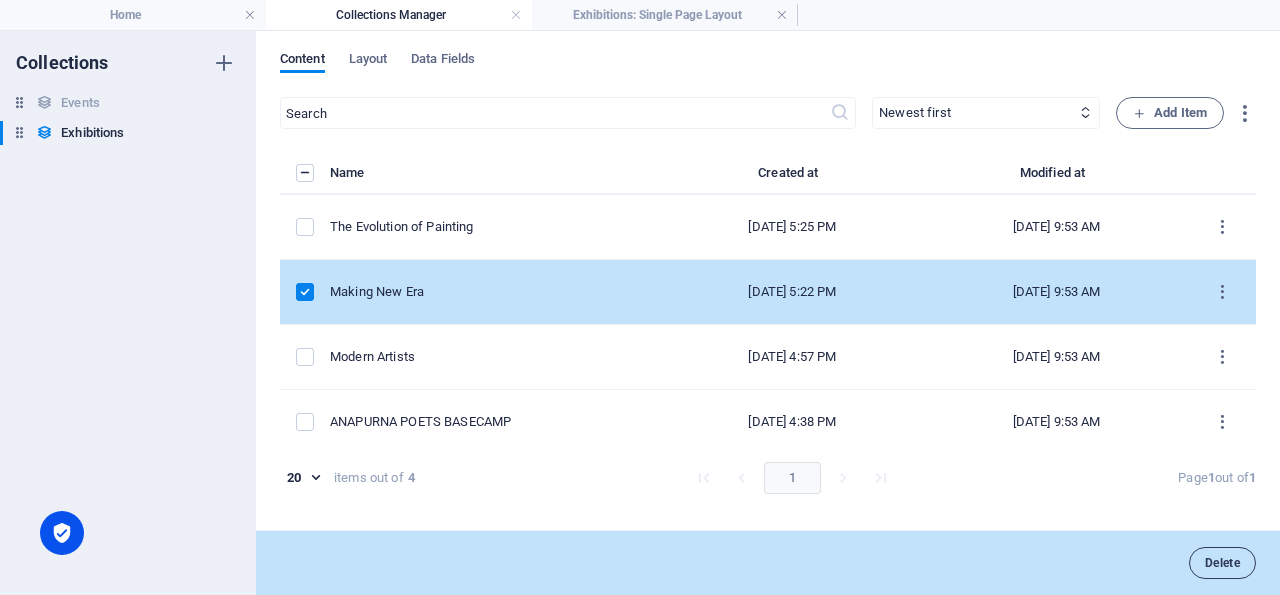 click on "Delete" at bounding box center [1222, 563] 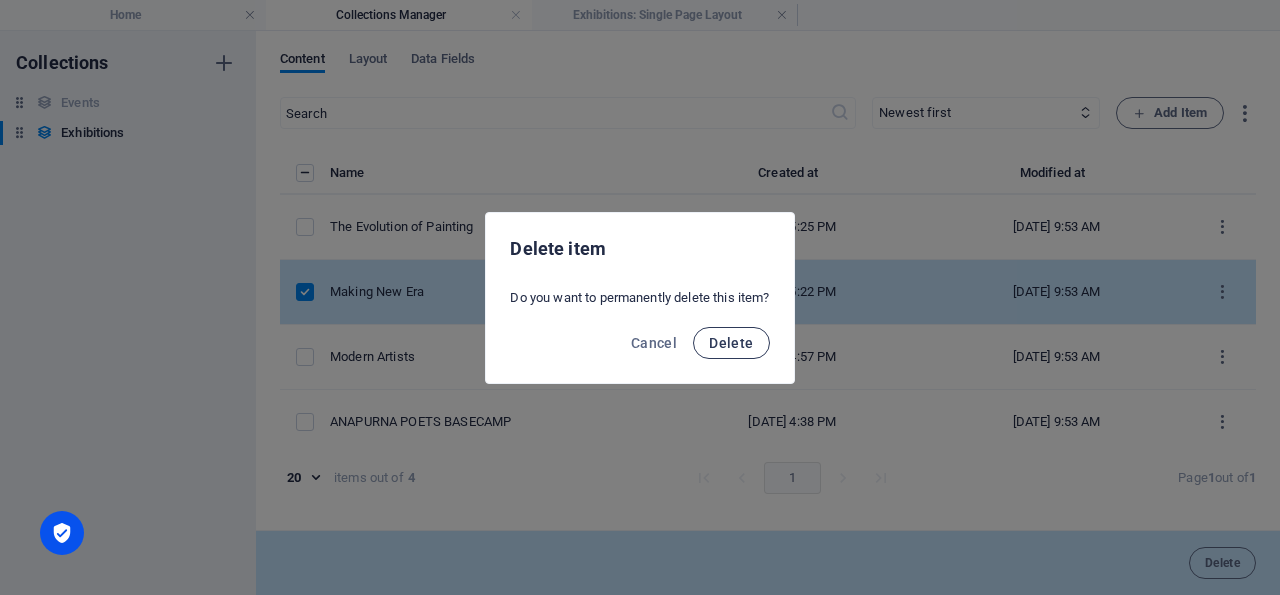 click on "Delete" at bounding box center (731, 343) 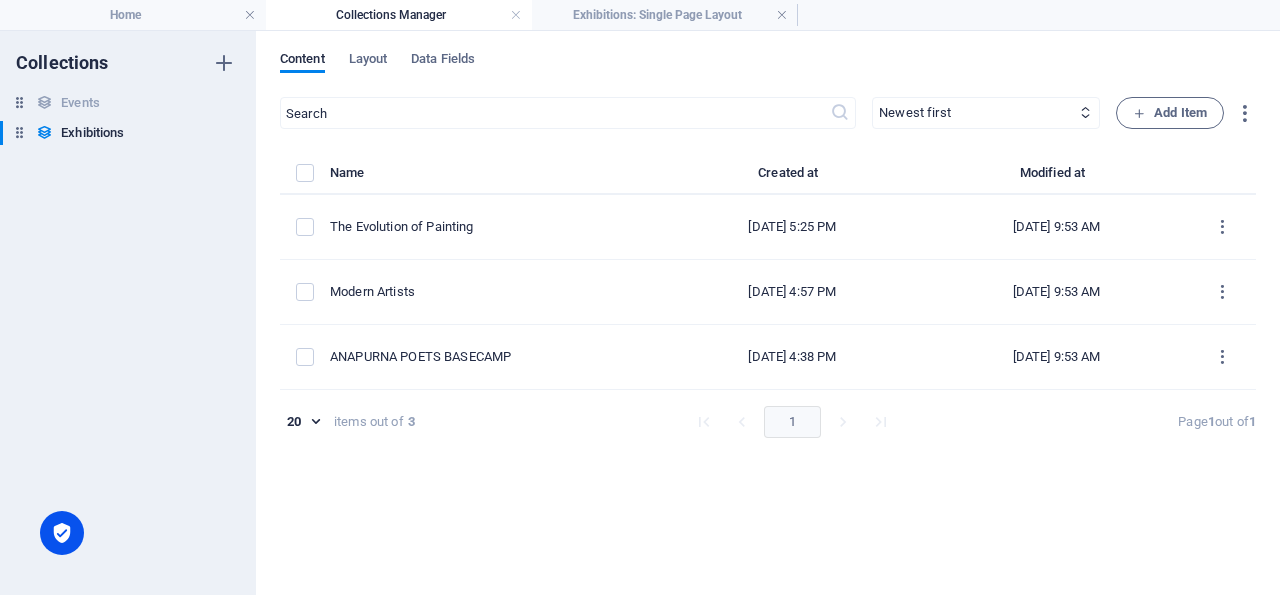 click on "[DOMAIN_NAME] Home Collections Manager Exhibitions: Single Page Layout Favorites Elements Columns Content Boxes Accordion Tables Features Images Slider Header Footer Forms Marketing Collections
H1   Banner   Banner   Container   Banner   Menu Bar   Banner   Logo   Menu   Banner   Button   Spacer   H2   Text   Text   Container   H2   Spacer   Collection item   Image   Collection listing   Collection item   Text   Spacer   Button   Spacer   Text   Banner   Placeholder   Banner   H2   Logos   Image   Image   Image   Image   Image   Image   Placeholder   Image series   Image   Image   Image   Image   Image   Image series   H2   Logos   Image   Collection listing   Collection item   Image   Collection listing   Collection item   Text   Text   Collection item   Image   Collection item   H3   H3   Text   Text   Image   Collection item   Image   Collection item   Spacer   Spacer   Spacer   Image   Collection item" at bounding box center (640, 297) 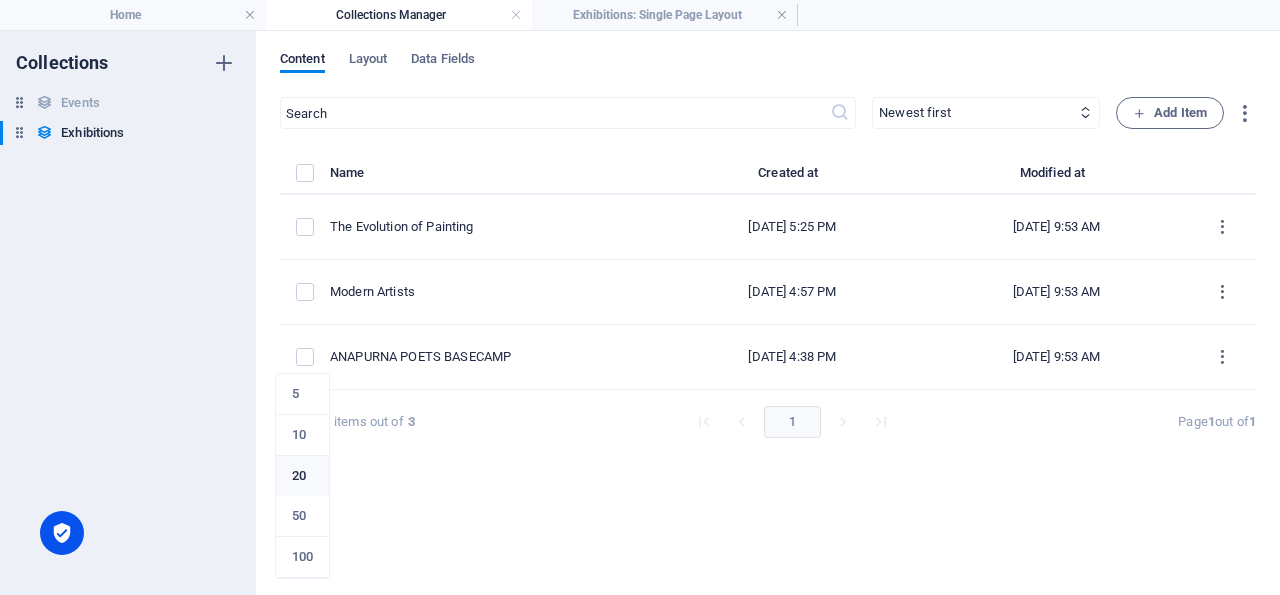 click at bounding box center [640, 297] 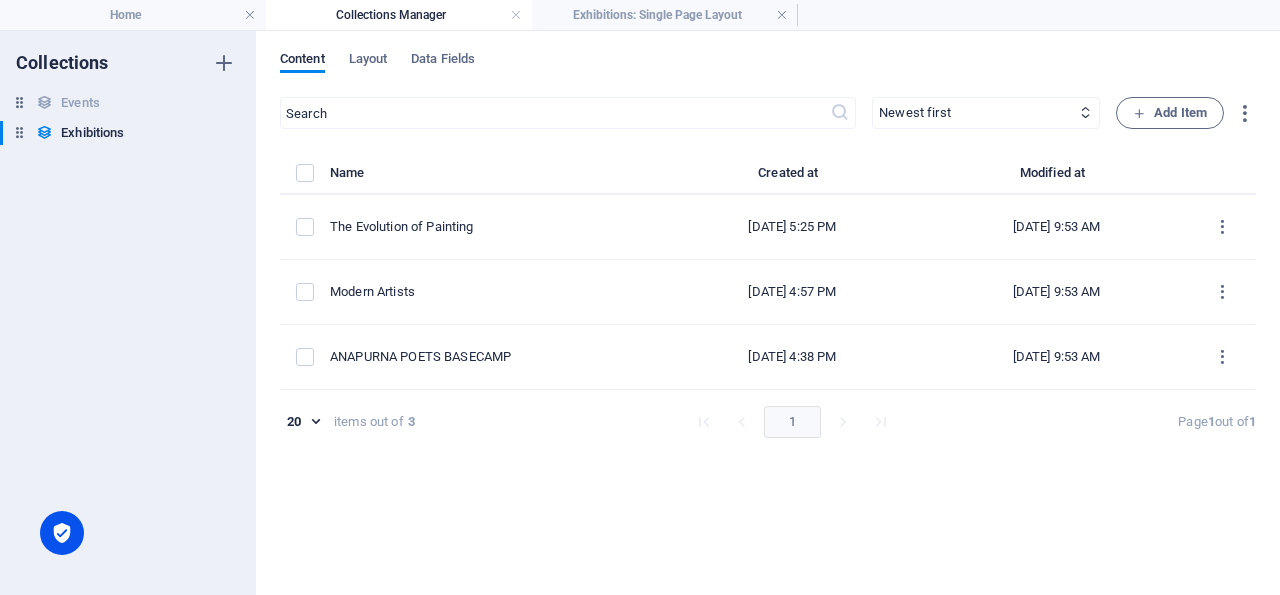 click on "[DOMAIN_NAME] Home Collections Manager Exhibitions: Single Page Layout Favorites Elements Columns Content Boxes Accordion Tables Features Images Slider Header Footer Forms Marketing Collections
H1   Banner   Banner   Container   Banner   Menu Bar   Banner   Logo   Menu   Banner   Button   Spacer   H2   Text   Text   Container   H2   Spacer   Collection item   Image   Collection listing   Collection item   Text   Spacer   Button   Spacer   Text   Banner   Placeholder   Banner   H2   Logos   Image   Image   Image   Image   Image   Image   Placeholder   Image series   Image   Image   Image   Image   Image   Image series   H2   Logos   Image   Collection listing   Collection item   Image   Collection listing   Collection item   Text   Text   Collection item   Image   Collection item   H3   H3   Text   Text   Image   Collection item   Image   Collection item   Spacer   Spacer   Spacer   Image   Collection item" at bounding box center [640, 297] 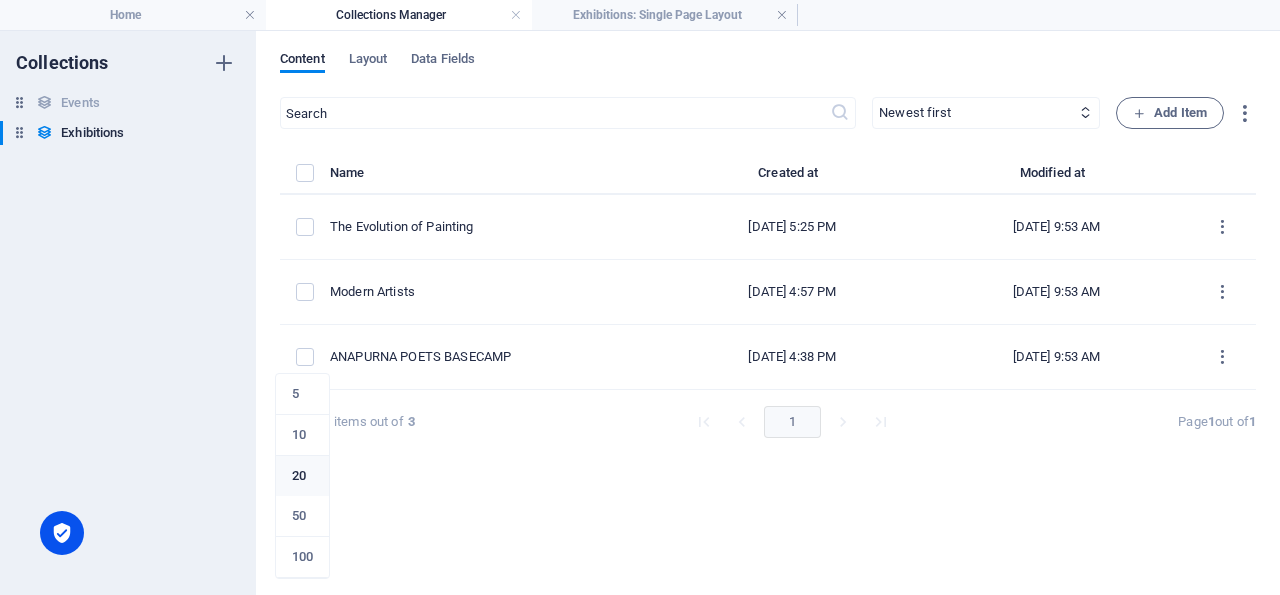 click on "5" at bounding box center (302, 394) 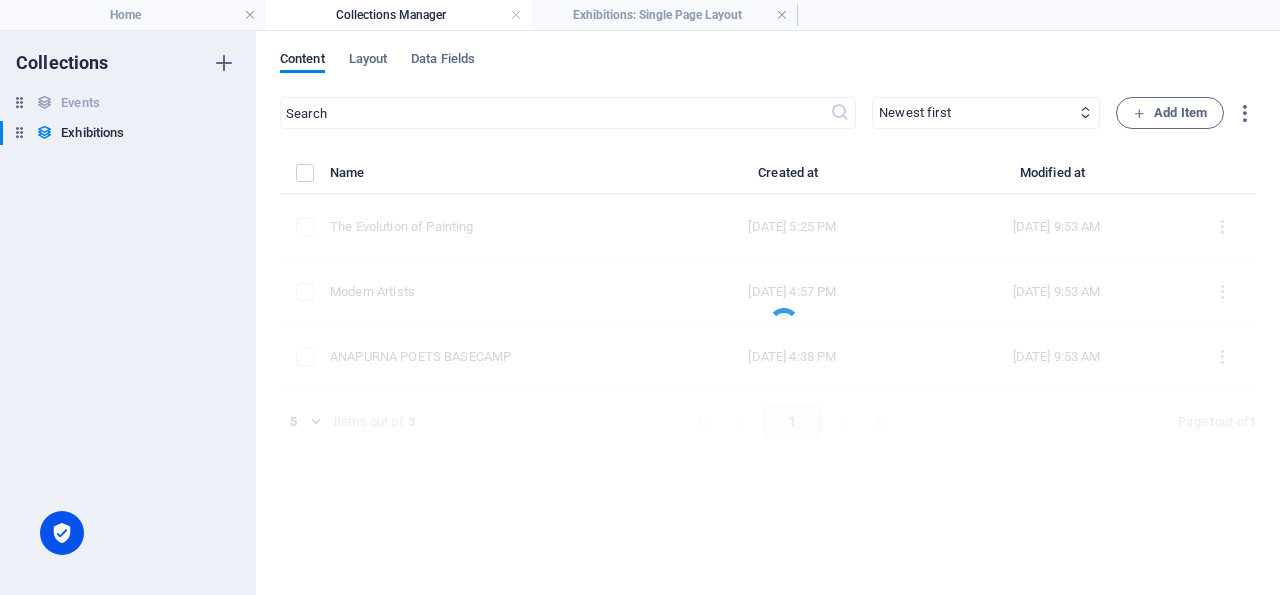 type on "5" 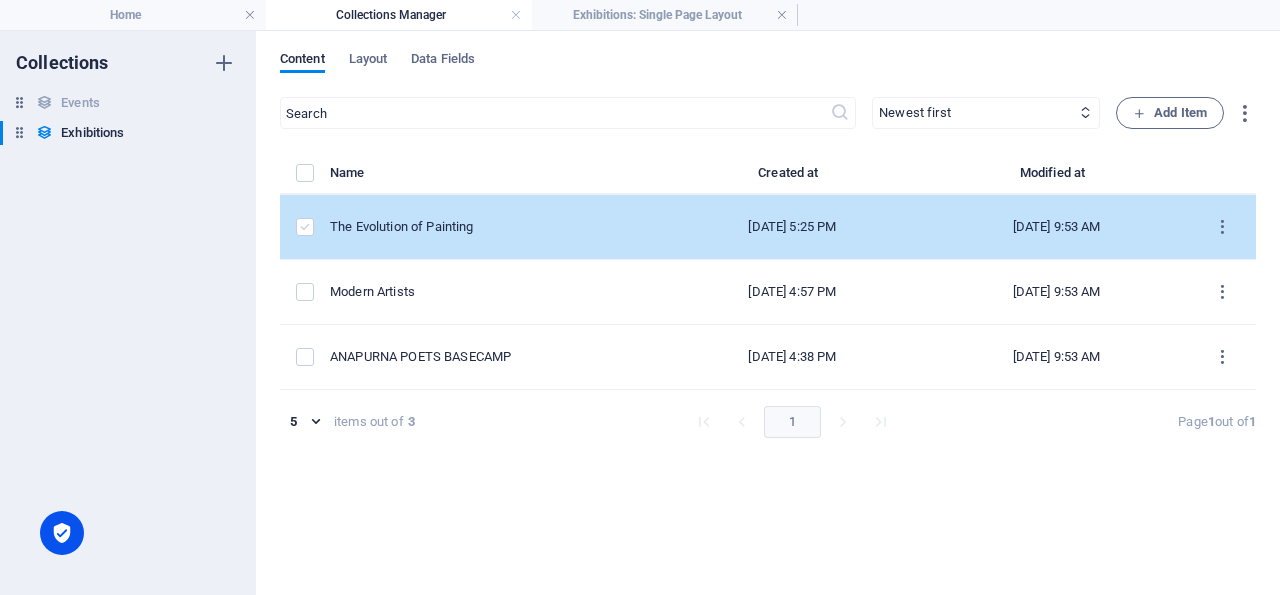 click at bounding box center [305, 227] 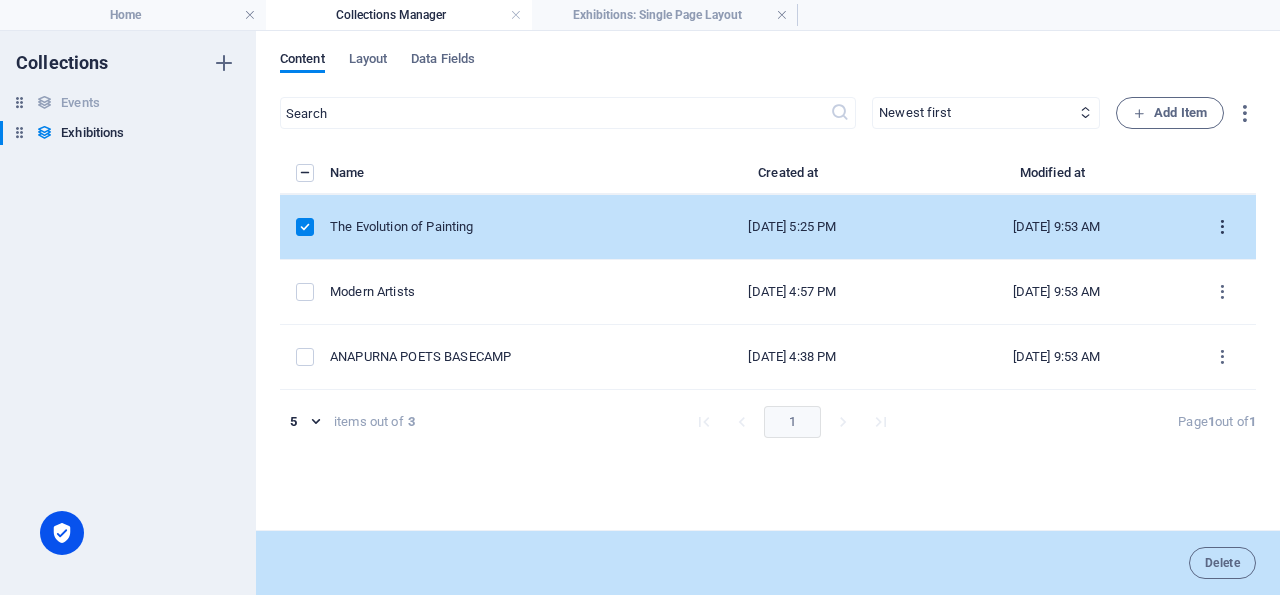 click at bounding box center (1222, 227) 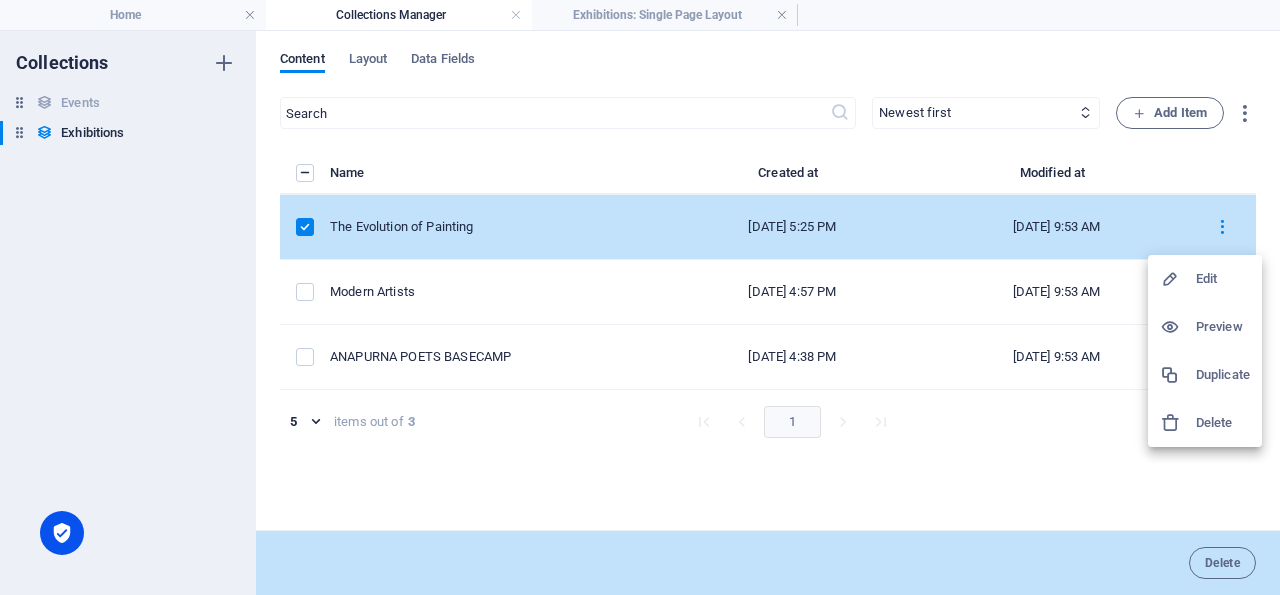 click on "Edit" at bounding box center (1223, 279) 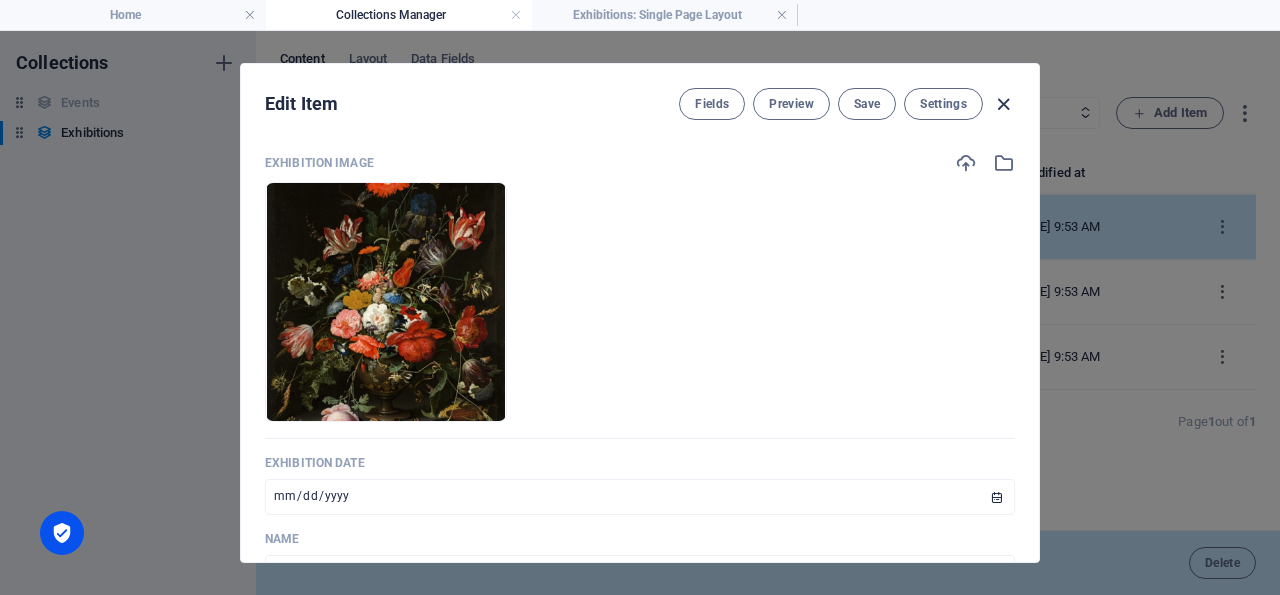 click at bounding box center [1003, 104] 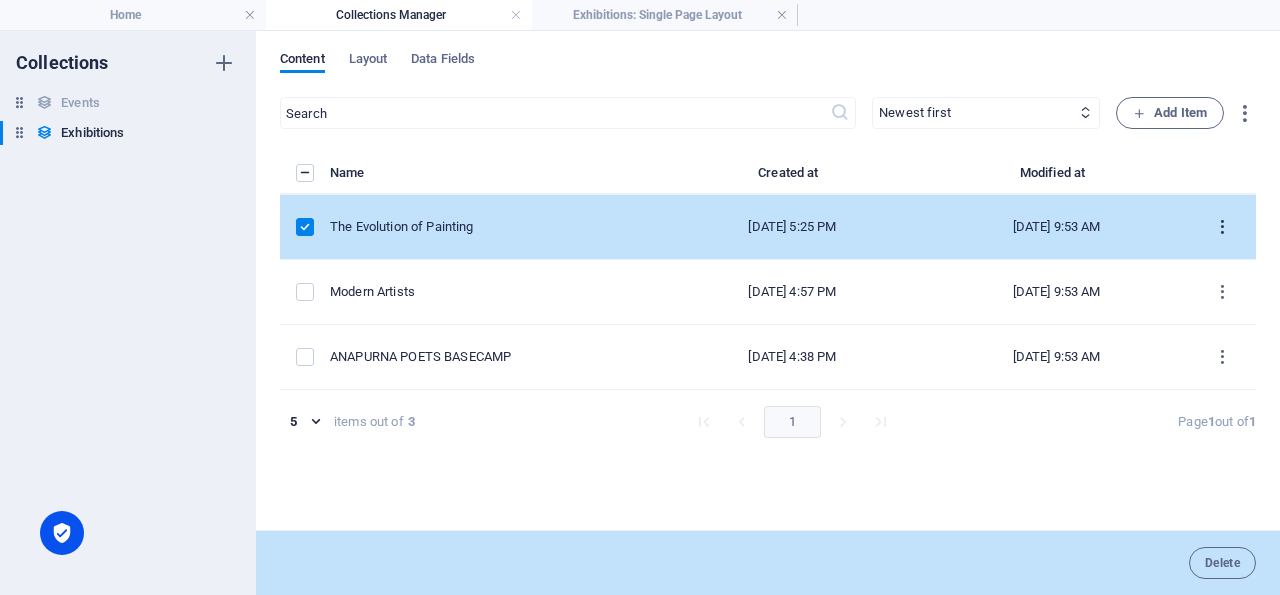 click at bounding box center [1222, 227] 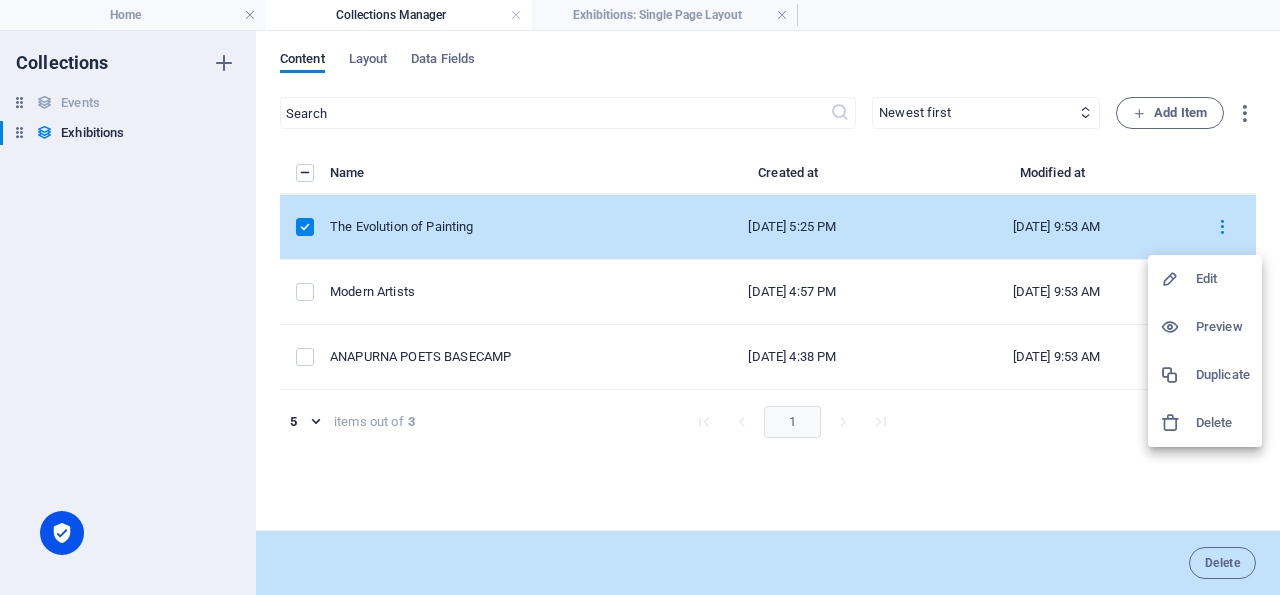 click on "Edit" at bounding box center [1223, 279] 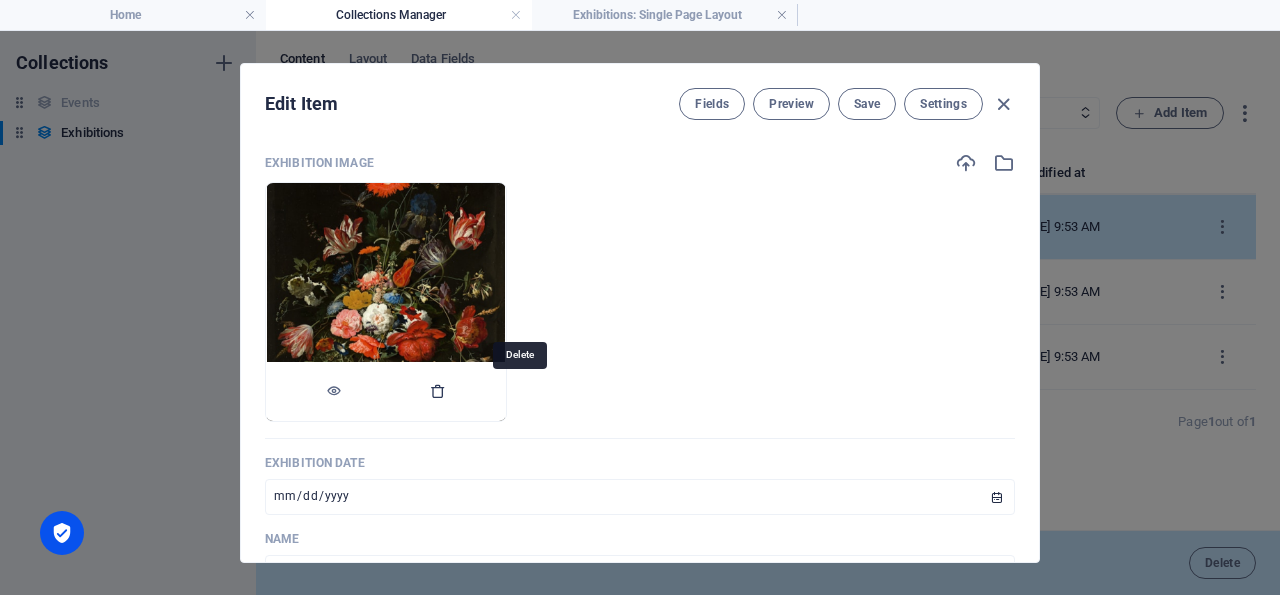 click at bounding box center [438, 391] 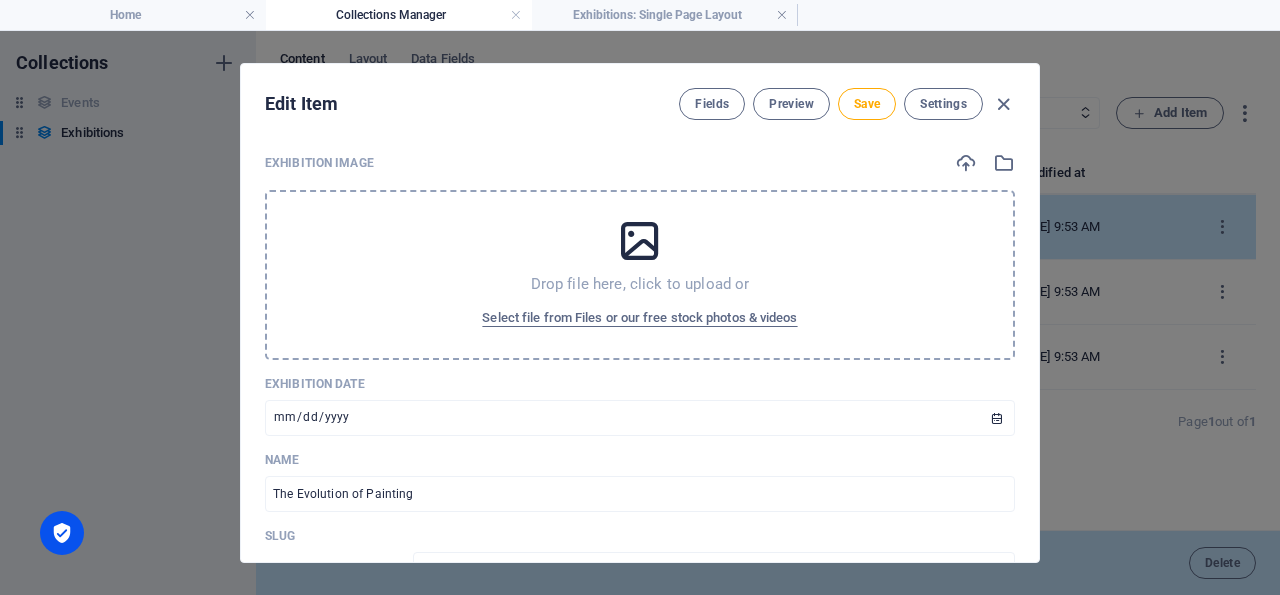 click on "Drop file here, click to upload or" at bounding box center (640, 284) 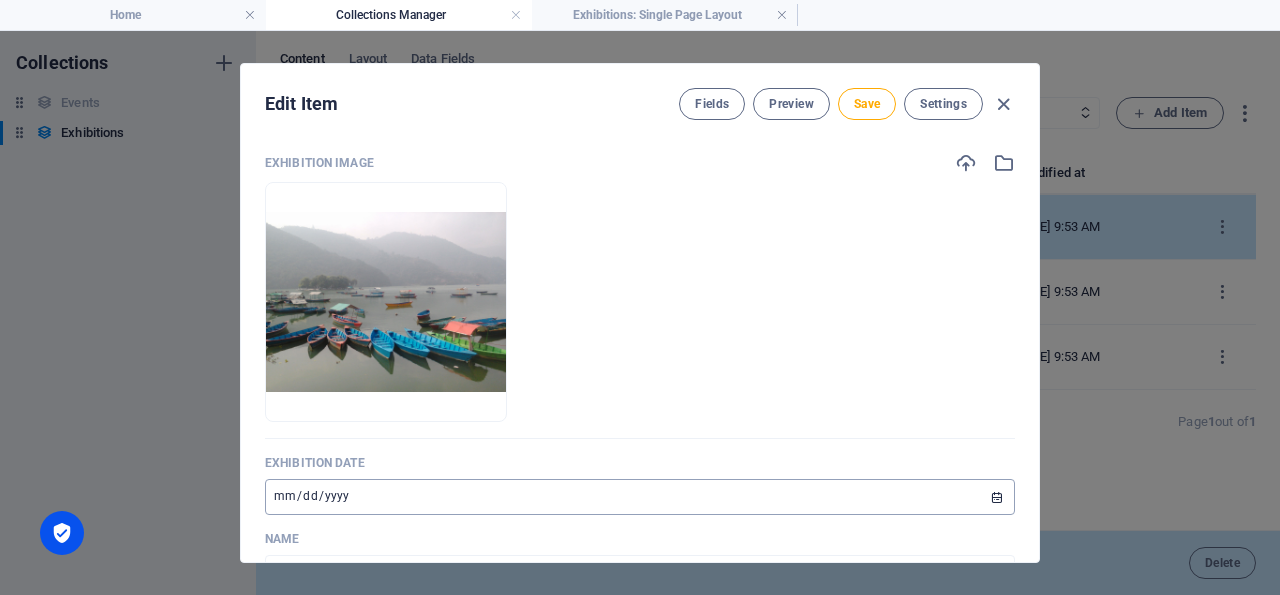 click on "[DATE]" at bounding box center (640, 497) 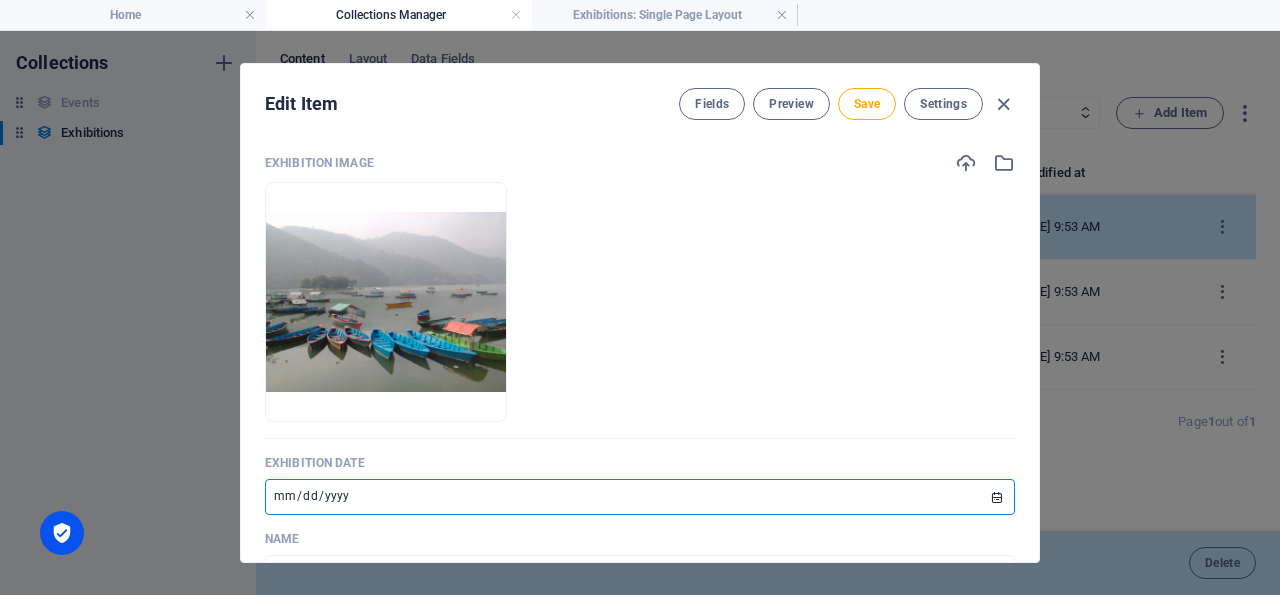 click on "[DATE]" at bounding box center (640, 497) 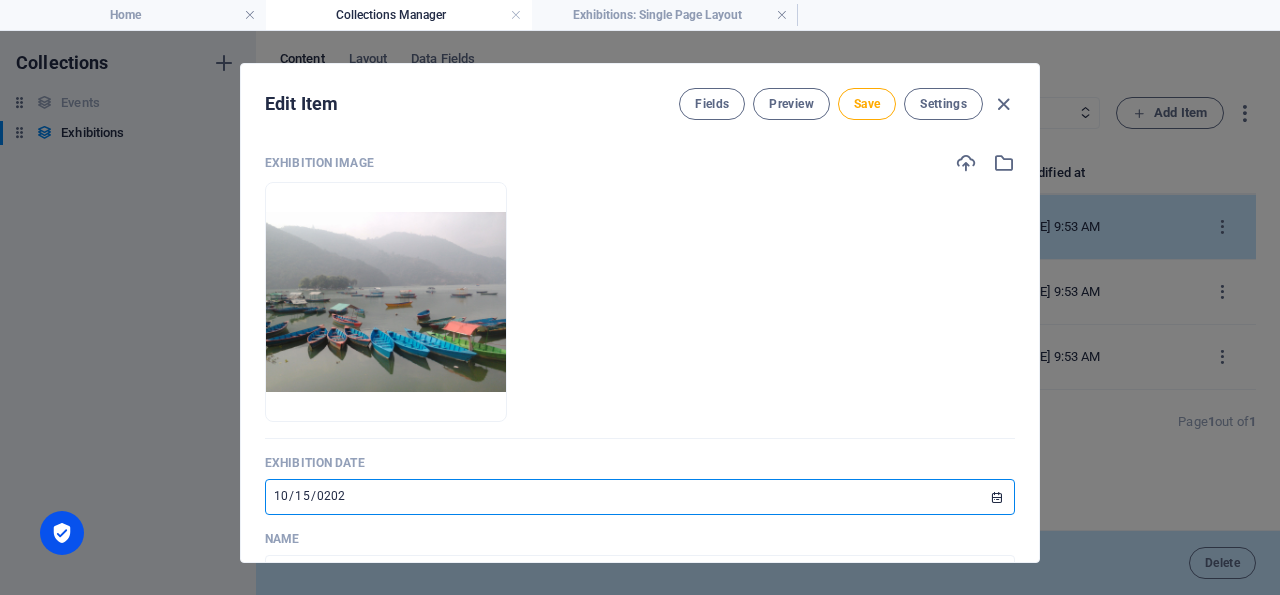type on "[DATE]" 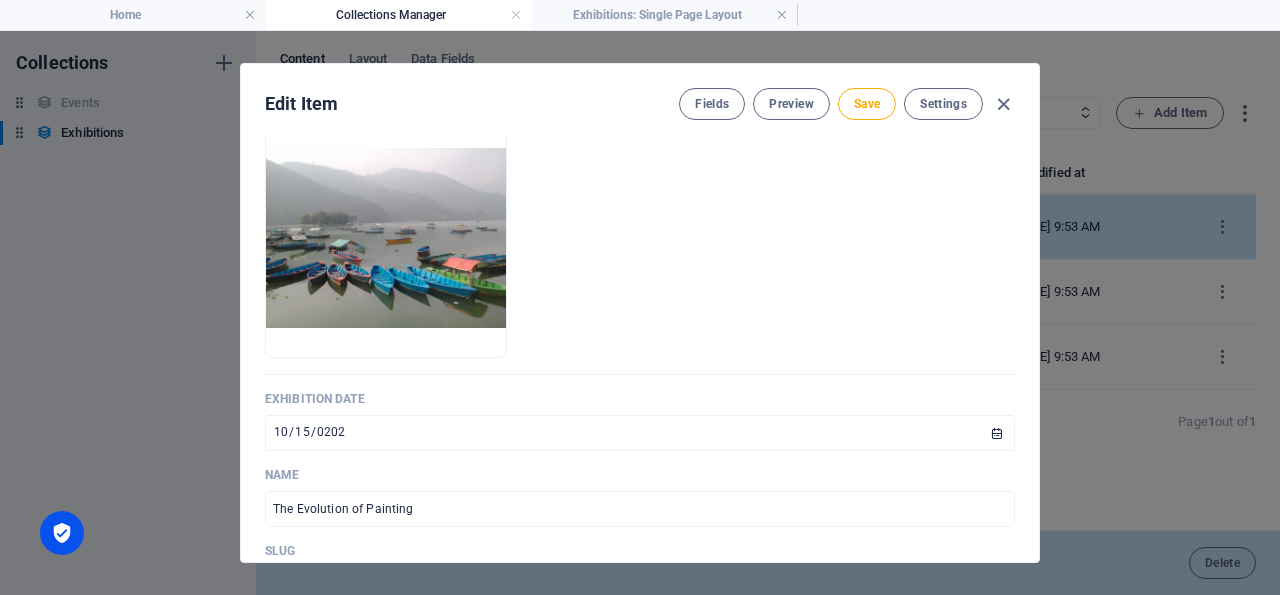 scroll, scrollTop: 90, scrollLeft: 0, axis: vertical 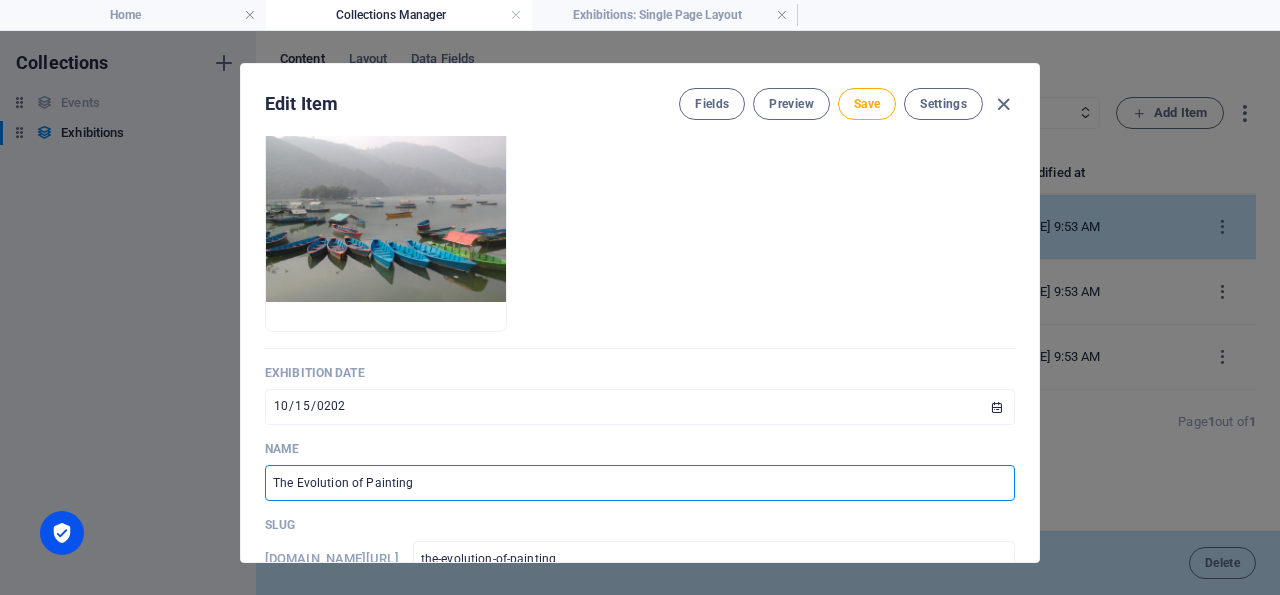 drag, startPoint x: 422, startPoint y: 482, endPoint x: 204, endPoint y: 475, distance: 218.11235 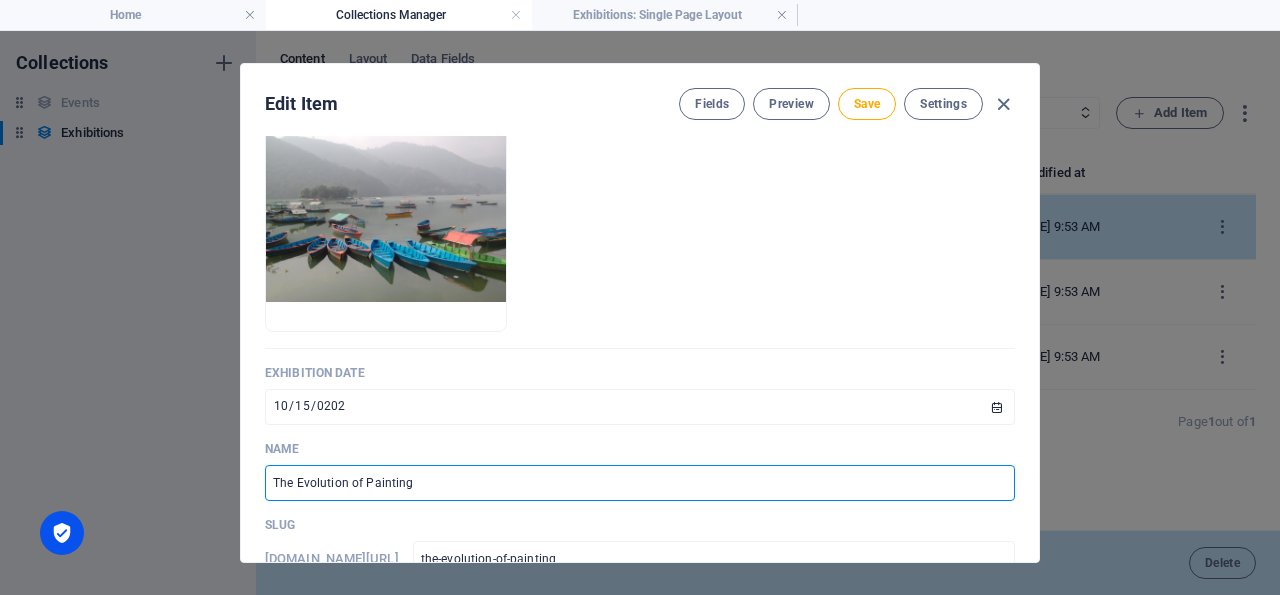 type on "o" 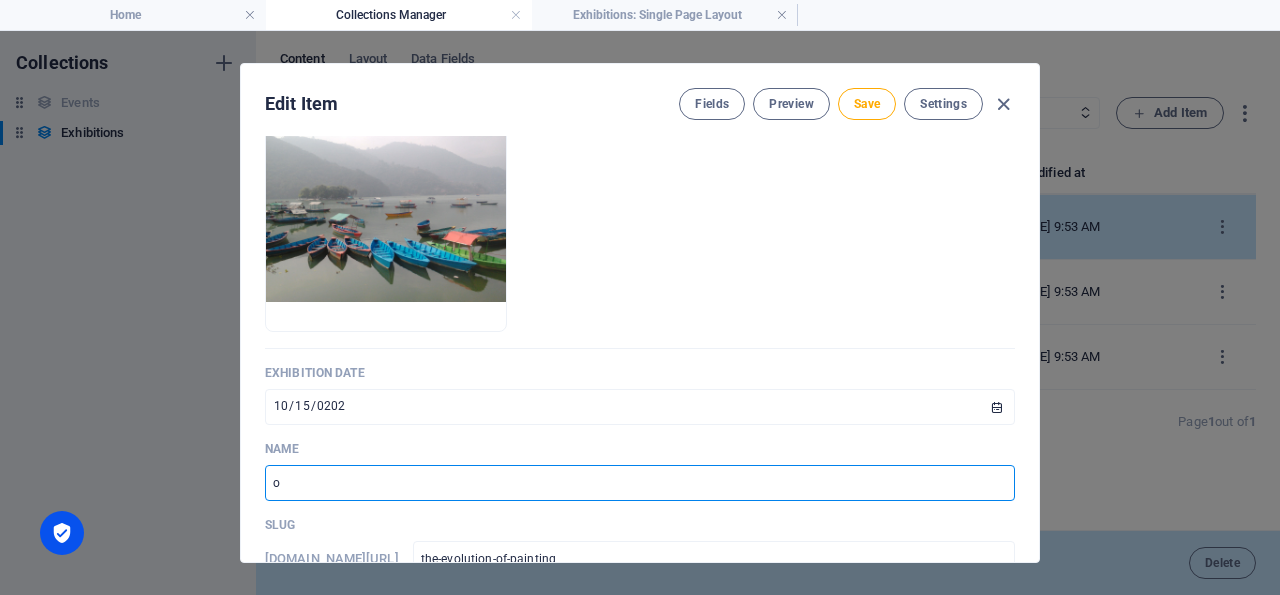 type on "o" 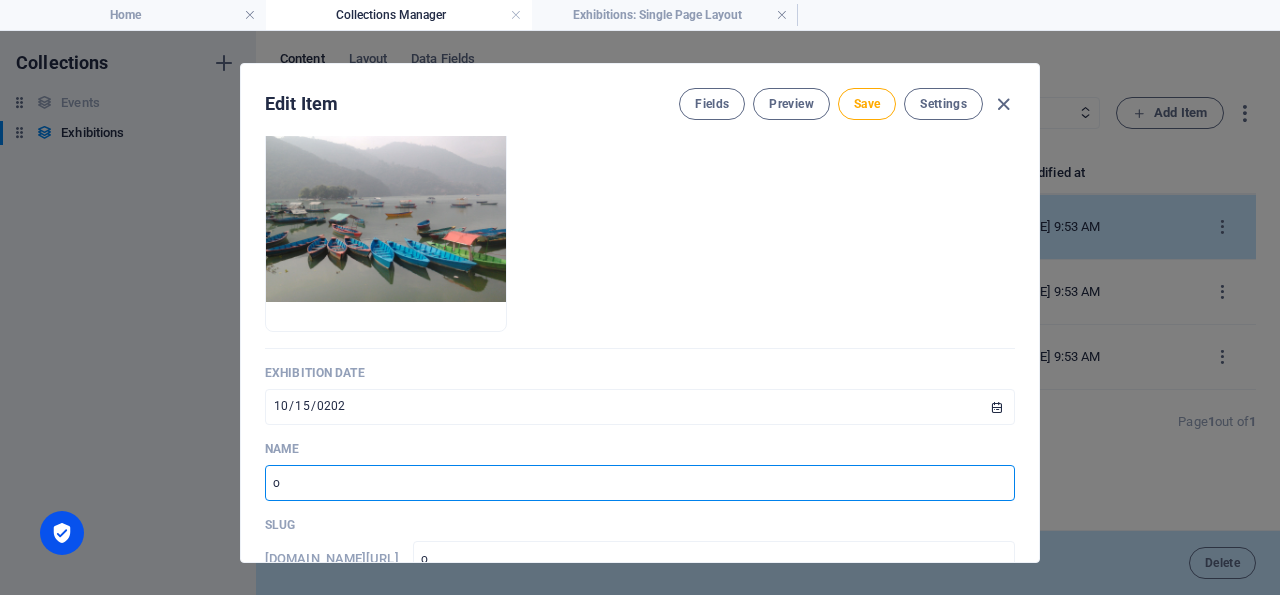 type on "on" 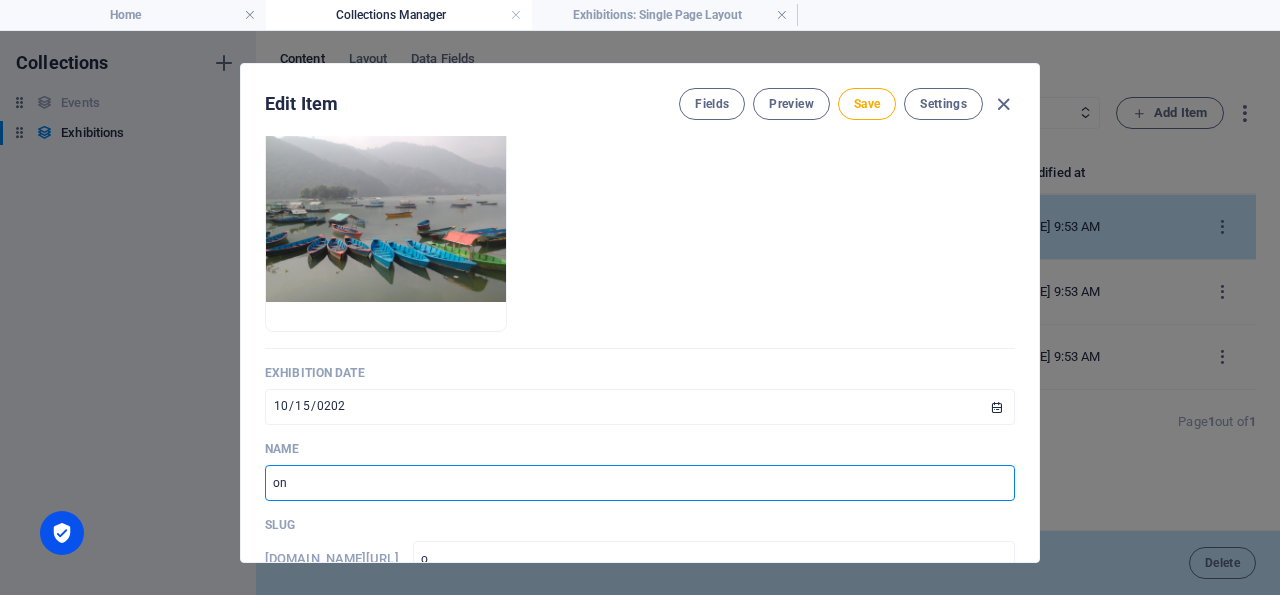 type on "on" 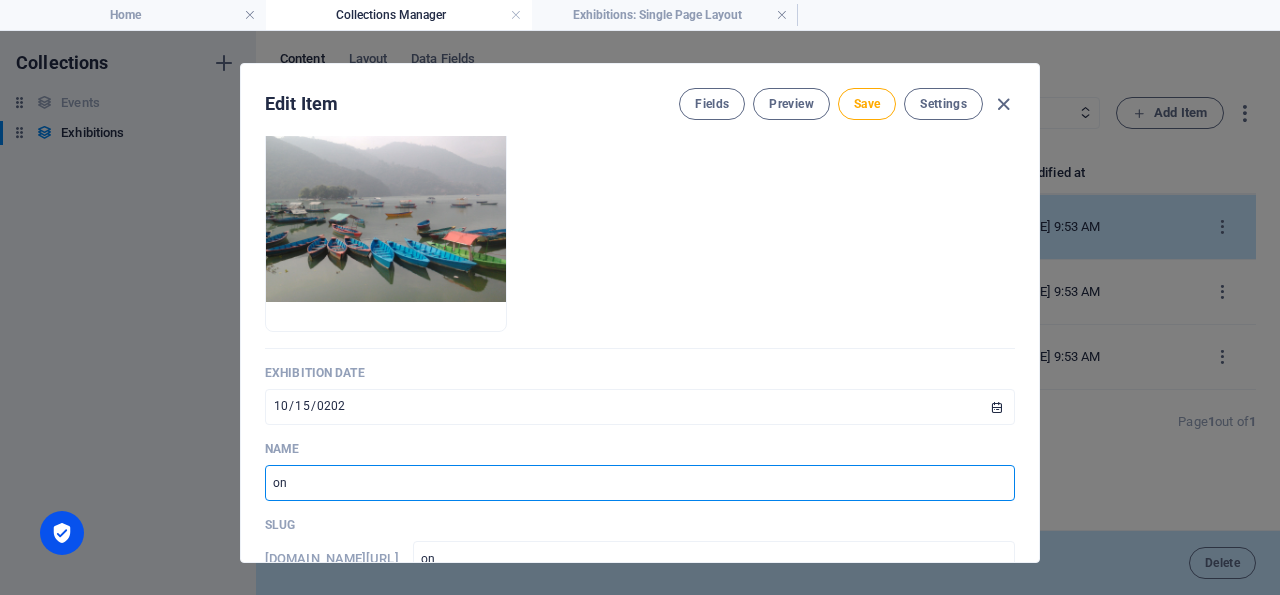 type on "on t" 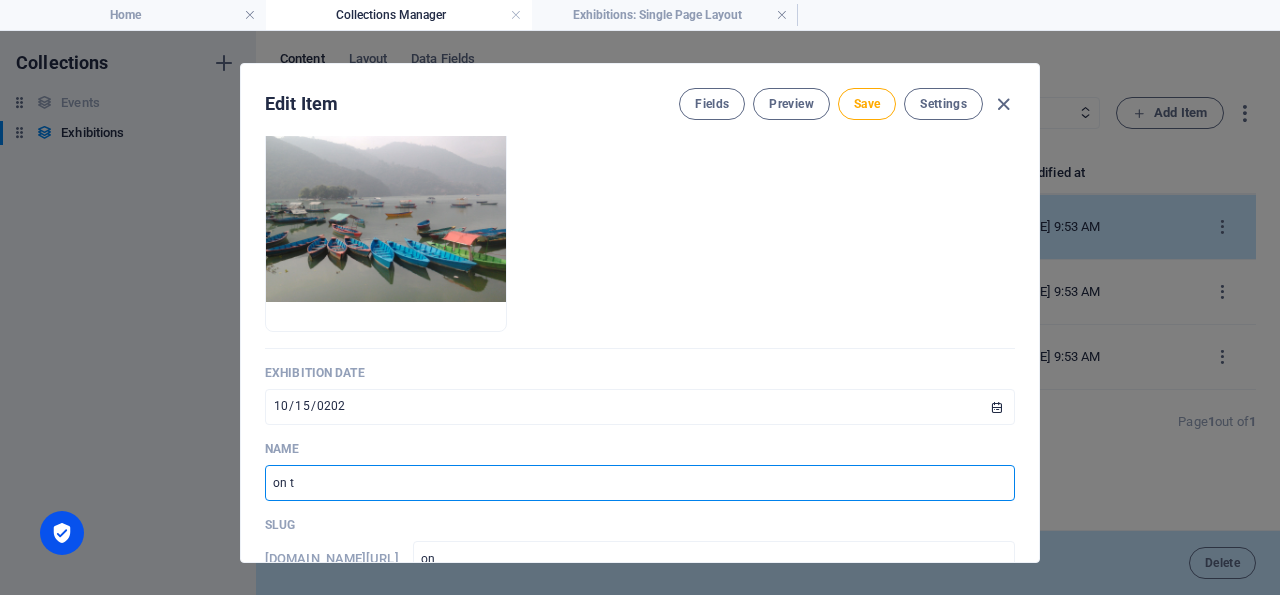 type on "on-t" 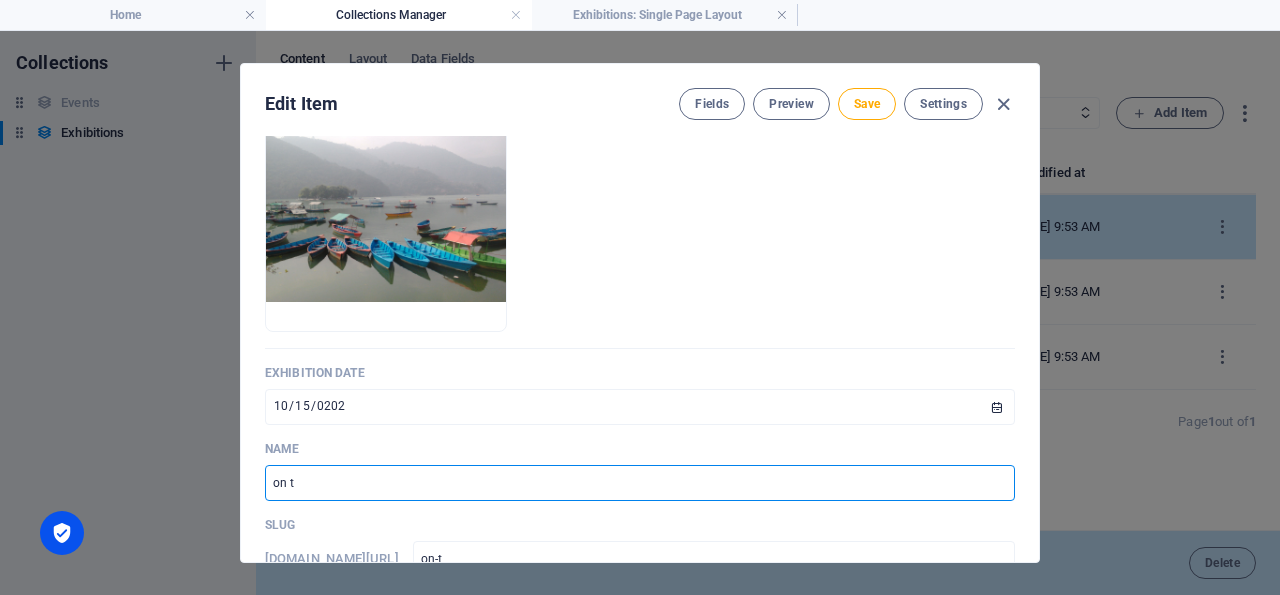 type on "on th" 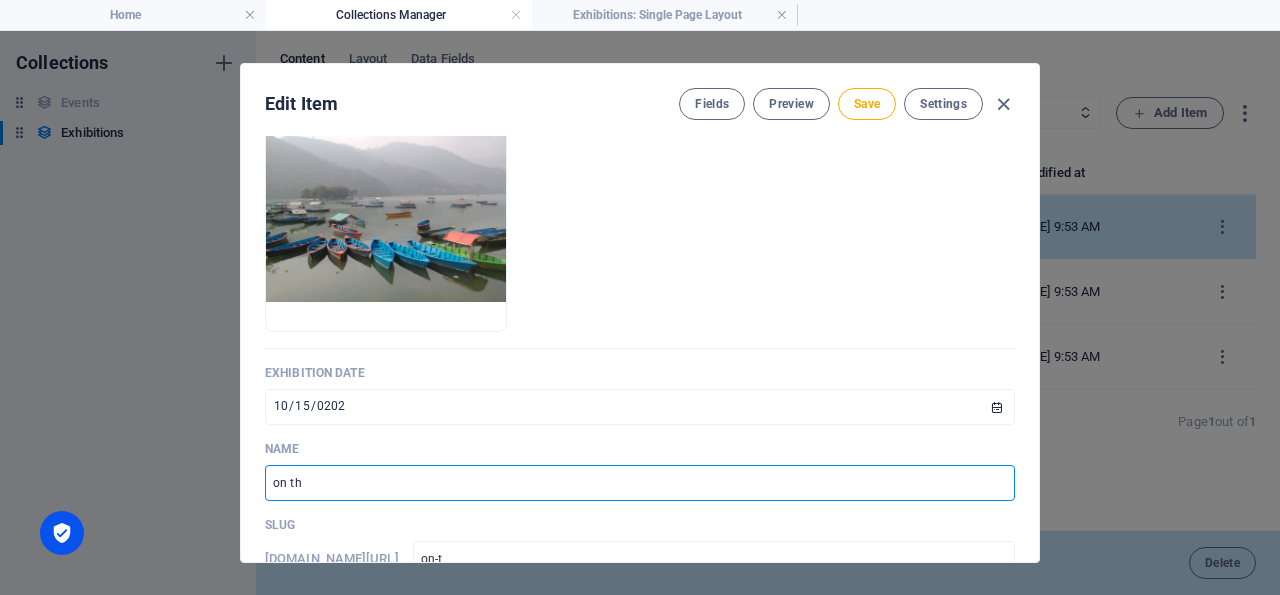 type on "on-th" 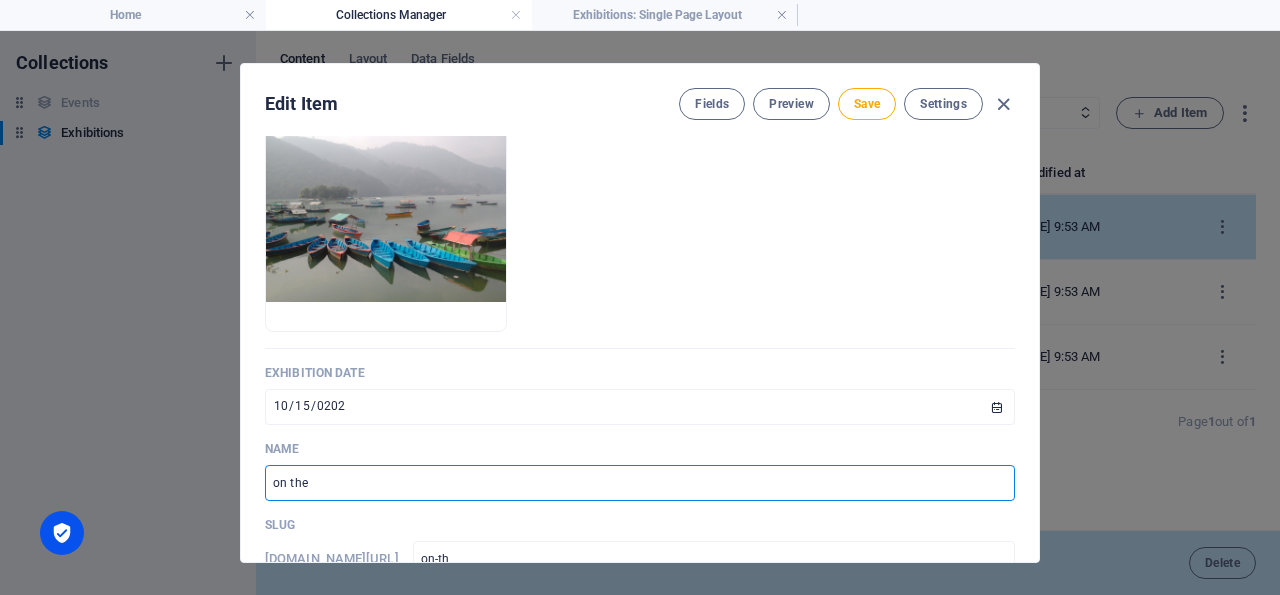 type on "on the" 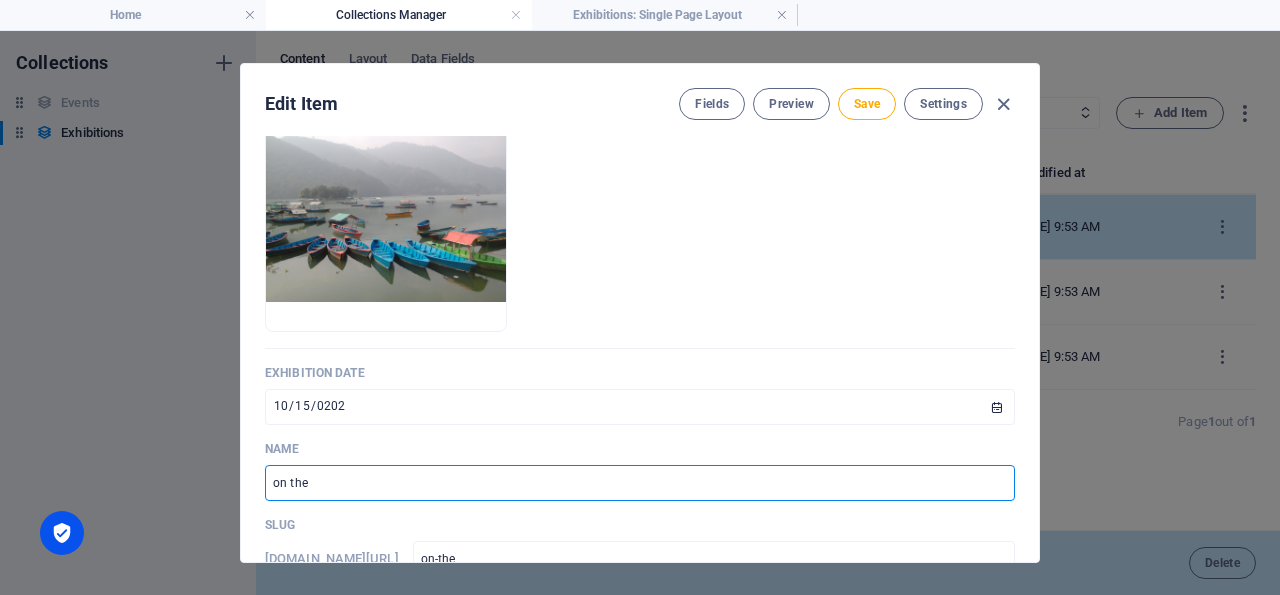 type on "on the r" 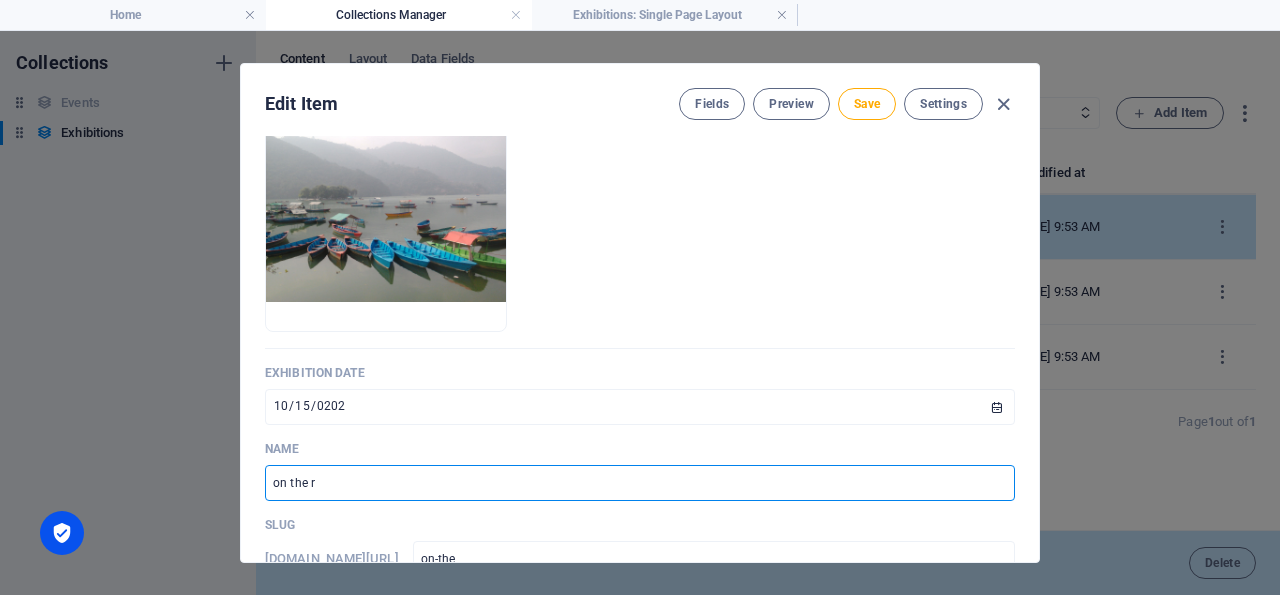 type on "on-the-r" 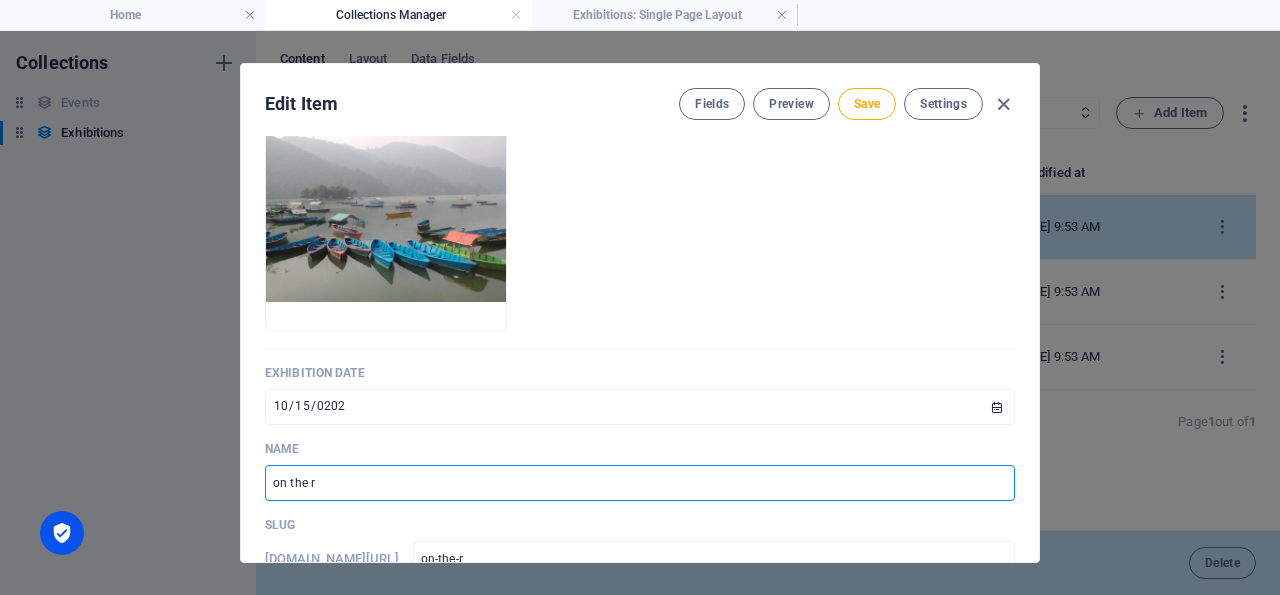 type on "on-the-r" 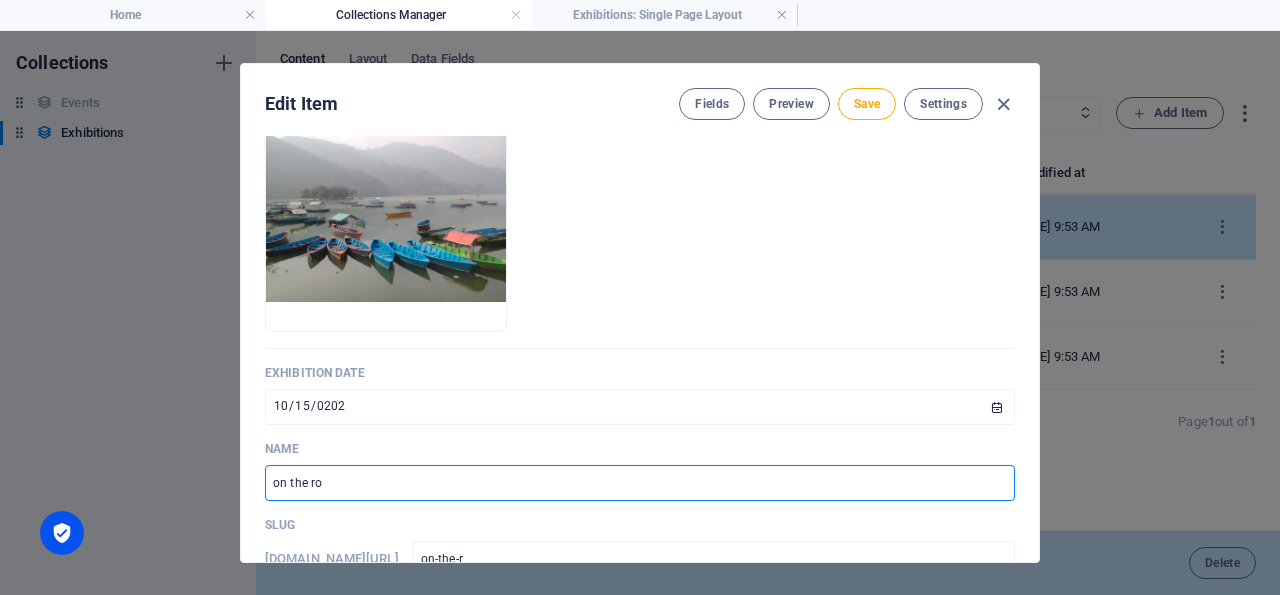 type on "on the roa" 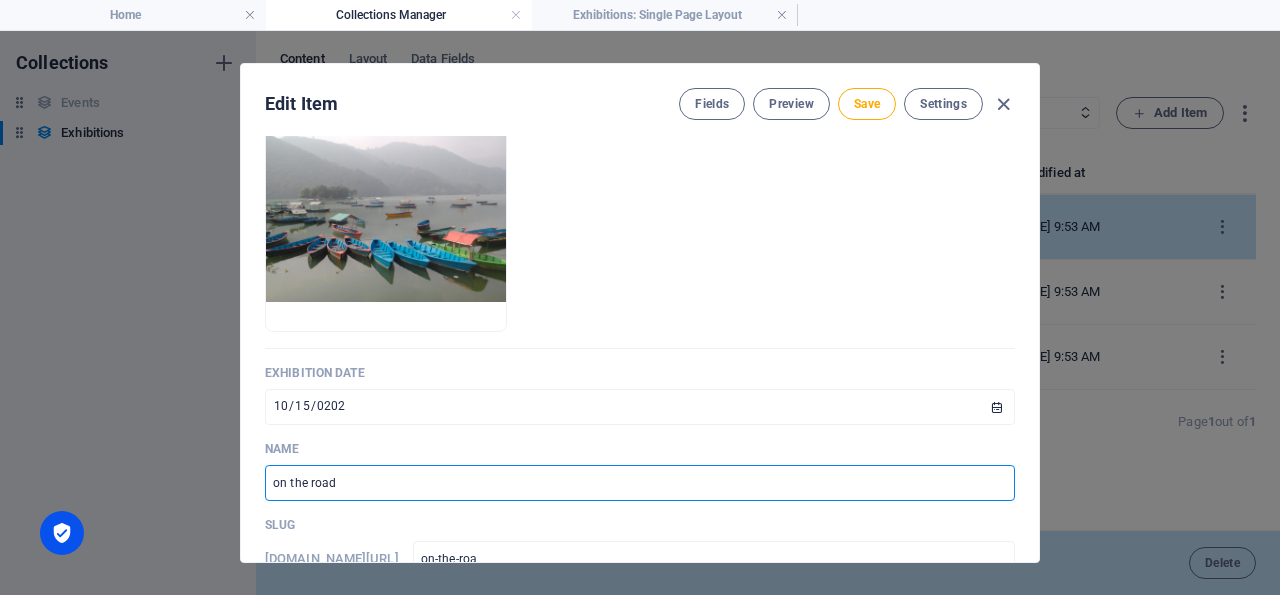type on "on the road" 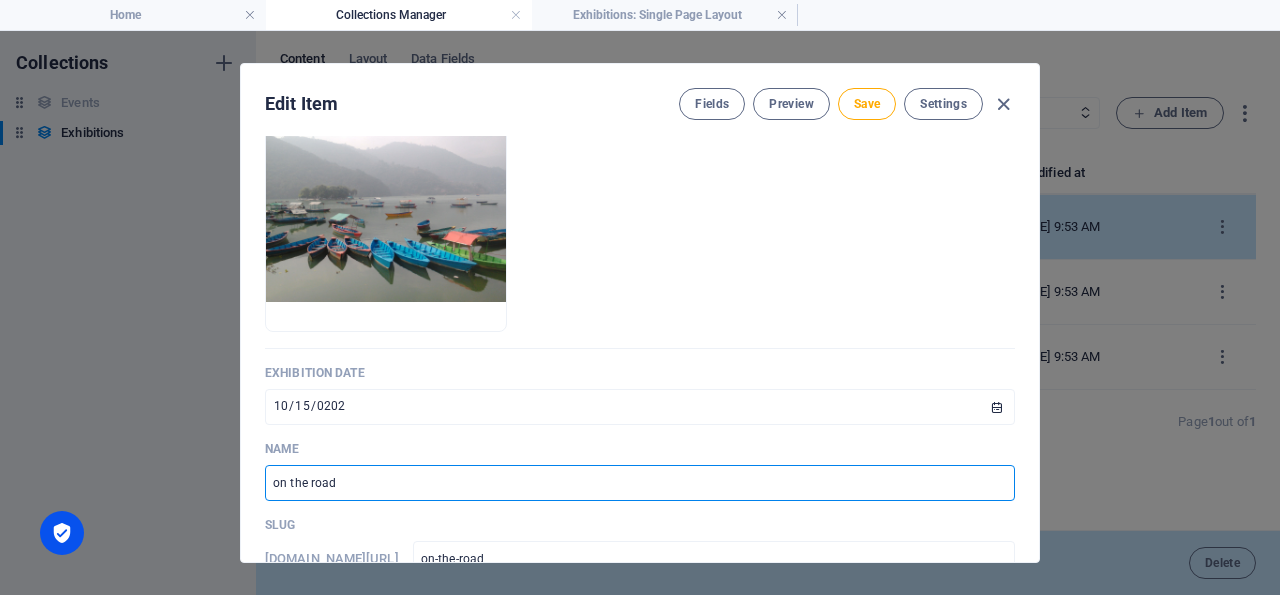 type on "on the road a" 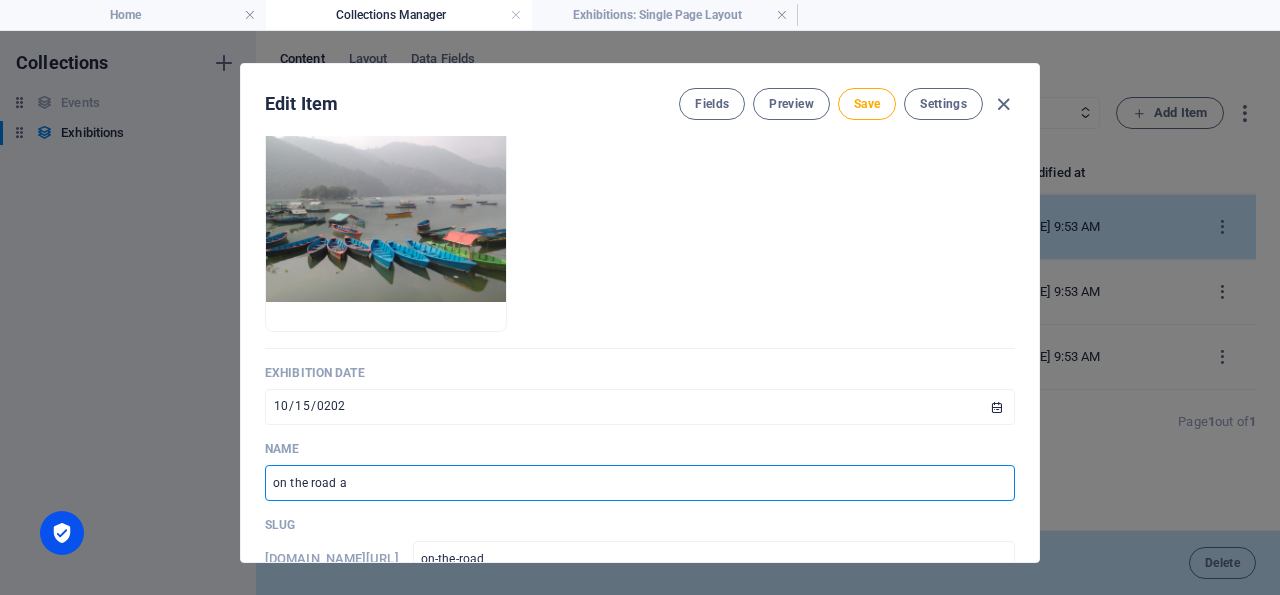 type on "on-the-road-a" 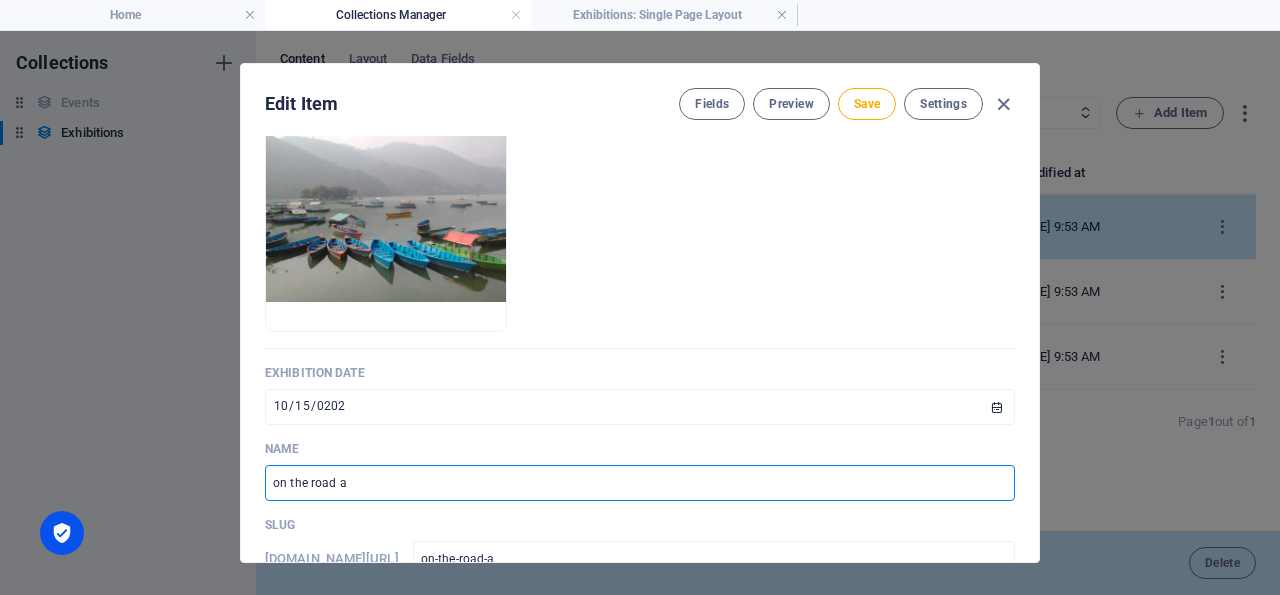 type on "on-the-road-a" 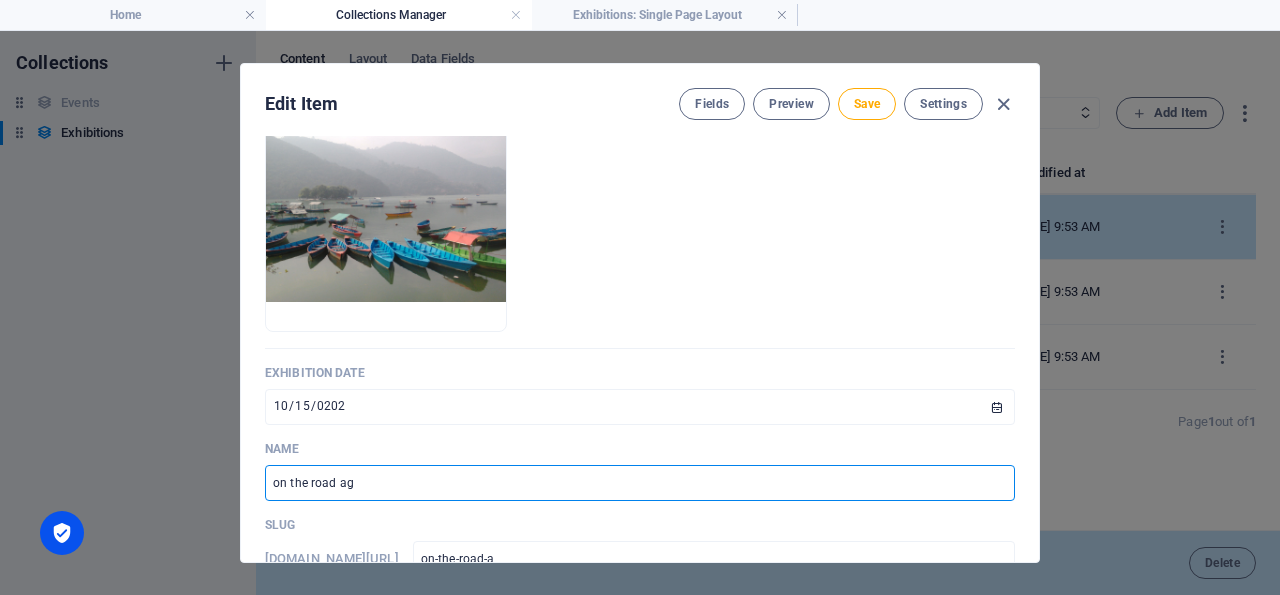 type on "on-the-road-ag" 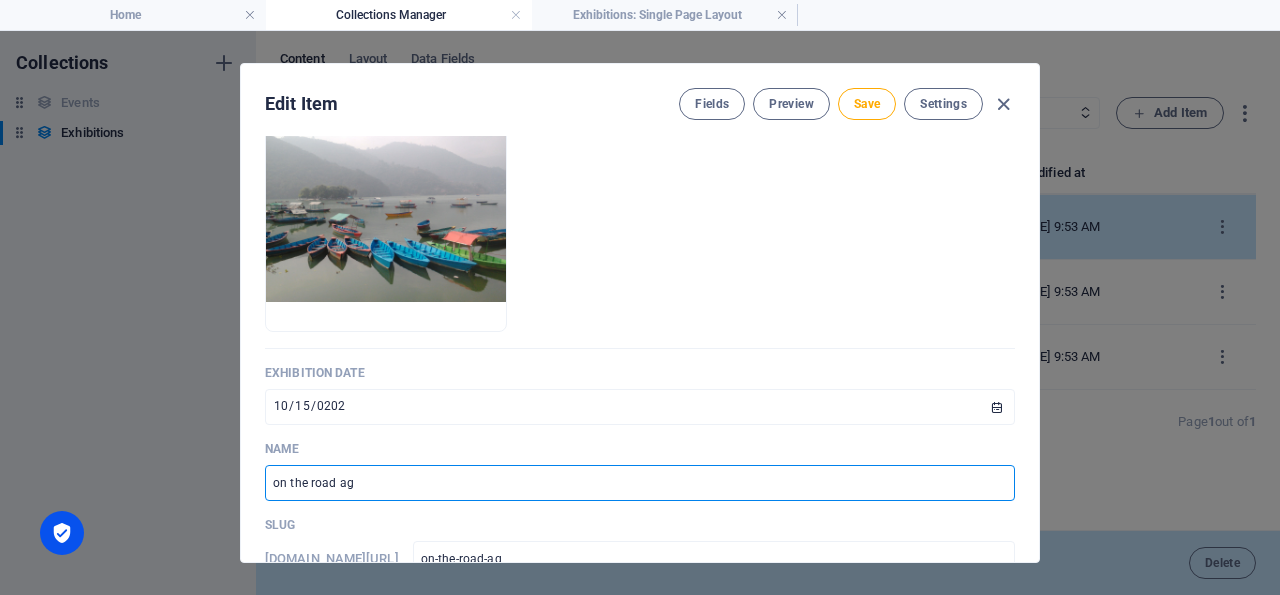 type on "on the road aga" 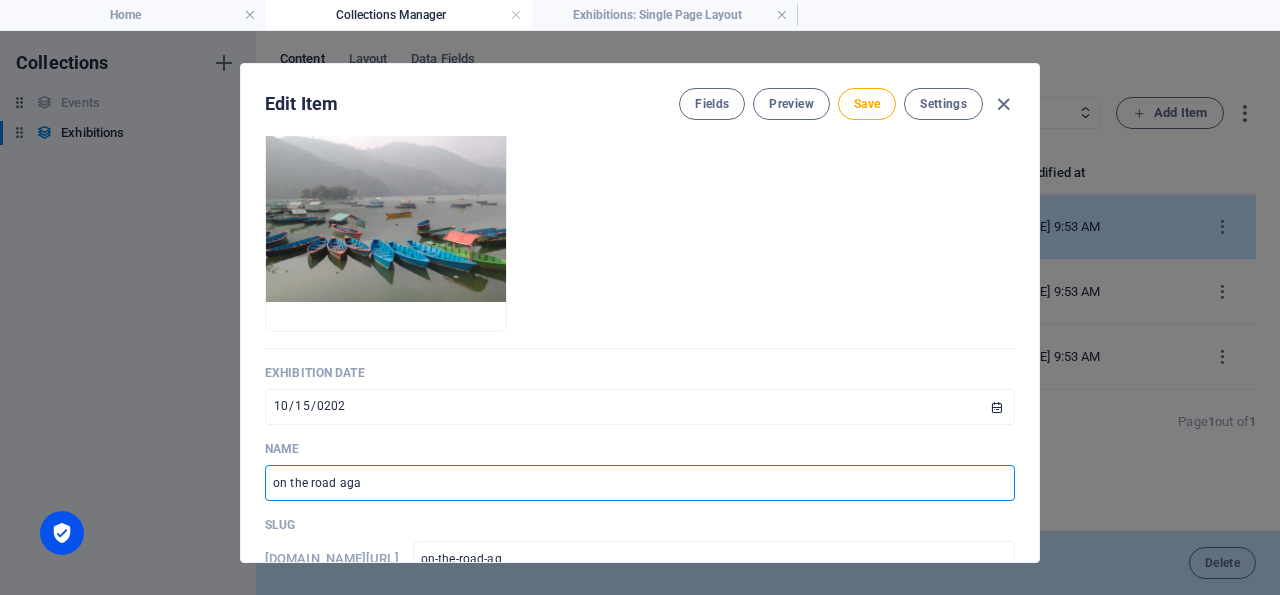 type on "on-the-road-aga" 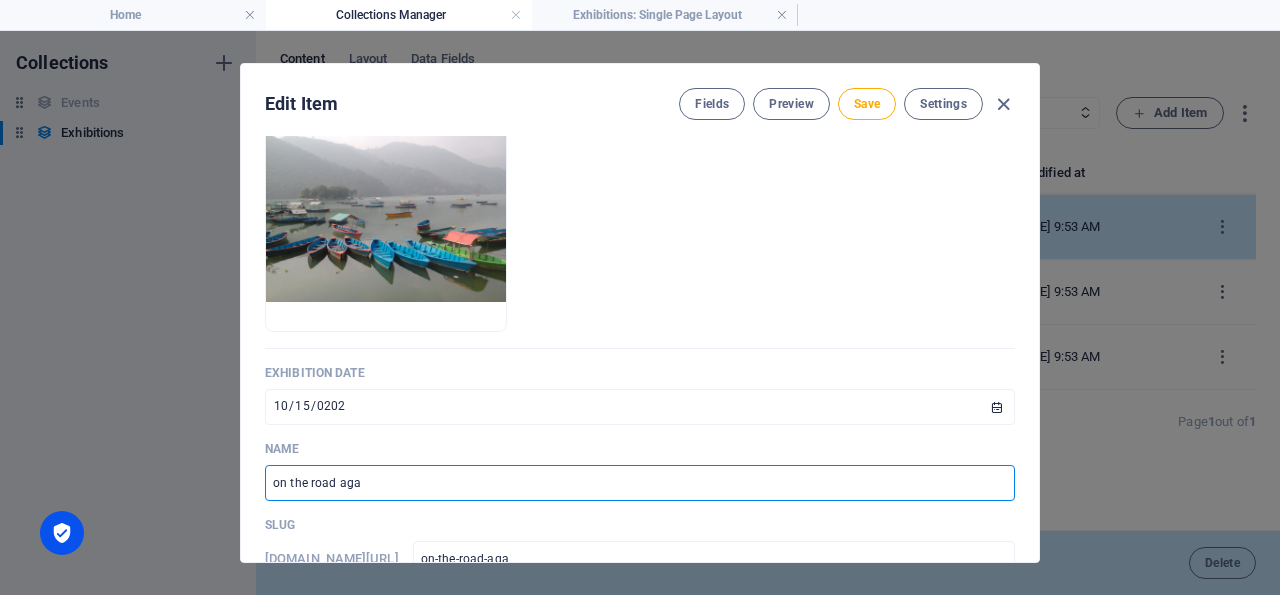 type on "on the road agai" 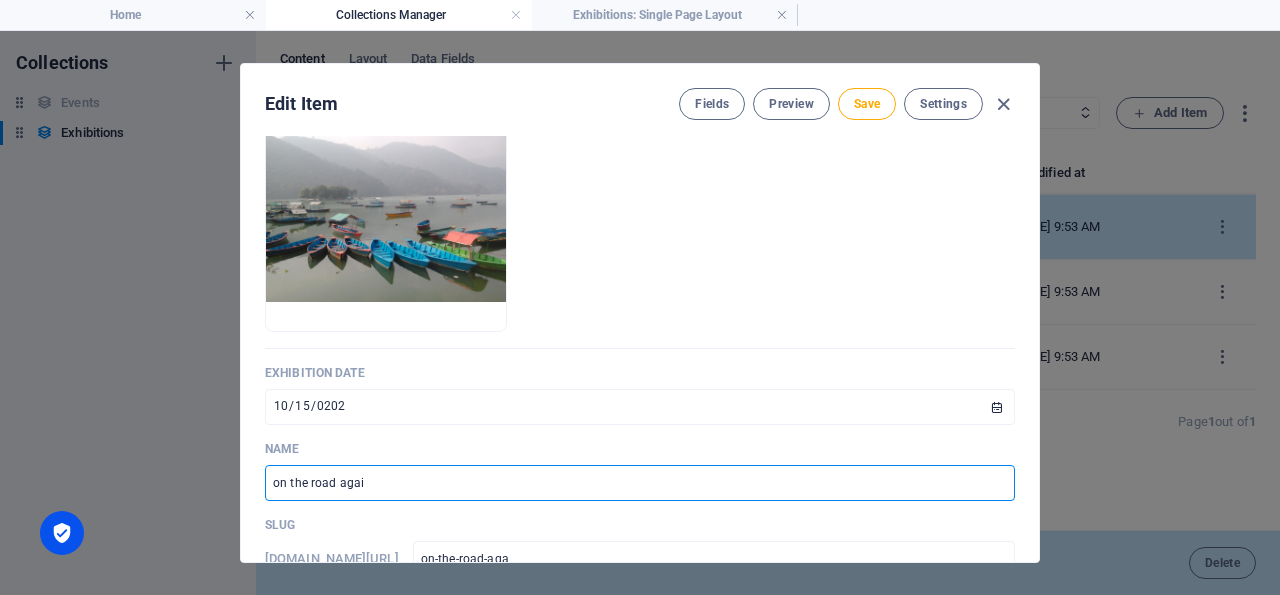 type on "on-the-road-[GEOGRAPHIC_DATA]" 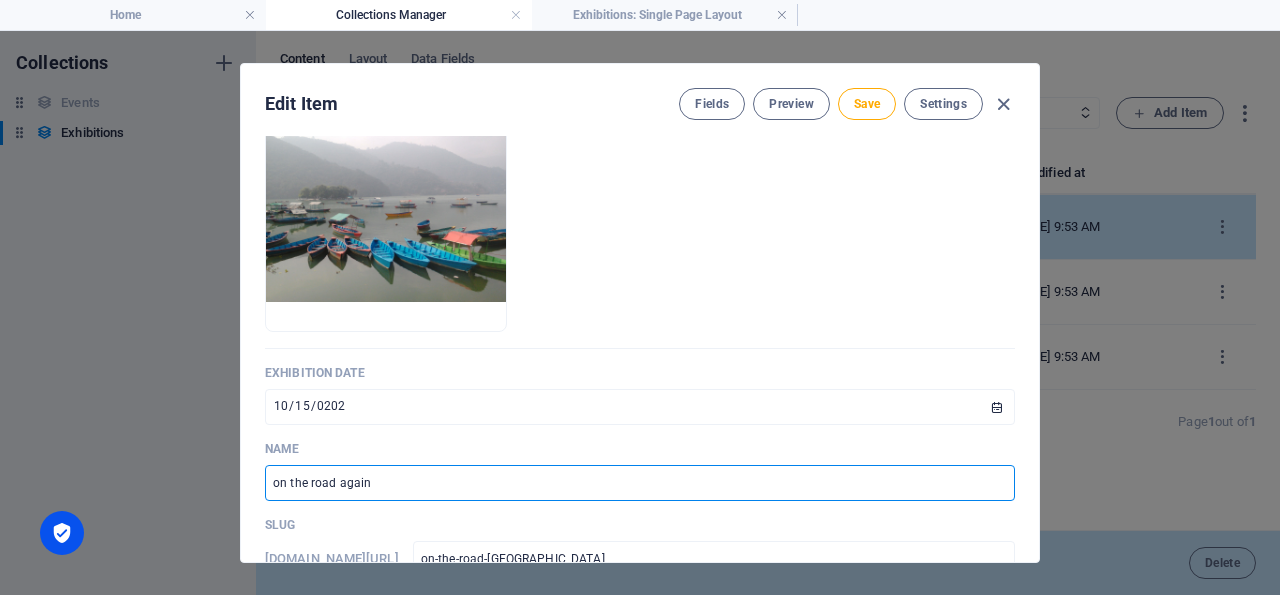 type on "on the road again" 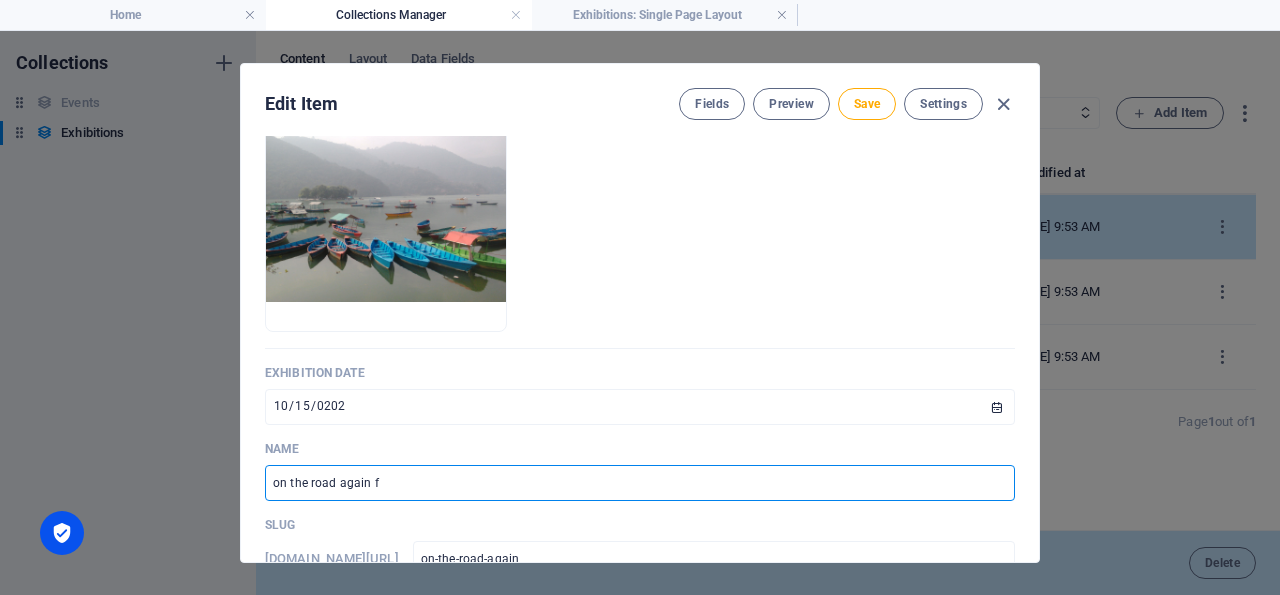 type on "on the road again fe" 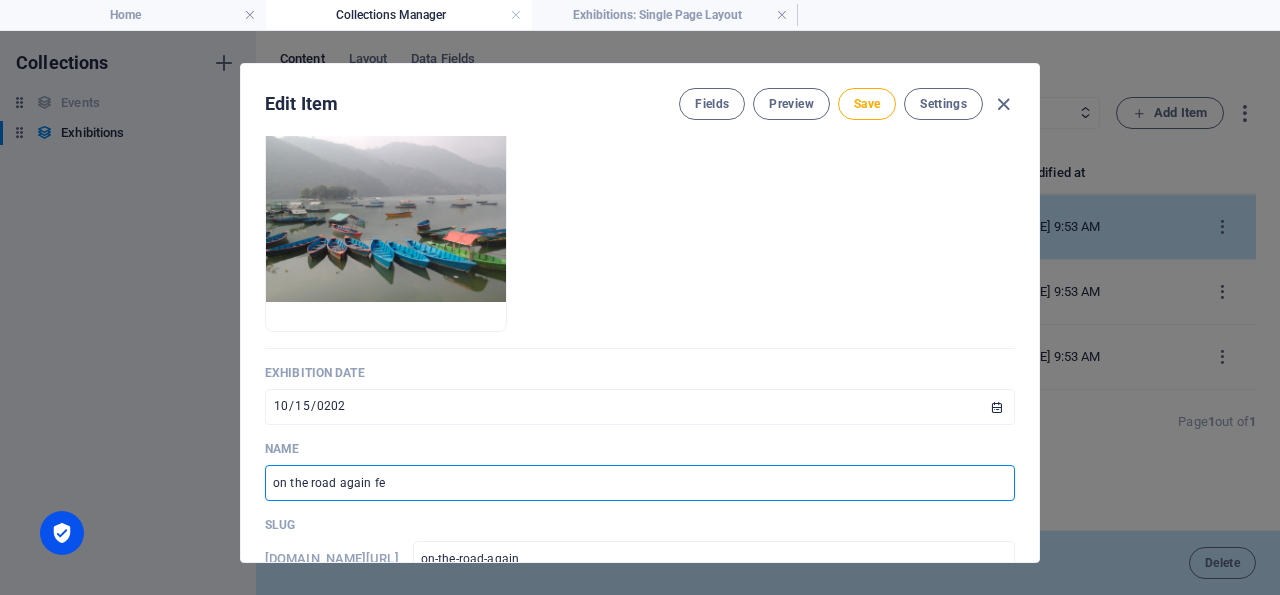 type on "on-the-road-again-fe" 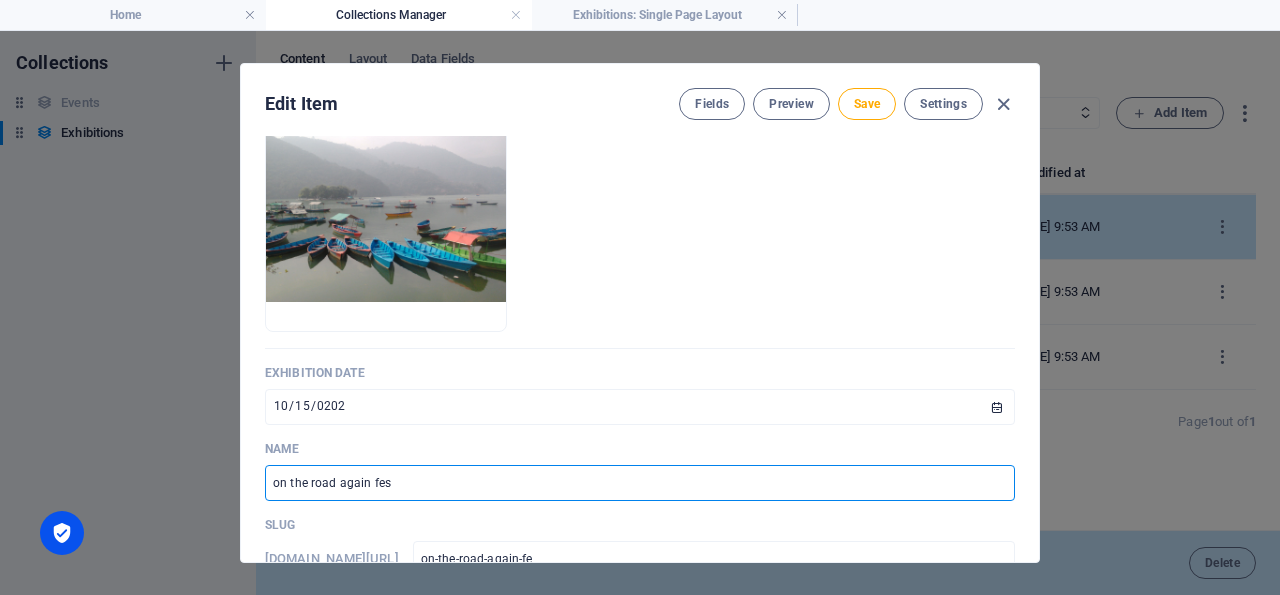 type on "on the road again fest" 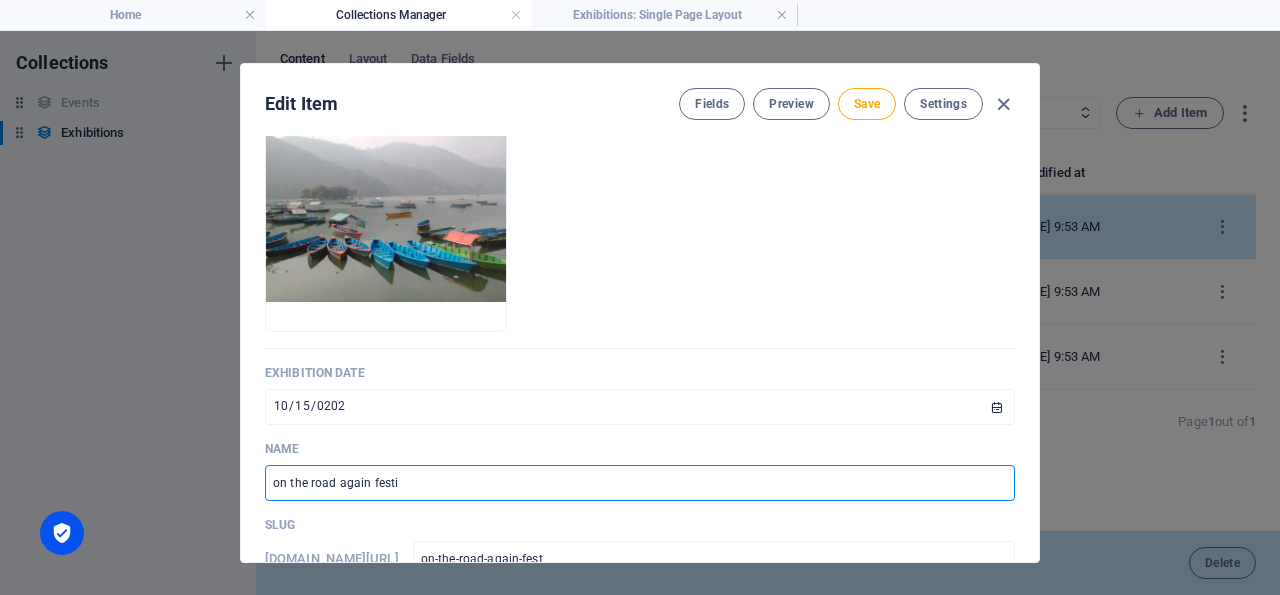 type on "on the road again festiv" 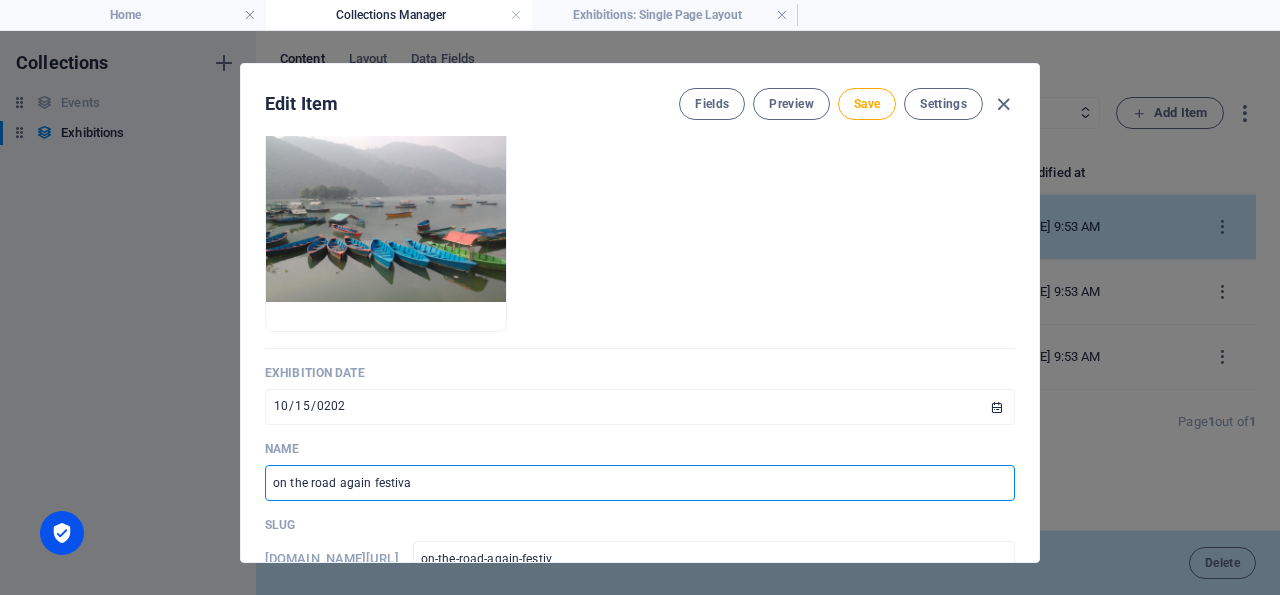 type on "on the road again festival" 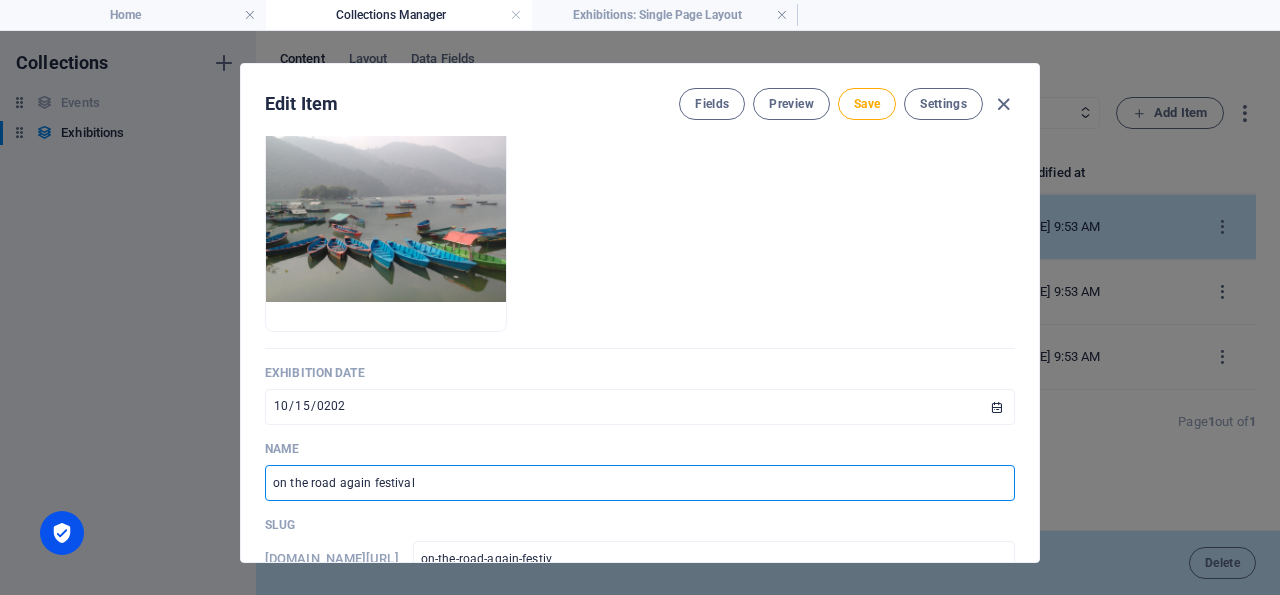 type on "on-the-road-again-festival" 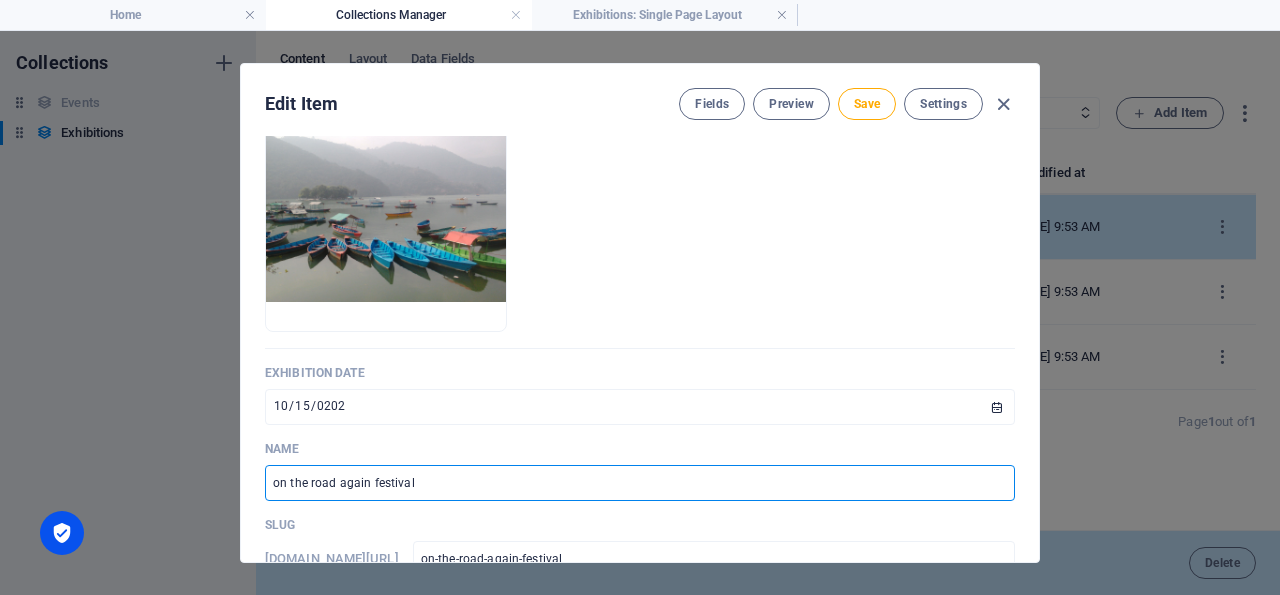type on "on-the-road-again-festival" 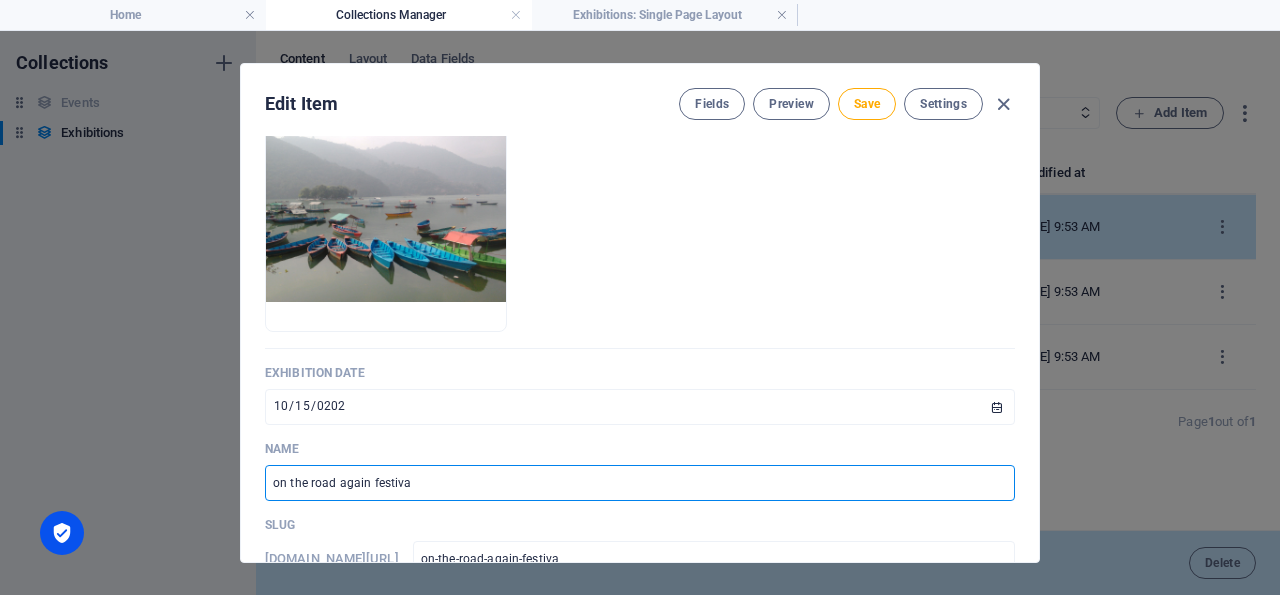 type on "on the road again festiv" 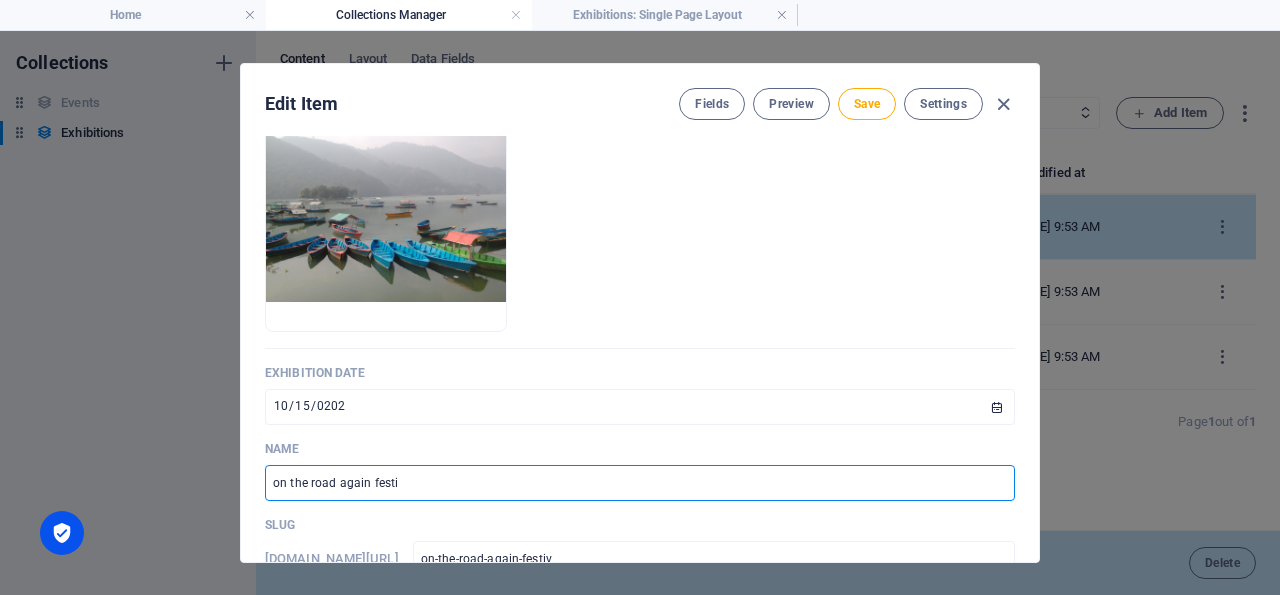 type on "on the road again fest" 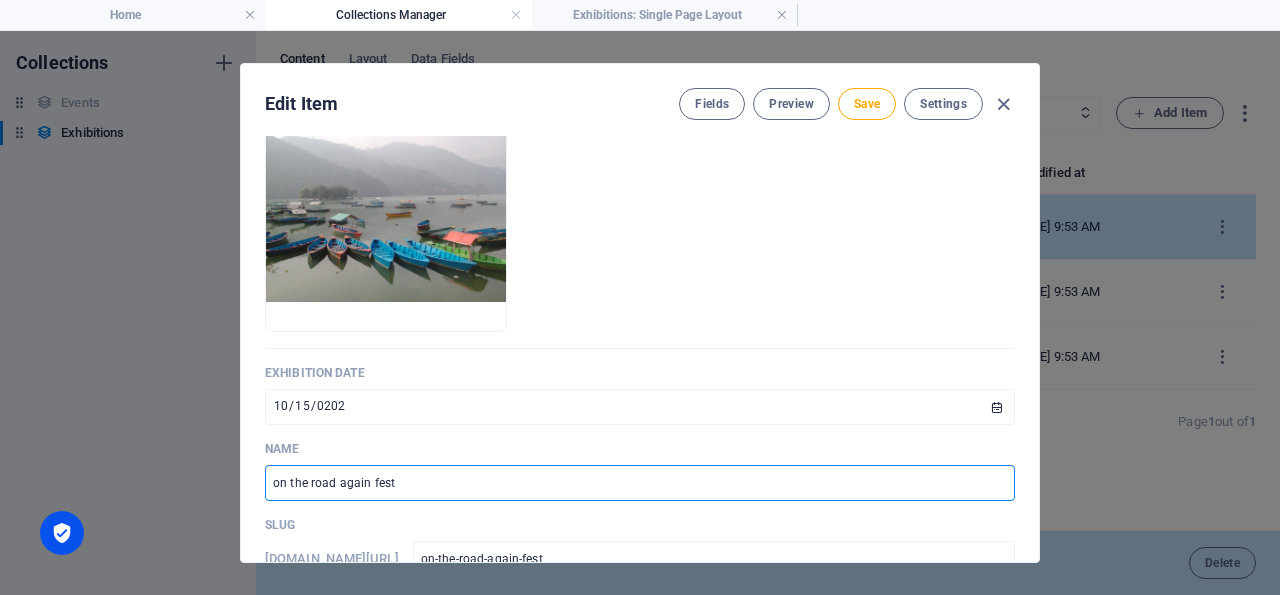 type on "on the road again fes" 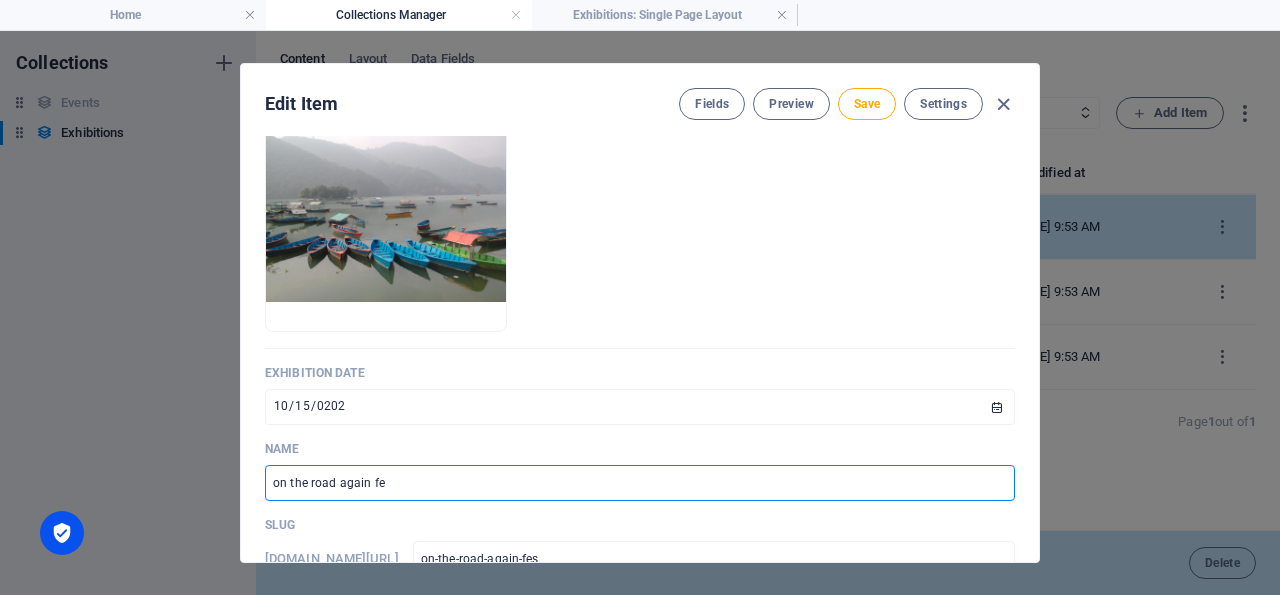 type on "on the road again f" 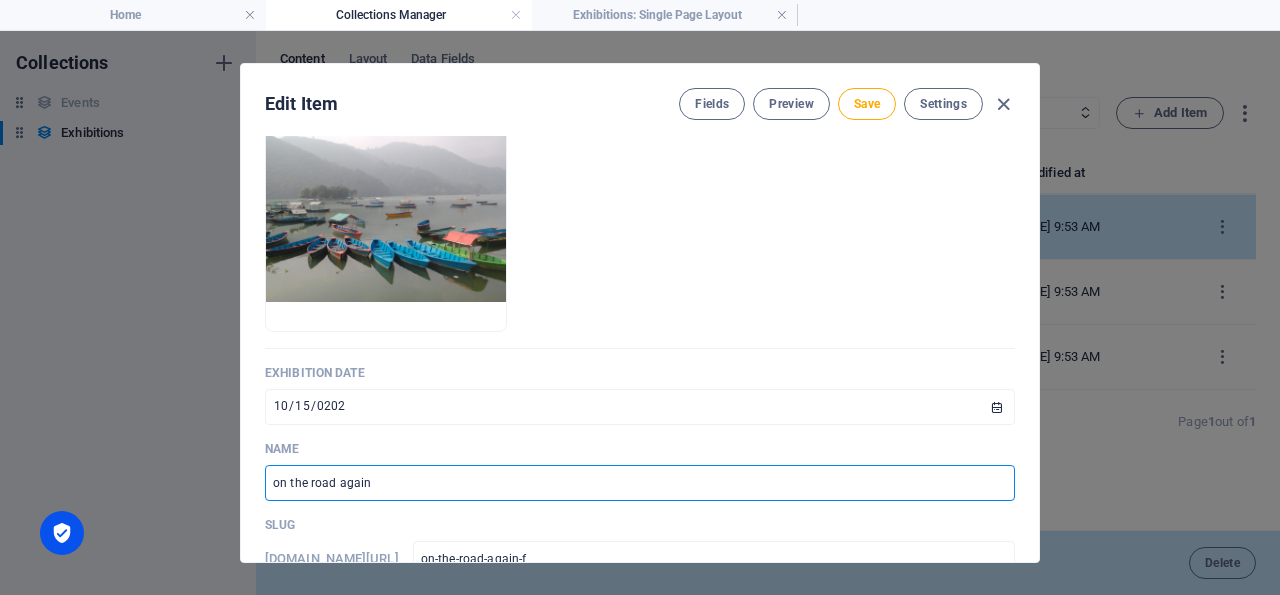 type on "on the road again" 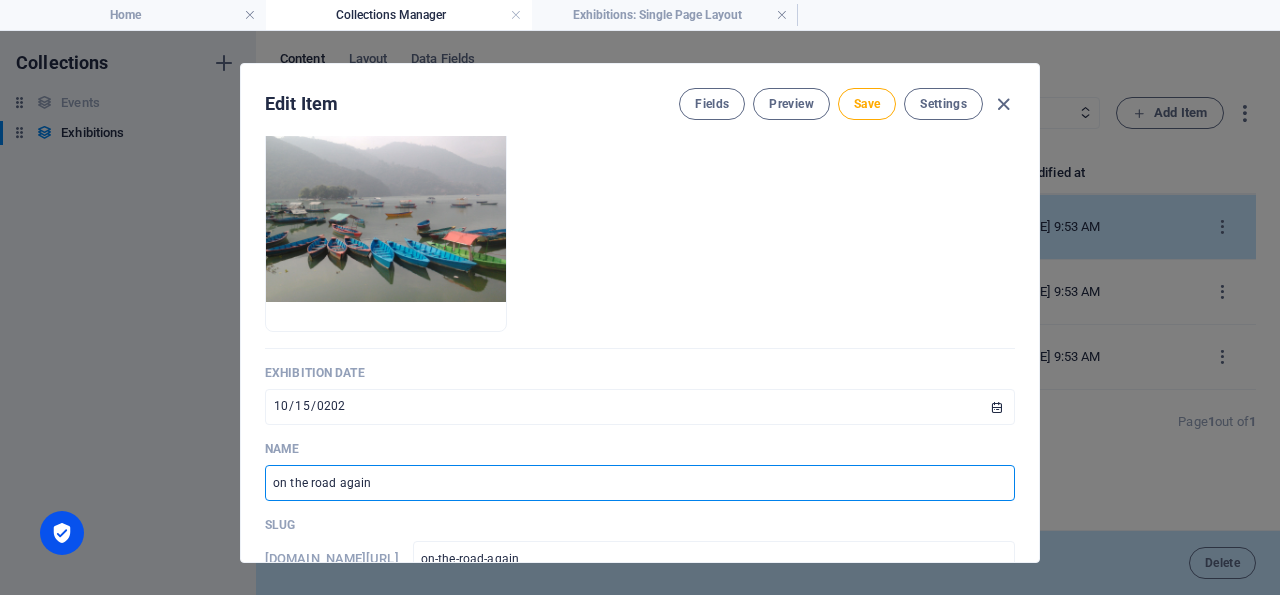 type on "on the road agai" 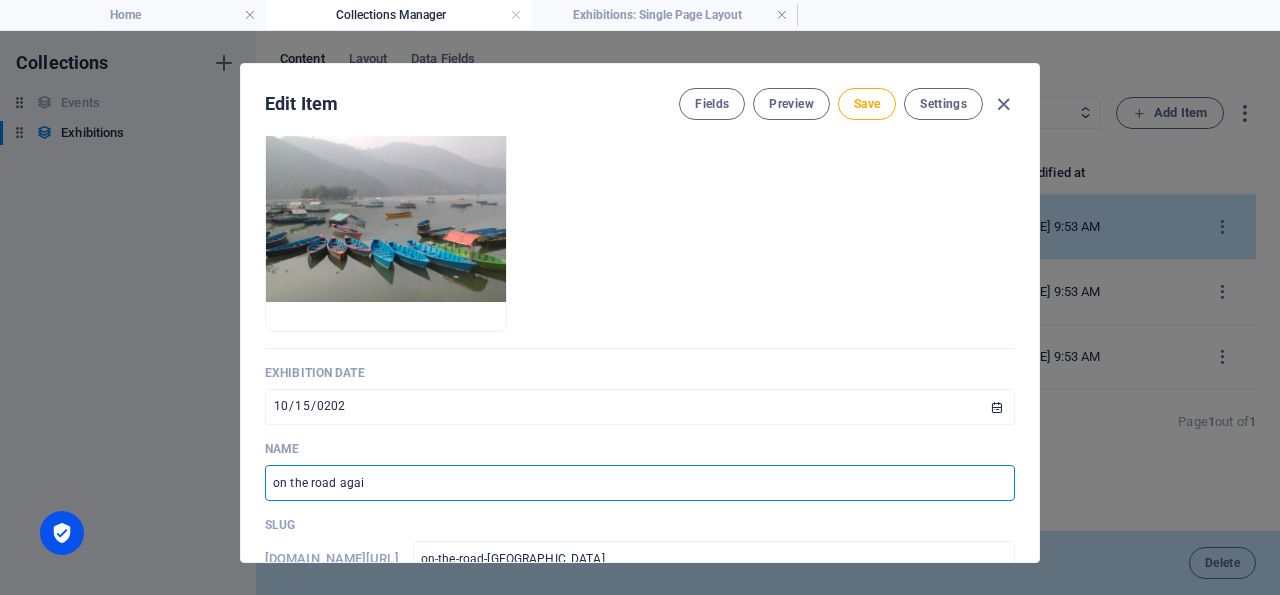 type on "on the road aga" 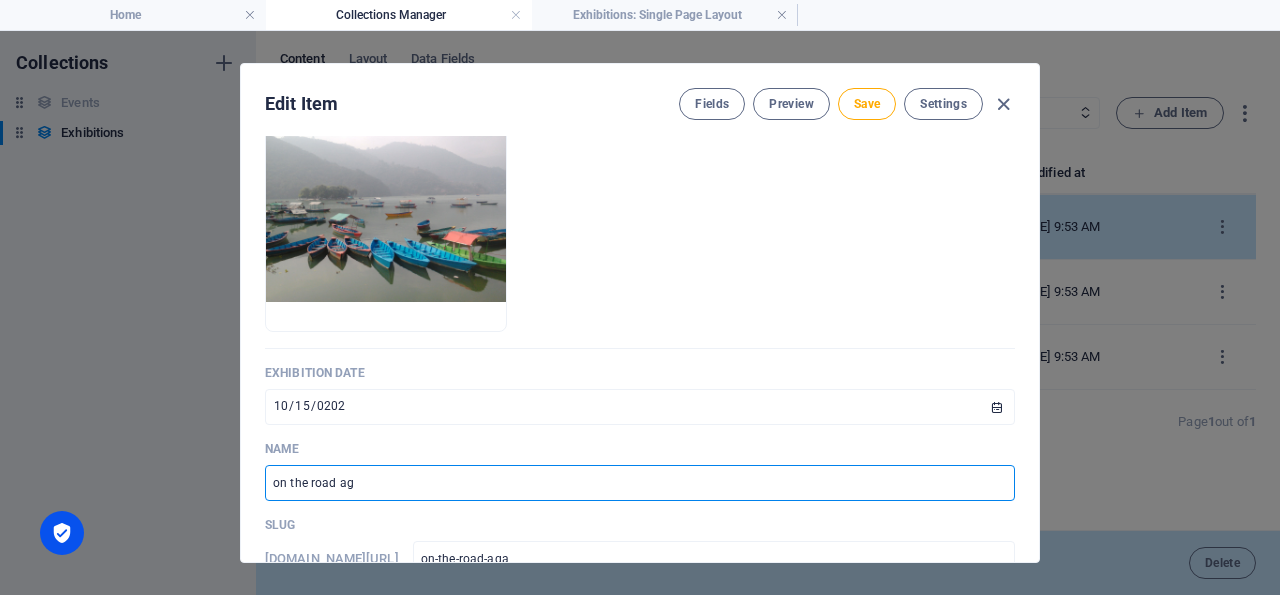 type on "on the road a" 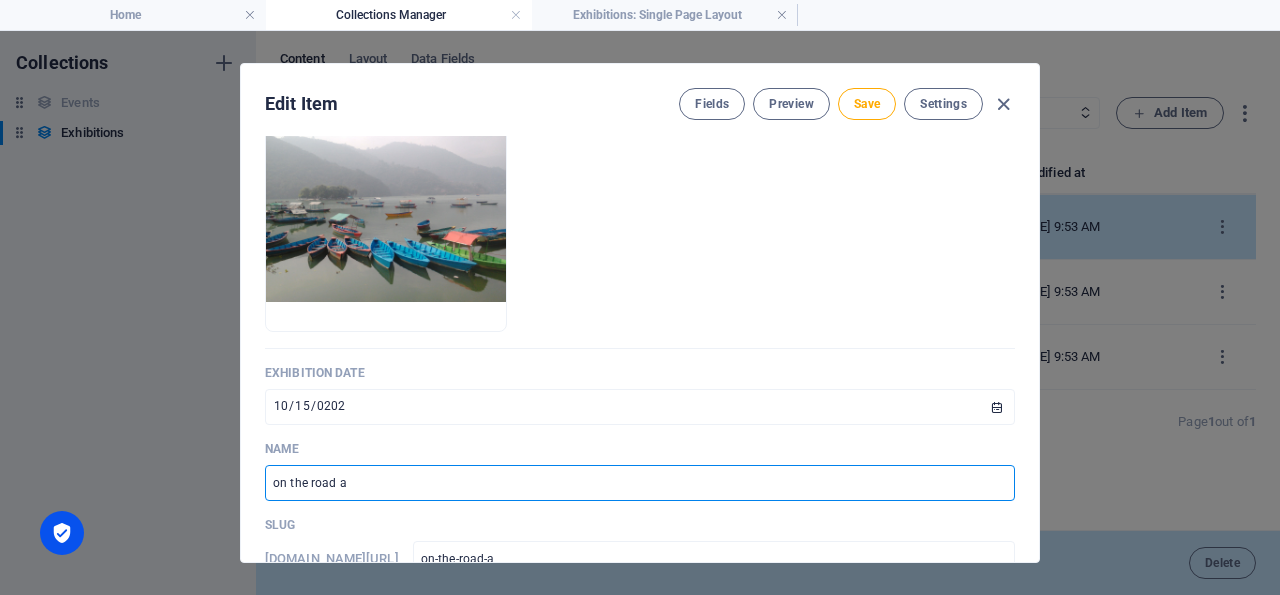 type on "on the road" 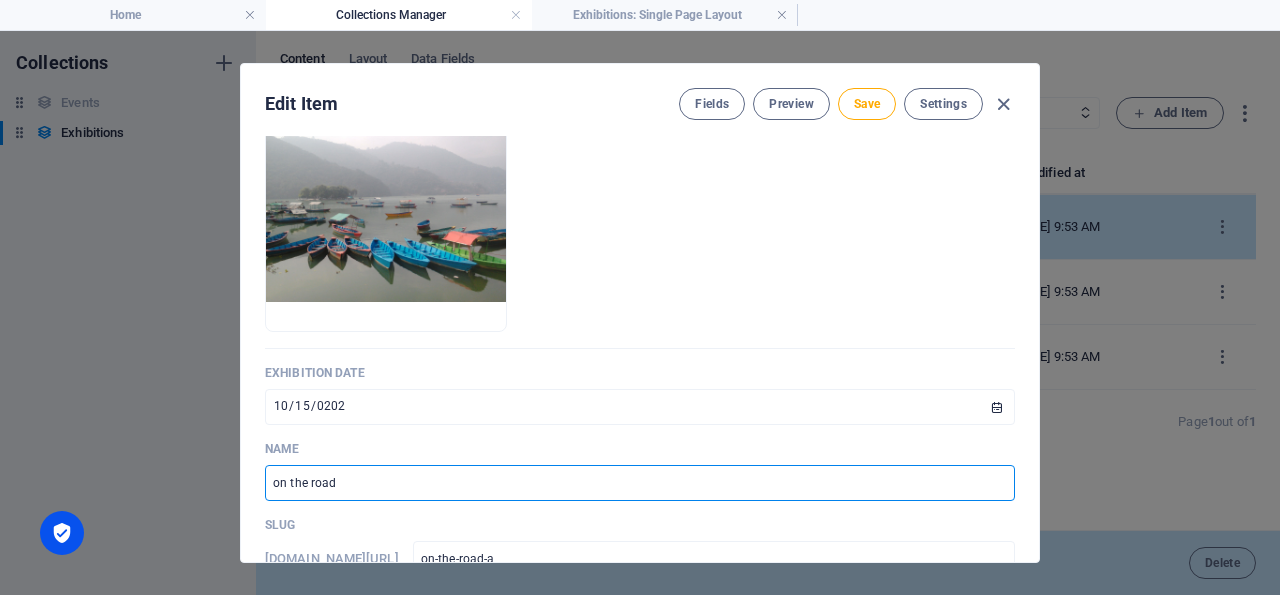 type on "on-the-road" 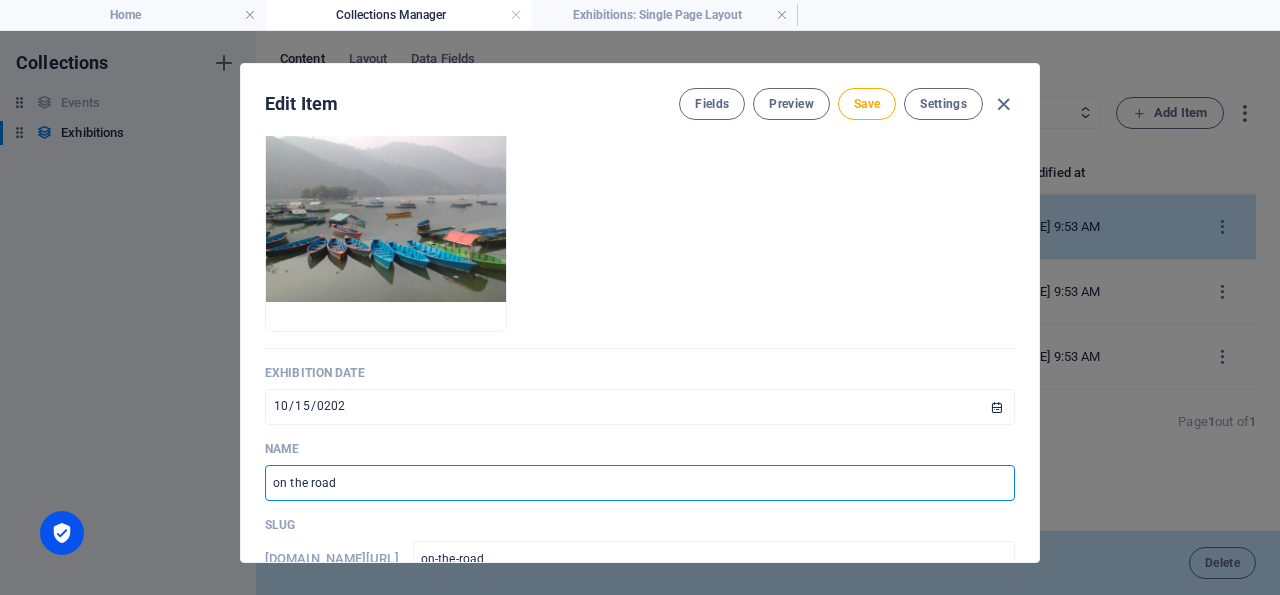 type on "on the roa" 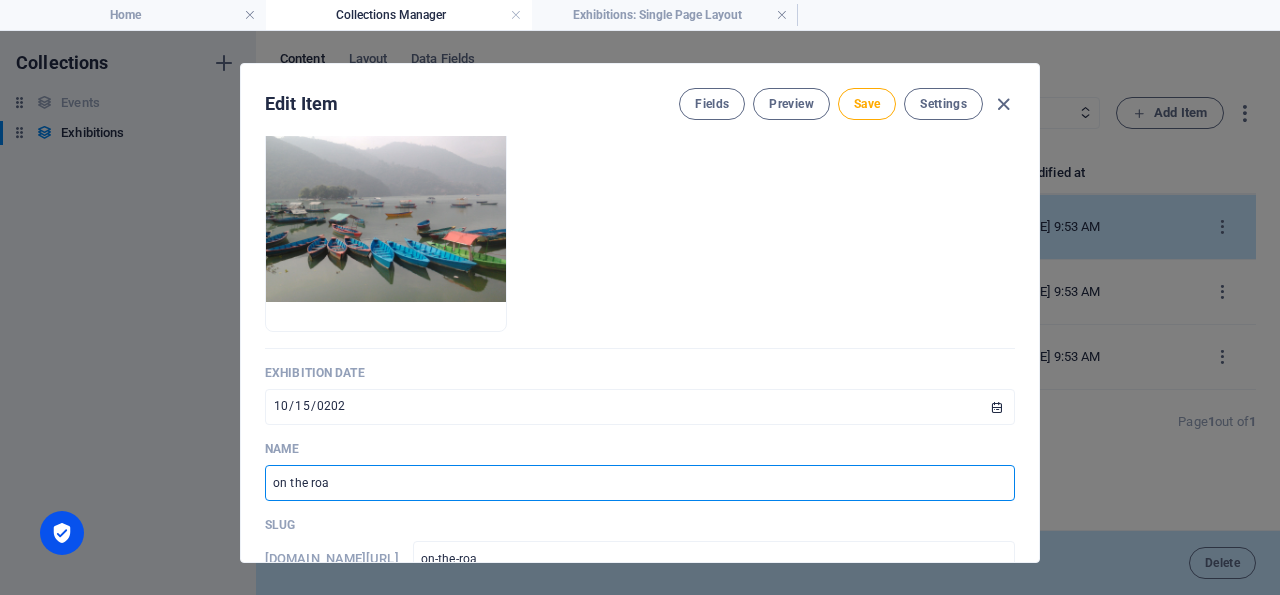 type on "on the ro" 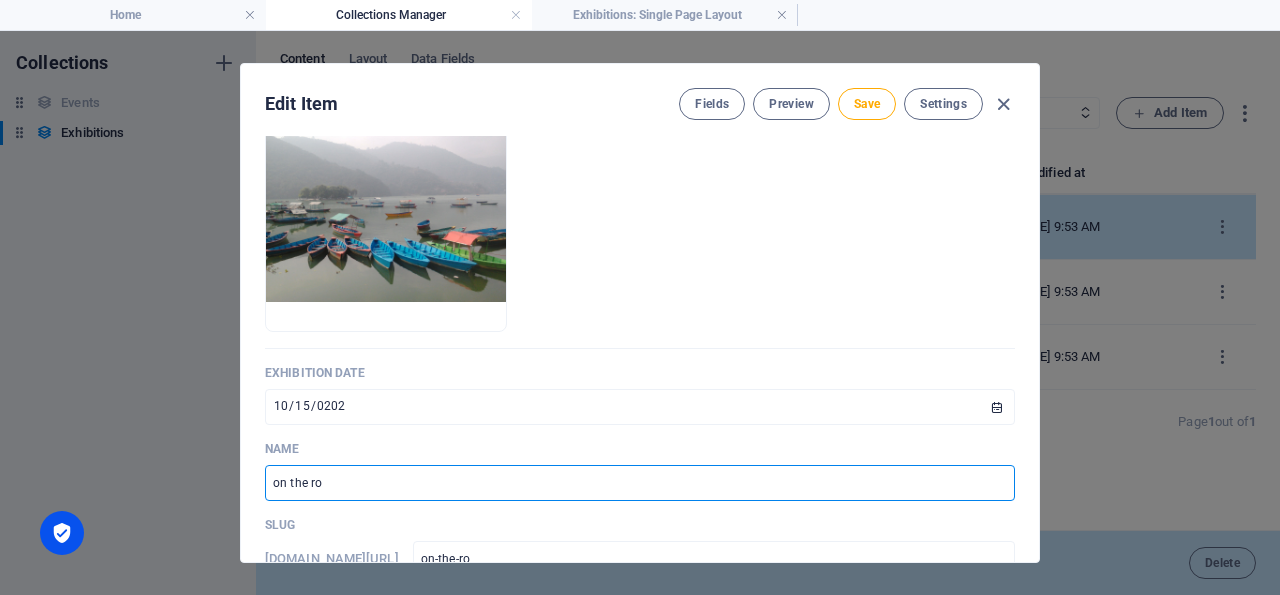 type on "on the r" 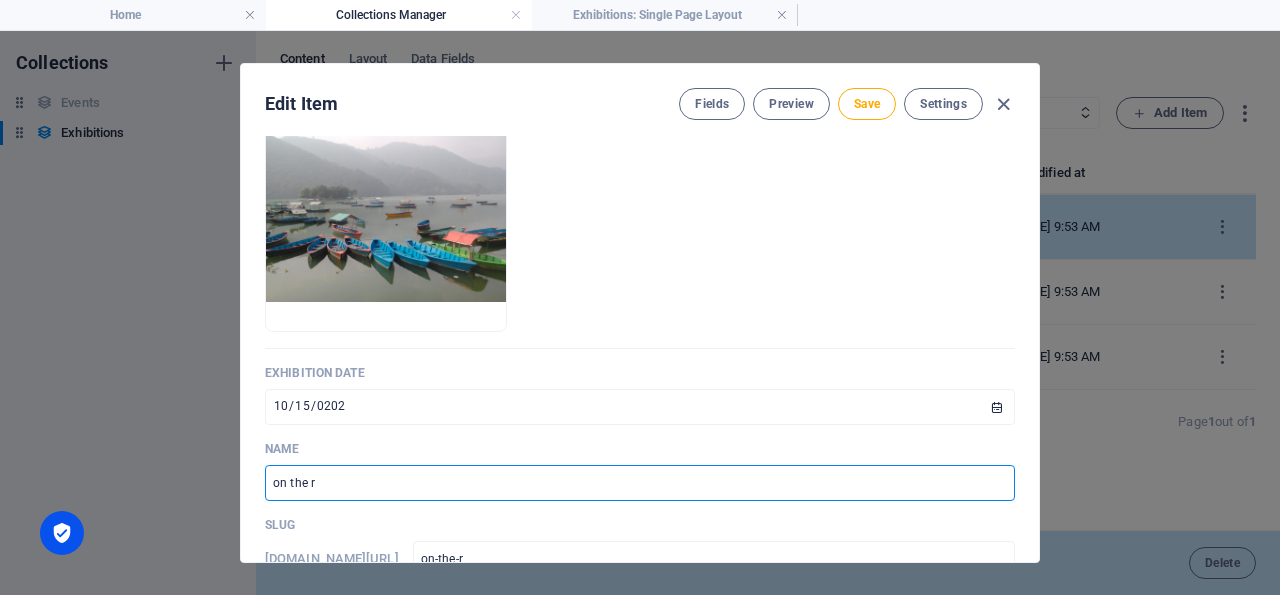 type on "on the" 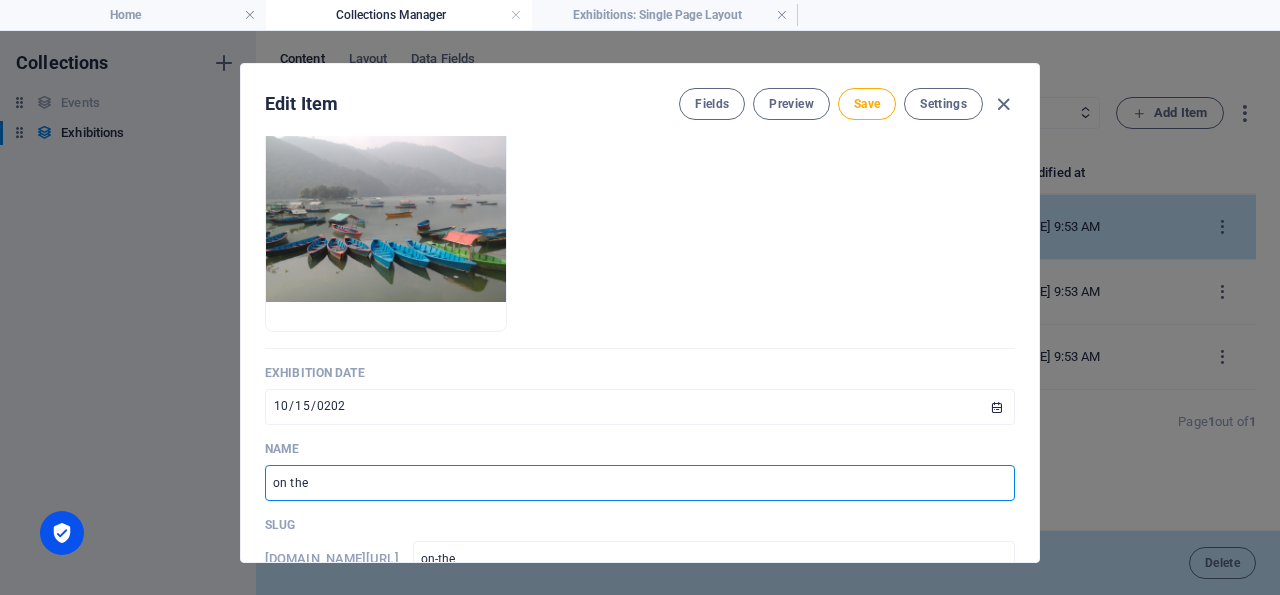 type on "on th" 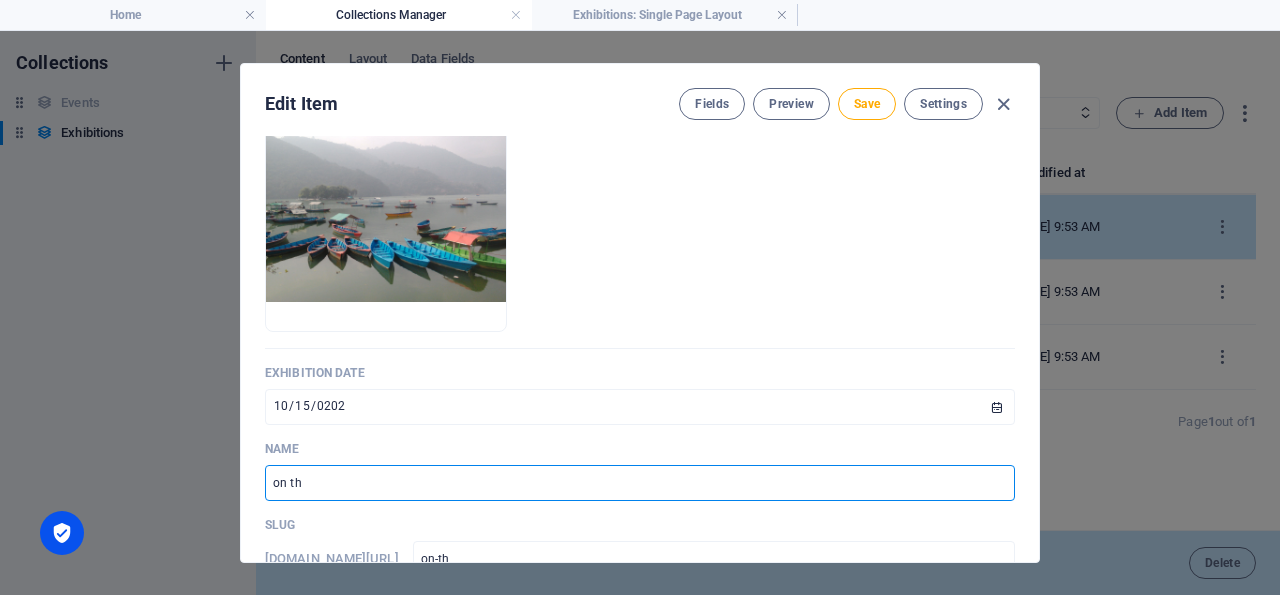 type on "on-th" 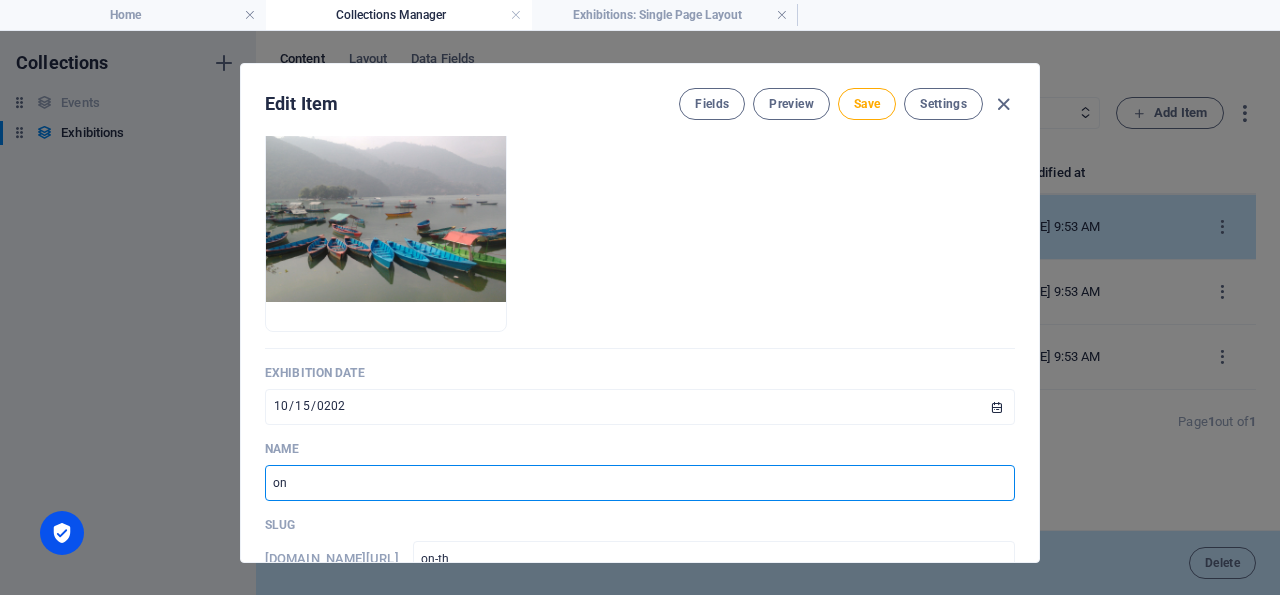 type on "on" 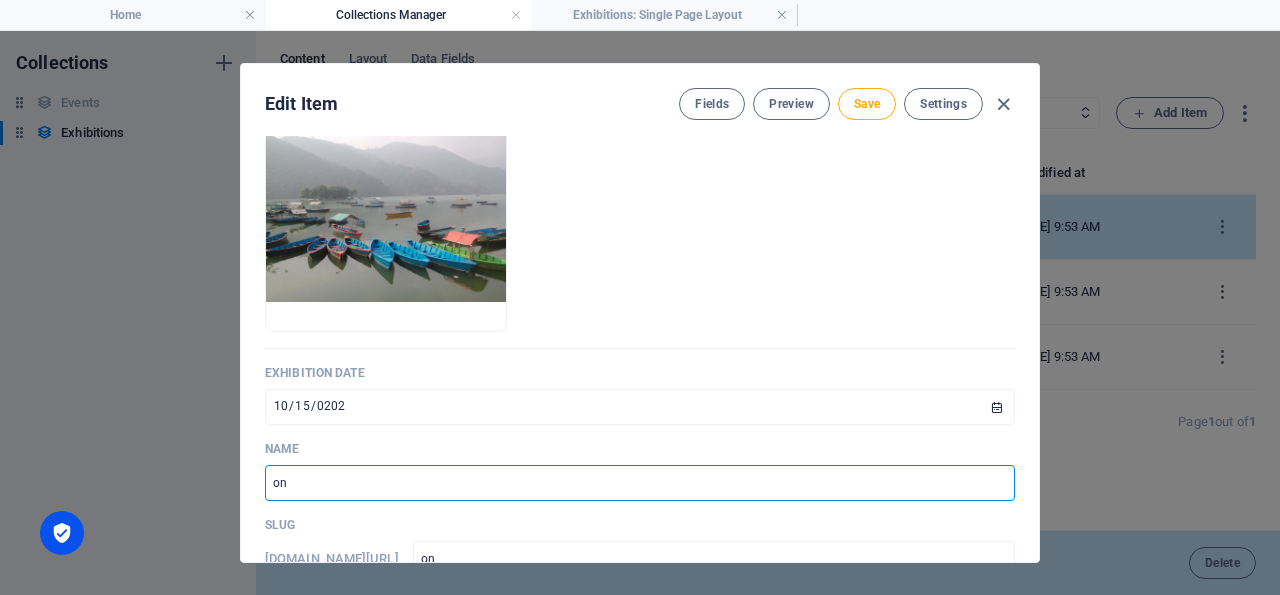 type on "o" 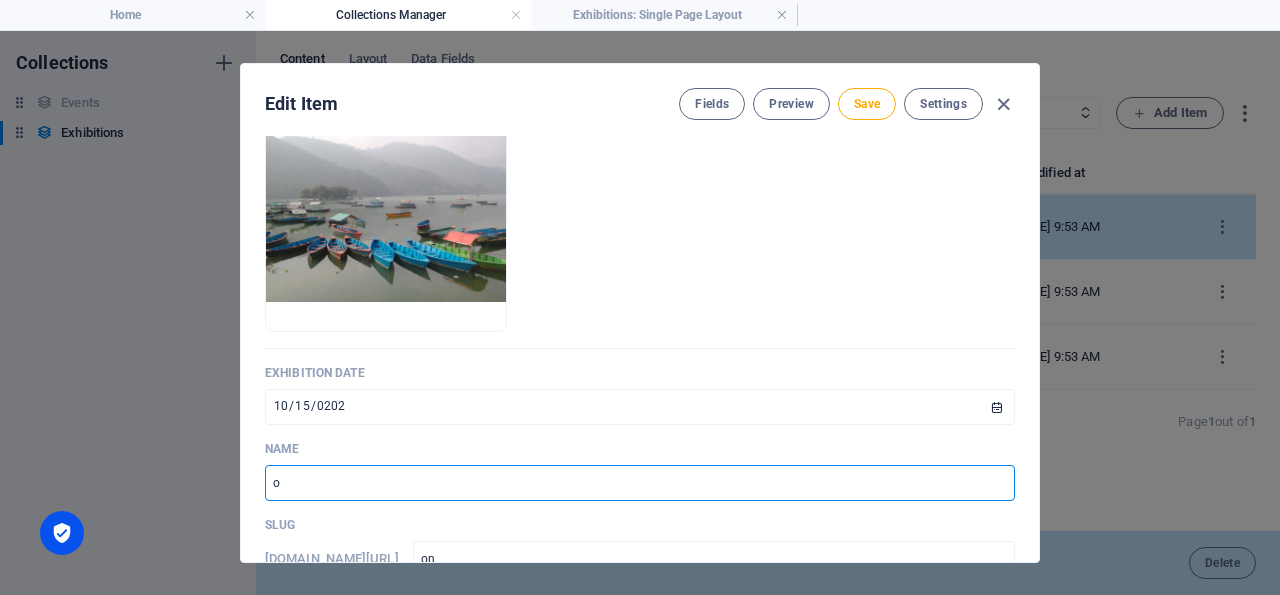 type 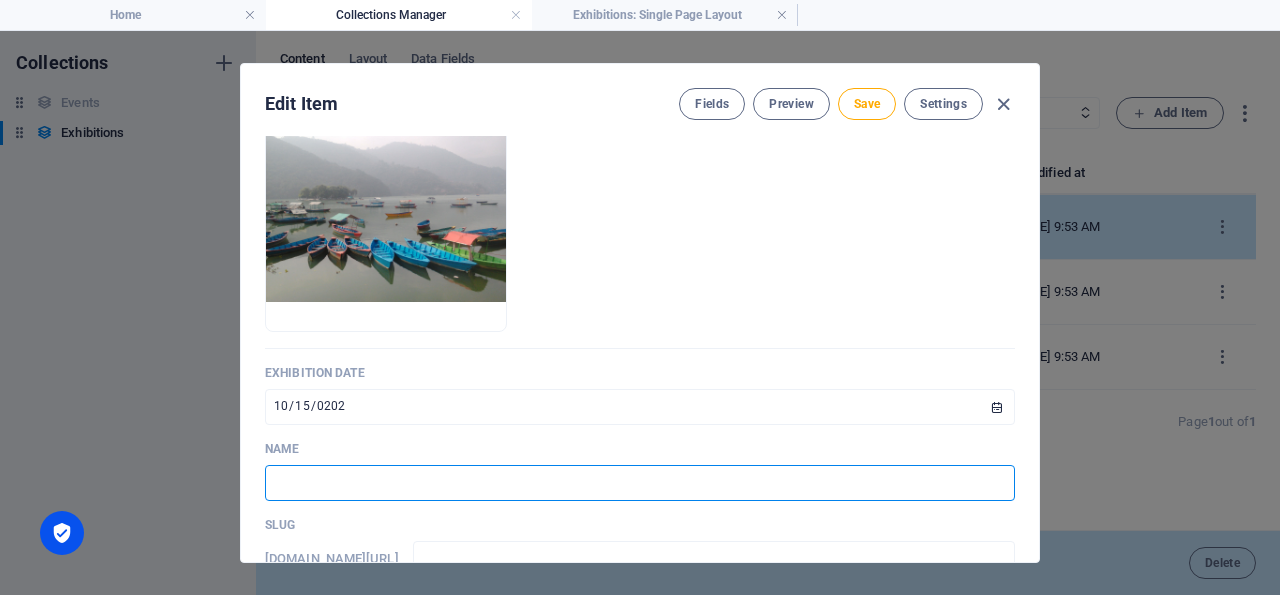 type on "O" 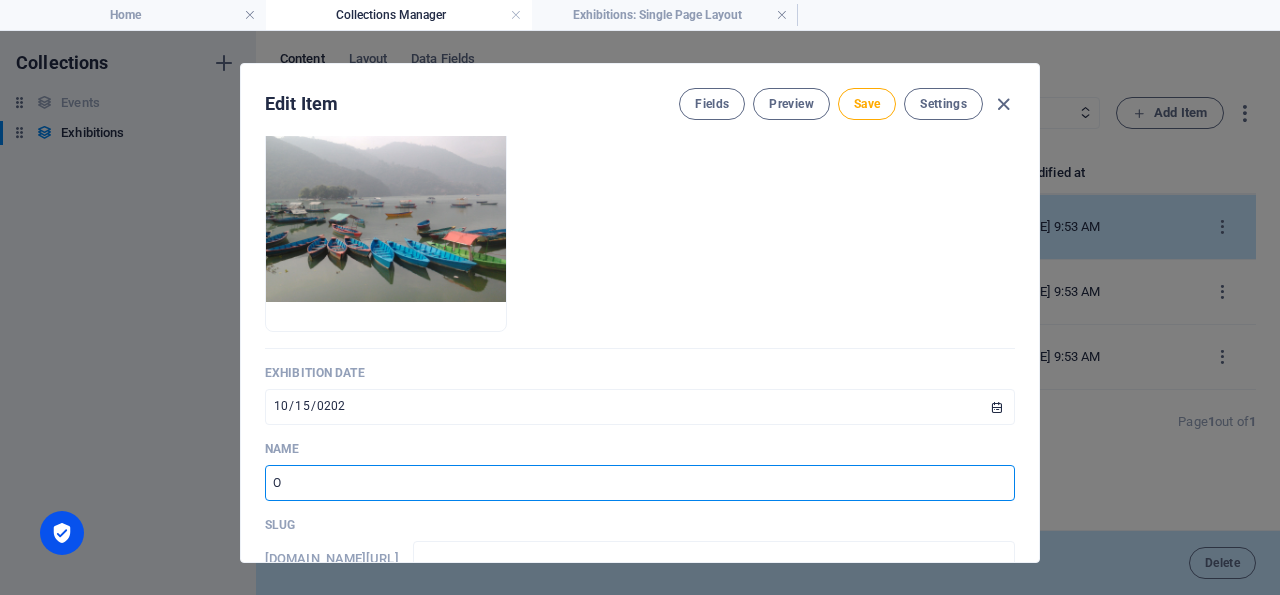 type on "o" 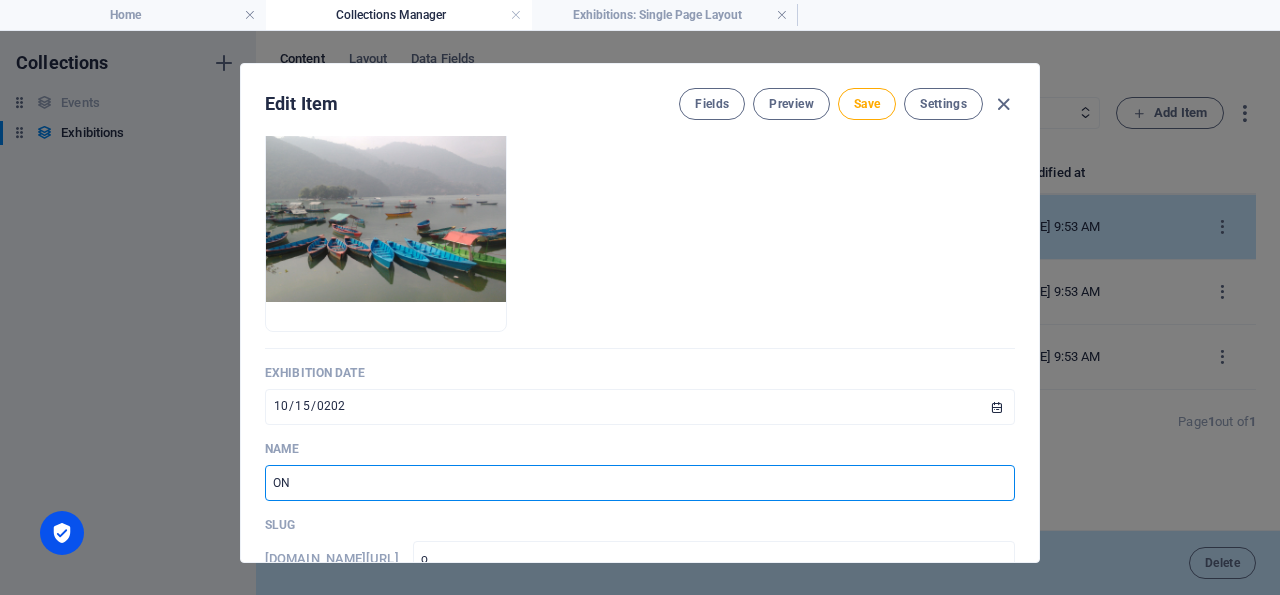 type on "ON" 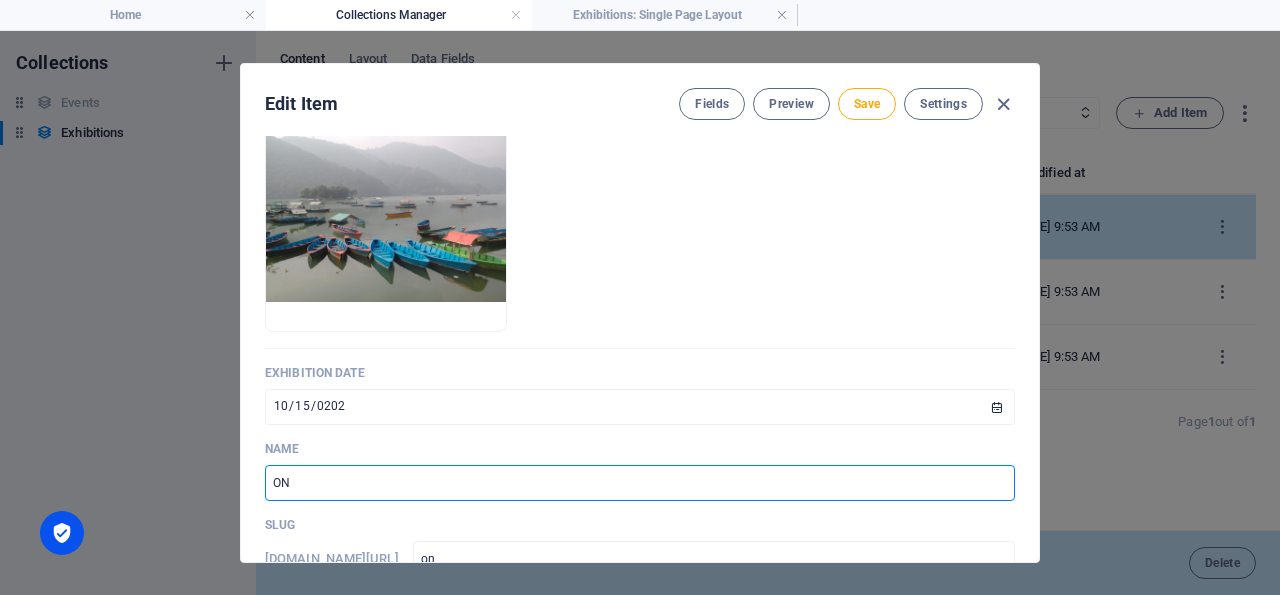 type on "ON T" 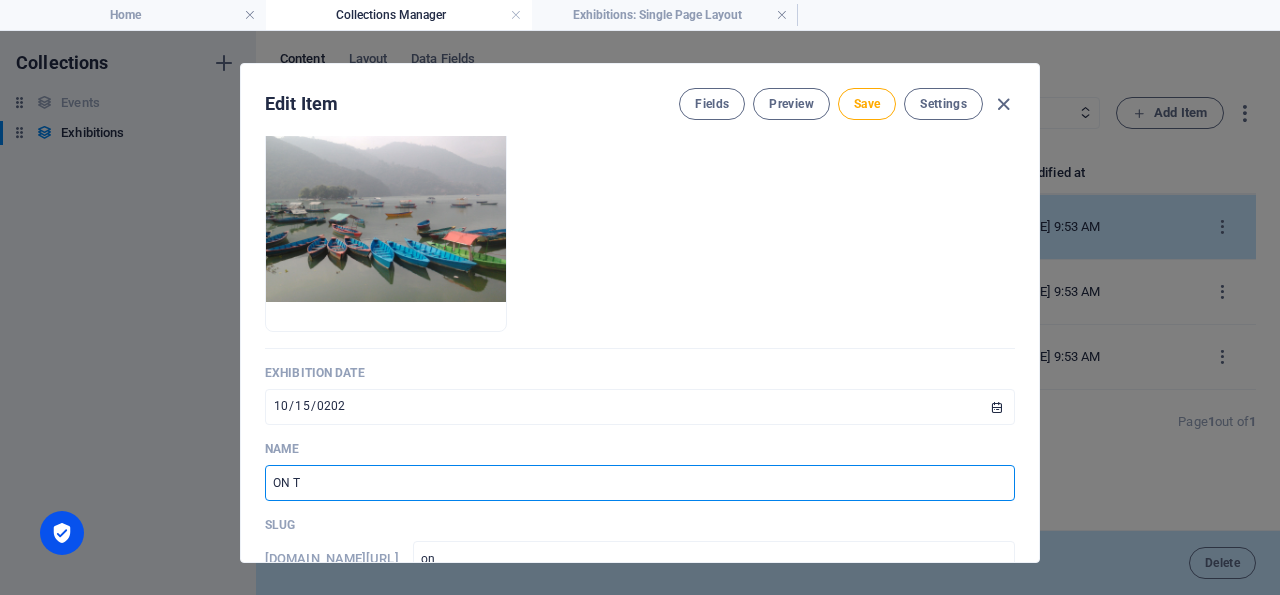 type on "on-t" 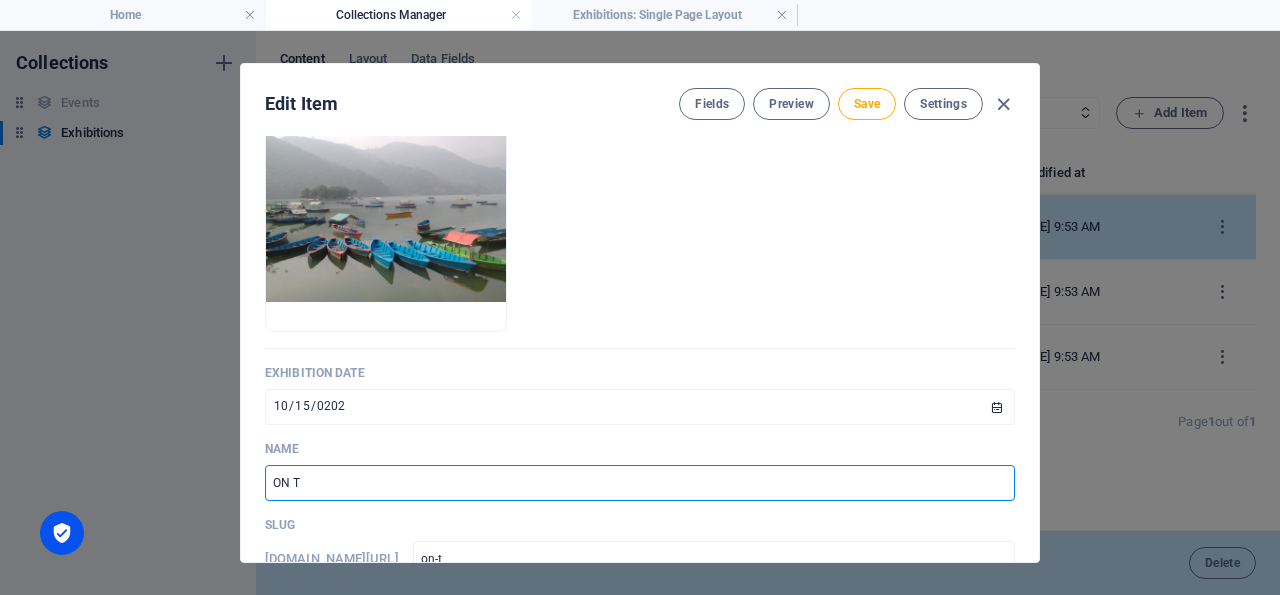type on "ON TH" 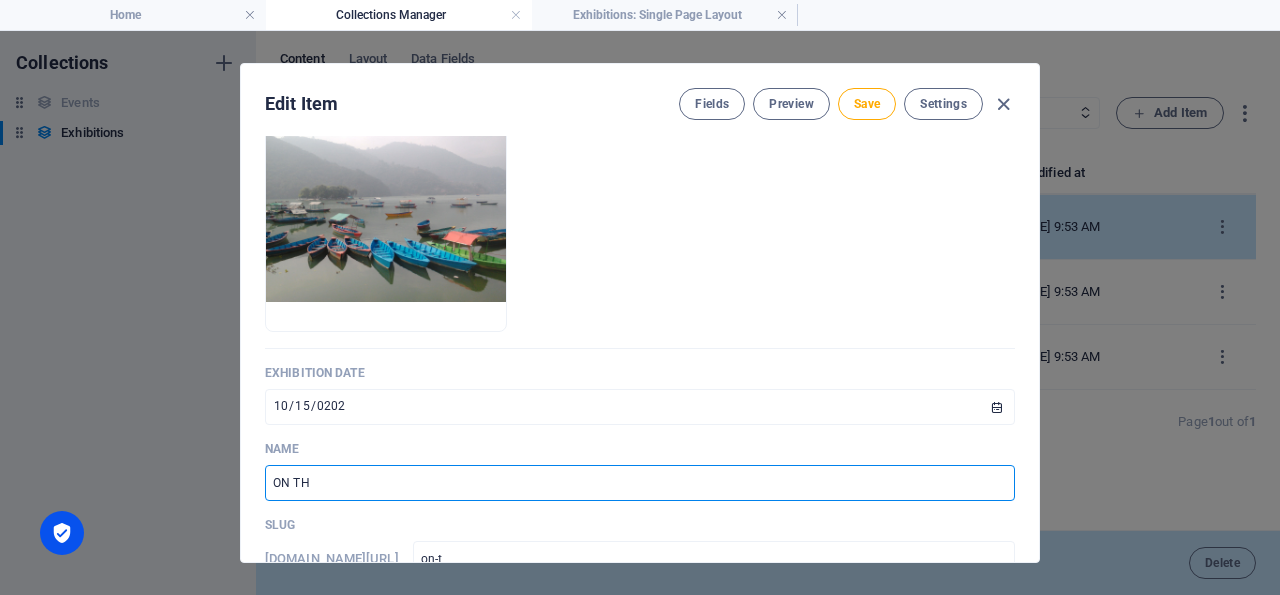 type on "on-th" 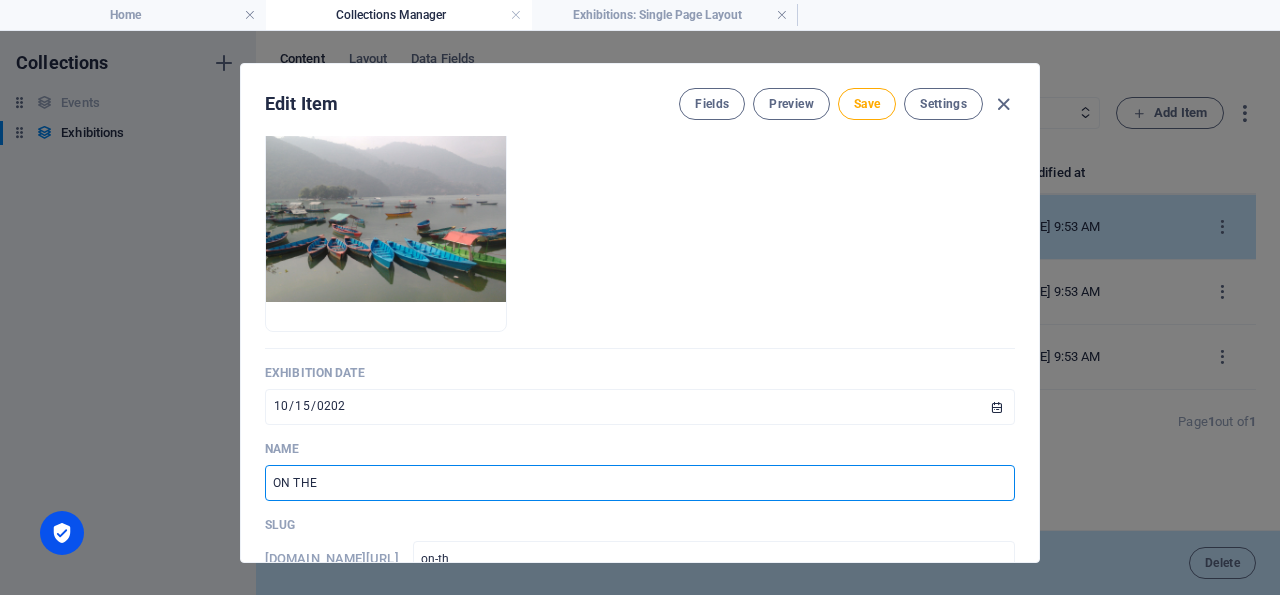type on "ON THE" 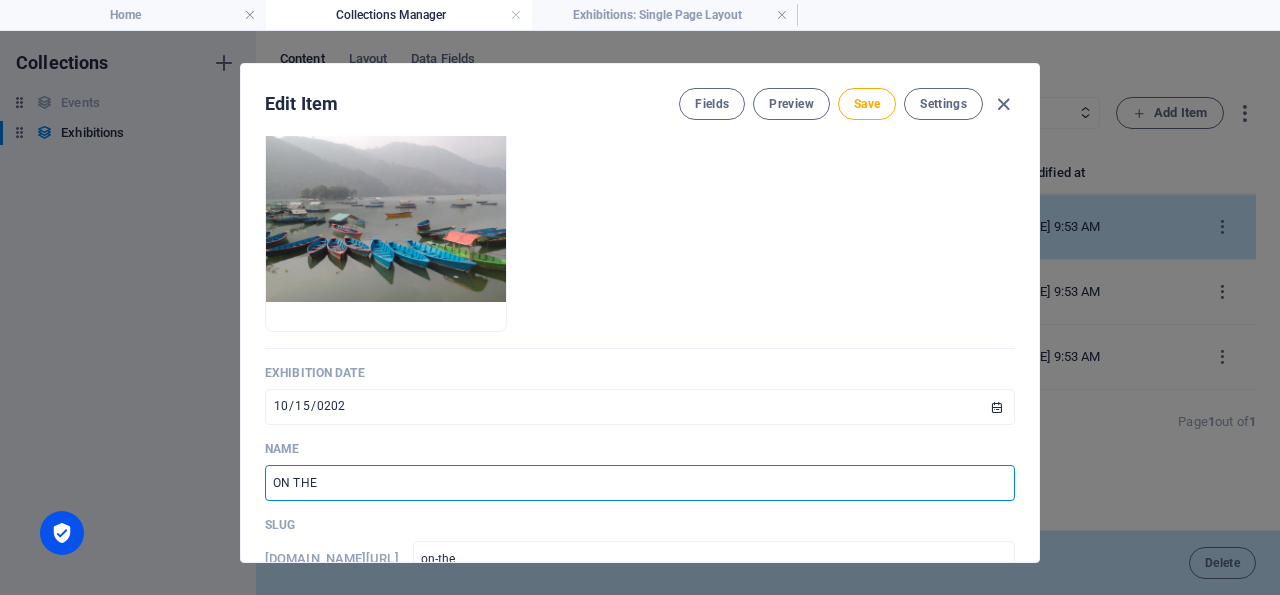 type on "ON THE R" 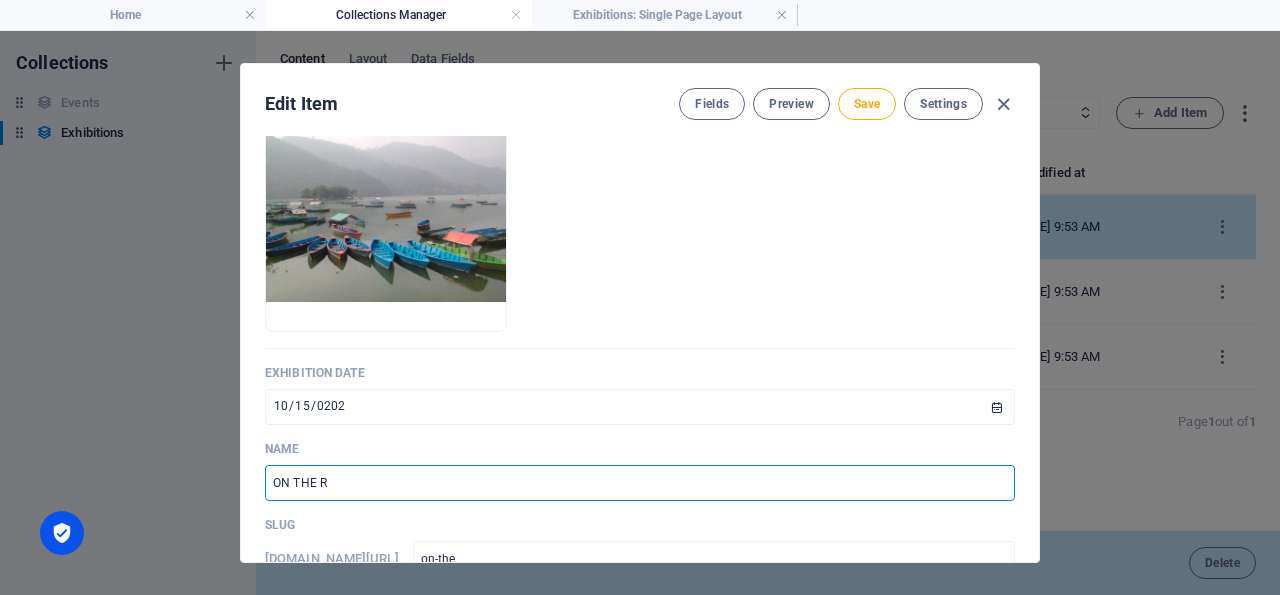 type on "on-the-r" 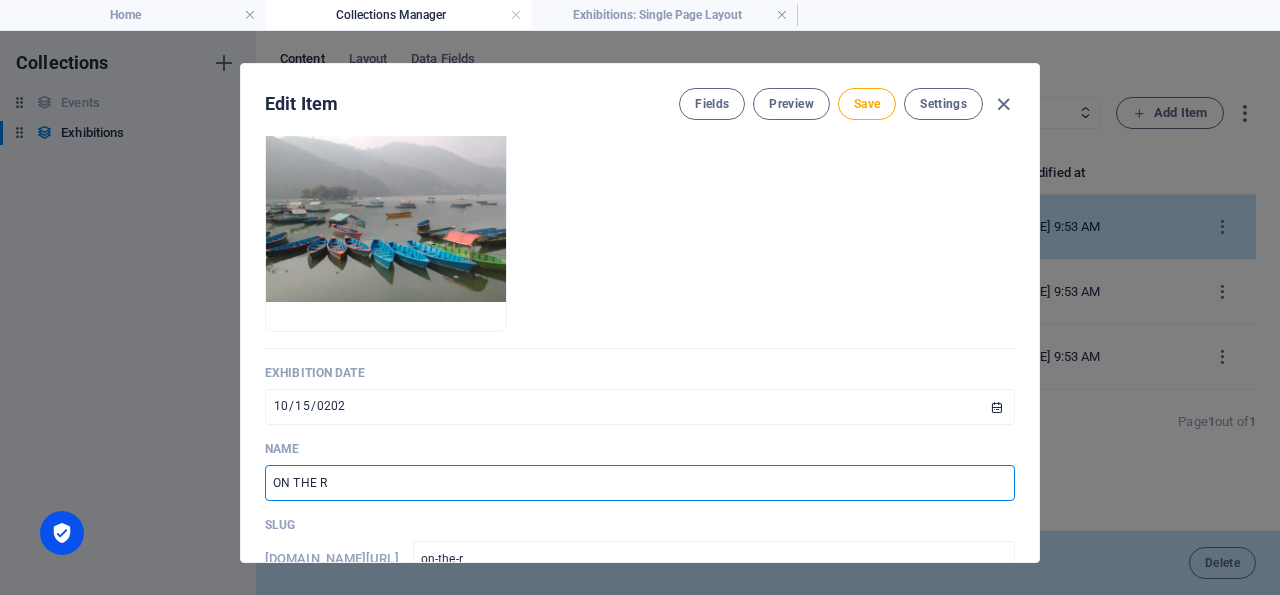 type on "ON THE RO" 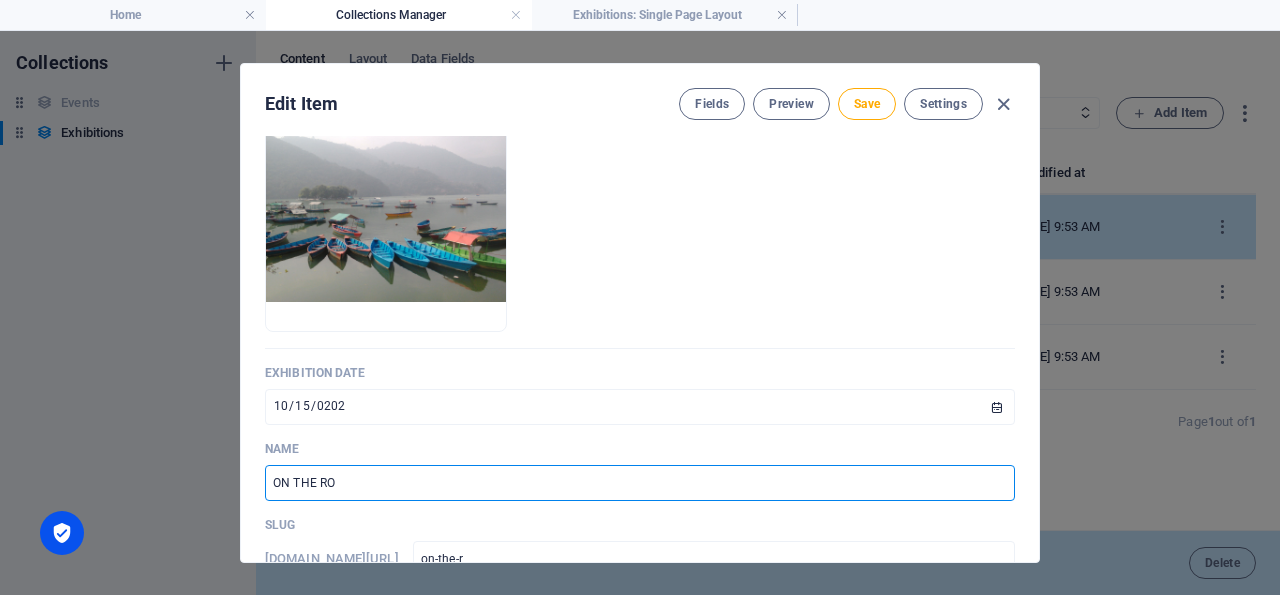 type on "on-the-ro" 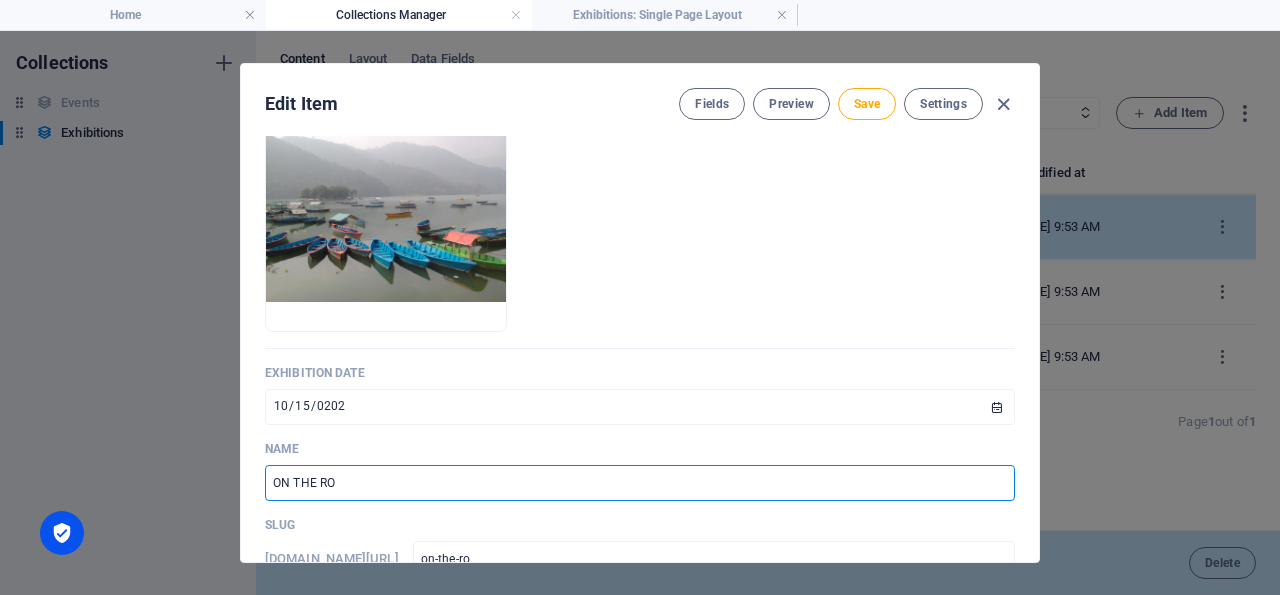 type on "ON THE ROA" 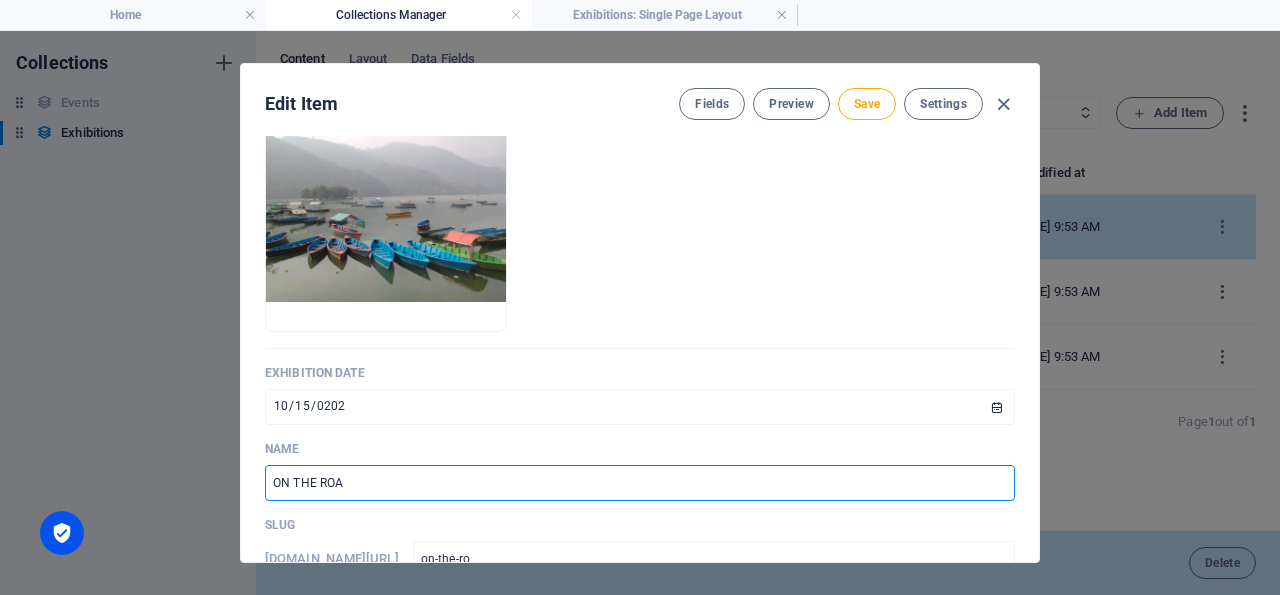 type on "on-the-roa" 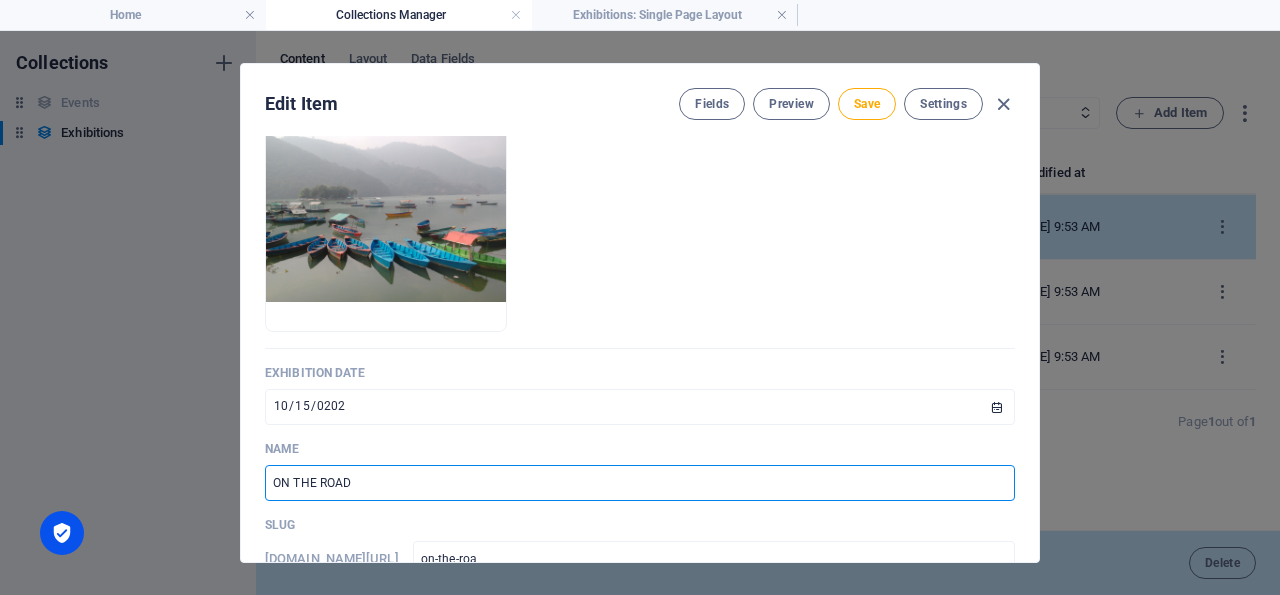 type on "ON THE ROAD" 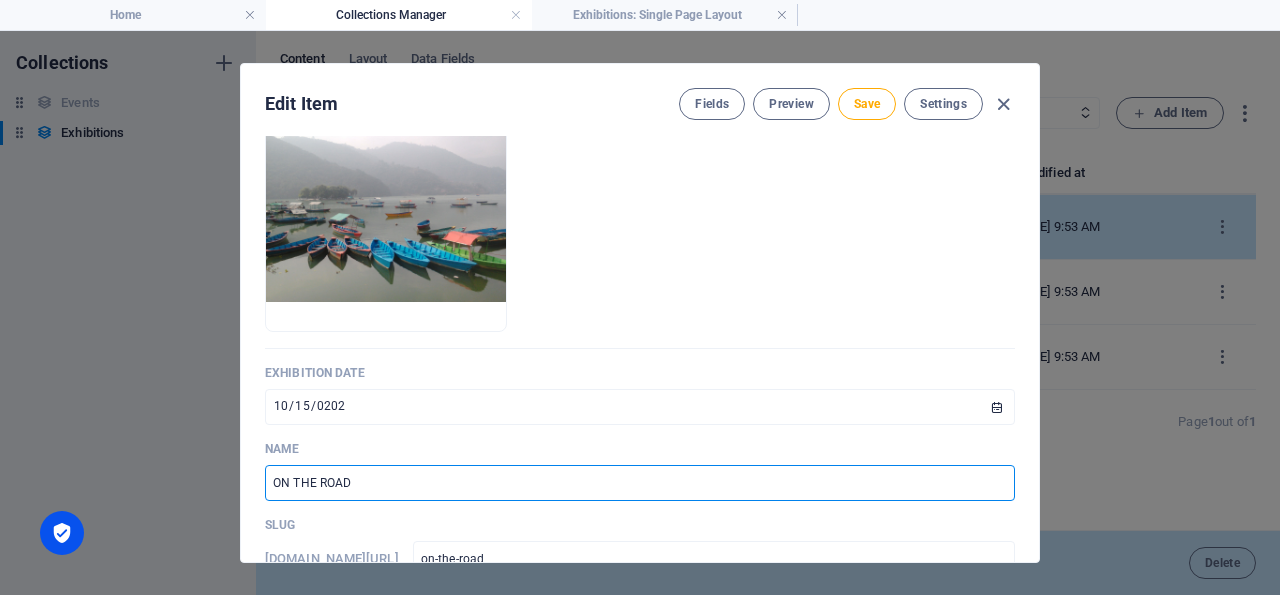 type on "ON THE ROAD A" 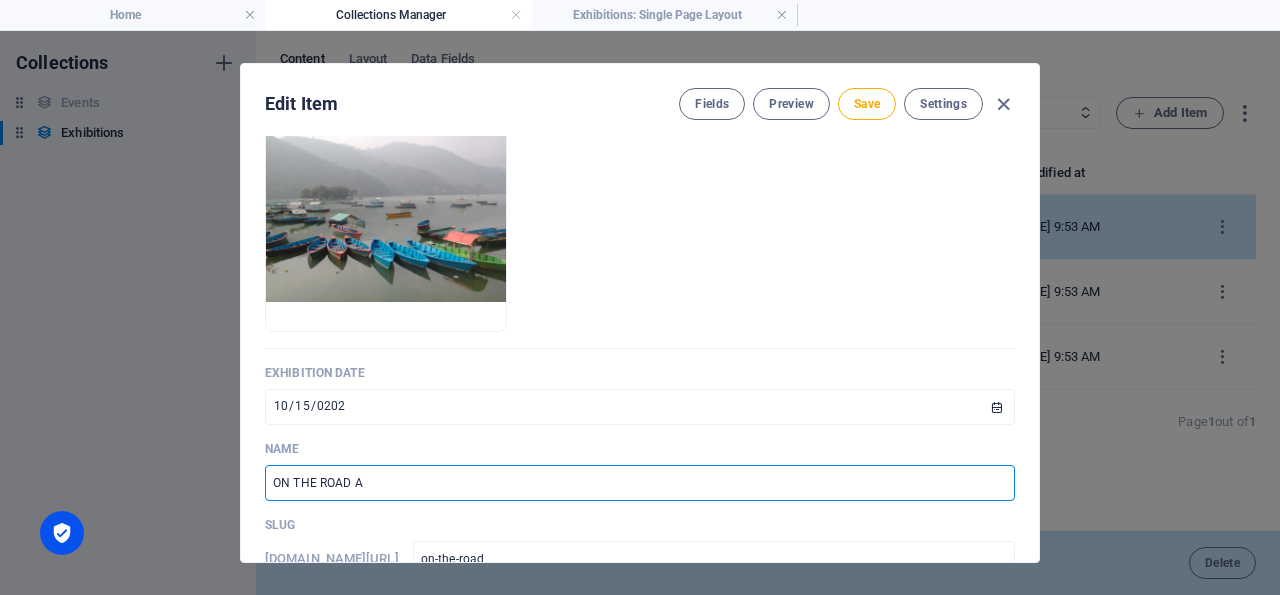 type on "on-the-road-a" 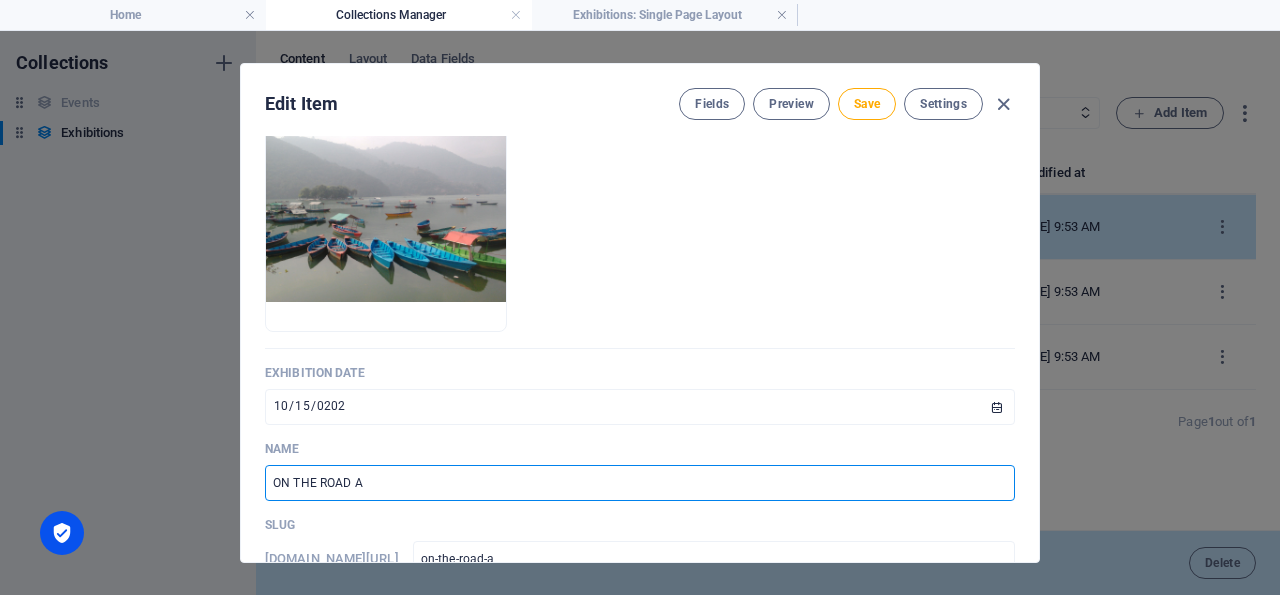 type on "ON THE ROAD AG" 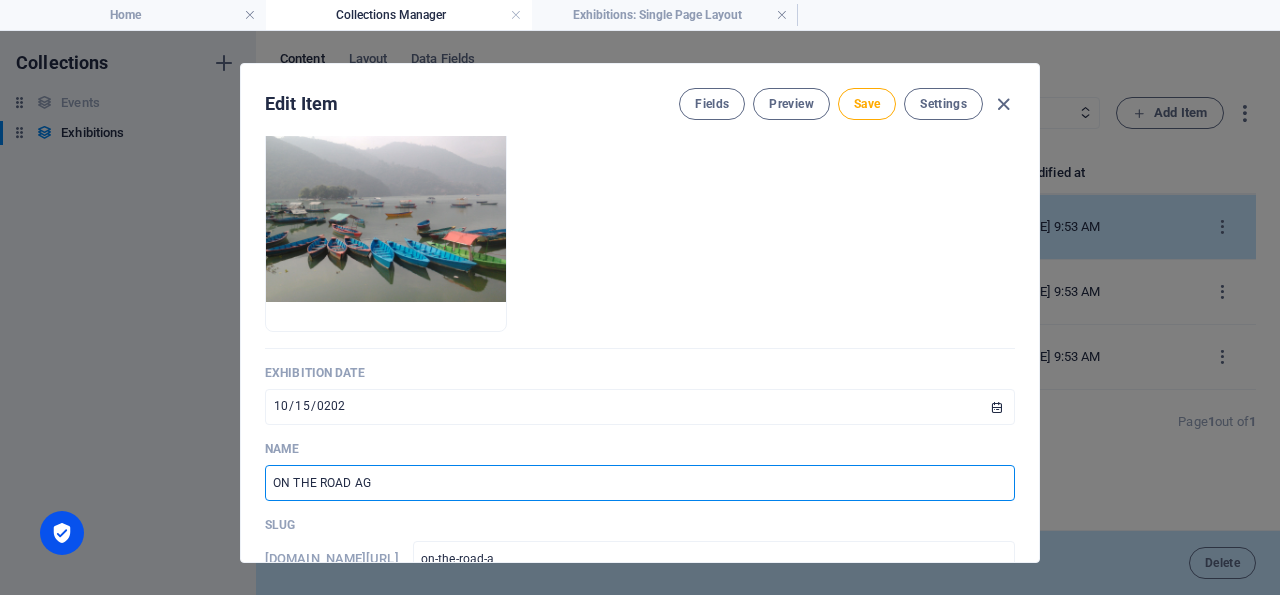 type on "on-the-road-ag" 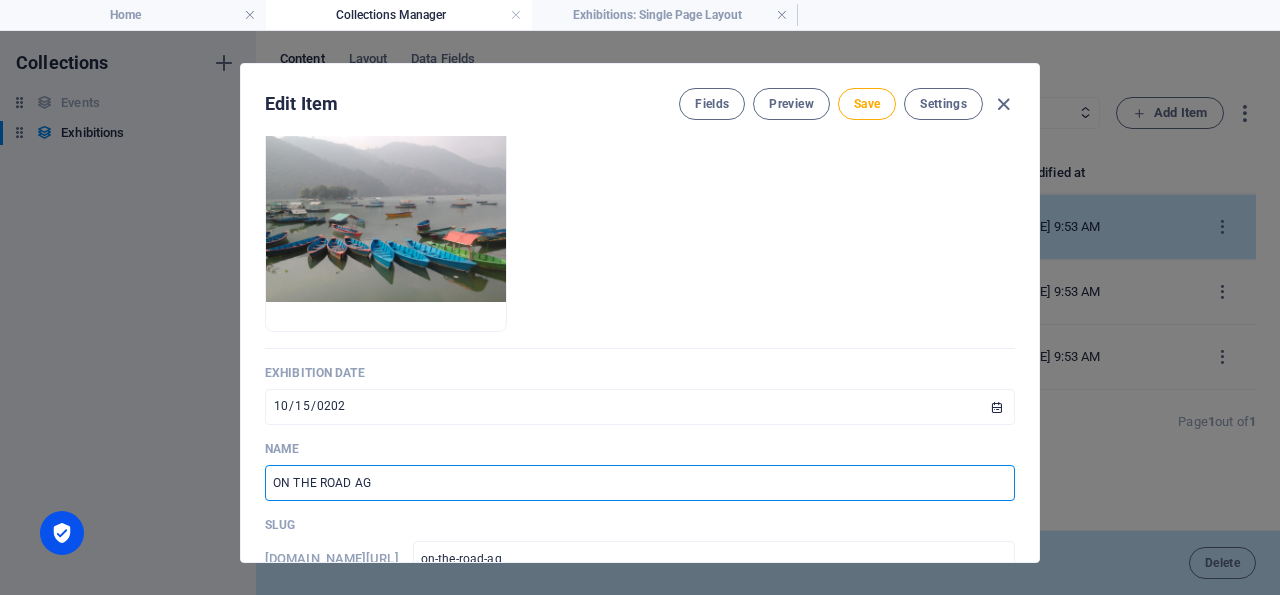 type on "ON THE ROAD AGA" 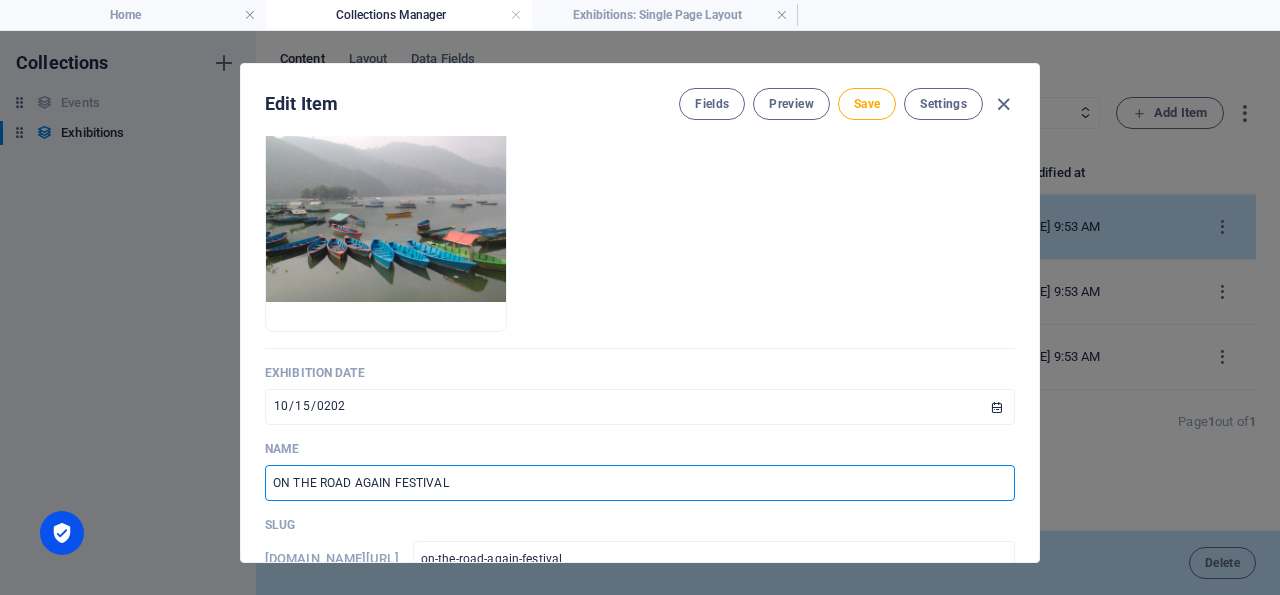 scroll, scrollTop: 360, scrollLeft: 0, axis: vertical 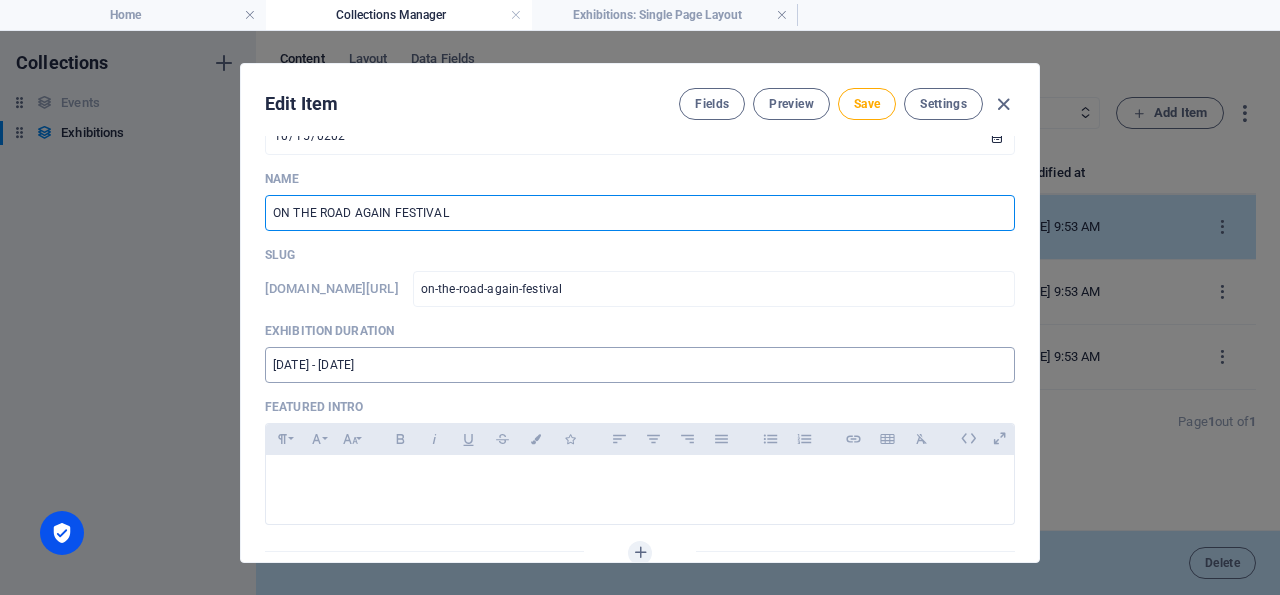 click on "[DATE] - [DATE]" at bounding box center [640, 365] 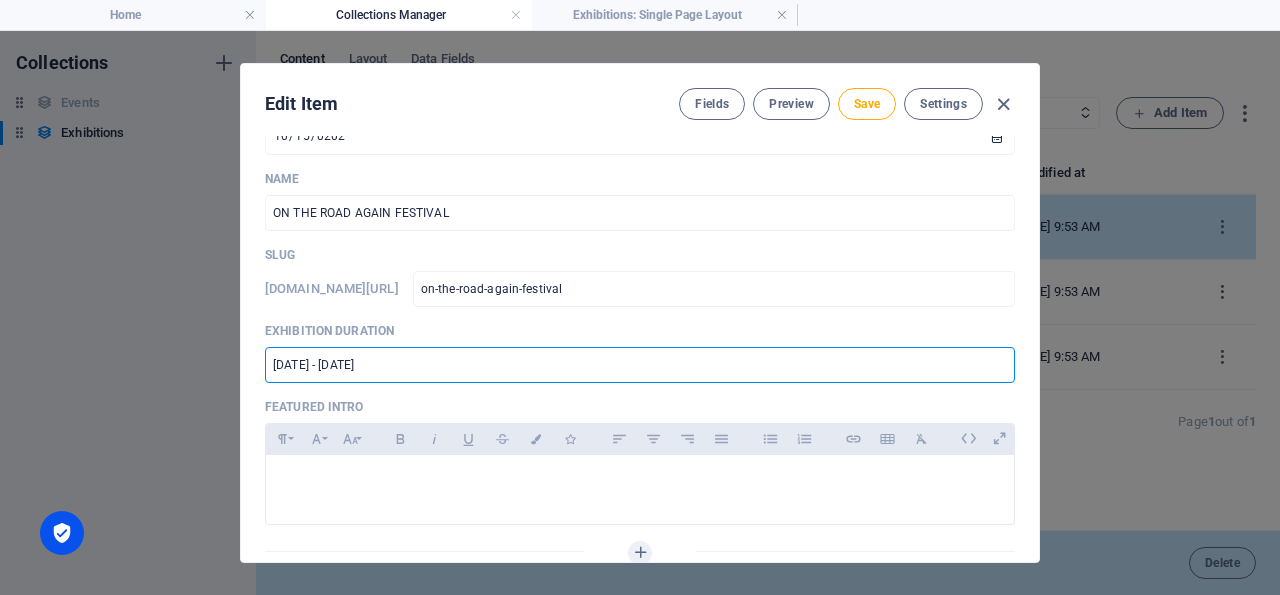 click on "[DATE] - [DATE]" at bounding box center (640, 365) 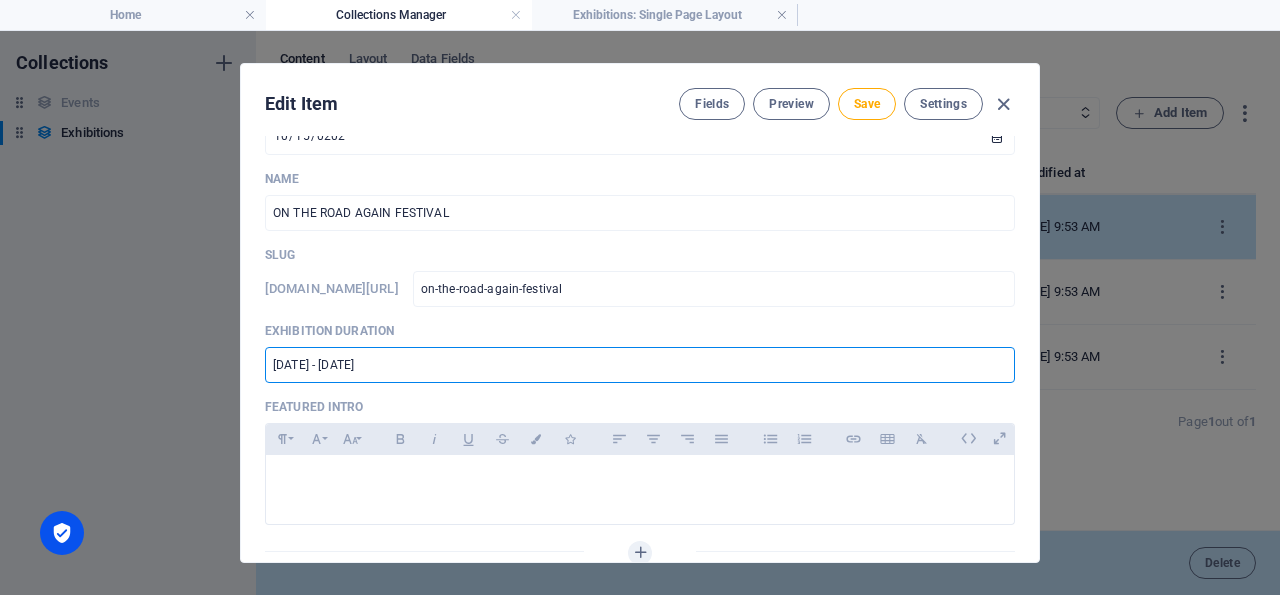 drag, startPoint x: 413, startPoint y: 348, endPoint x: 220, endPoint y: 362, distance: 193.50711 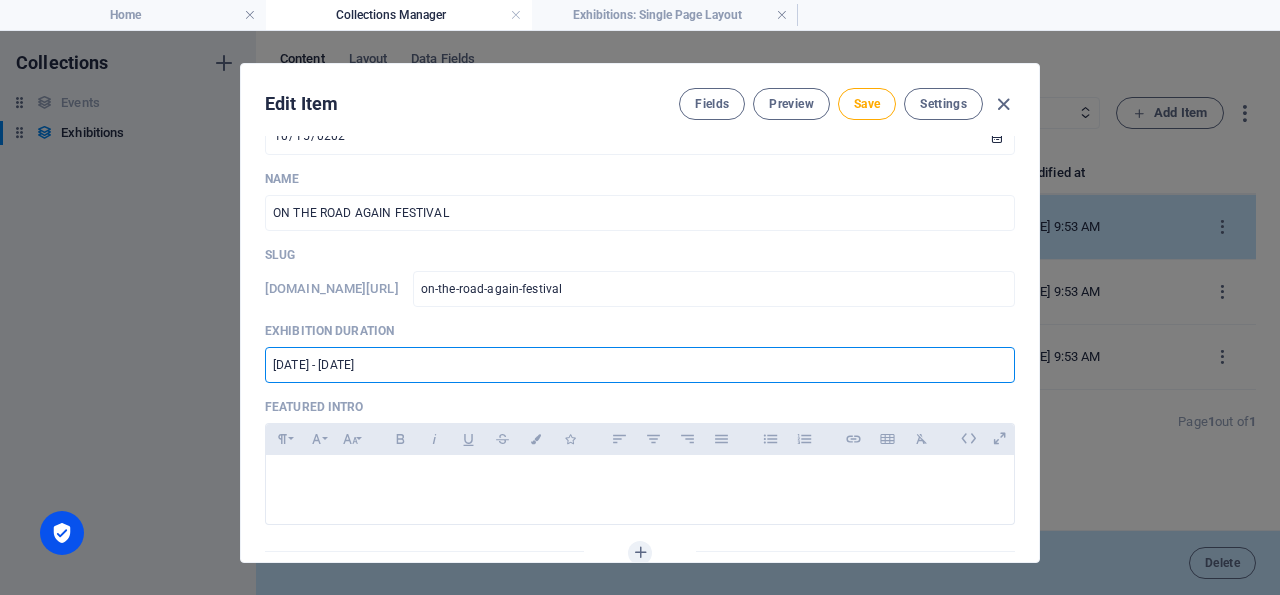 click on "[DATE] - [DATE]" at bounding box center (640, 365) 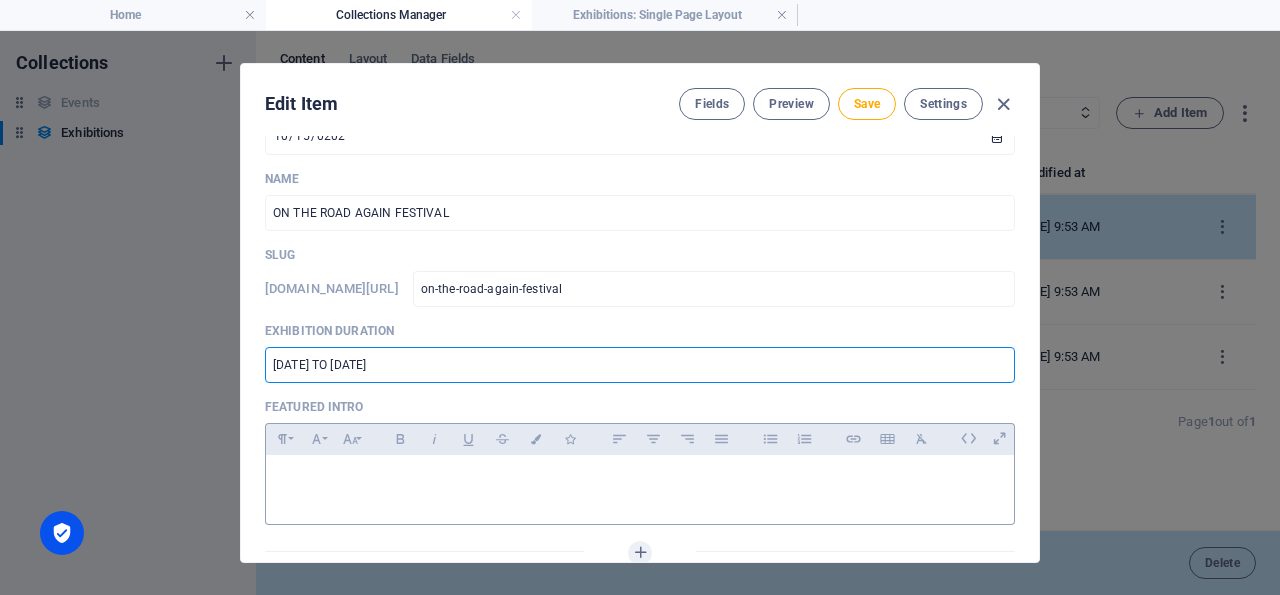 click at bounding box center (640, 485) 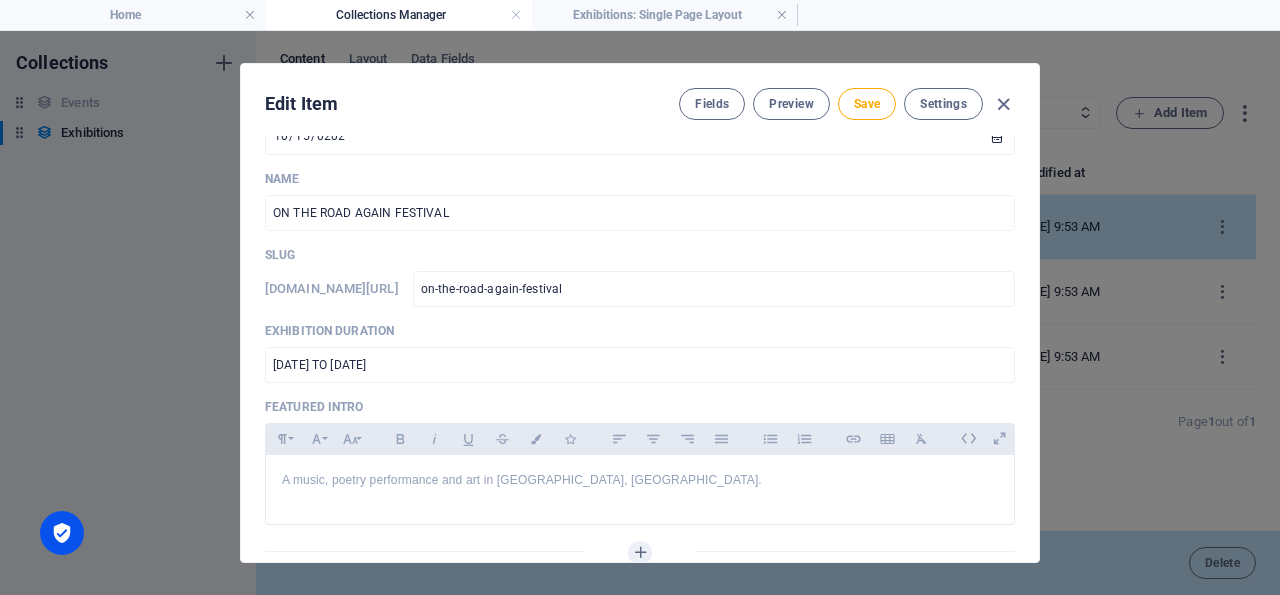 drag, startPoint x: 1039, startPoint y: 259, endPoint x: 1029, endPoint y: 297, distance: 39.293766 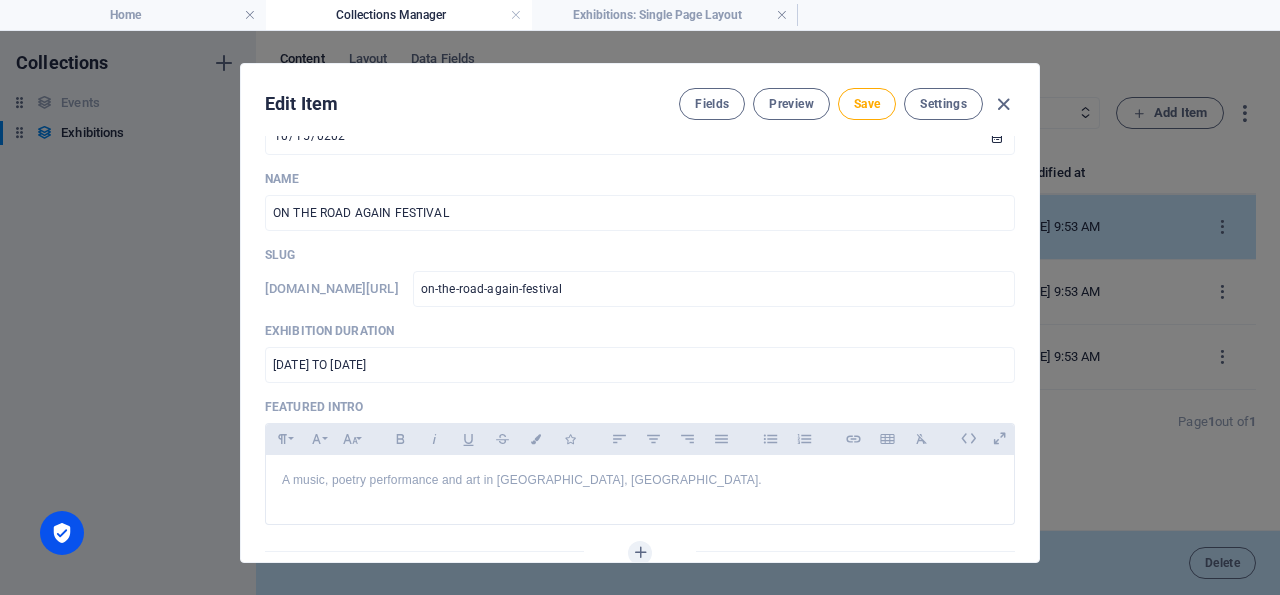 click on "Edit Item Fields Preview Save Settings Exhibition Image Drop files here to upload them instantly Exhibition Date [DATE] ​ Name ON THE ROAD AGAIN FESTIVAL ​ Slug [DOMAIN_NAME][URL] on-the-road-again-festival ​ Exhibition Duration [DATE] TO [DATE] ​ Featured Intro Paragraph Format Normal Heading 1 Heading 2 Heading 3 Heading 4 Heading 5 Heading 6 Code Font Family Arial [US_STATE] Impact Tahoma Times New Roman Verdana Inter Podkova Font Size 8 9 10 11 12 14 18 24 30 36 48 60 72 96 Bold Italic Underline Strikethrough Colors Icons Align Left Align Center Align Right Align Justify Unordered List Ordered List Insert Link Insert Table Clear Formatting ​A music, poetry performance and art in [GEOGRAPHIC_DATA], [GEOGRAPHIC_DATA]. <p>A music, poetry performance and art in [GEOGRAPHIC_DATA], [GEOGRAPHIC_DATA]</p> Add Field Settings SEO Title AI ​ 309 / 580 Px Slug [DOMAIN_NAME][URL] on-the-road-again-festival ​ SEO Description AI ​ 0 / 990 Px SEO Keywords AI ​ Meta tags" at bounding box center [640, 313] 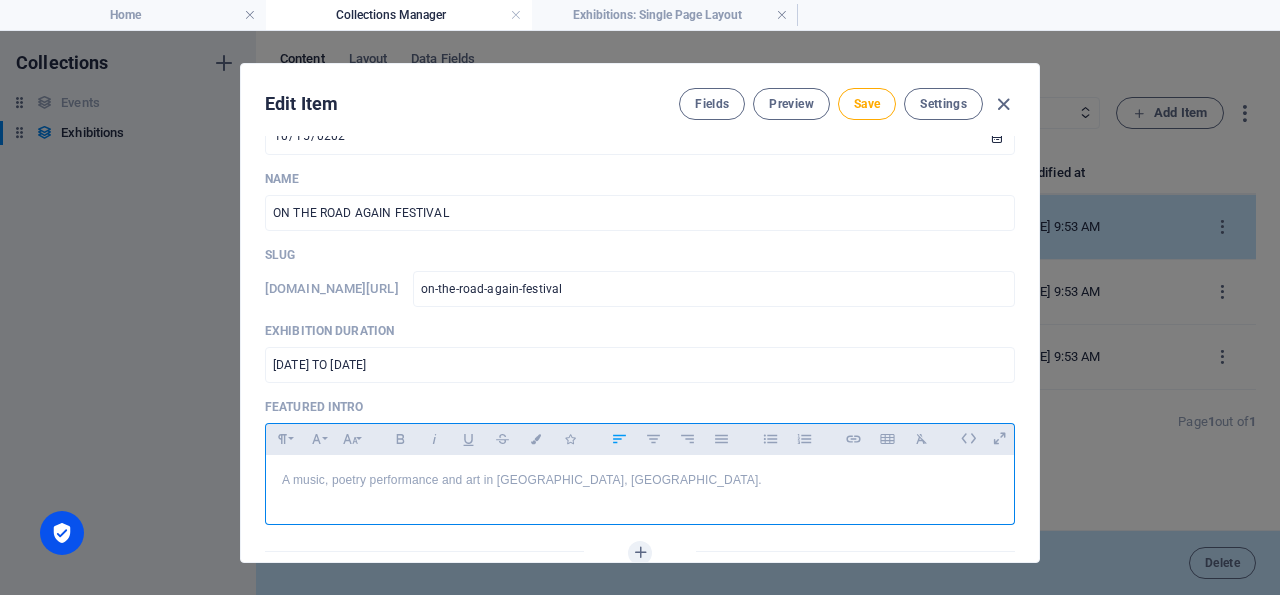 click on "​A music, poetry performance and art in [GEOGRAPHIC_DATA], [GEOGRAPHIC_DATA]." at bounding box center (640, 480) 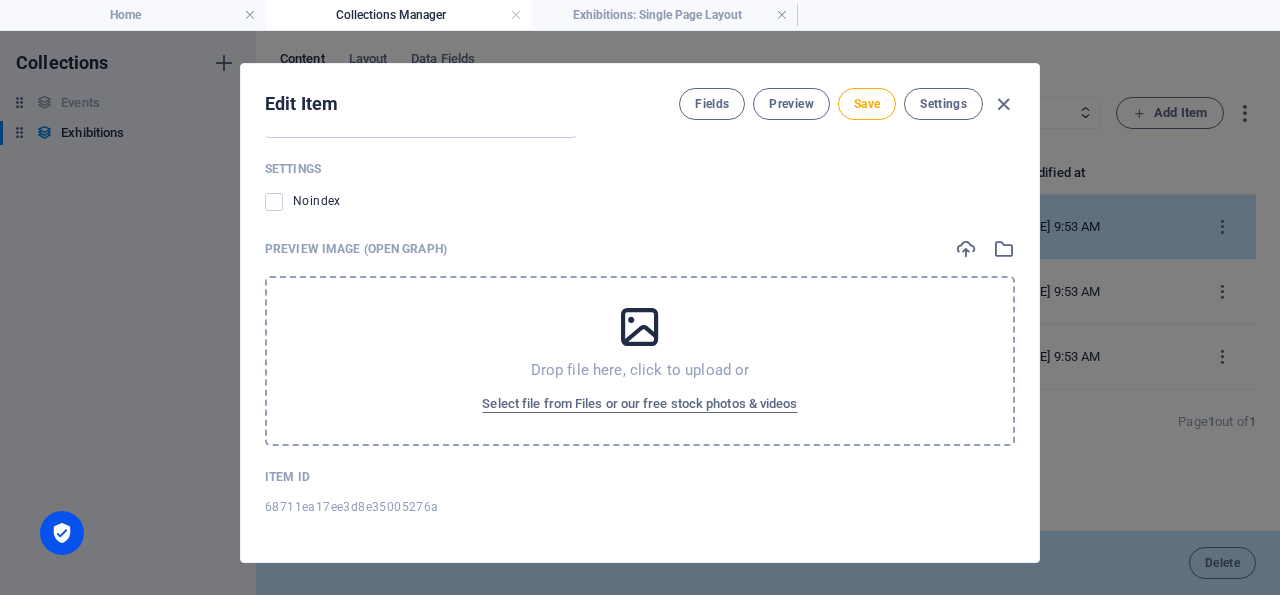 scroll, scrollTop: 1638, scrollLeft: 0, axis: vertical 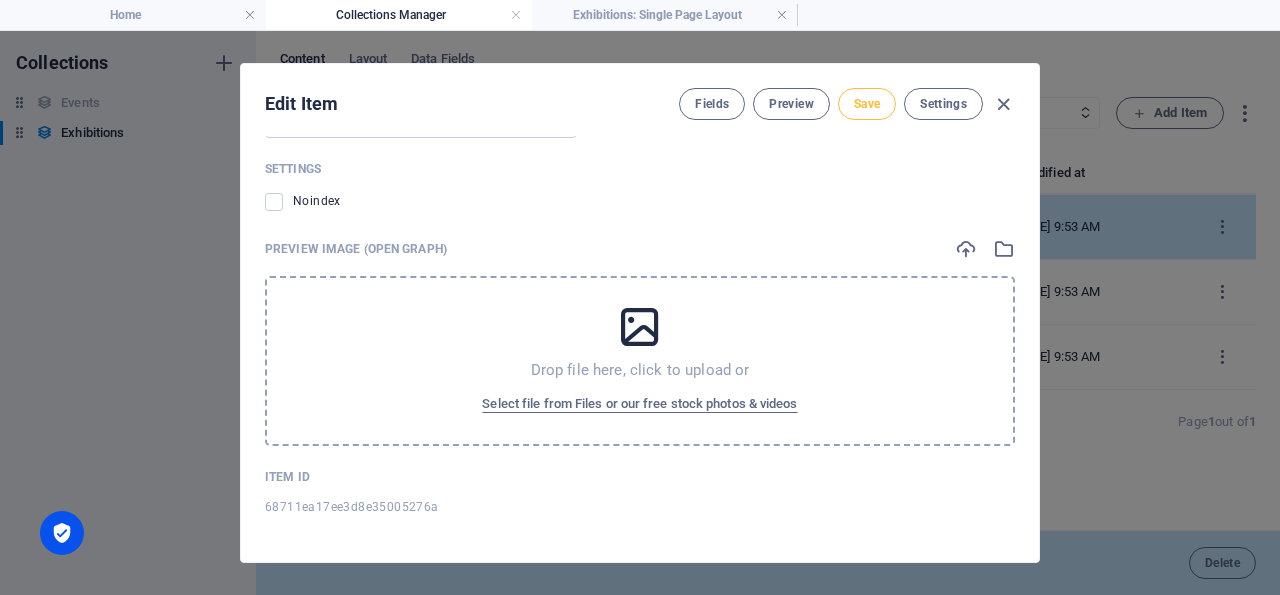 click on "Save" at bounding box center [867, 104] 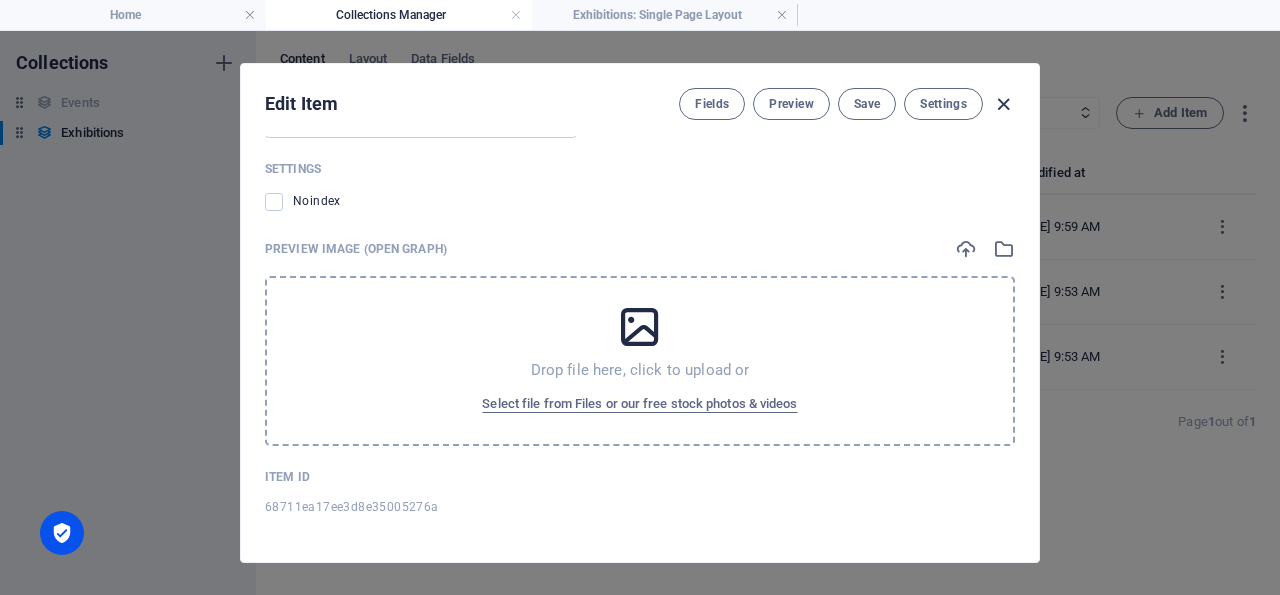 click at bounding box center (1003, 104) 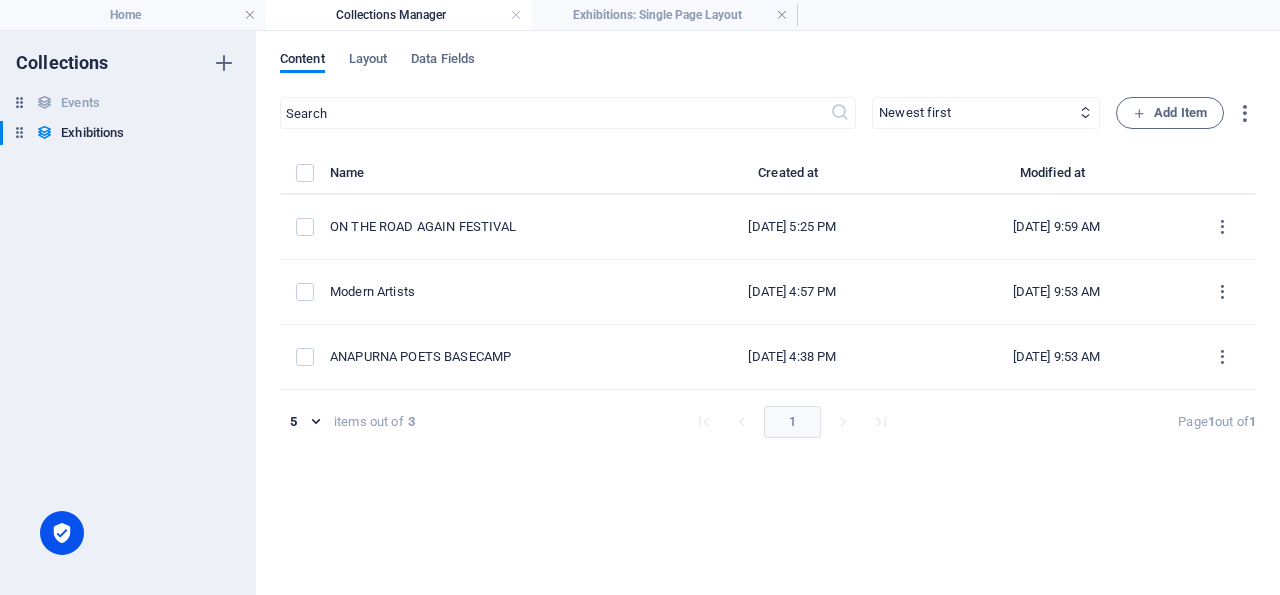 scroll, scrollTop: 1427, scrollLeft: 0, axis: vertical 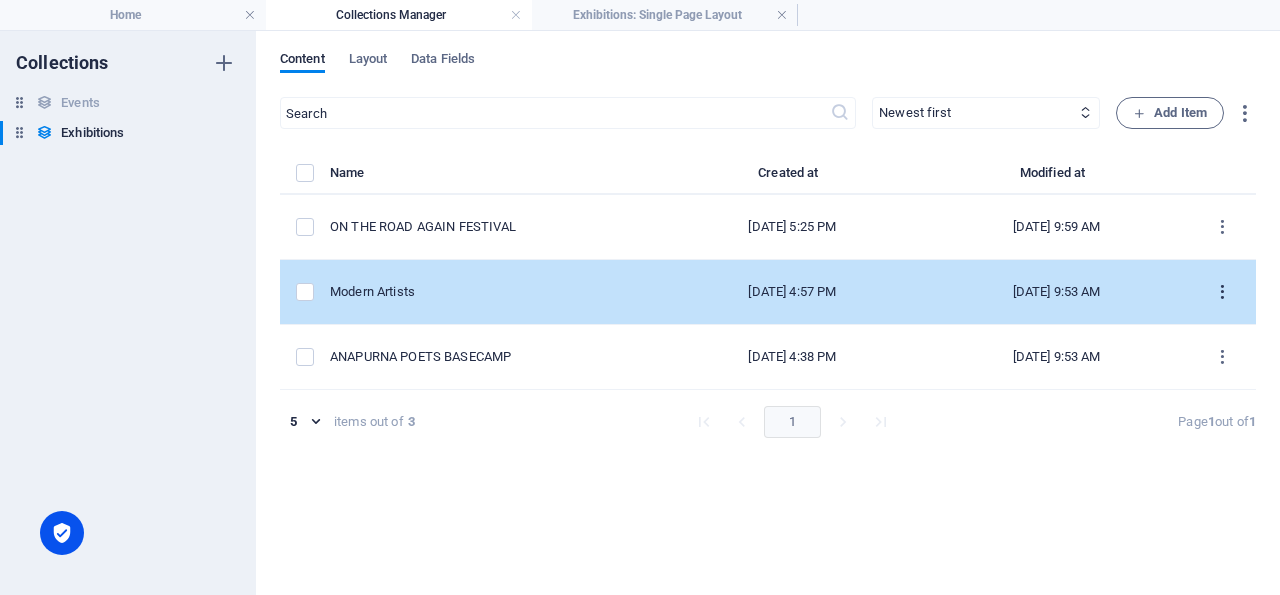 click at bounding box center (1222, 292) 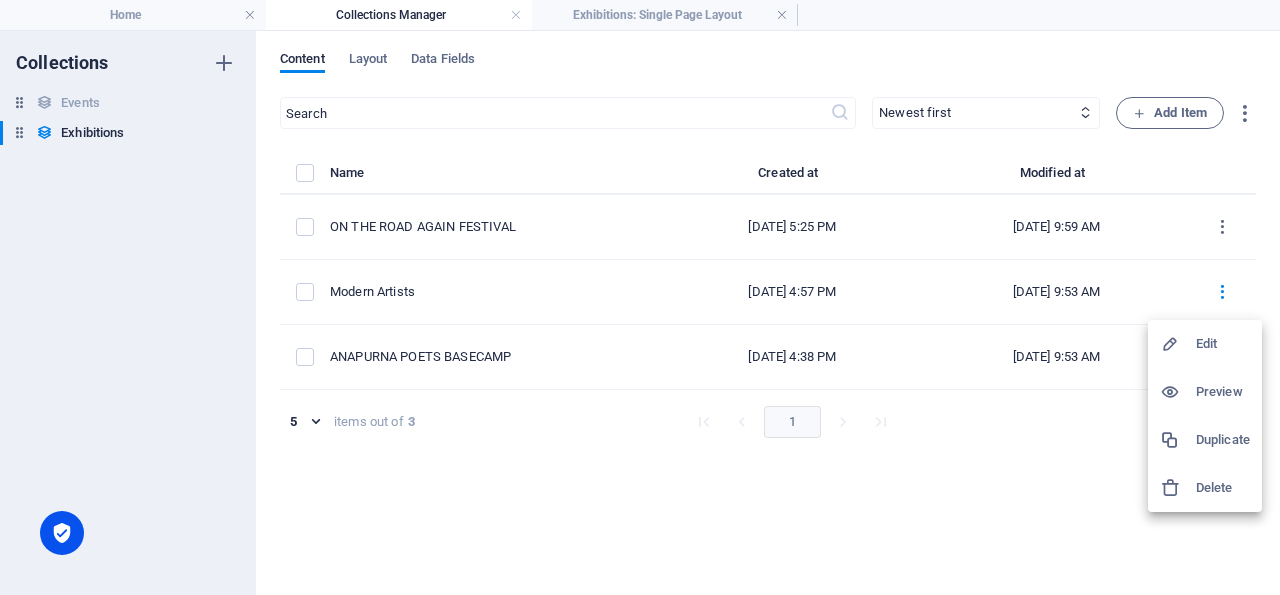 click on "Edit" at bounding box center (1223, 344) 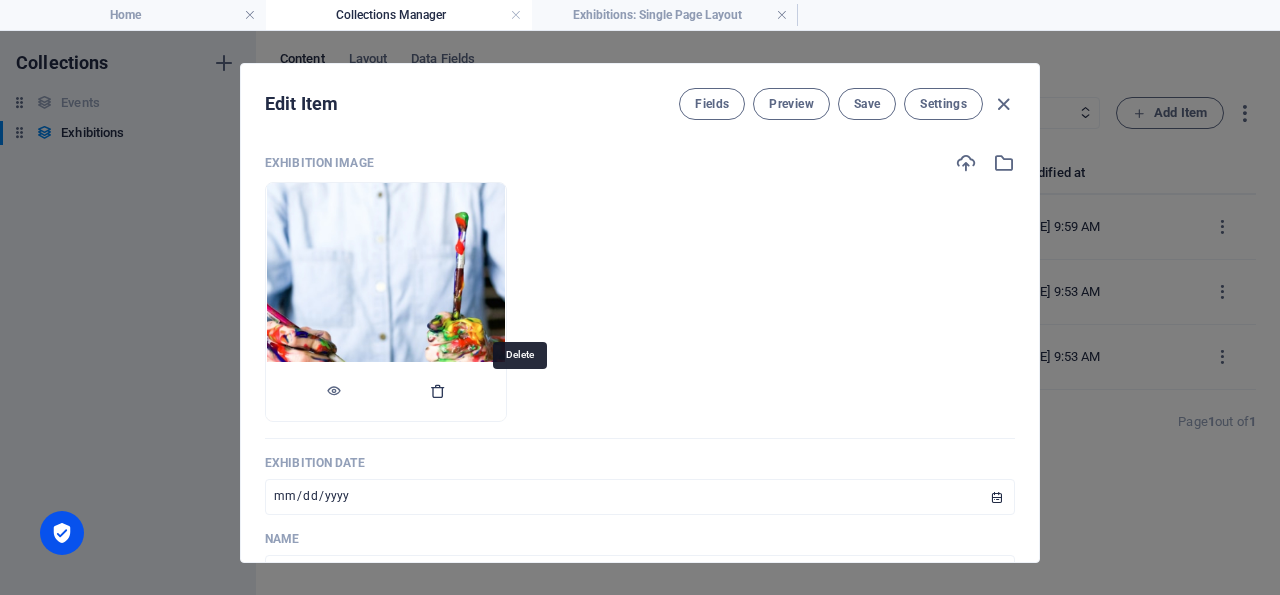 click at bounding box center [438, 391] 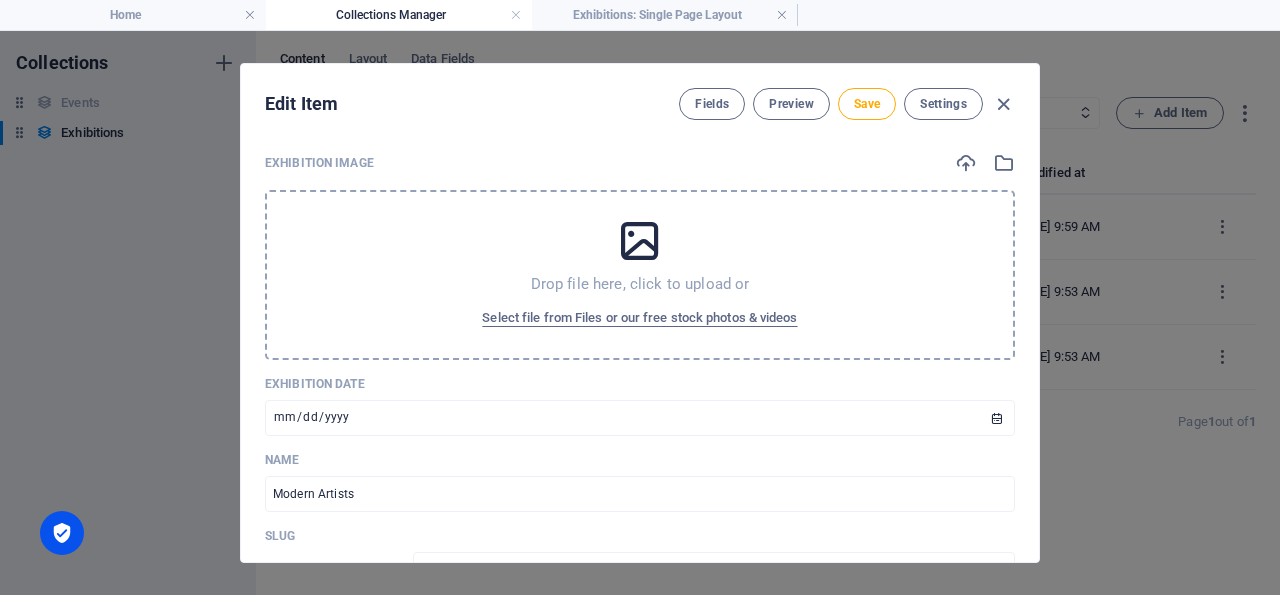 click on "Drop file here, click to upload or" at bounding box center (640, 284) 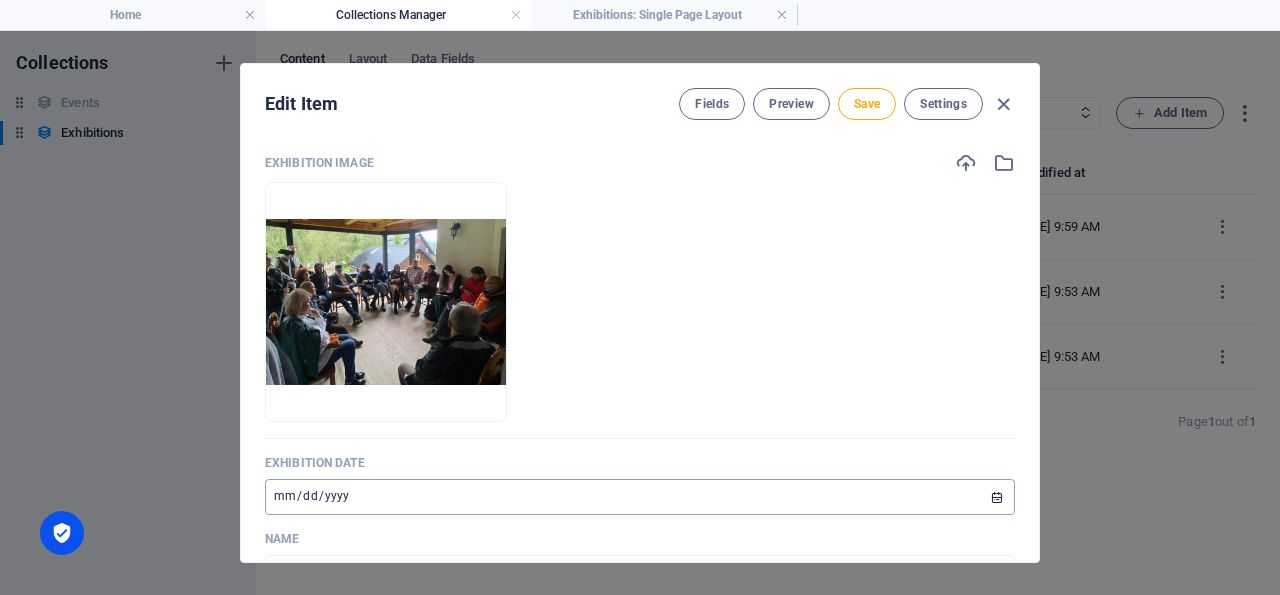 click on "[DATE]" at bounding box center [640, 497] 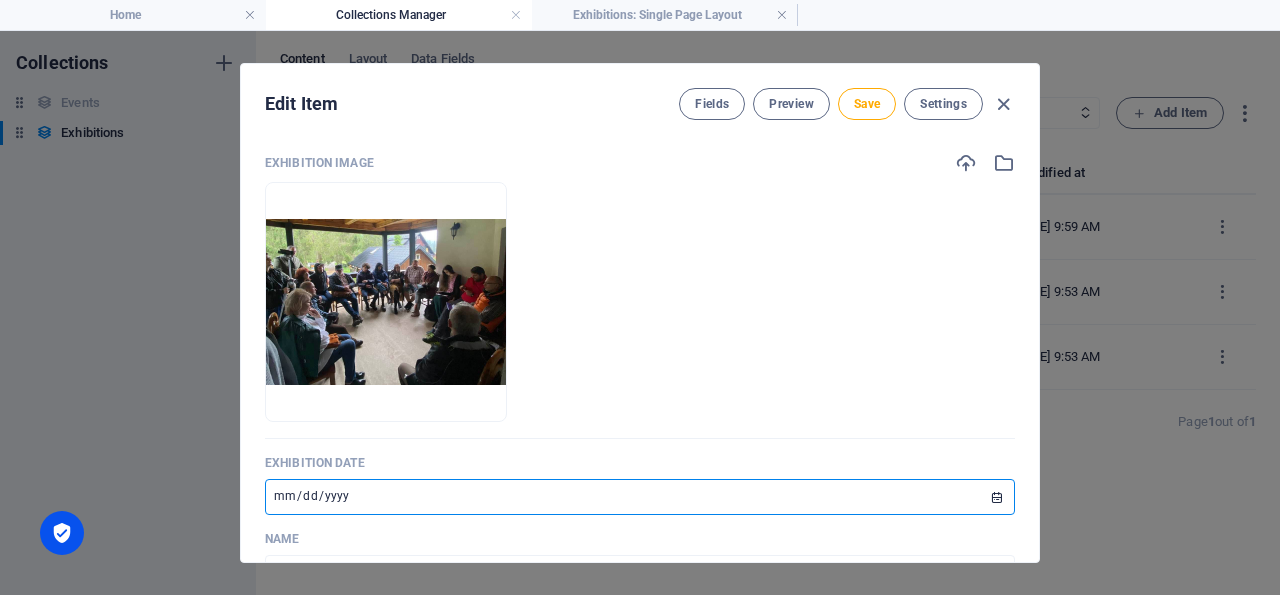click on "Exhibition Image Drop files here to upload them instantly" at bounding box center (640, 295) 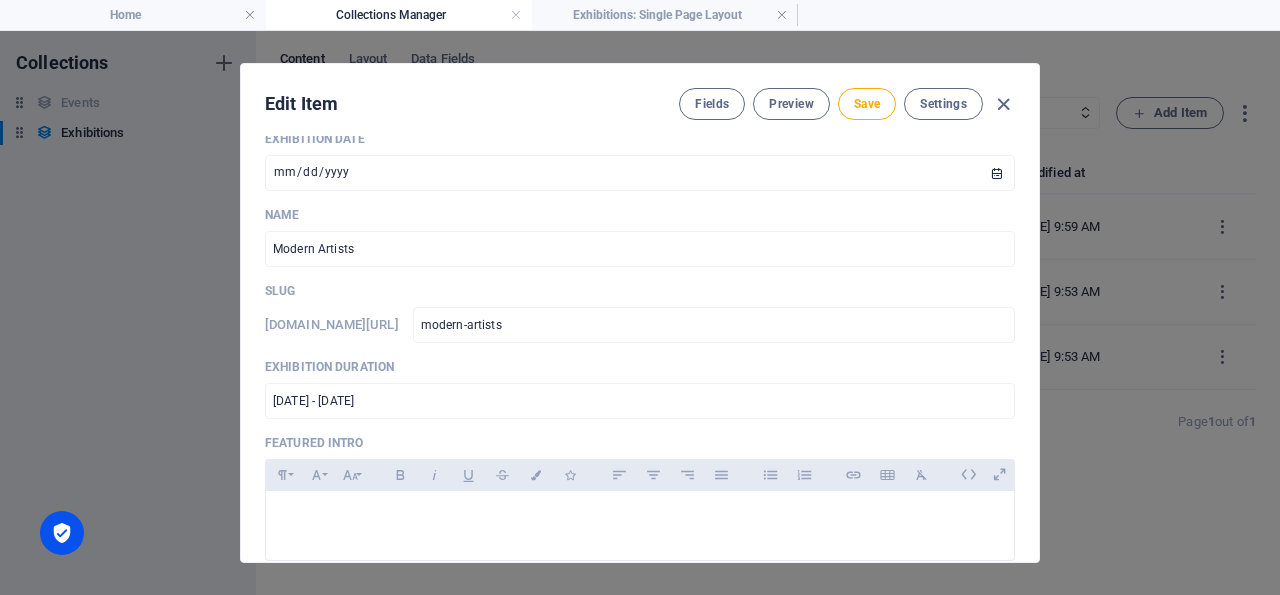 scroll, scrollTop: 360, scrollLeft: 0, axis: vertical 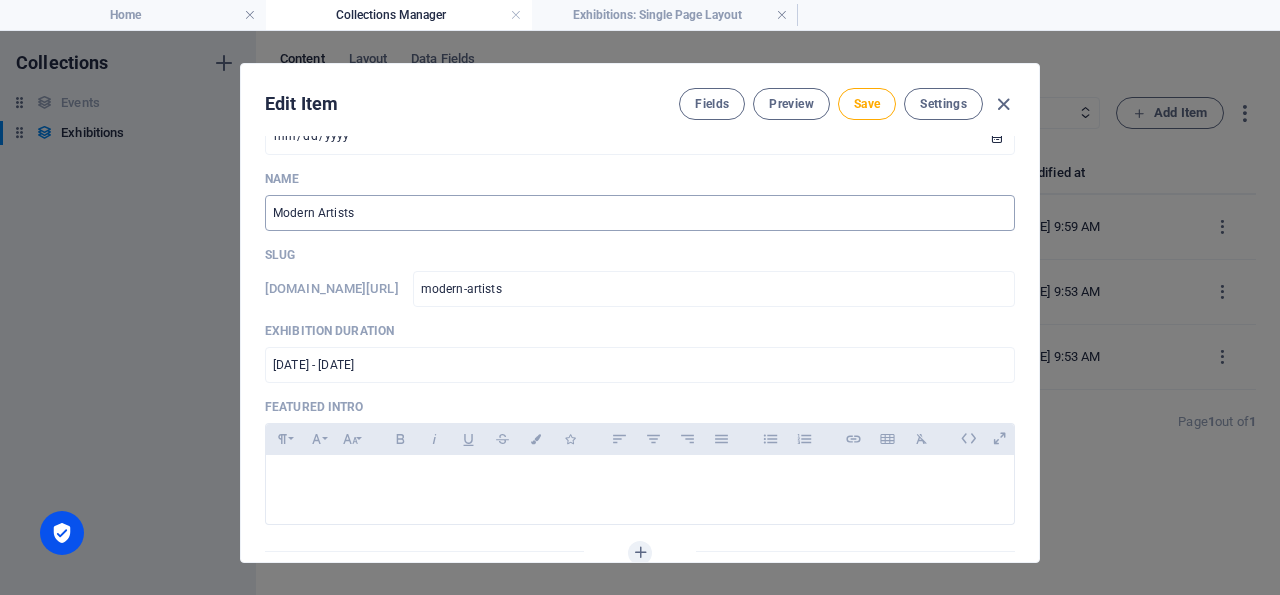 click on "Modern Artists" at bounding box center [640, 213] 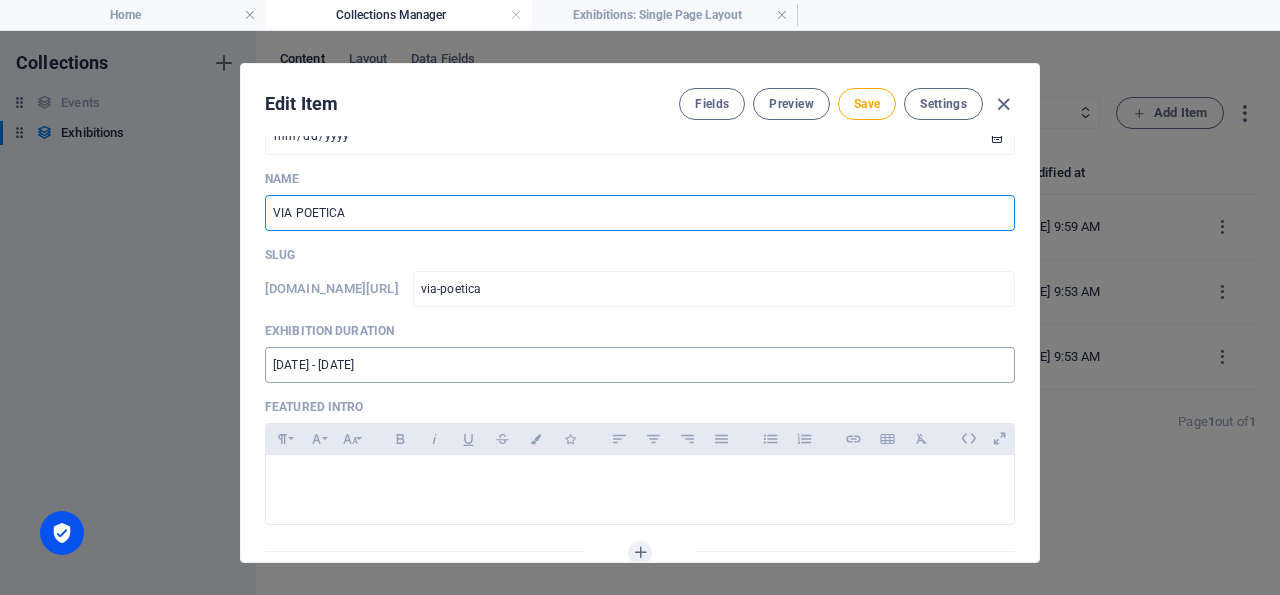 scroll, scrollTop: 360, scrollLeft: 0, axis: vertical 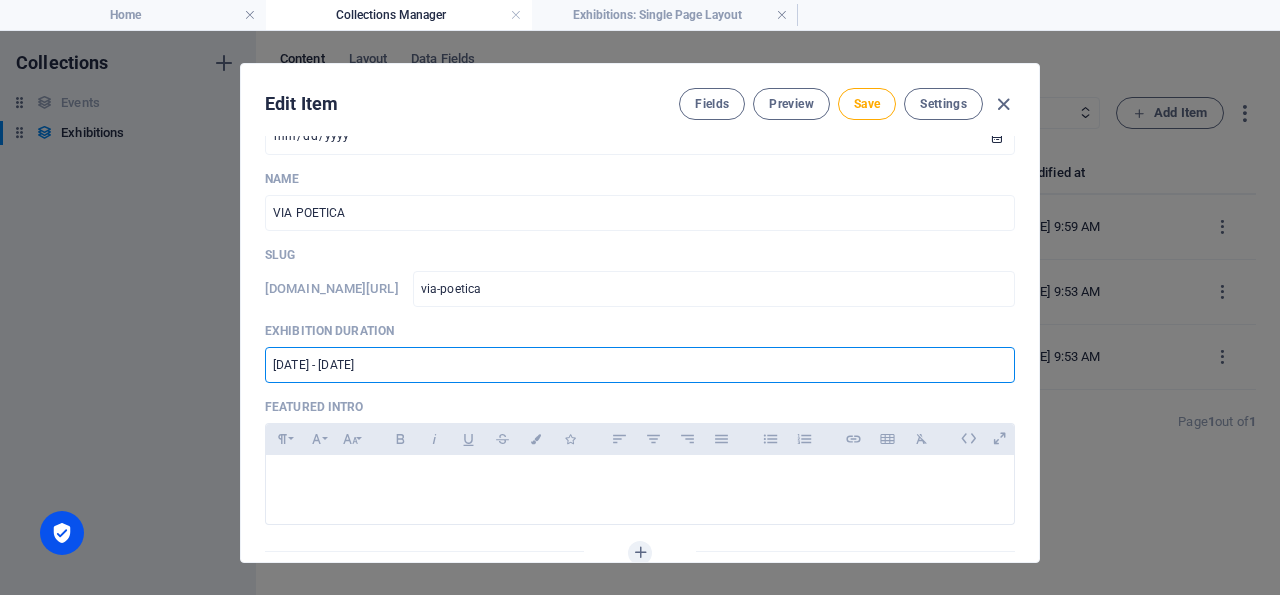 click on "[DATE] - [DATE]" at bounding box center [640, 365] 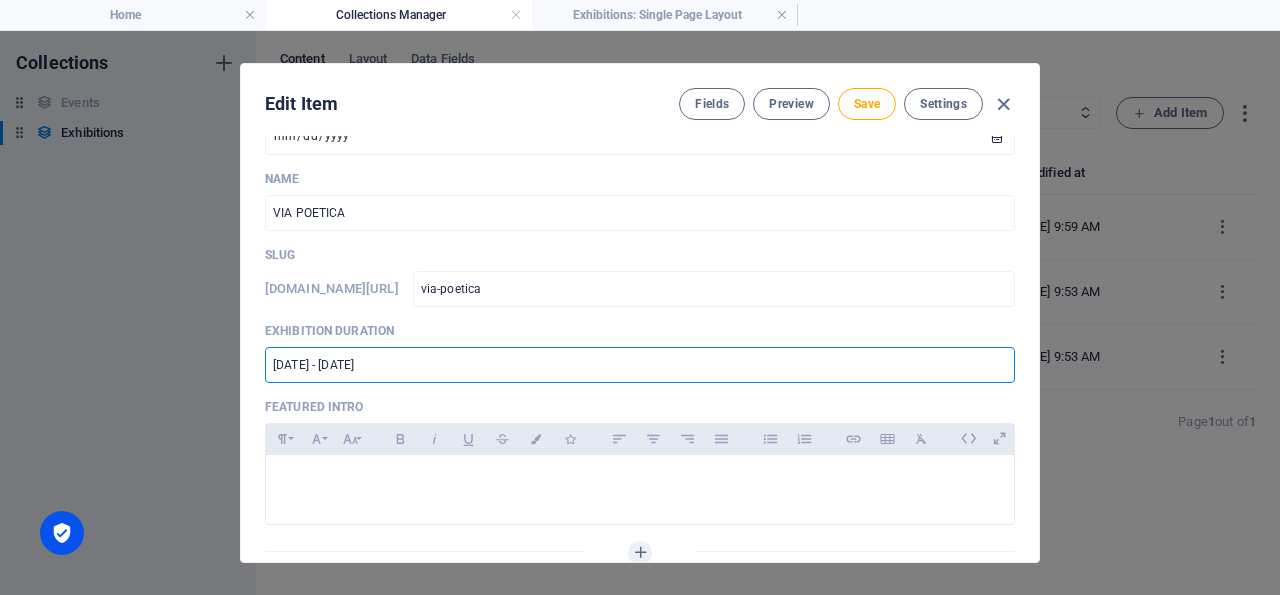 click on "[DATE] - [DATE]" at bounding box center (640, 365) 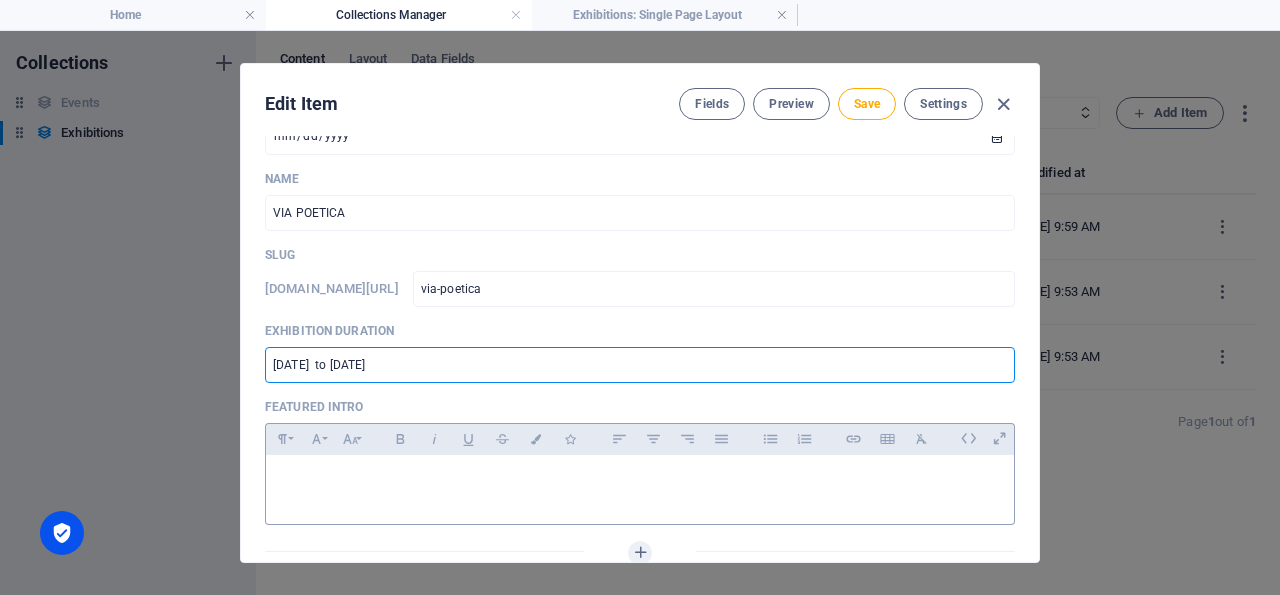 click at bounding box center [640, 485] 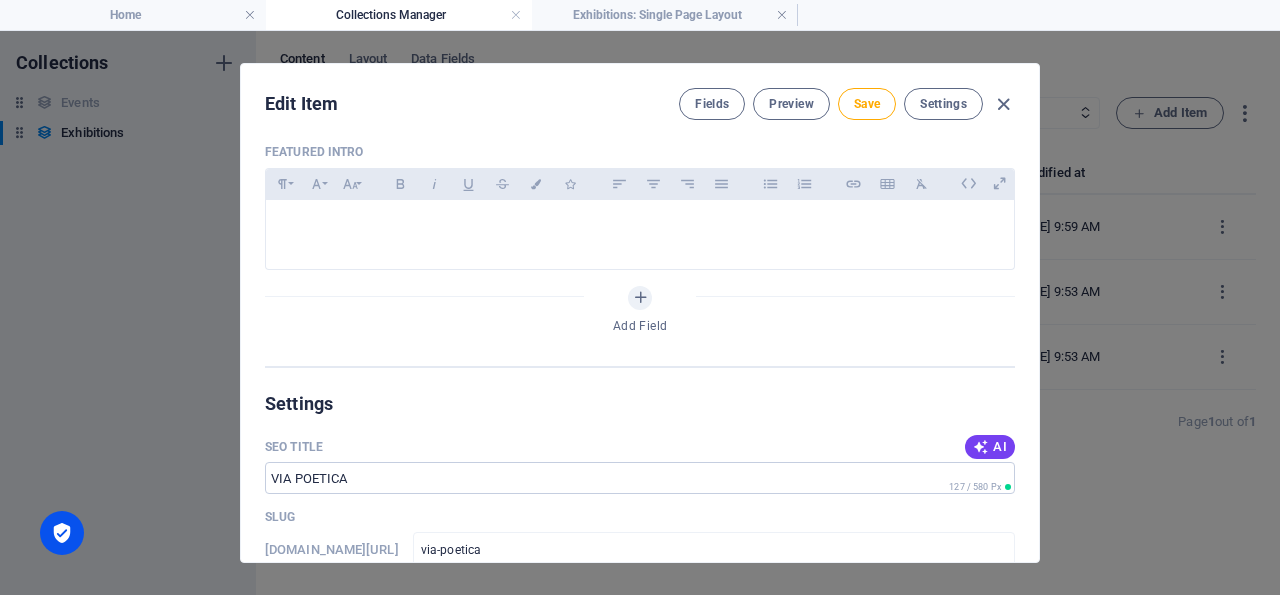 scroll, scrollTop: 681, scrollLeft: 0, axis: vertical 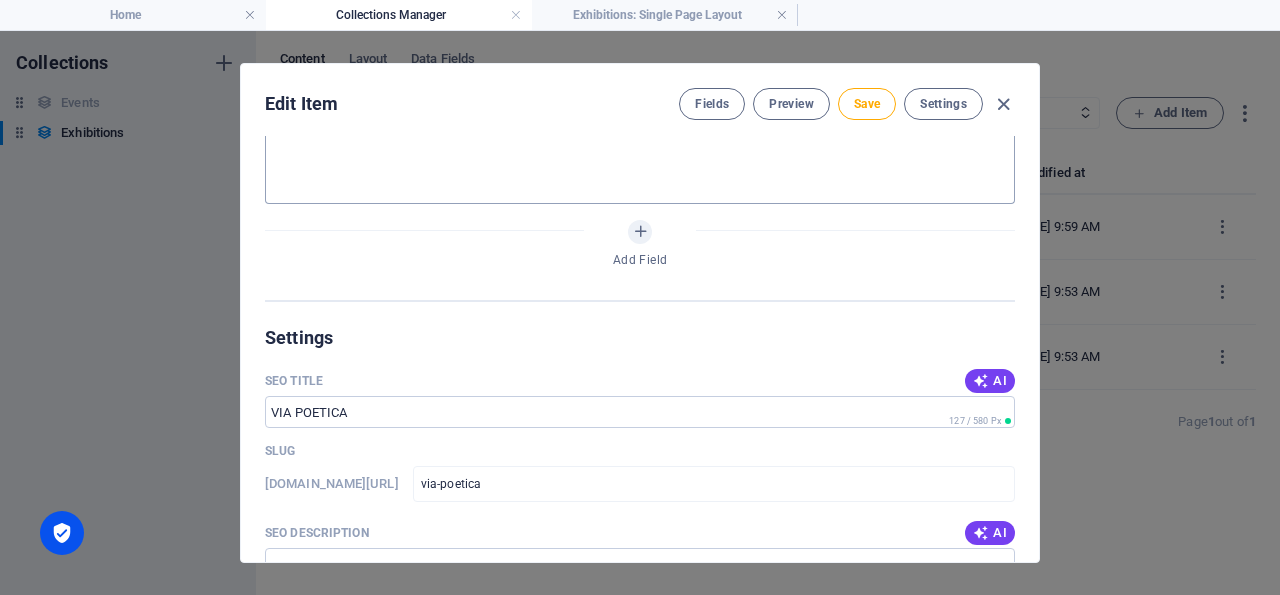 click at bounding box center [640, 164] 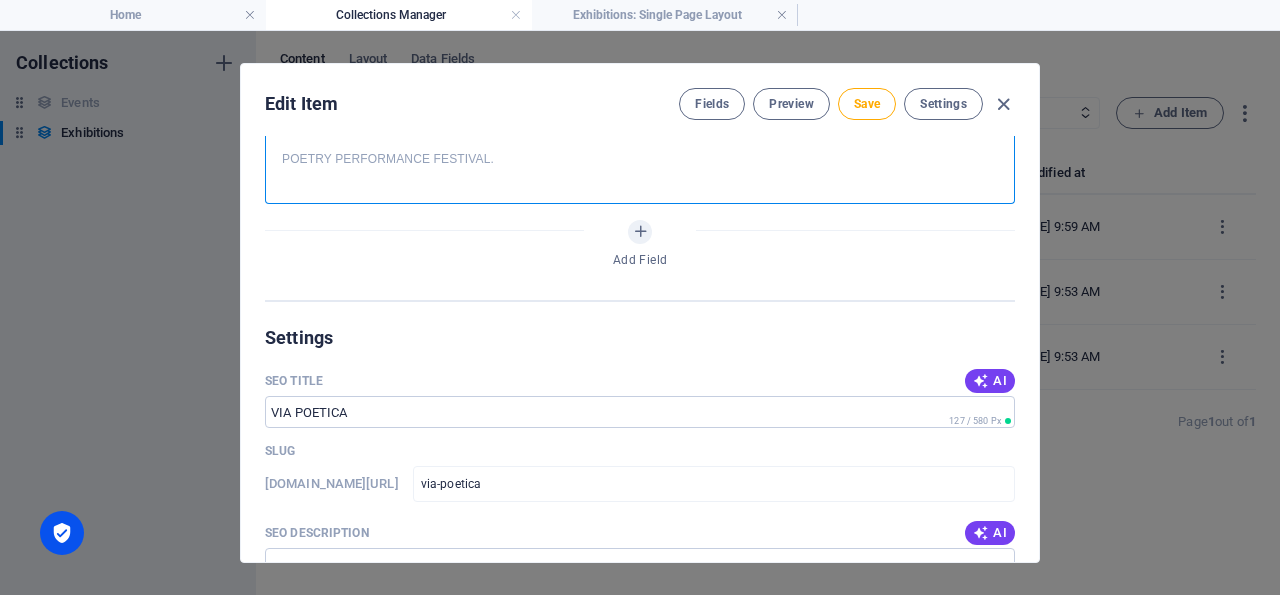 click on "​POETRY PERFORMANCE FESTIVAL." at bounding box center [640, 159] 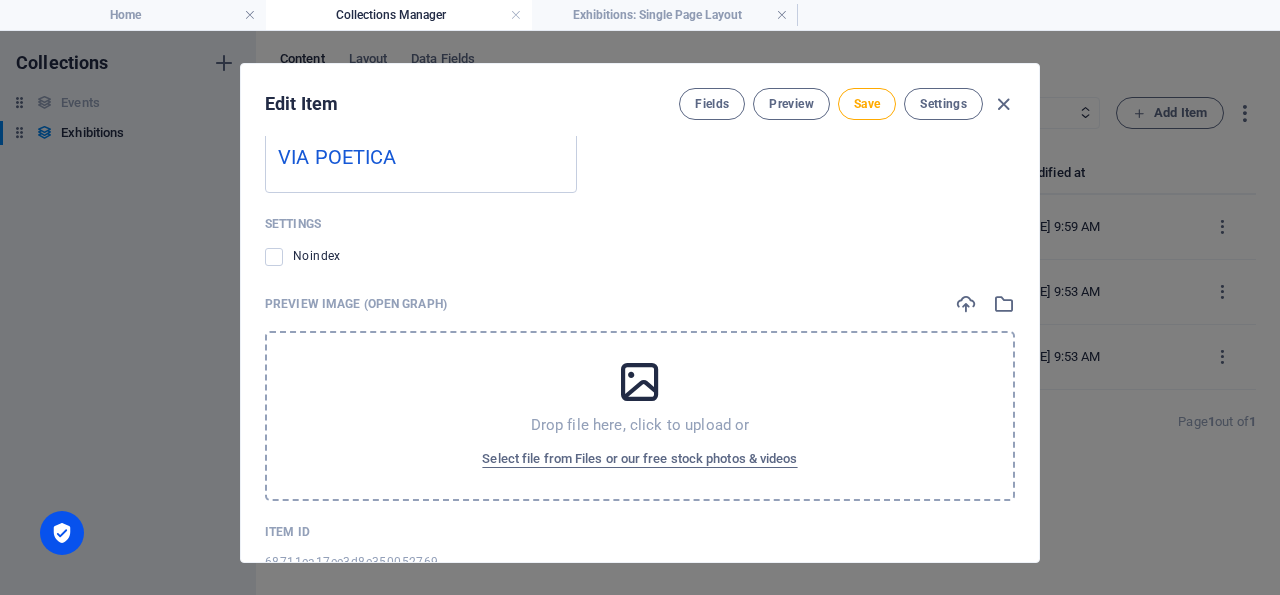 scroll, scrollTop: 1581, scrollLeft: 0, axis: vertical 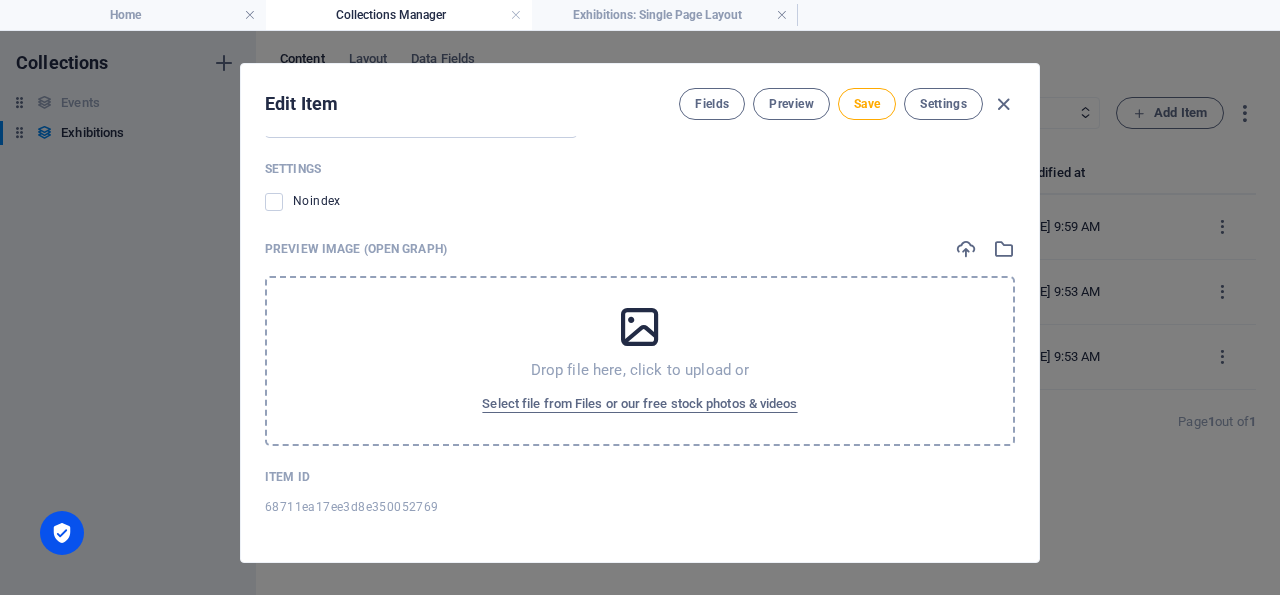 drag, startPoint x: 873, startPoint y: 103, endPoint x: 686, endPoint y: 262, distance: 245.45876 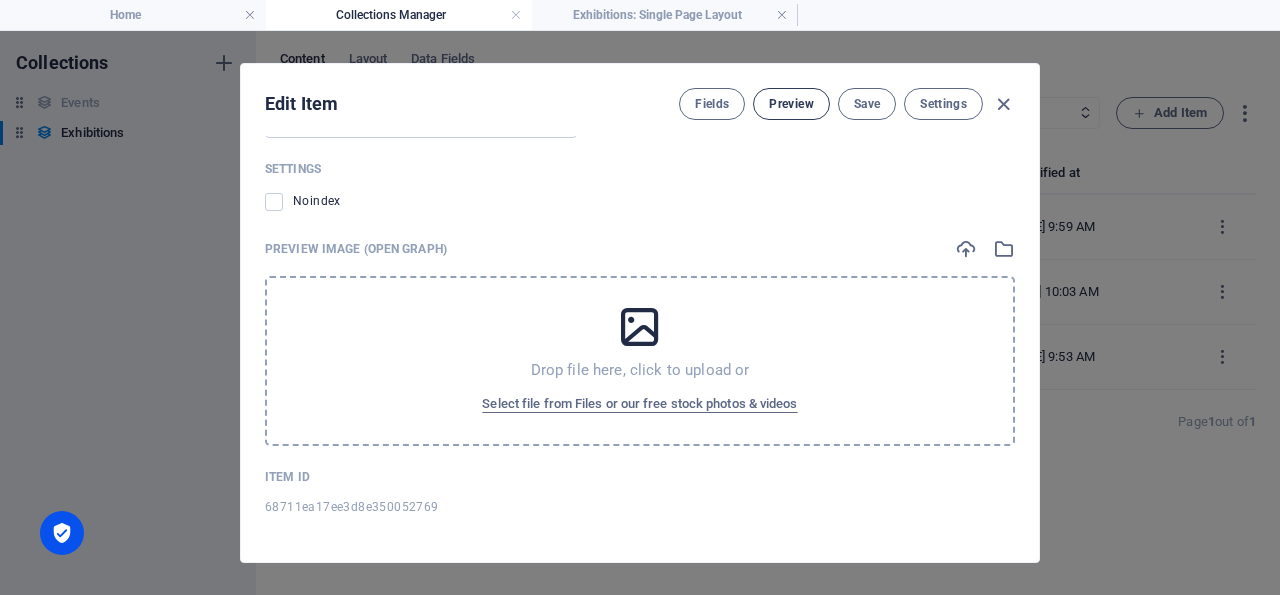 drag, startPoint x: 789, startPoint y: 110, endPoint x: 617, endPoint y: 251, distance: 222.40729 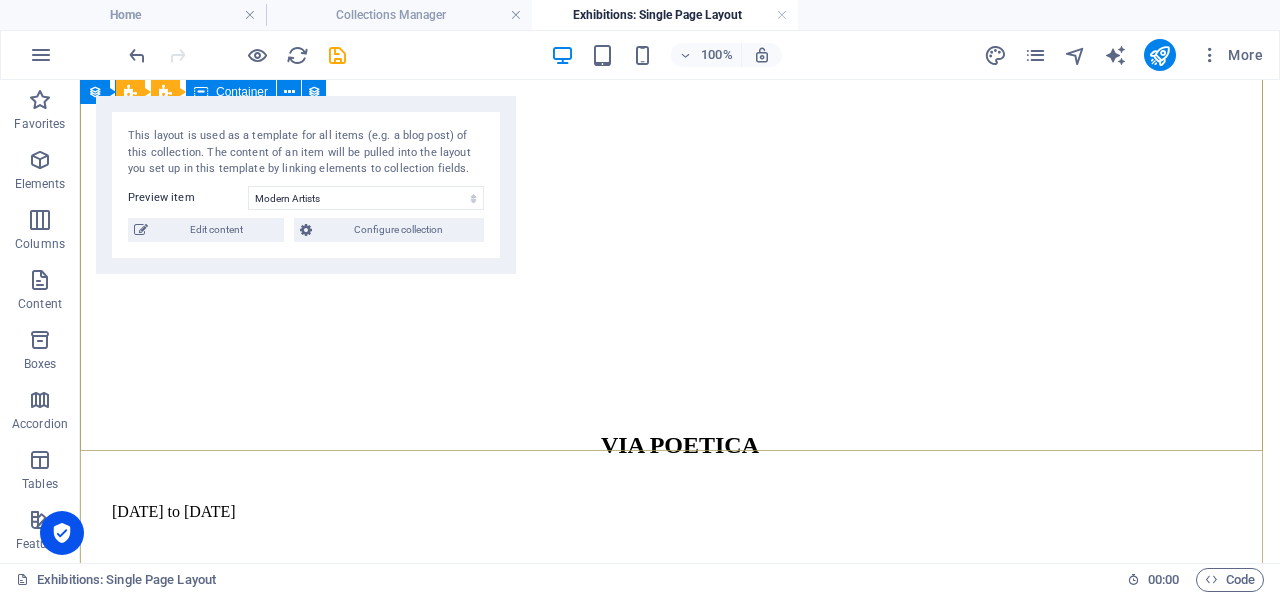 scroll, scrollTop: 0, scrollLeft: 0, axis: both 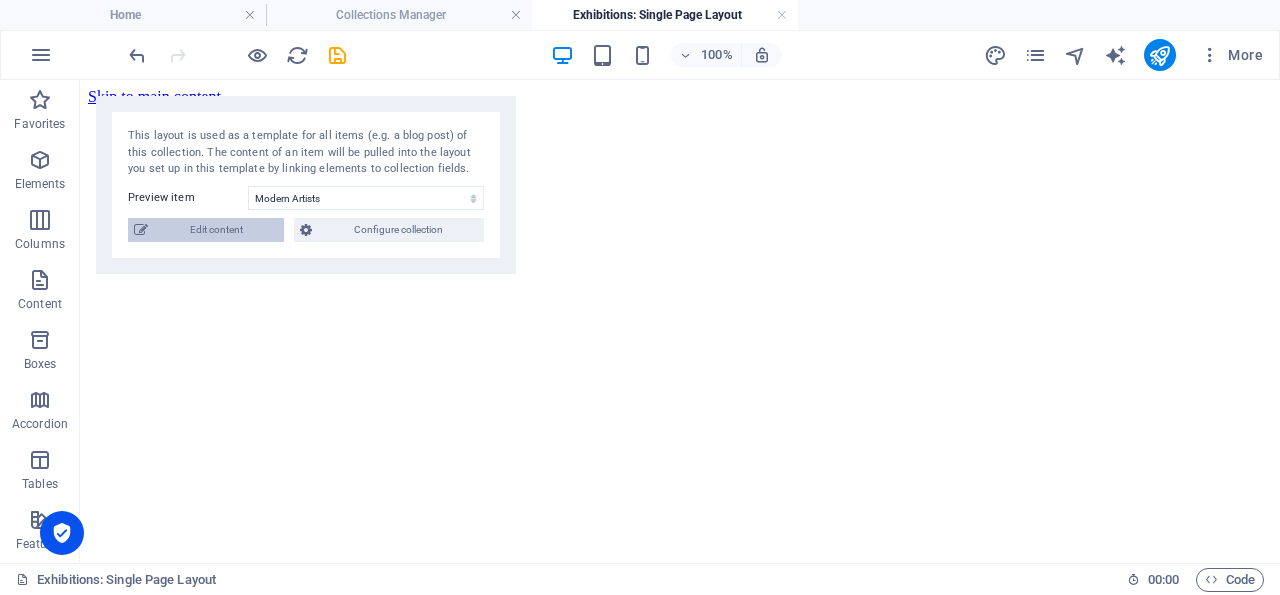 click on "Edit content" at bounding box center [216, 230] 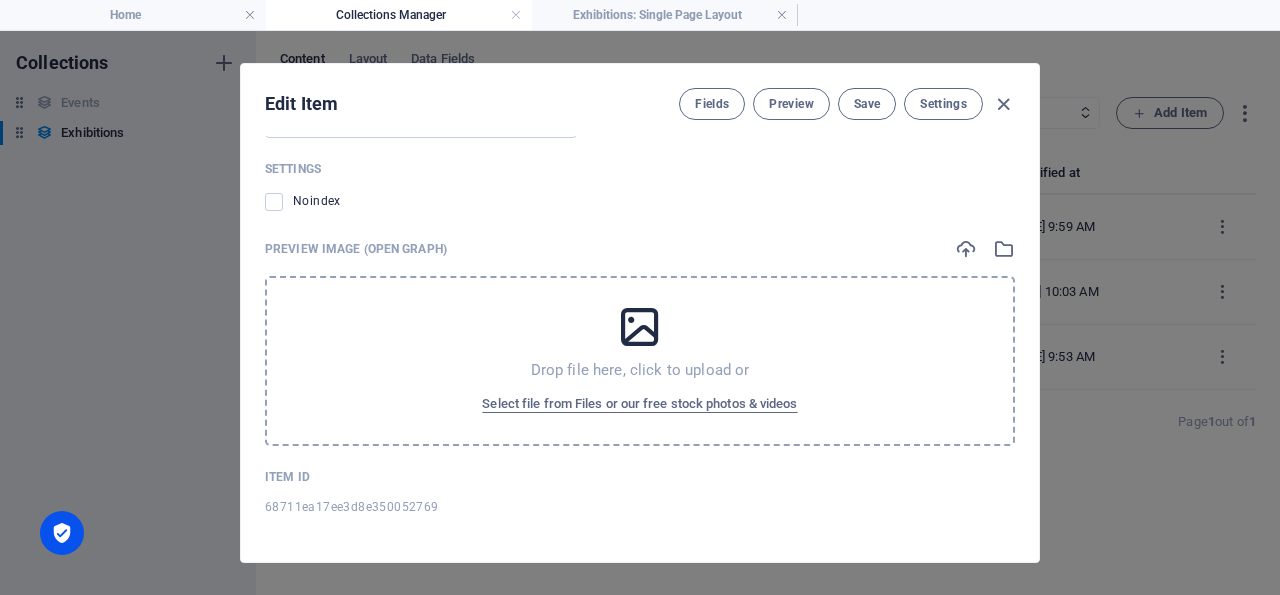 scroll, scrollTop: 1383, scrollLeft: 0, axis: vertical 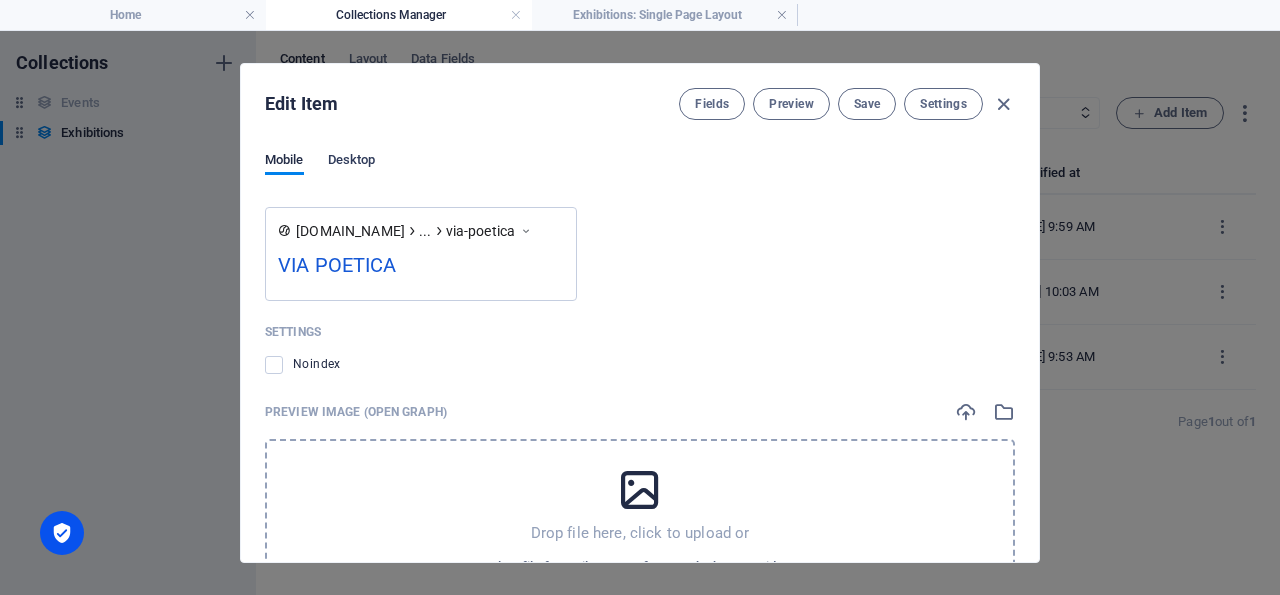 click on "Desktop" at bounding box center (352, 162) 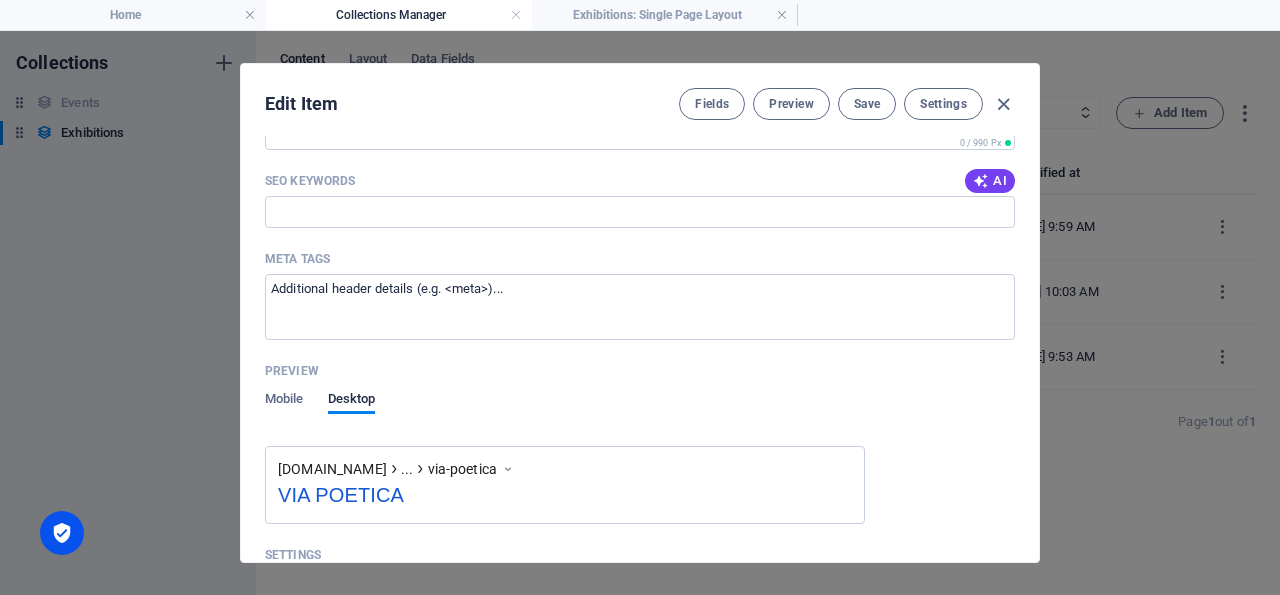 scroll, scrollTop: 784, scrollLeft: 0, axis: vertical 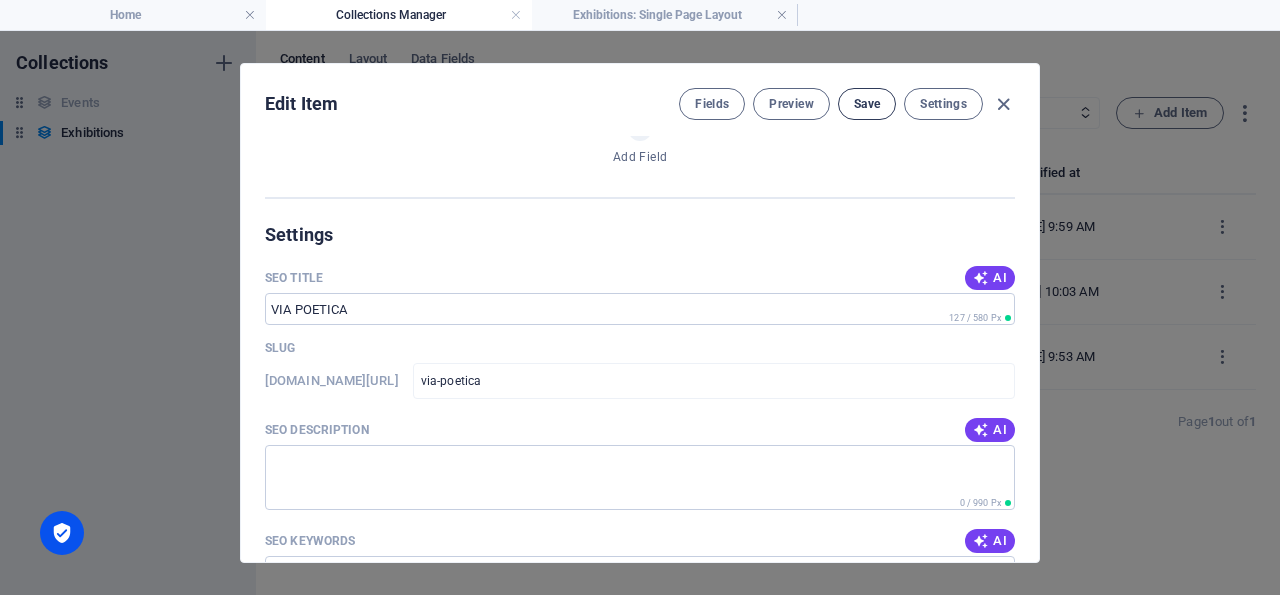 click on "Save" at bounding box center (867, 104) 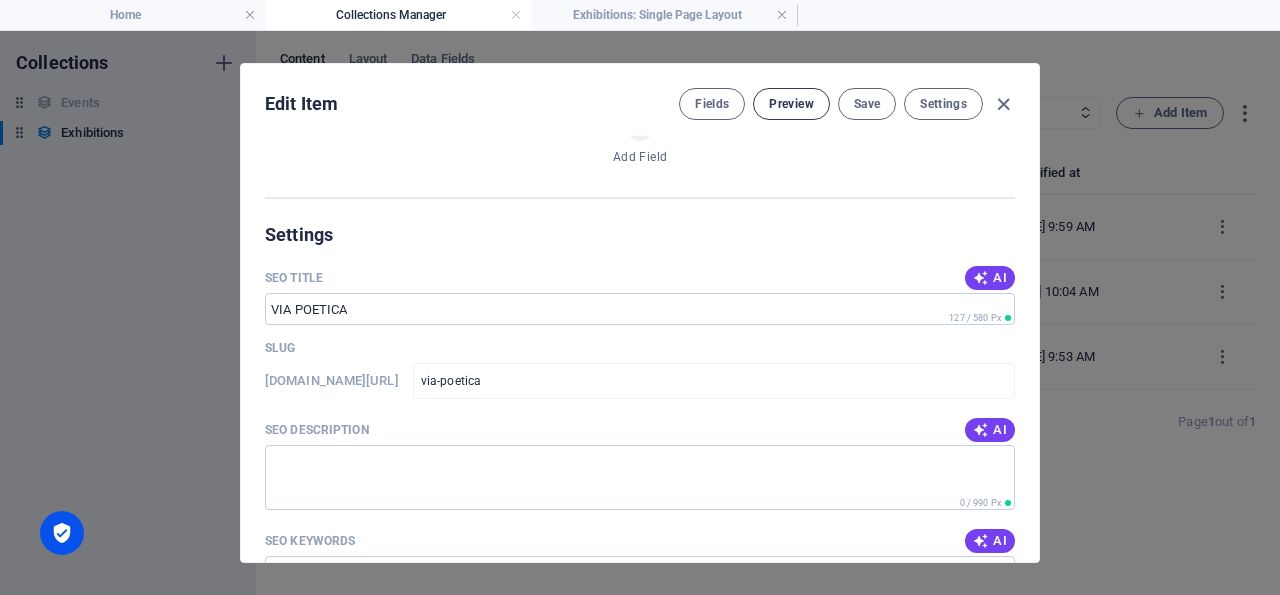 click on "Preview" at bounding box center (791, 104) 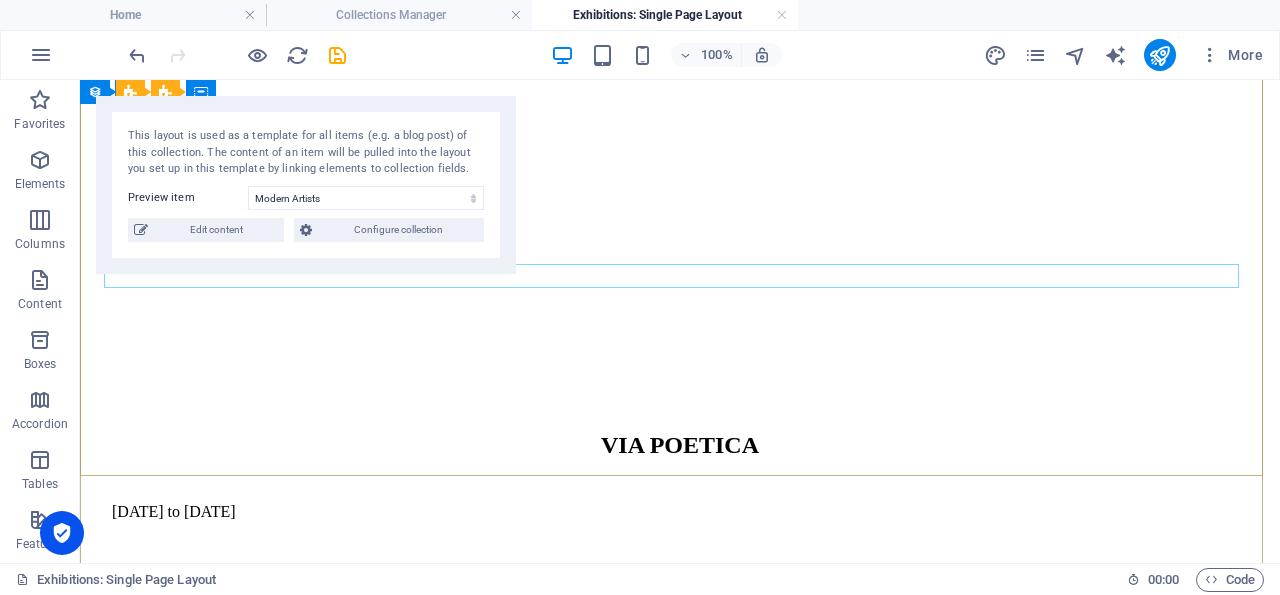 scroll, scrollTop: 0, scrollLeft: 0, axis: both 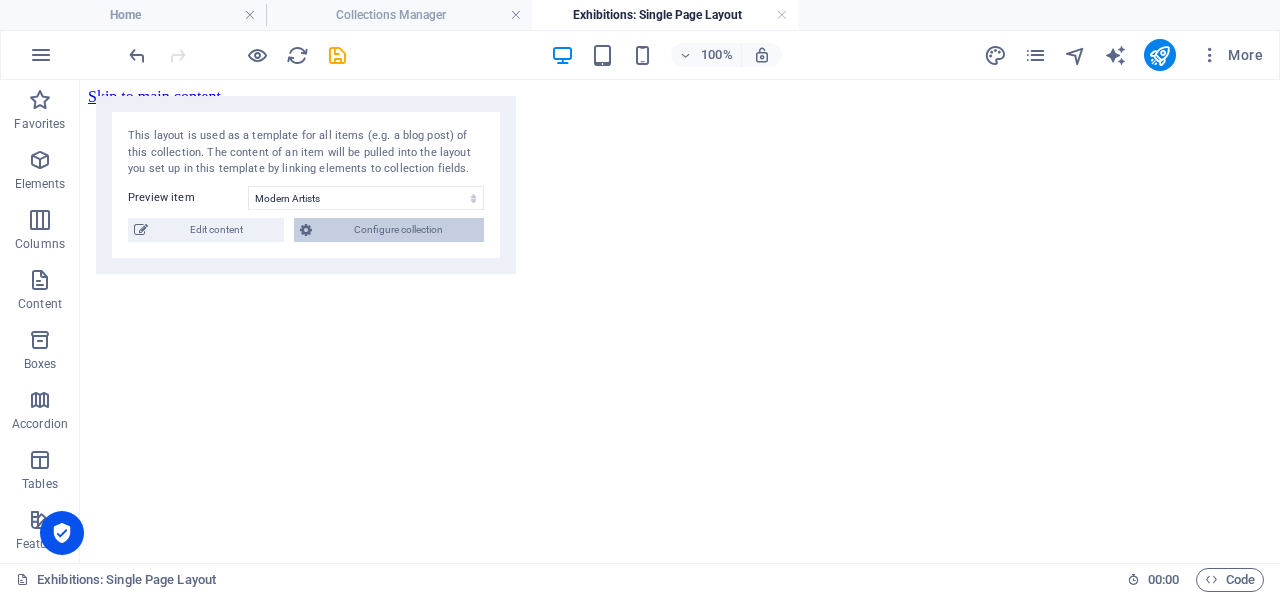 drag, startPoint x: 406, startPoint y: 226, endPoint x: 0, endPoint y: 0, distance: 464.66333 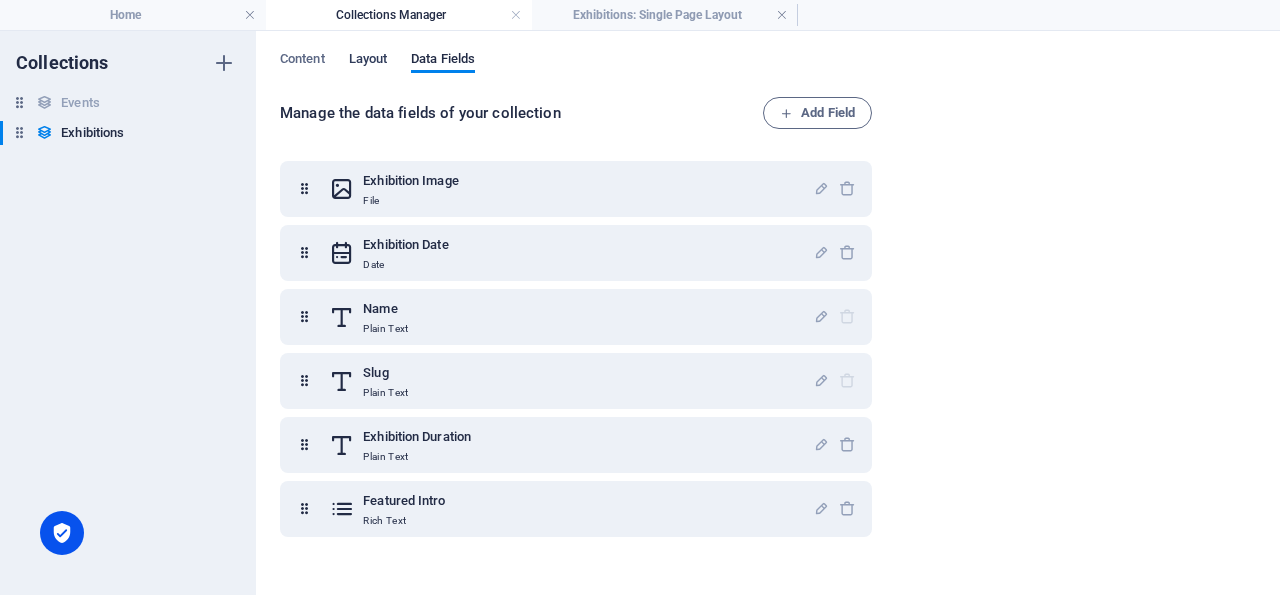 click on "Layout" at bounding box center (368, 61) 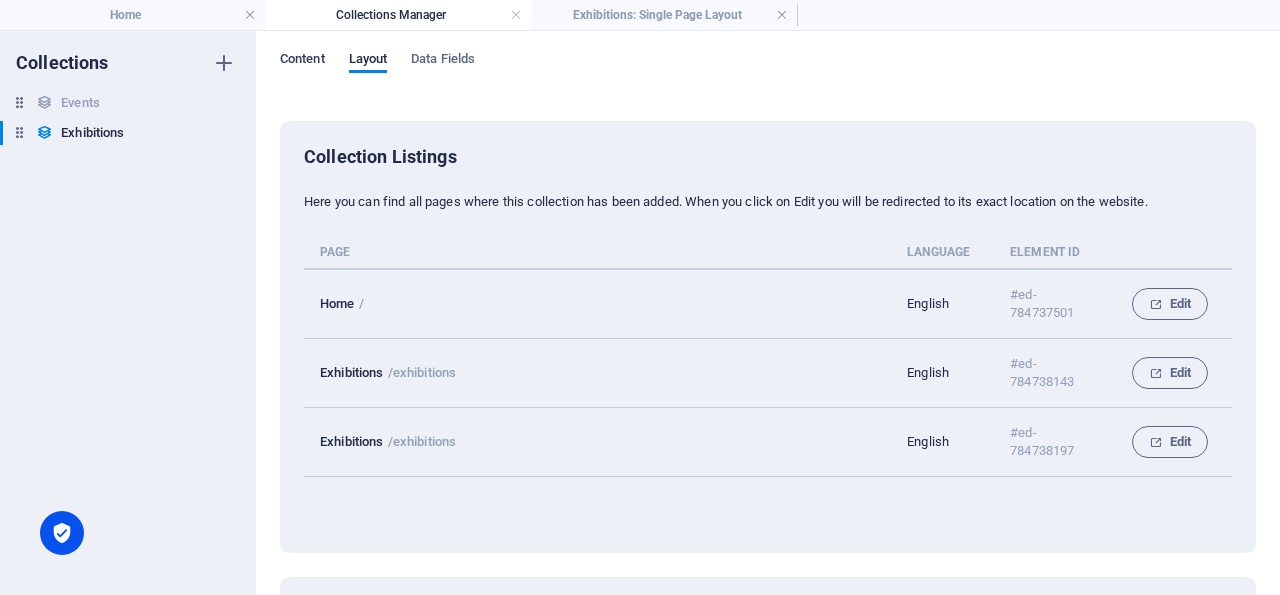 click on "Content" at bounding box center [302, 61] 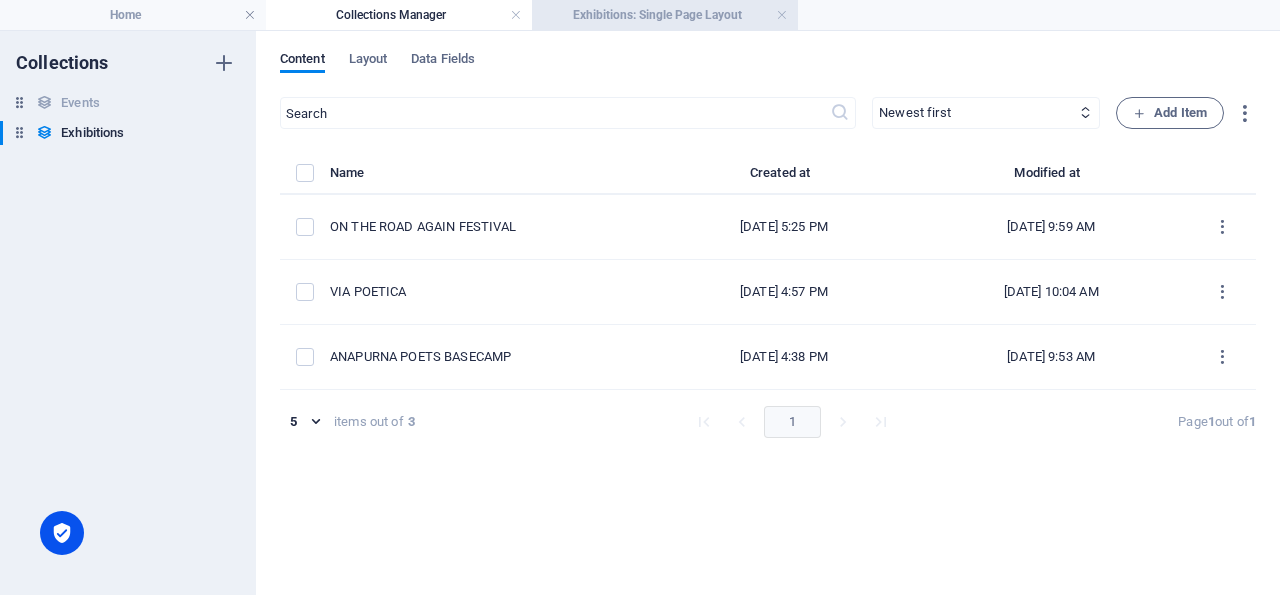 click on "Exhibitions: Single Page Layout" at bounding box center (665, 15) 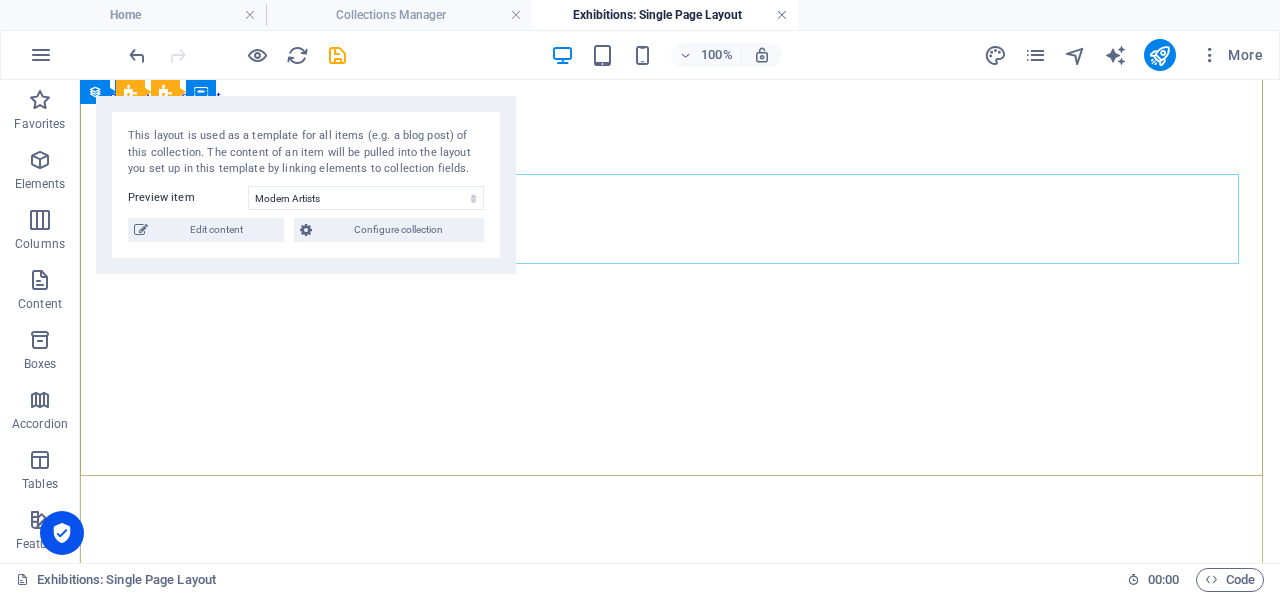 click at bounding box center (782, 15) 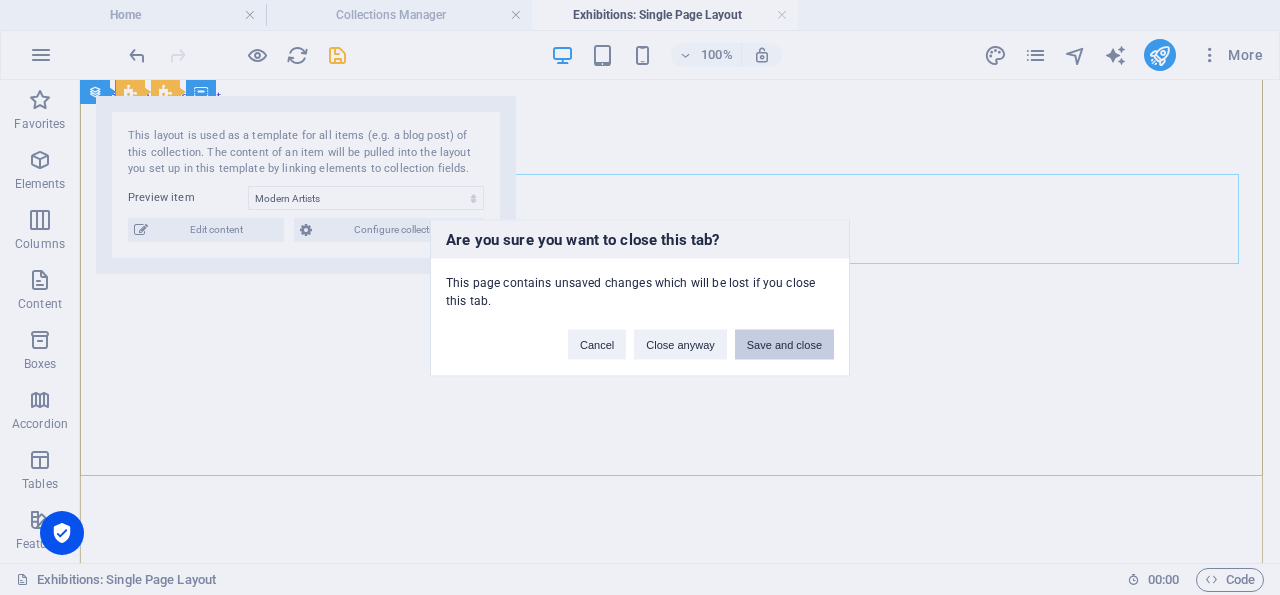 click on "Save and close" at bounding box center (784, 344) 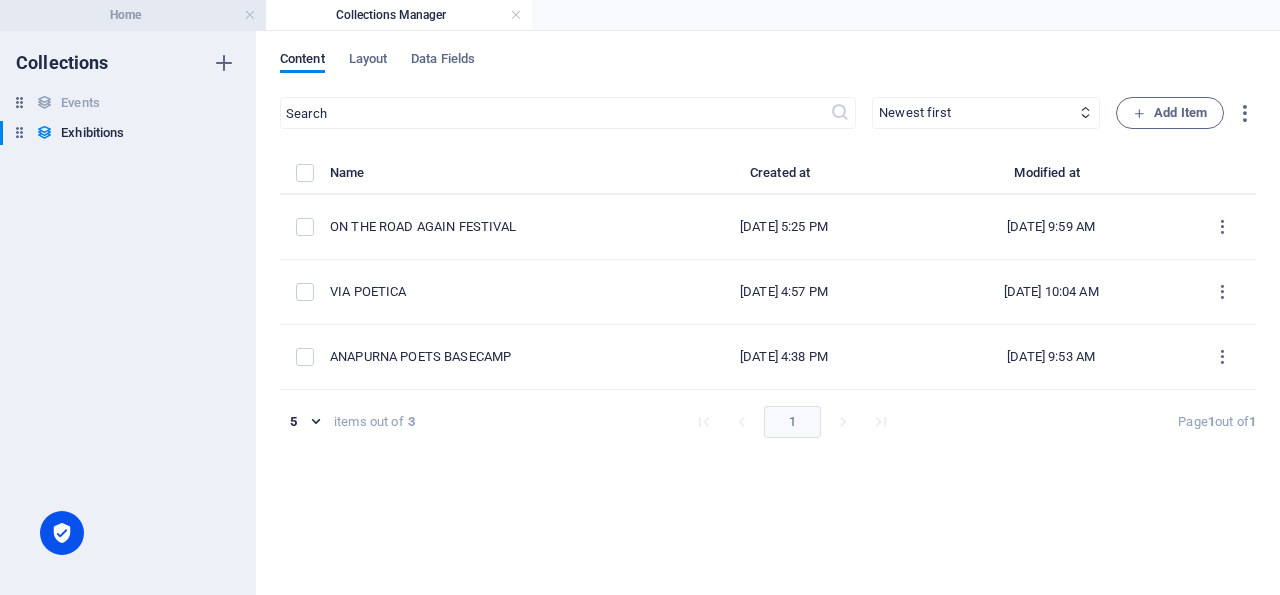click on "Home" at bounding box center (133, 15) 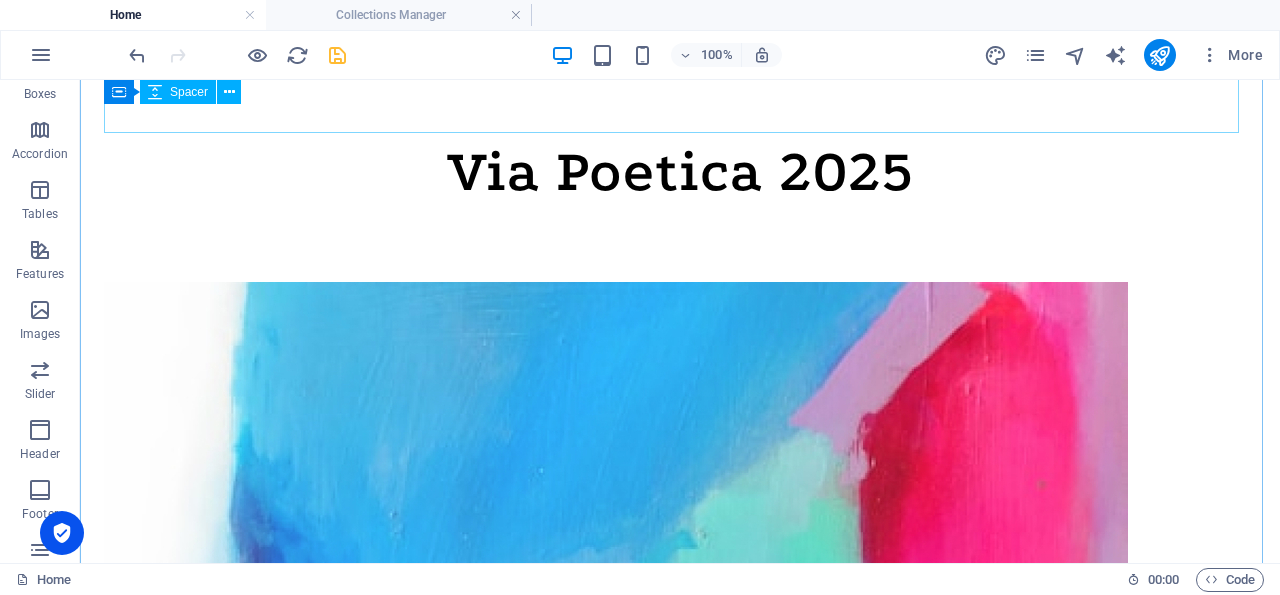 scroll, scrollTop: 1326, scrollLeft: 0, axis: vertical 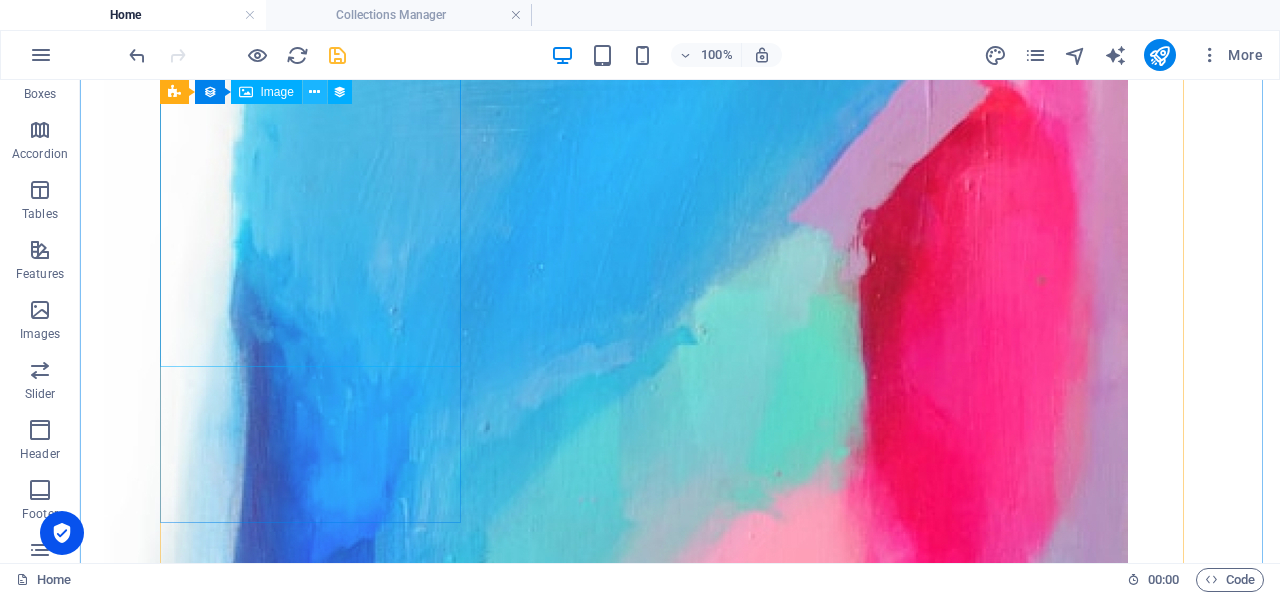 click at bounding box center (314, 92) 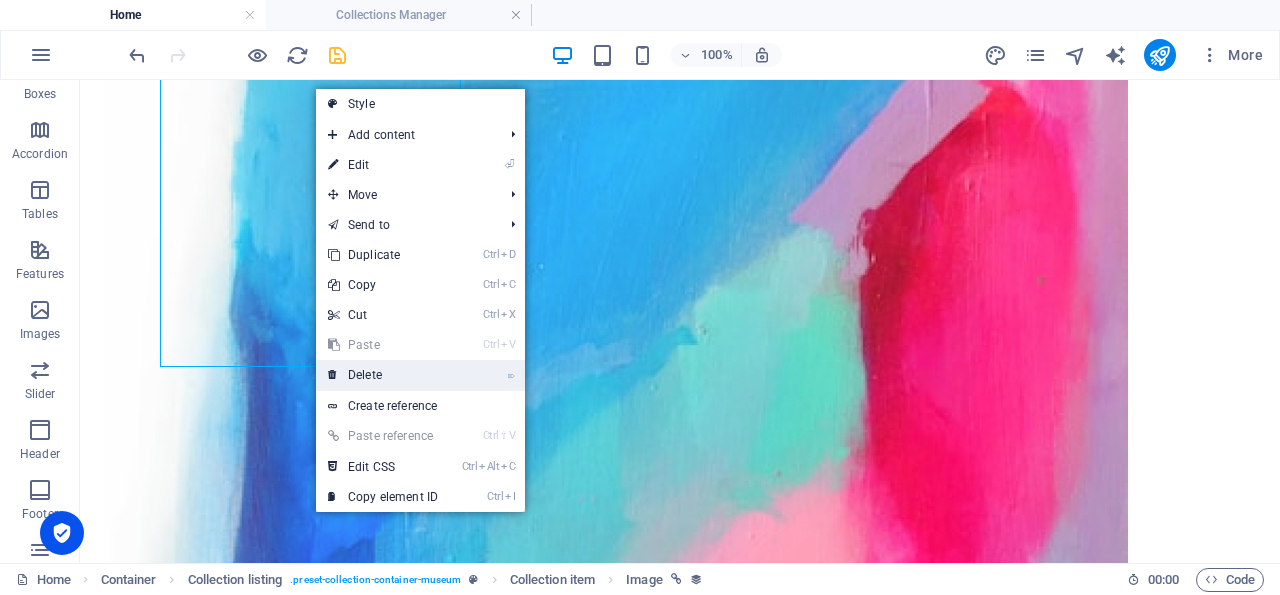 click on "⌦  Delete" at bounding box center [383, 375] 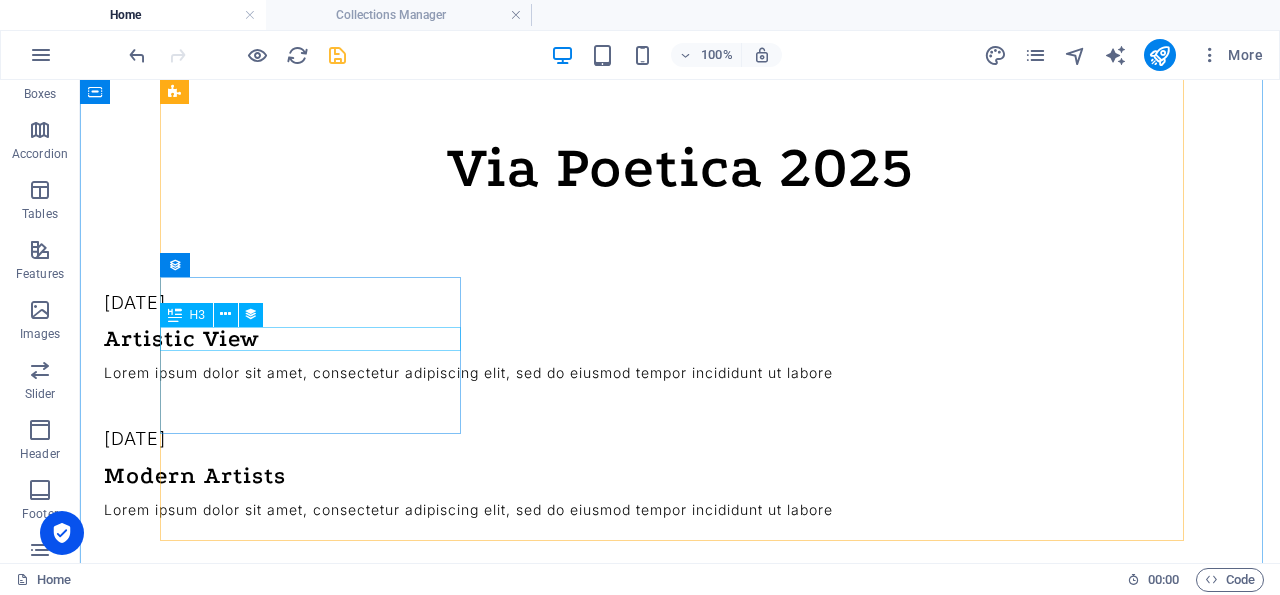 scroll, scrollTop: 1330, scrollLeft: 0, axis: vertical 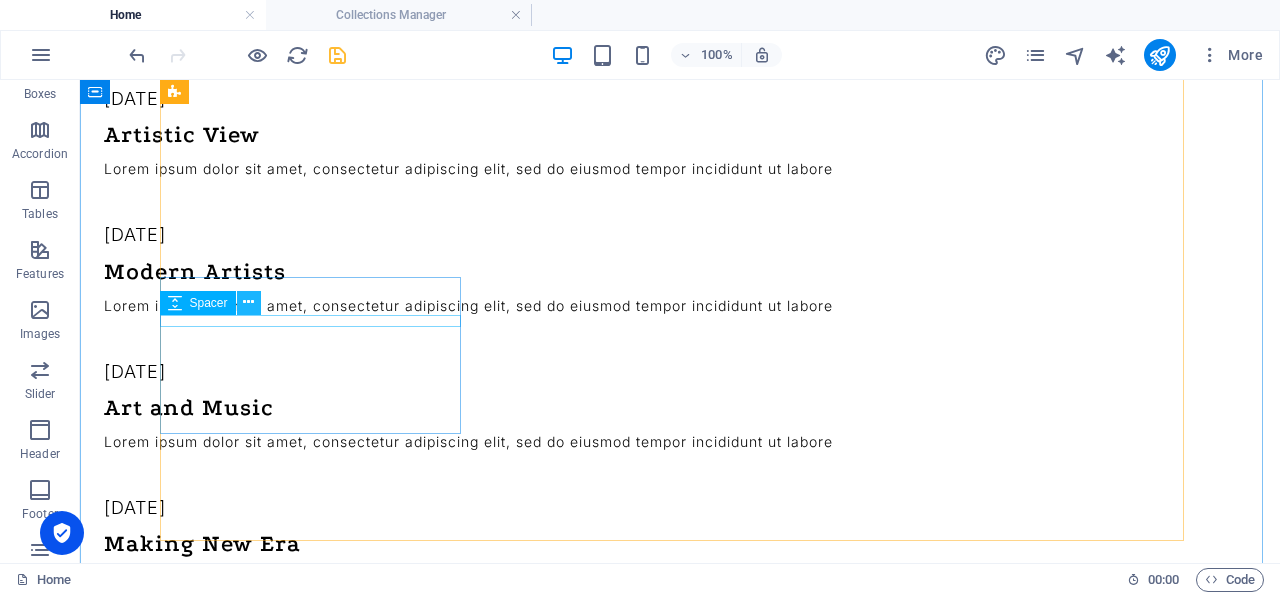 click at bounding box center (248, 302) 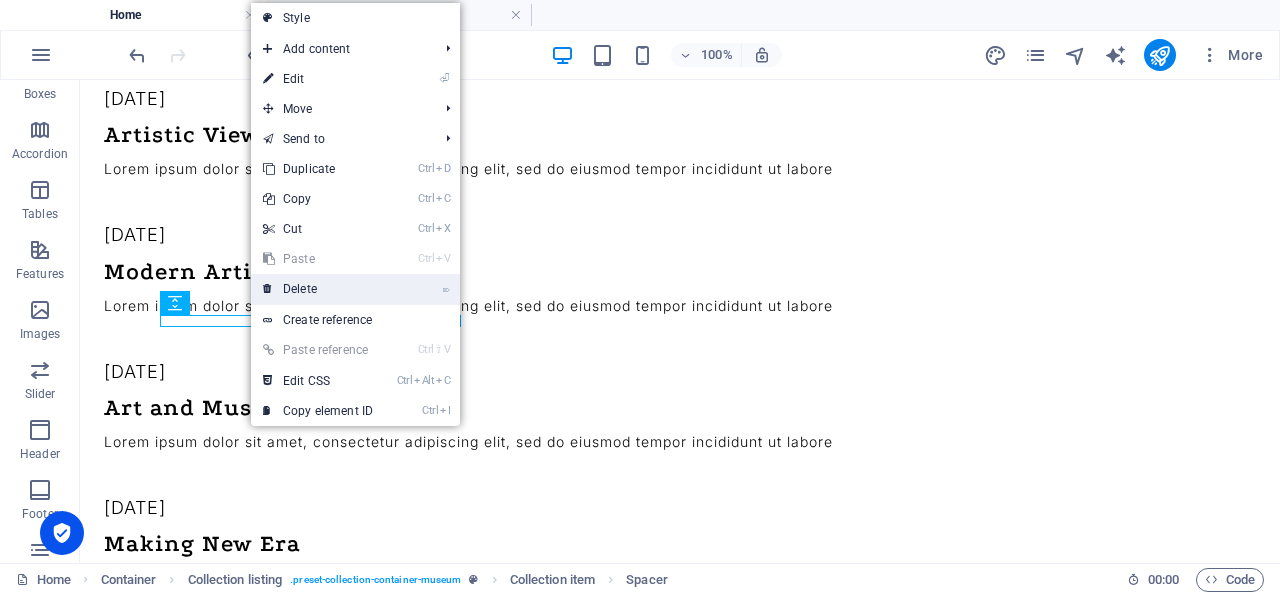 click on "⌦  Delete" at bounding box center (318, 289) 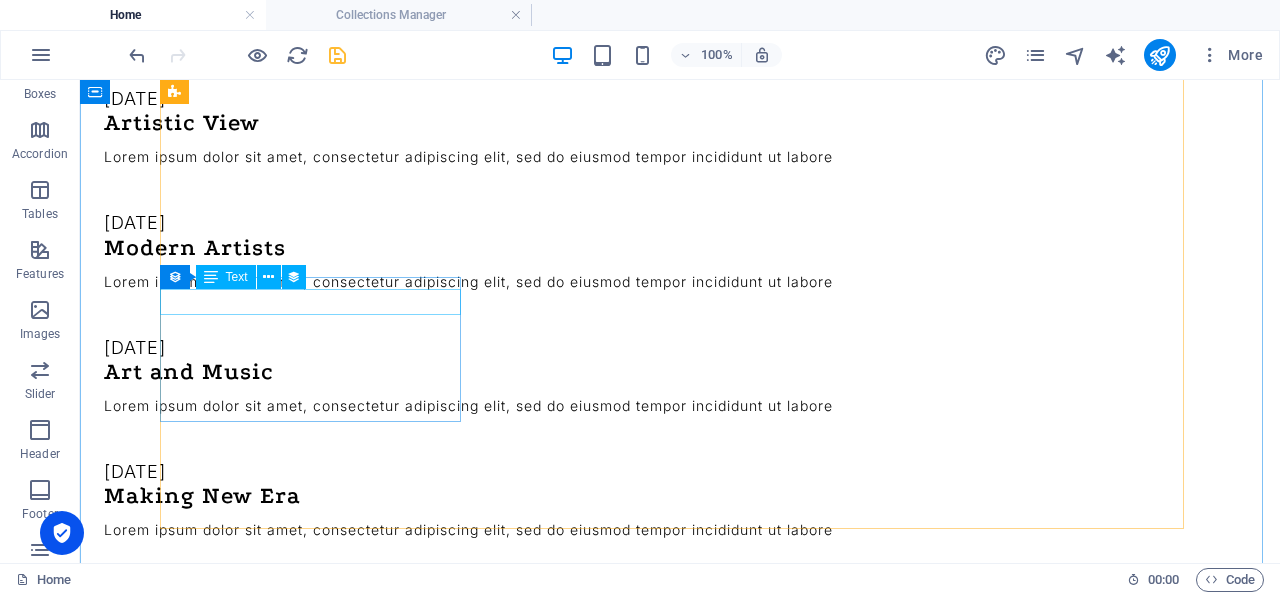 scroll, scrollTop: 1318, scrollLeft: 0, axis: vertical 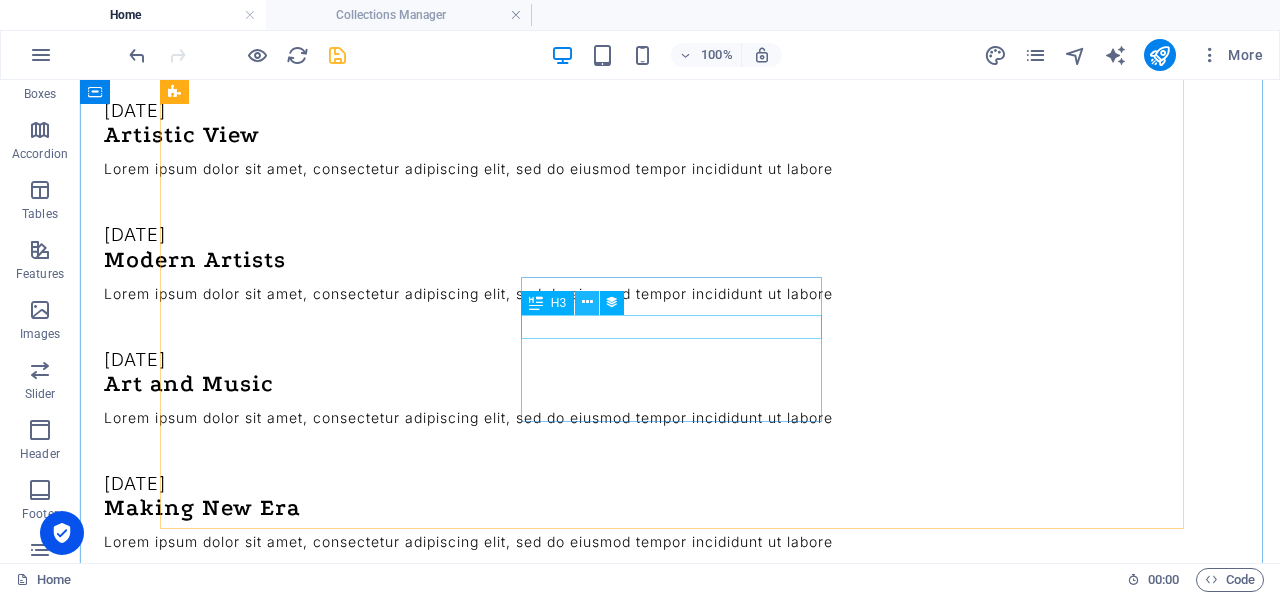 click at bounding box center [587, 302] 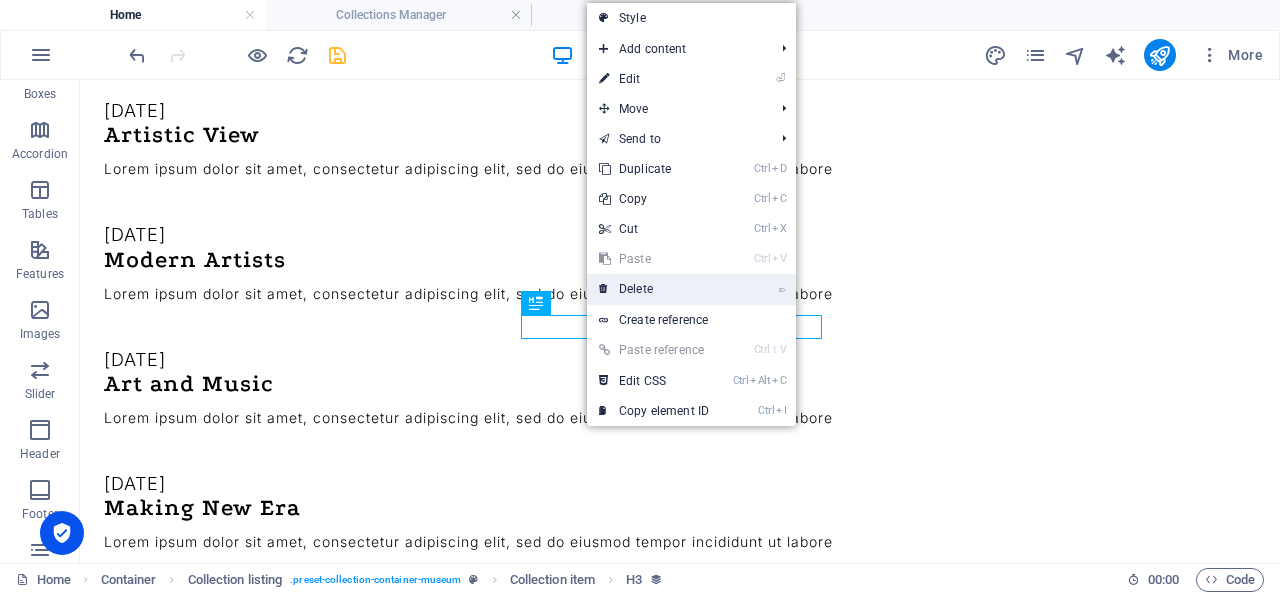 click on "⌦  Delete" at bounding box center [654, 289] 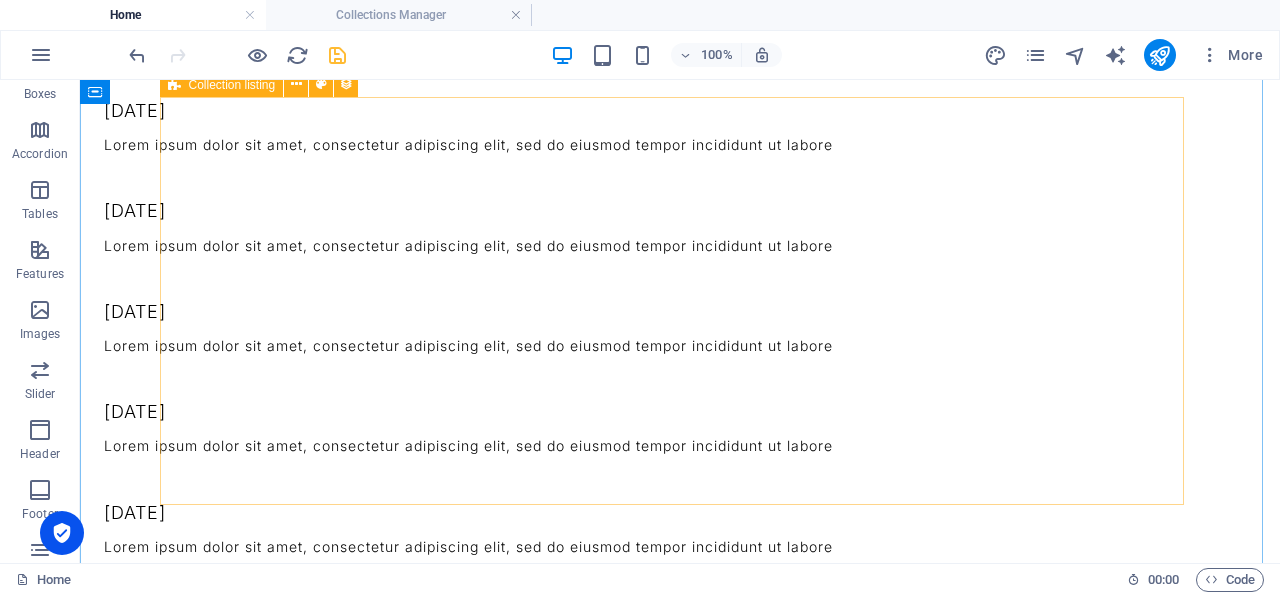 scroll, scrollTop: 1294, scrollLeft: 0, axis: vertical 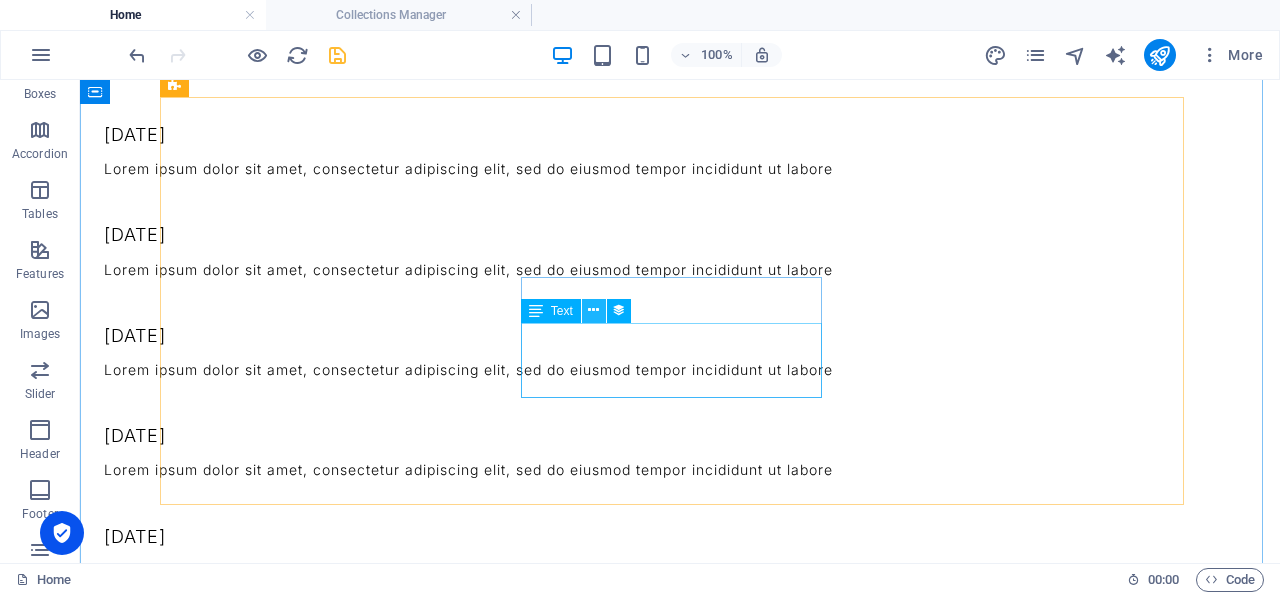 click at bounding box center (594, 311) 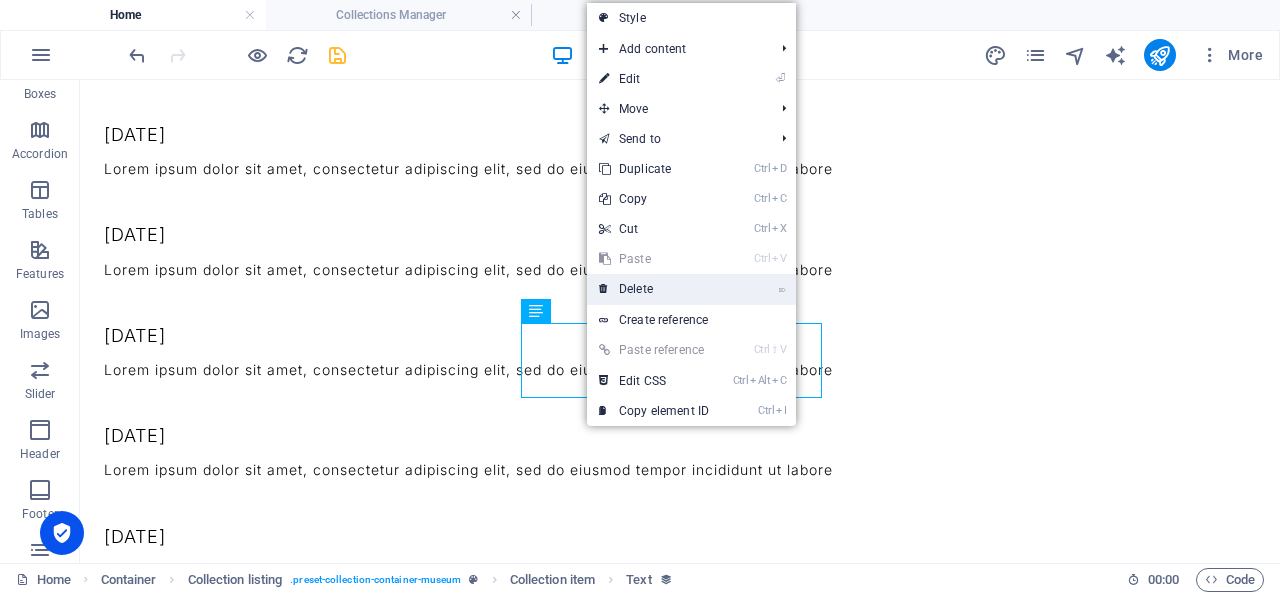 click on "⌦  Delete" at bounding box center [654, 289] 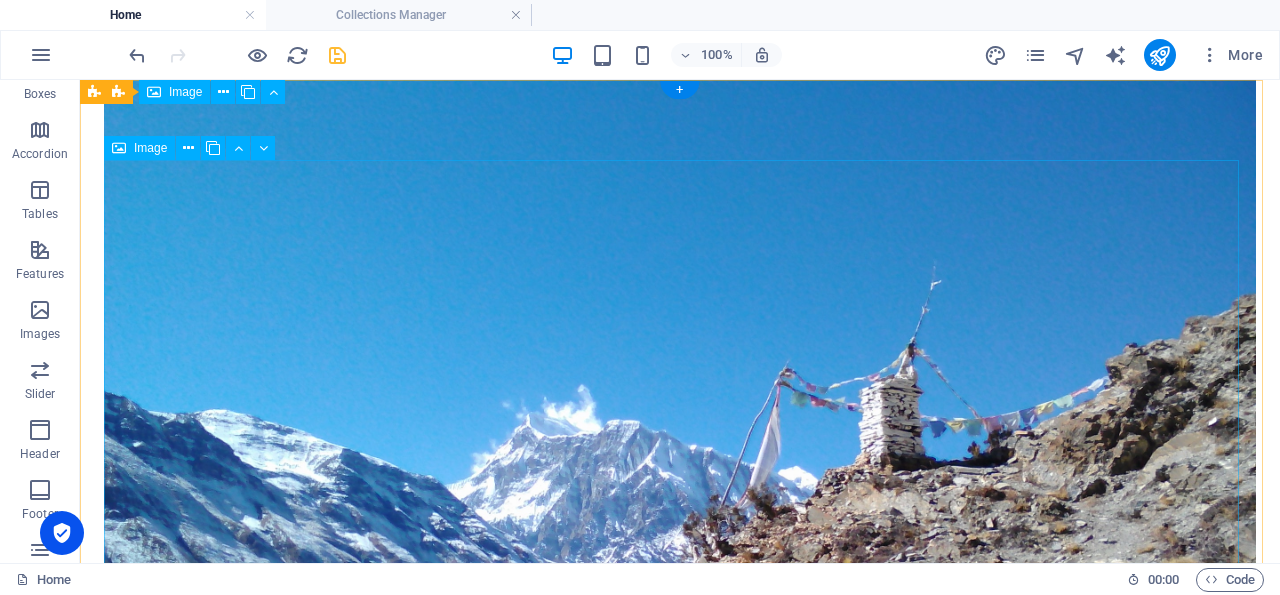 scroll, scrollTop: 0, scrollLeft: 0, axis: both 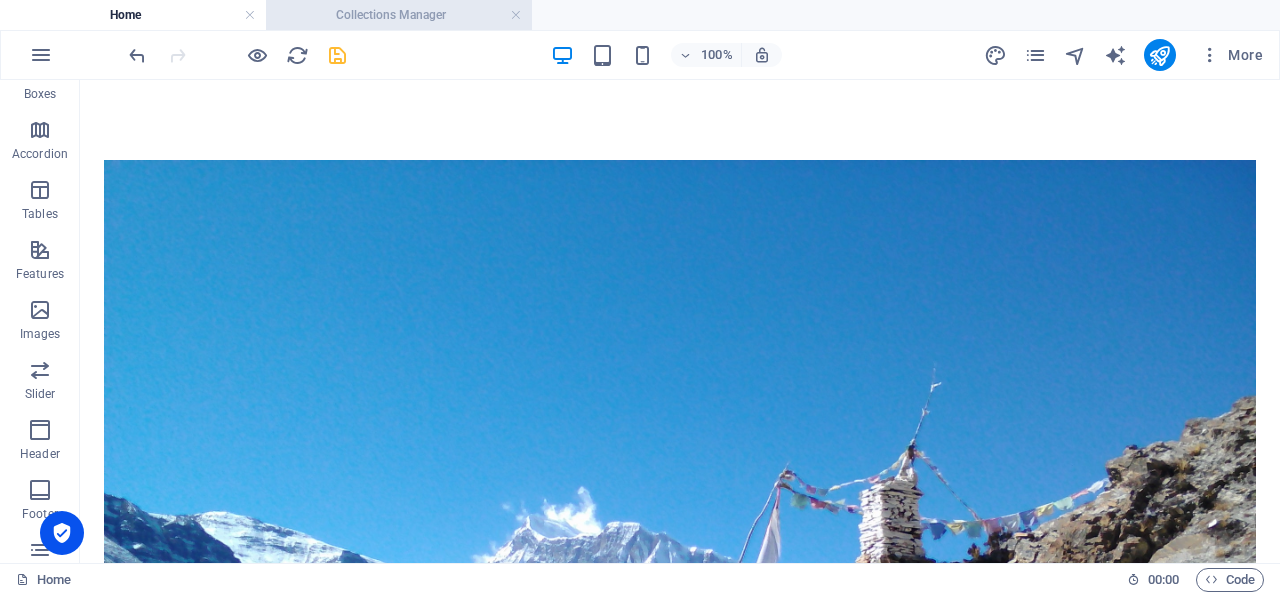 click on "Collections Manager" at bounding box center [399, 15] 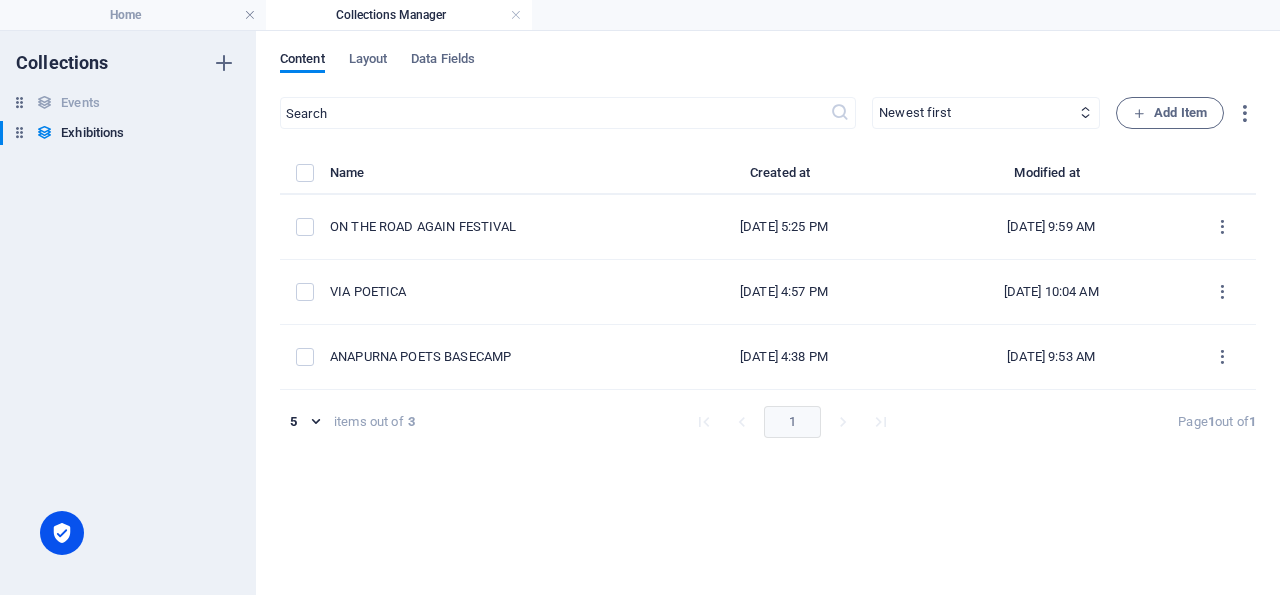 click on "Collections Manager" at bounding box center (399, 15) 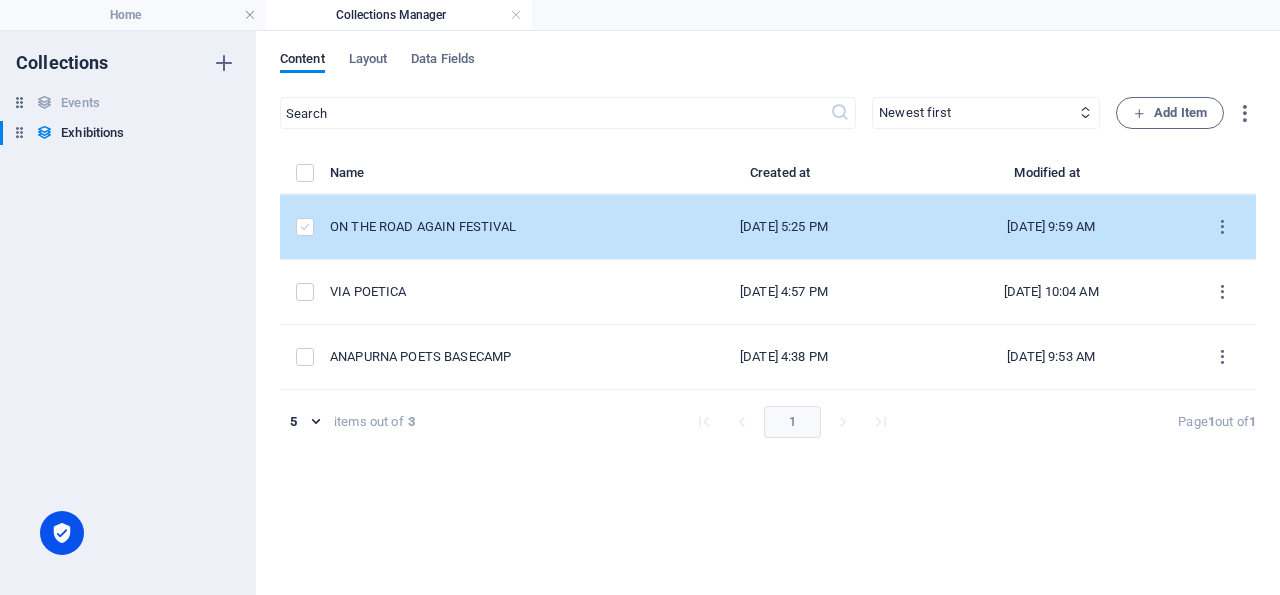 click at bounding box center (305, 227) 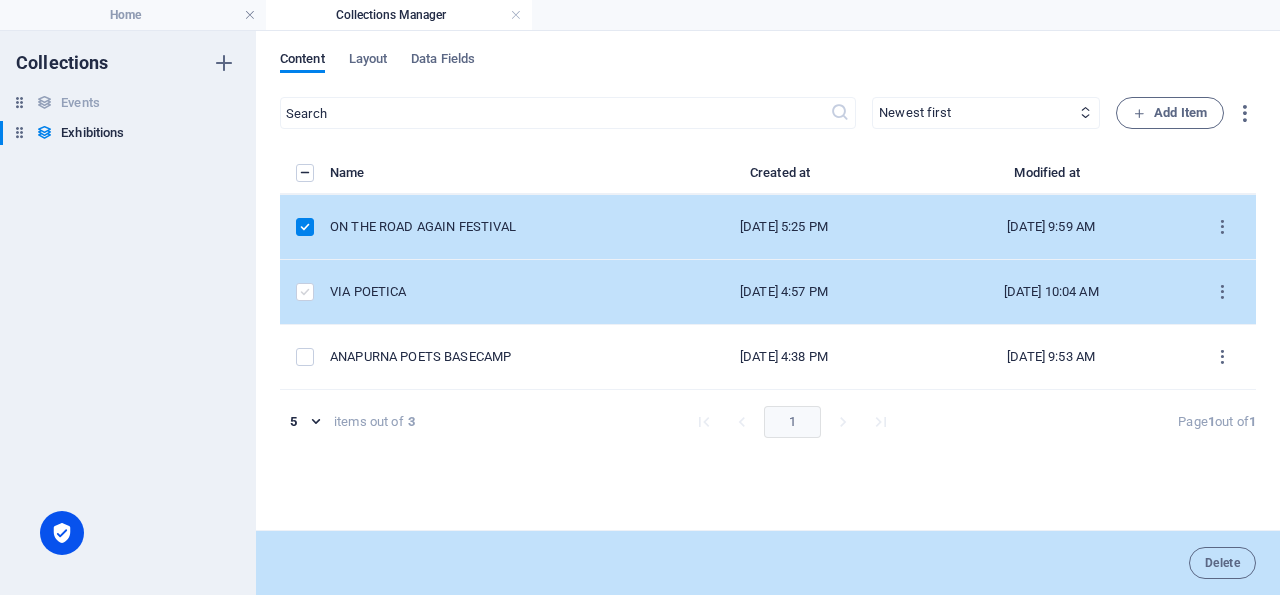click at bounding box center [305, 292] 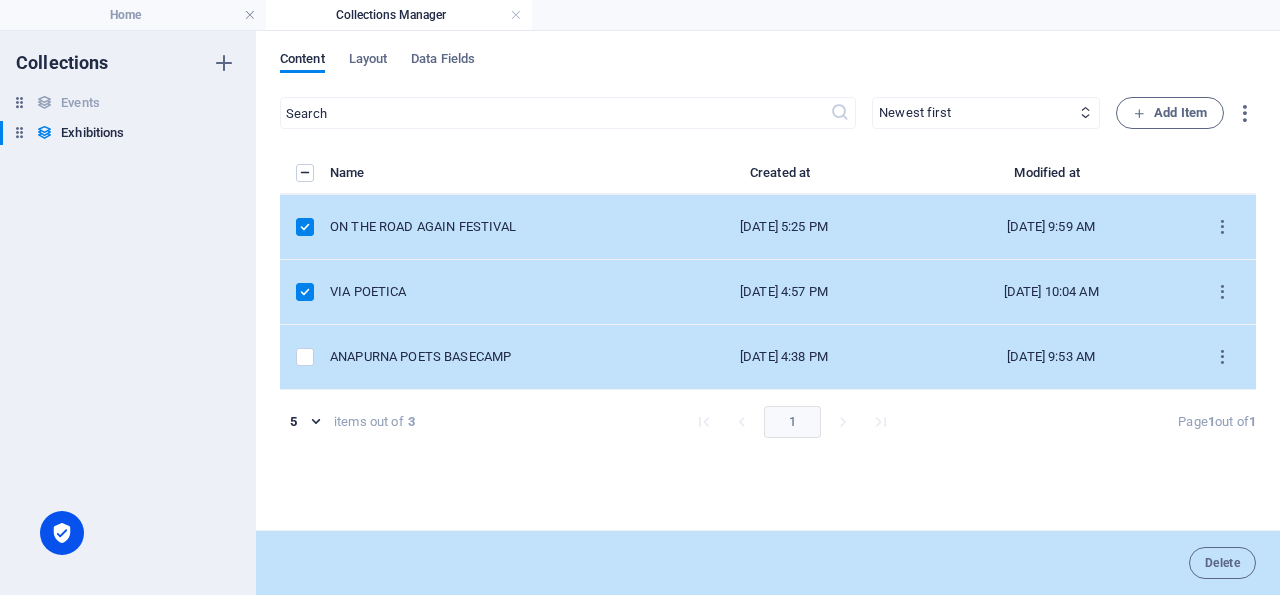 click at bounding box center [305, 357] 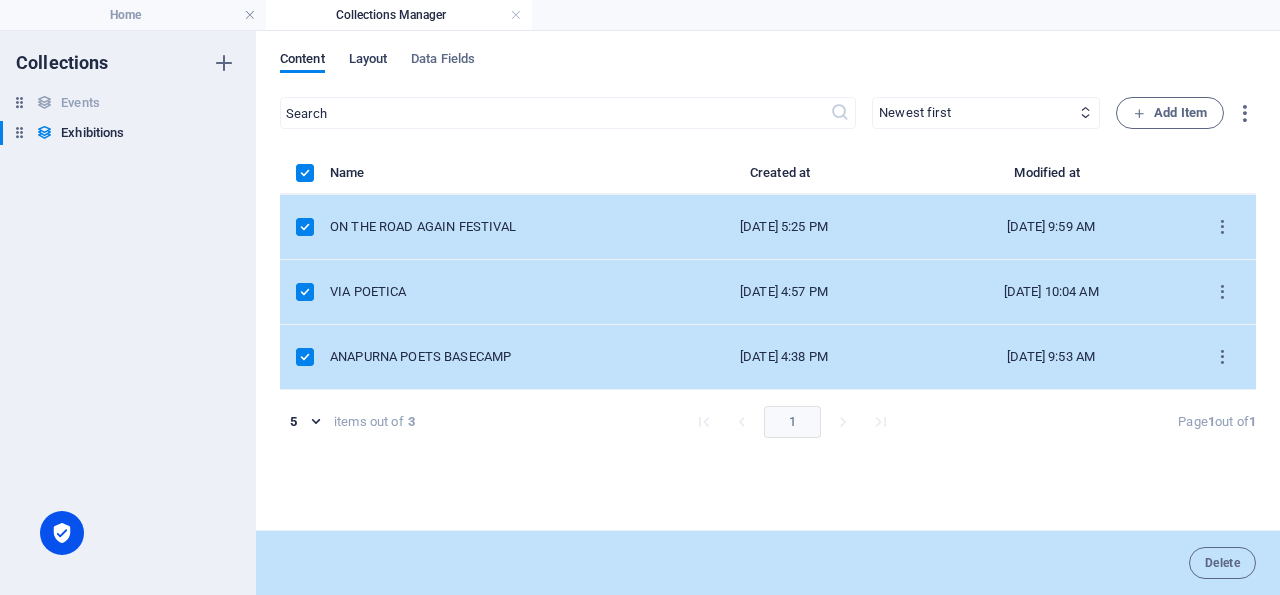 click on "Layout" at bounding box center [368, 61] 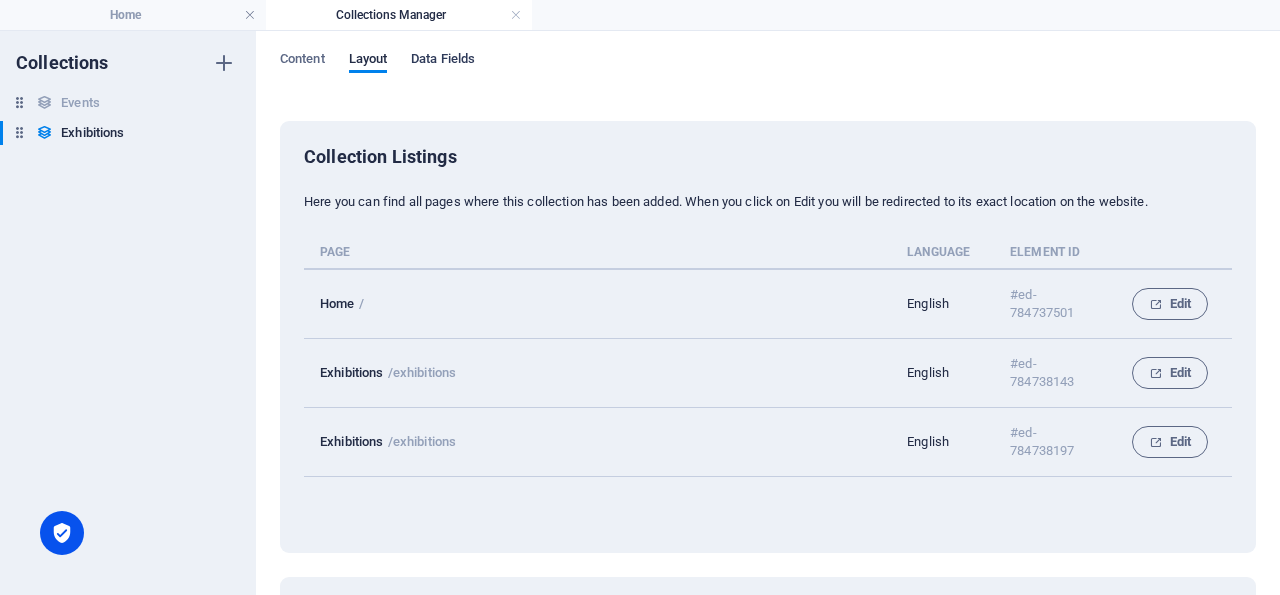click on "Data Fields" at bounding box center (443, 61) 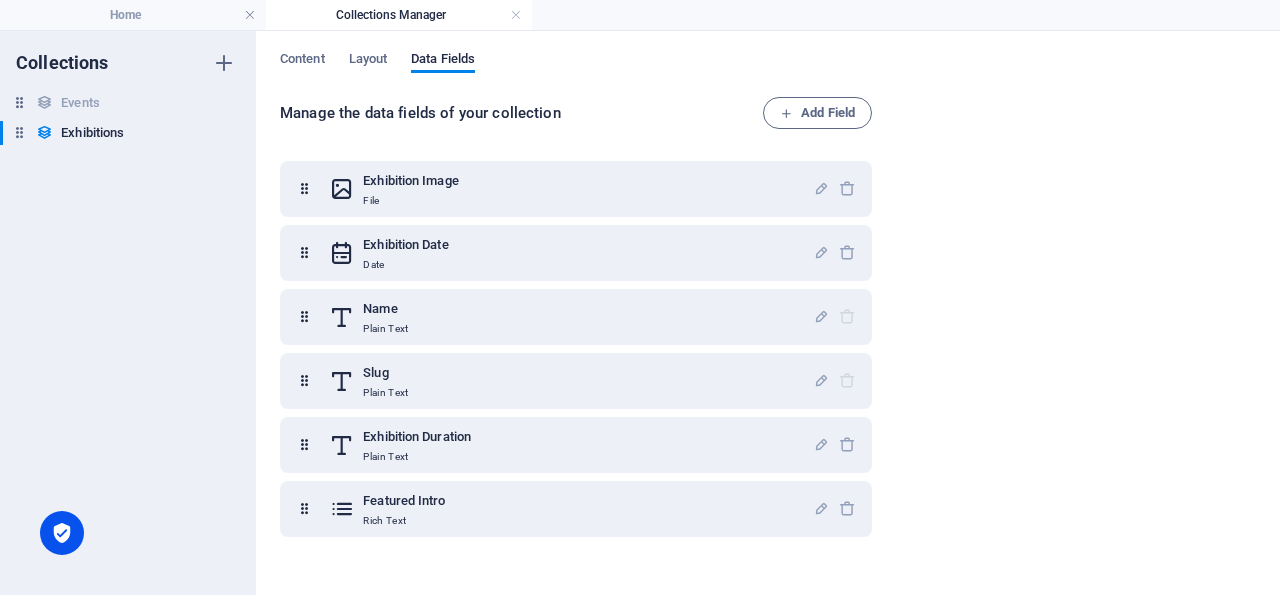 click on "Content Layout Data Fields Manage the data fields of your collection Add Field Exhibition Image File Exhibition Date Date Name Plain Text Slug Plain Text Exhibition Duration Plain Text Featured Intro Rich Text" at bounding box center (768, 313) 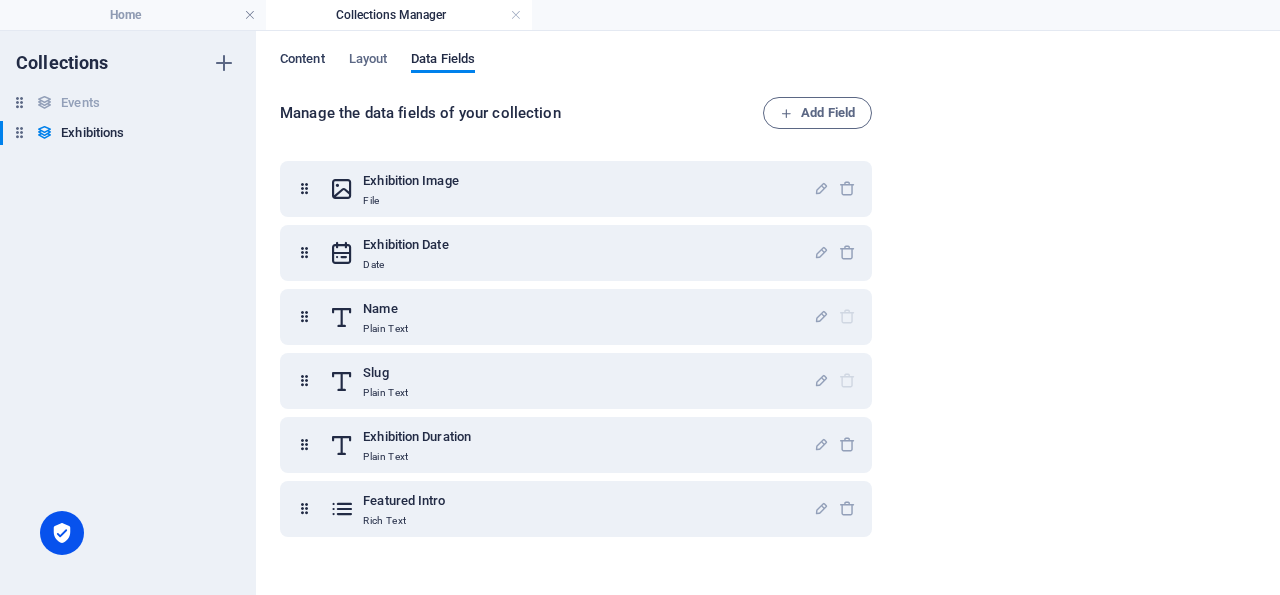 click on "Content" at bounding box center (302, 61) 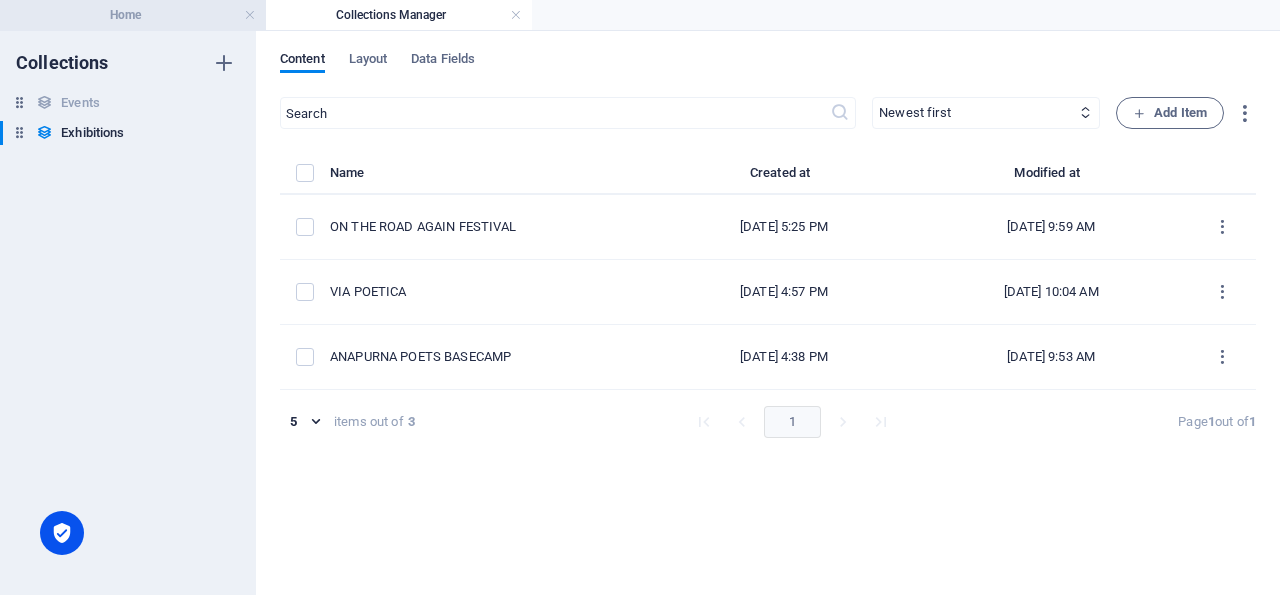 click on "Home" at bounding box center [133, 15] 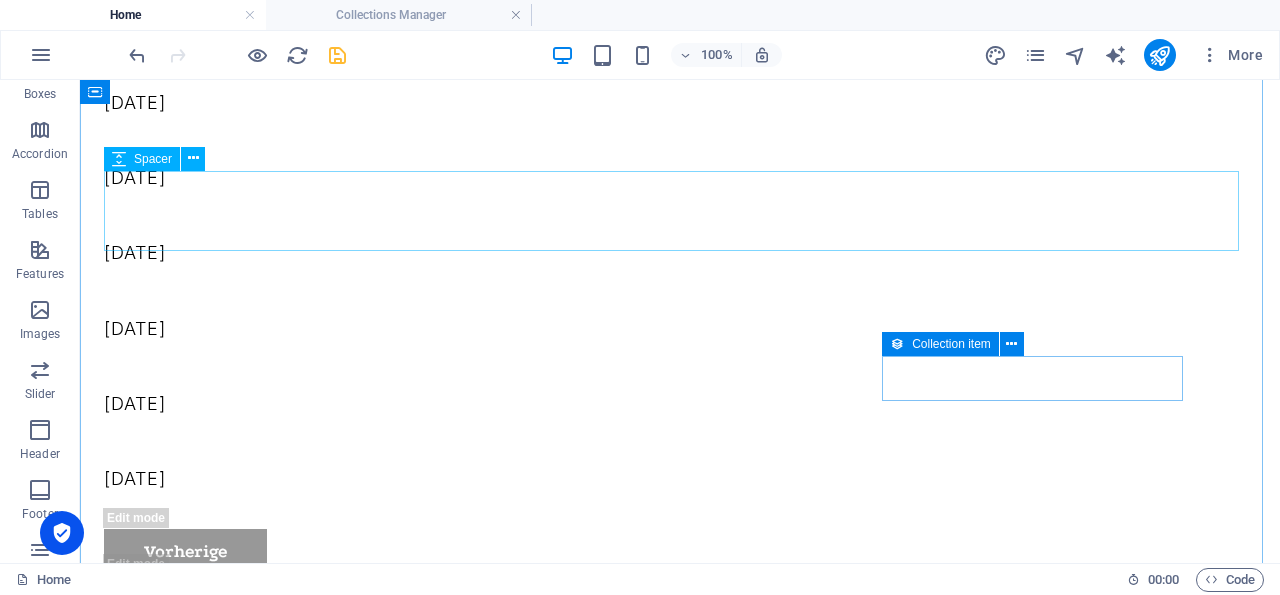 scroll, scrollTop: 1122, scrollLeft: 0, axis: vertical 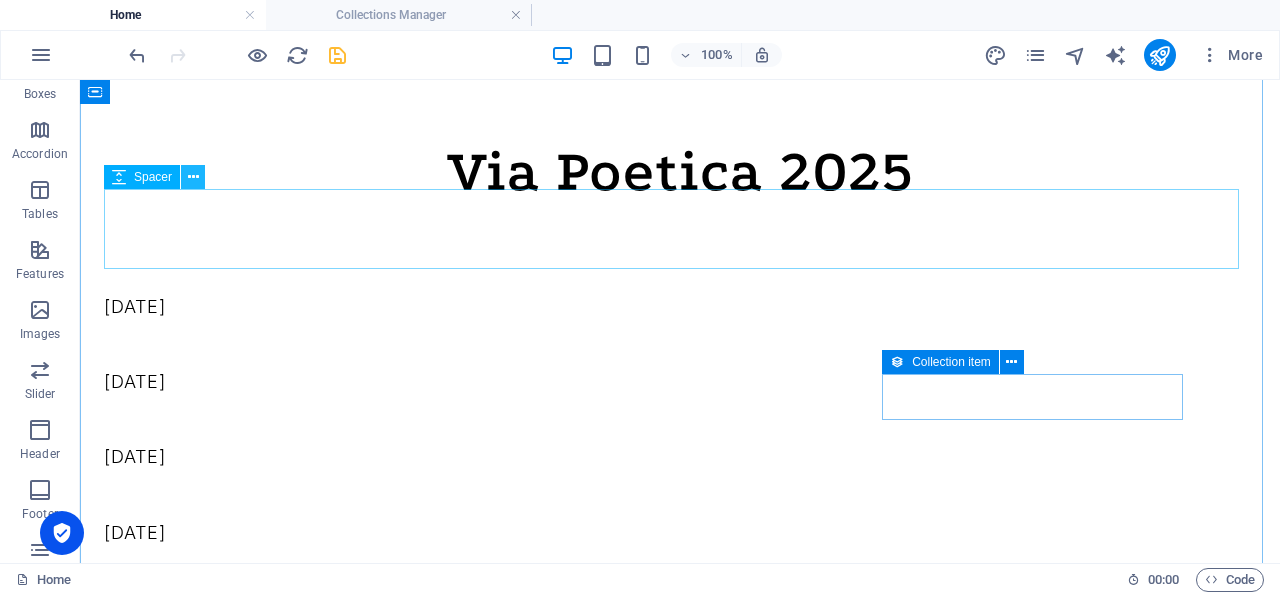 click at bounding box center [193, 177] 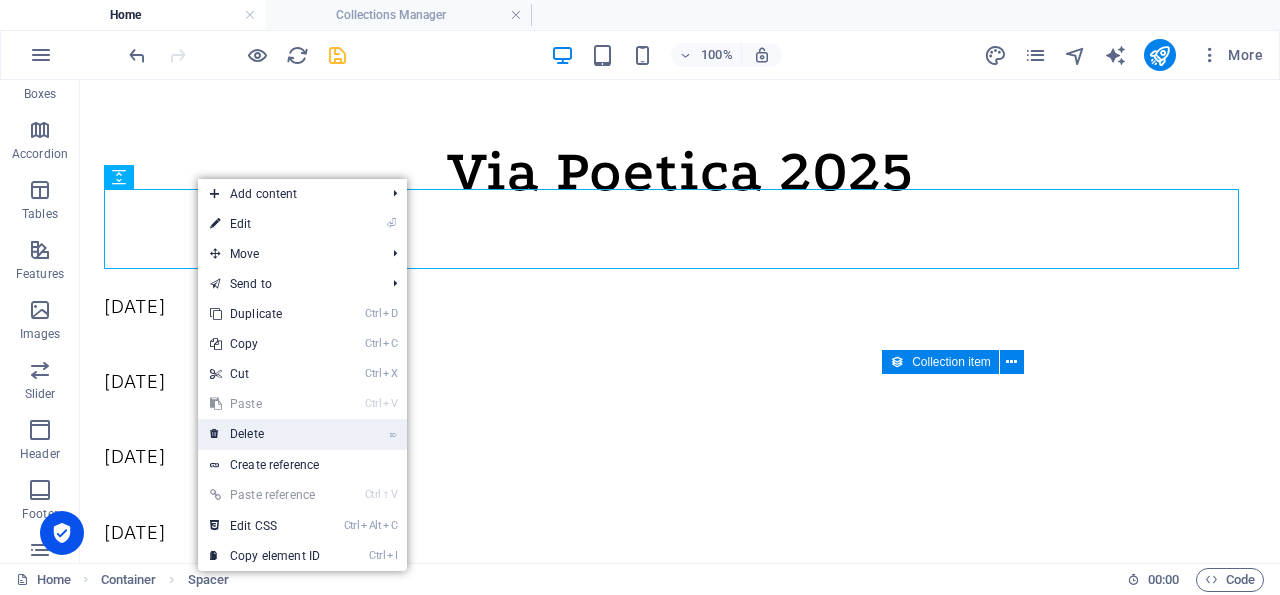 click on "⌦  Delete" at bounding box center [265, 434] 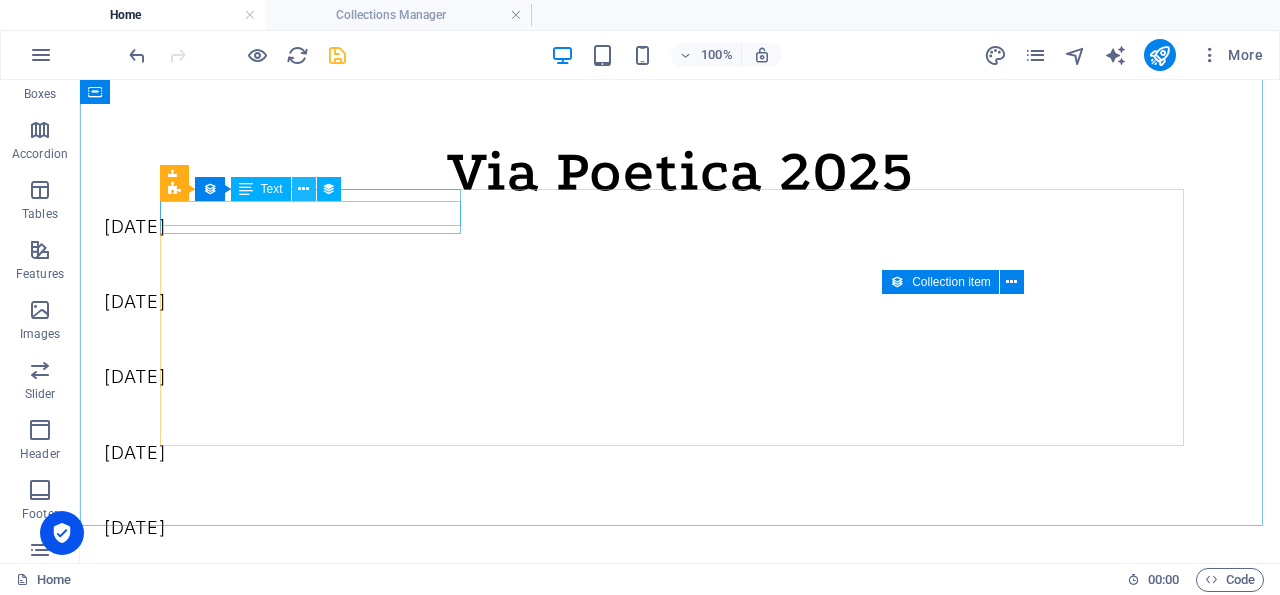 click at bounding box center (303, 189) 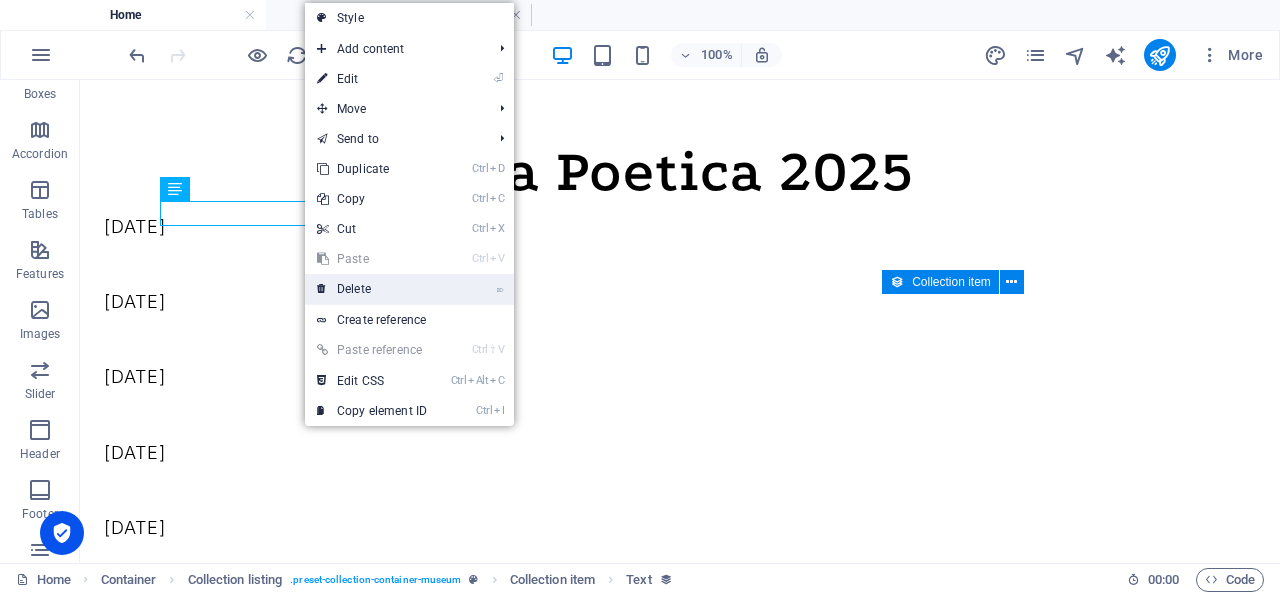 click on "⌦  Delete" at bounding box center (372, 289) 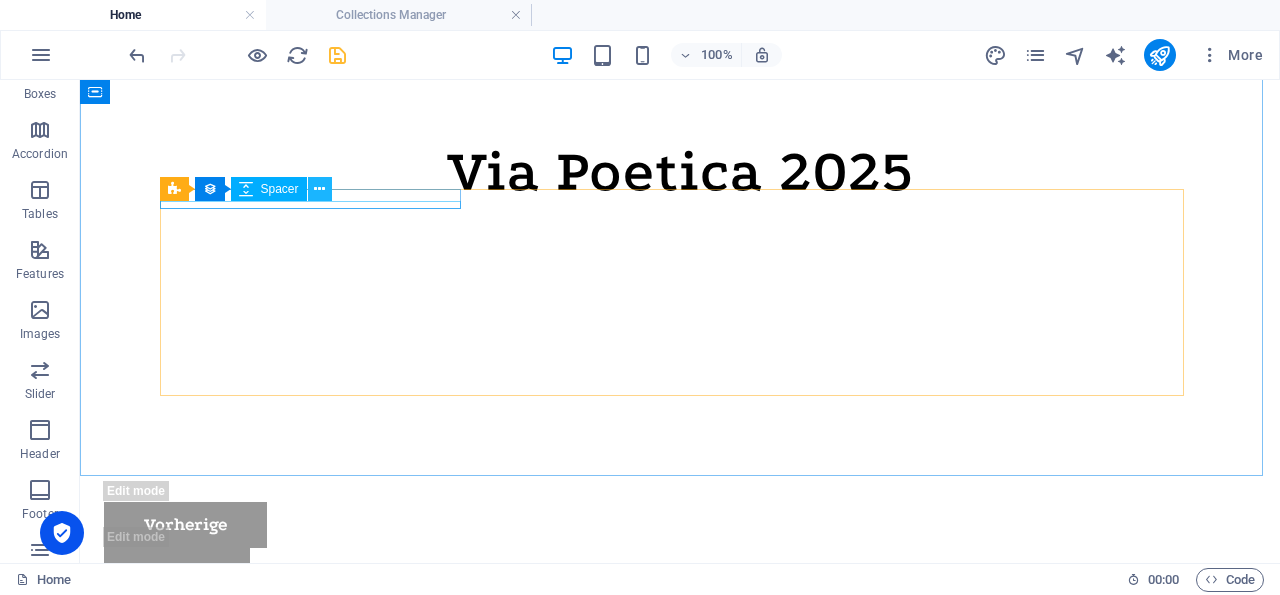 click at bounding box center [319, 189] 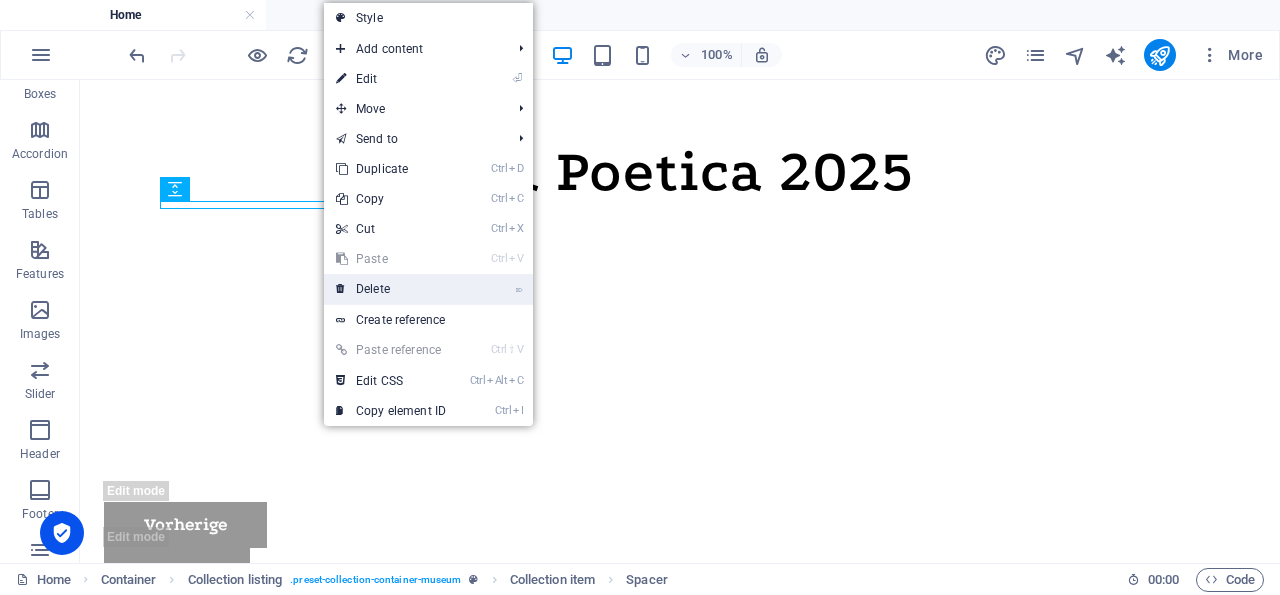 click on "⌦  Delete" at bounding box center [391, 289] 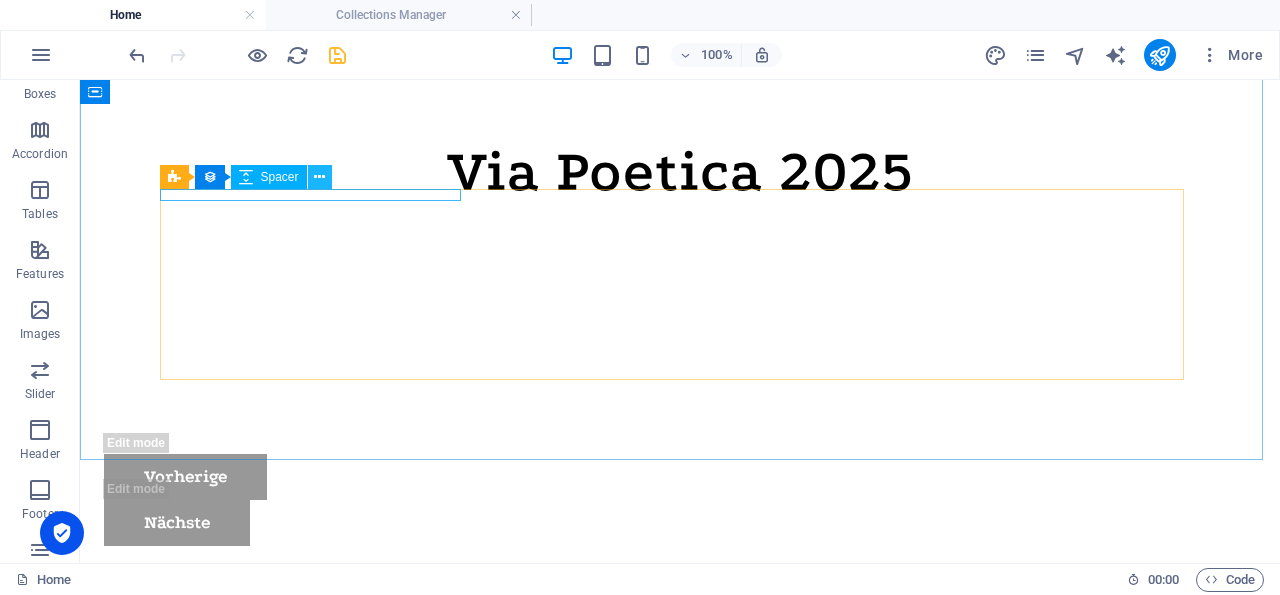 click at bounding box center [319, 177] 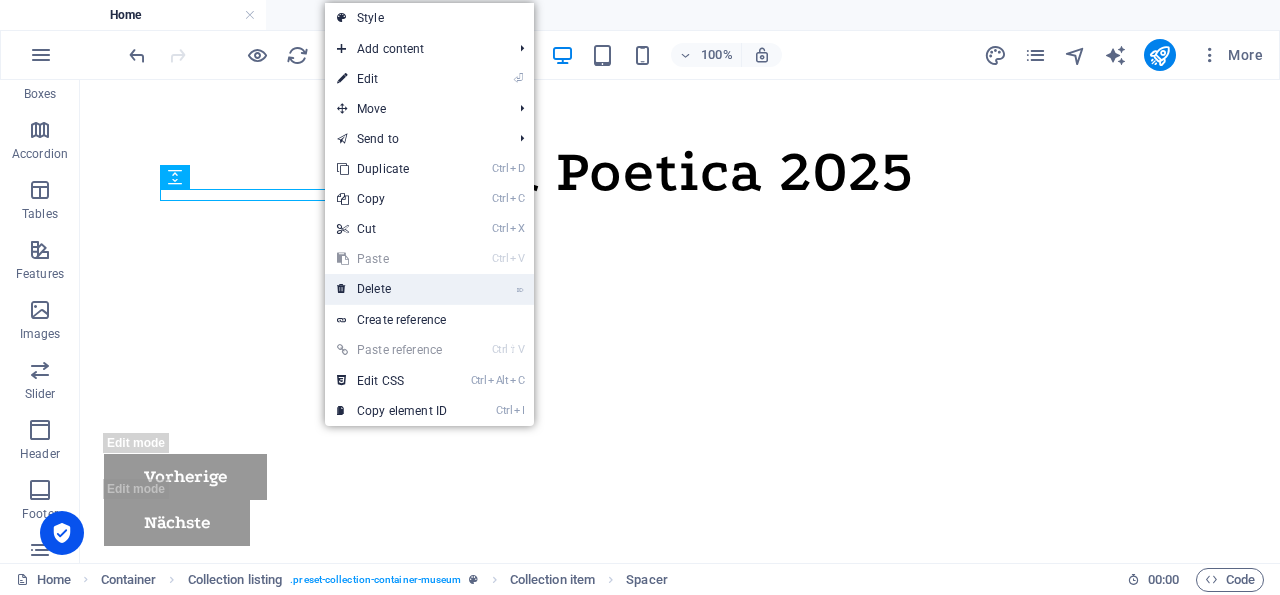 click on "⌦  Delete" at bounding box center [392, 289] 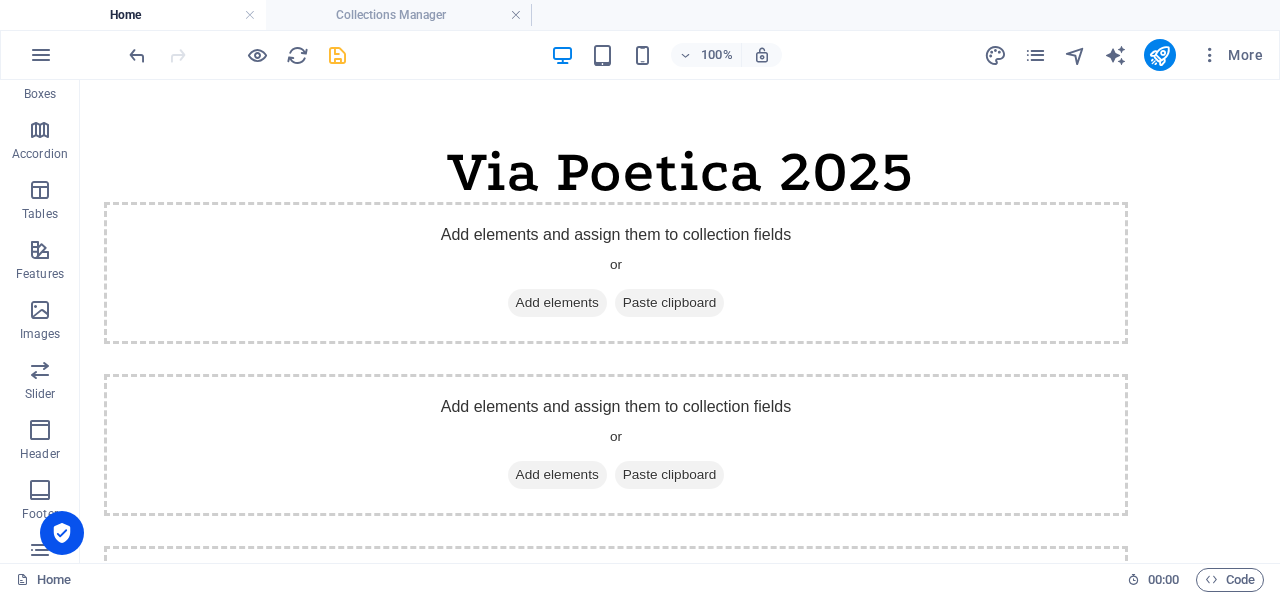 click at bounding box center (40, -50) 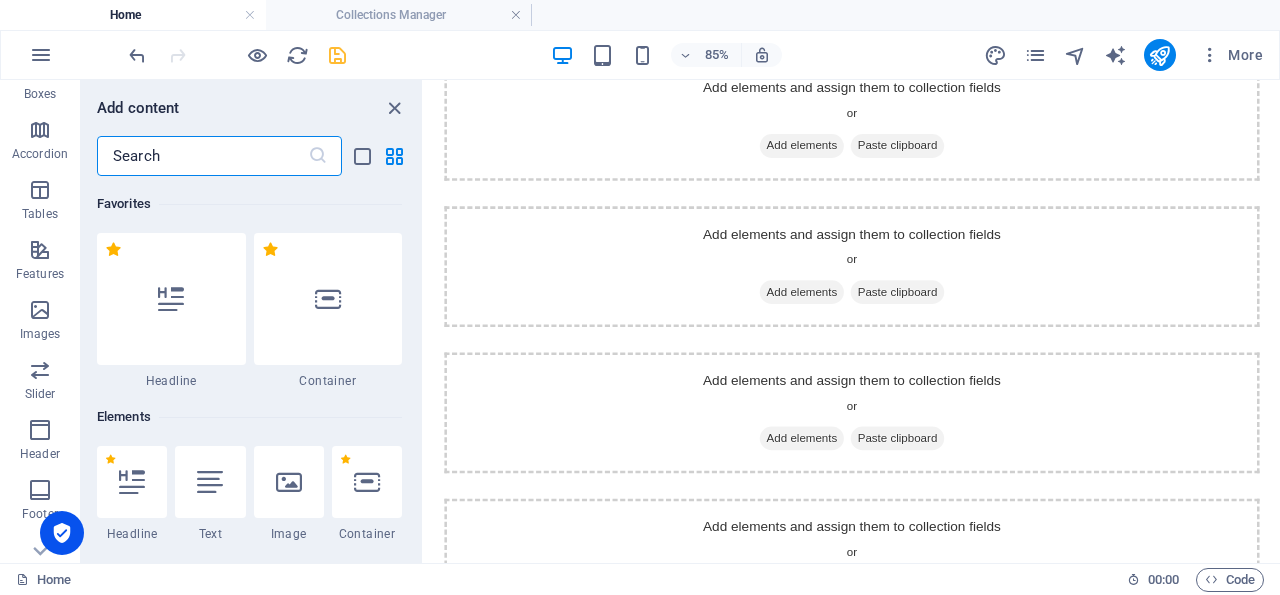 scroll, scrollTop: 990, scrollLeft: 0, axis: vertical 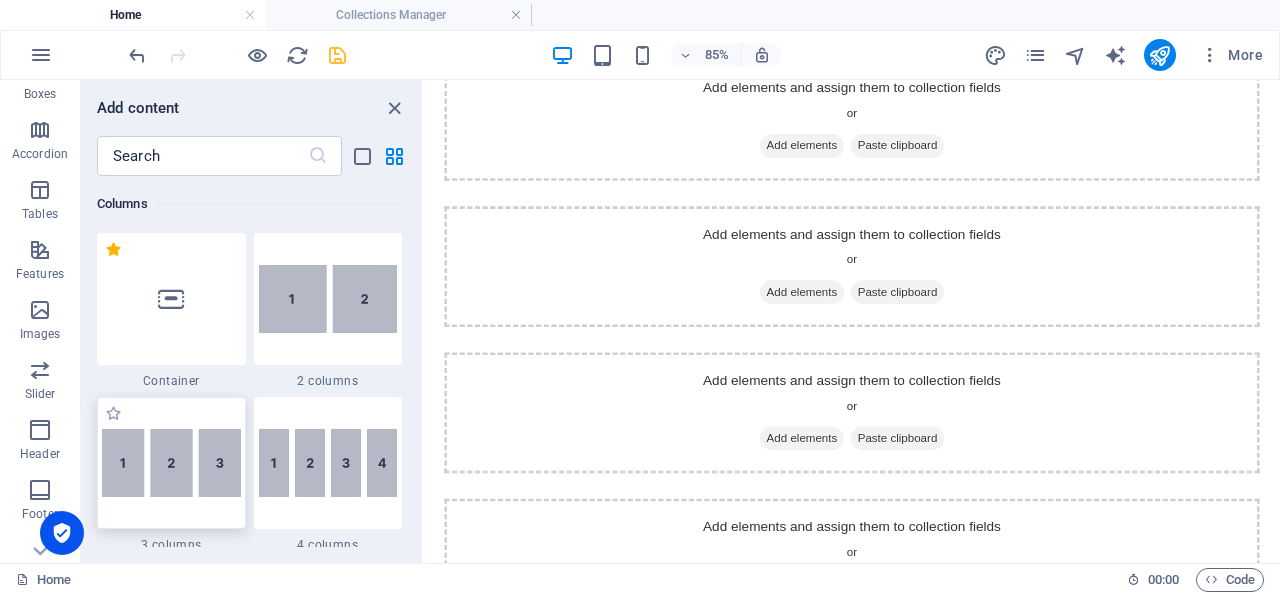 click at bounding box center (171, 463) 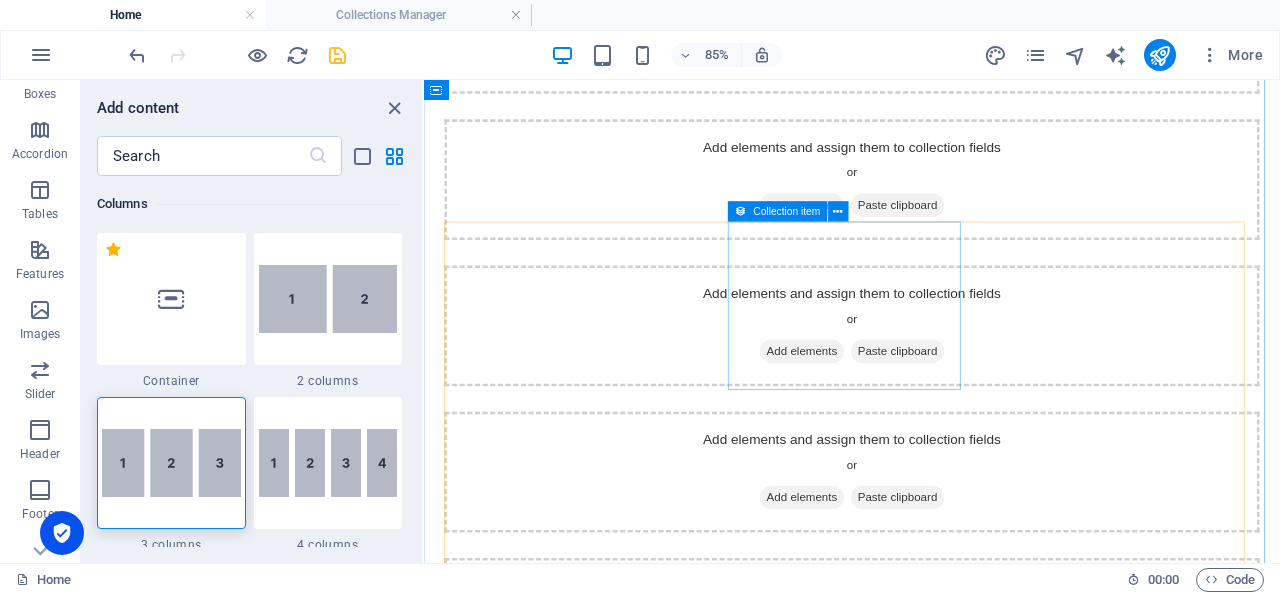scroll, scrollTop: 918, scrollLeft: 0, axis: vertical 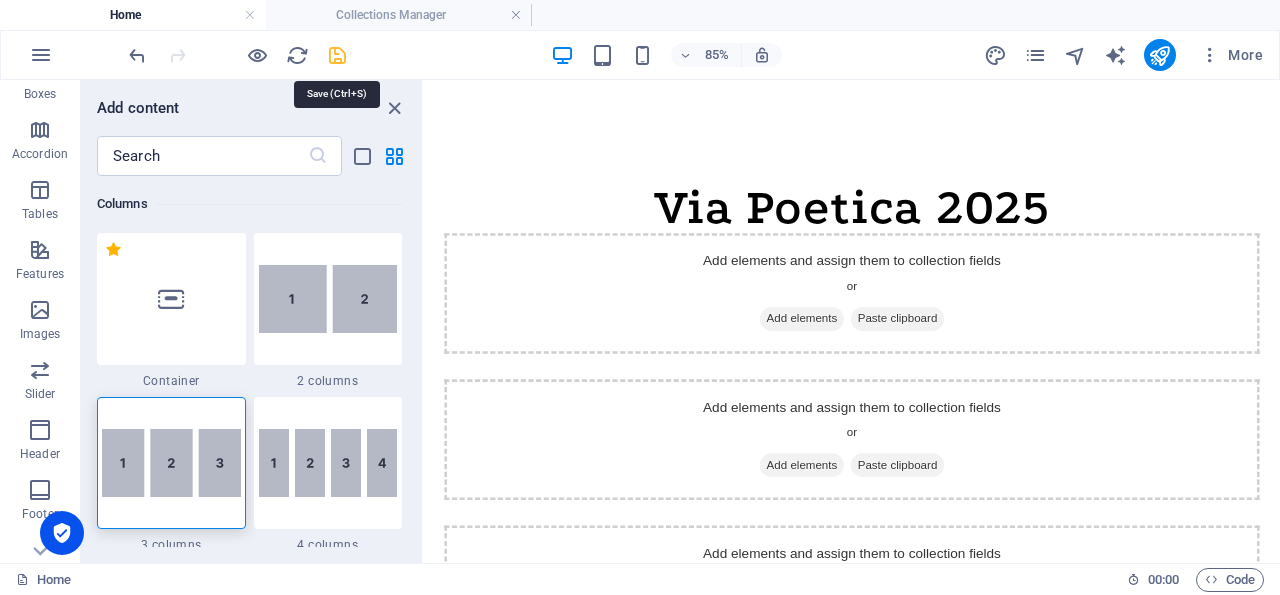 drag, startPoint x: 338, startPoint y: 56, endPoint x: 637, endPoint y: 131, distance: 308.26288 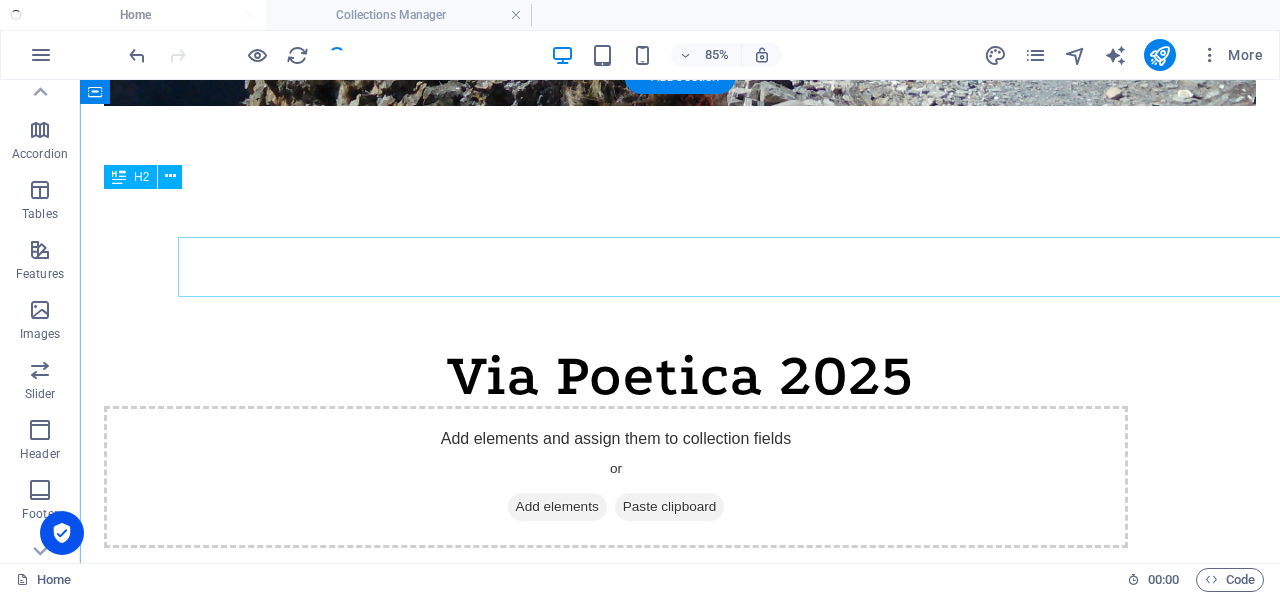 scroll, scrollTop: 270, scrollLeft: 0, axis: vertical 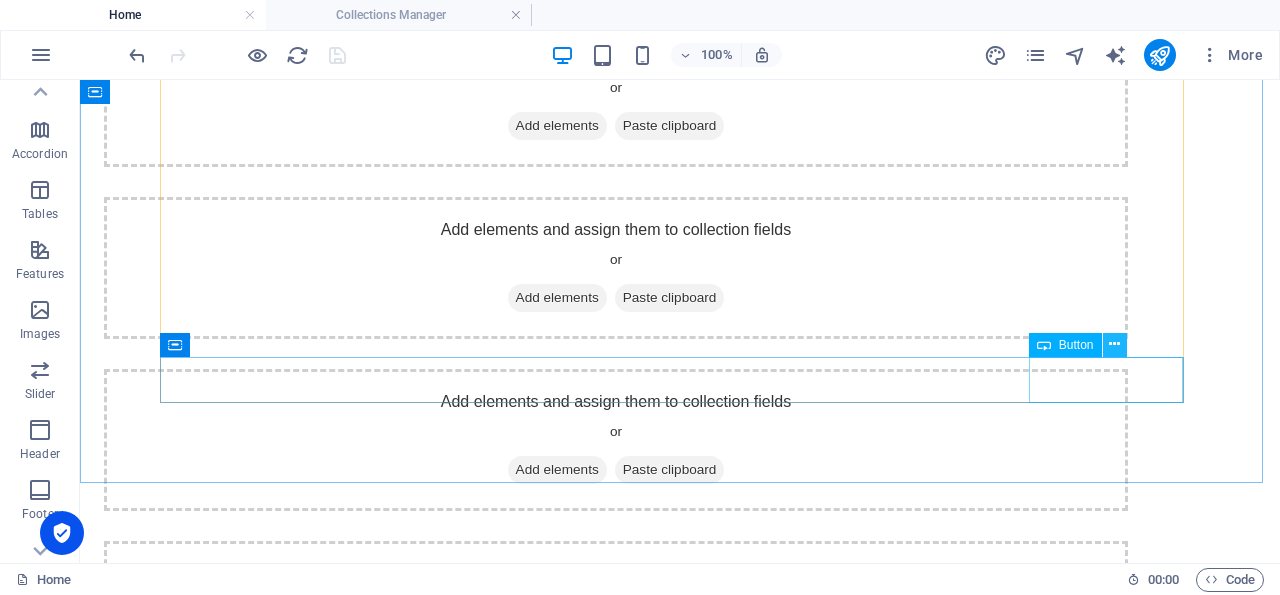 click at bounding box center (1114, 344) 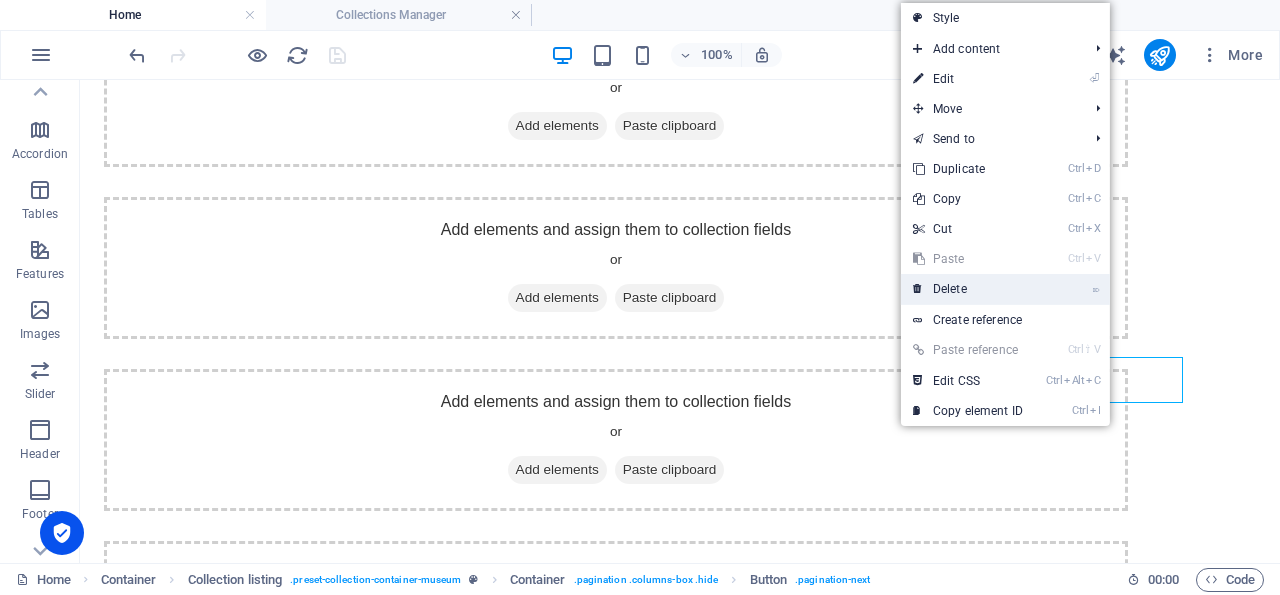 click on "⌦  Delete" at bounding box center (968, 289) 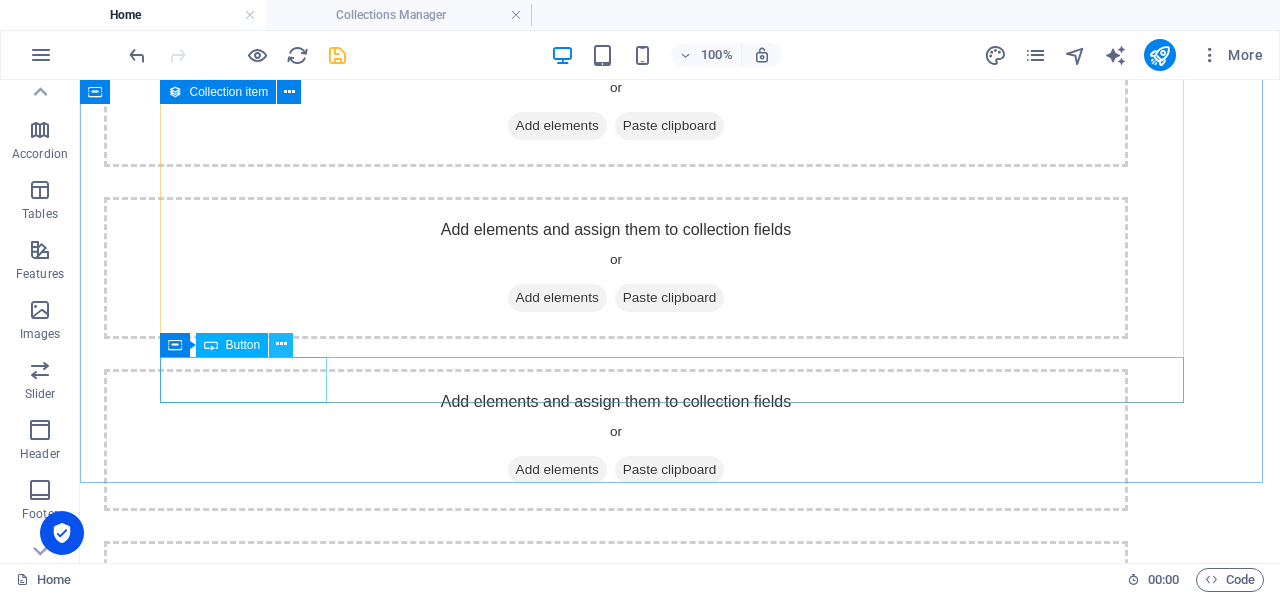 click at bounding box center (281, 344) 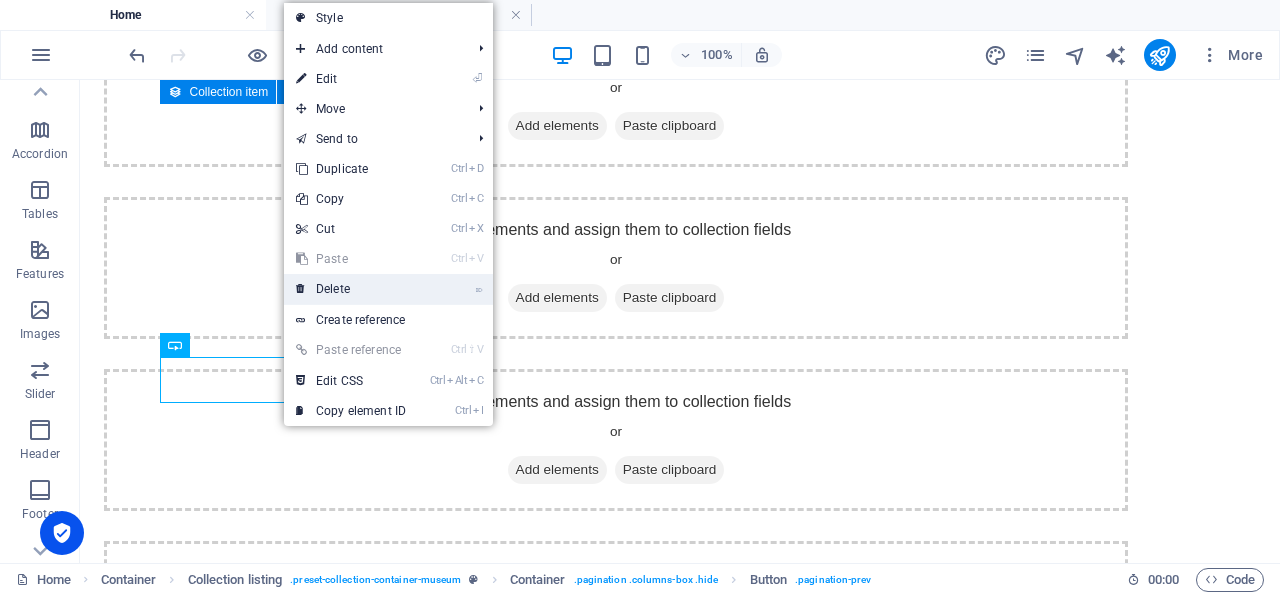 click on "⌦  Delete" at bounding box center [351, 289] 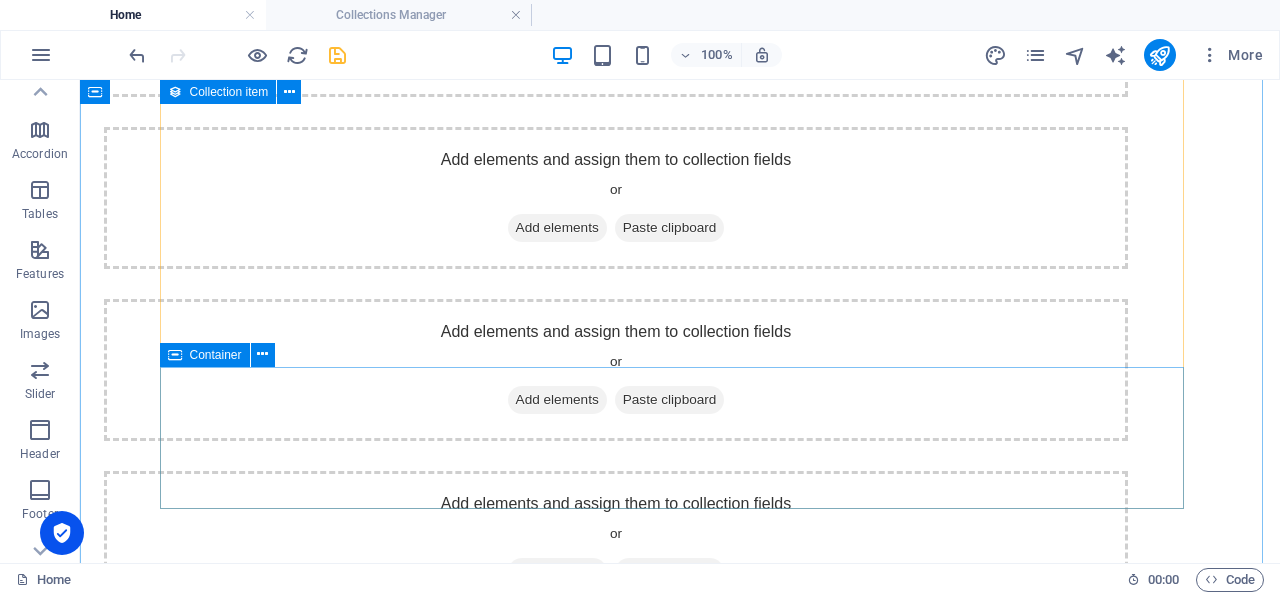 scroll, scrollTop: 1573, scrollLeft: 0, axis: vertical 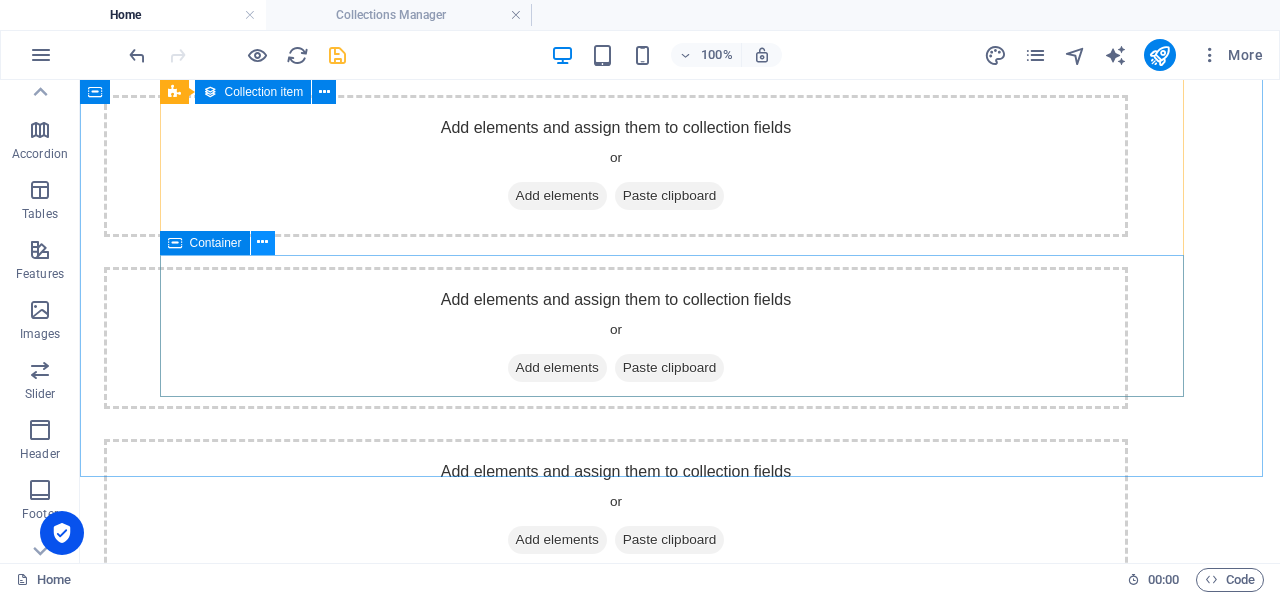 click at bounding box center (262, 242) 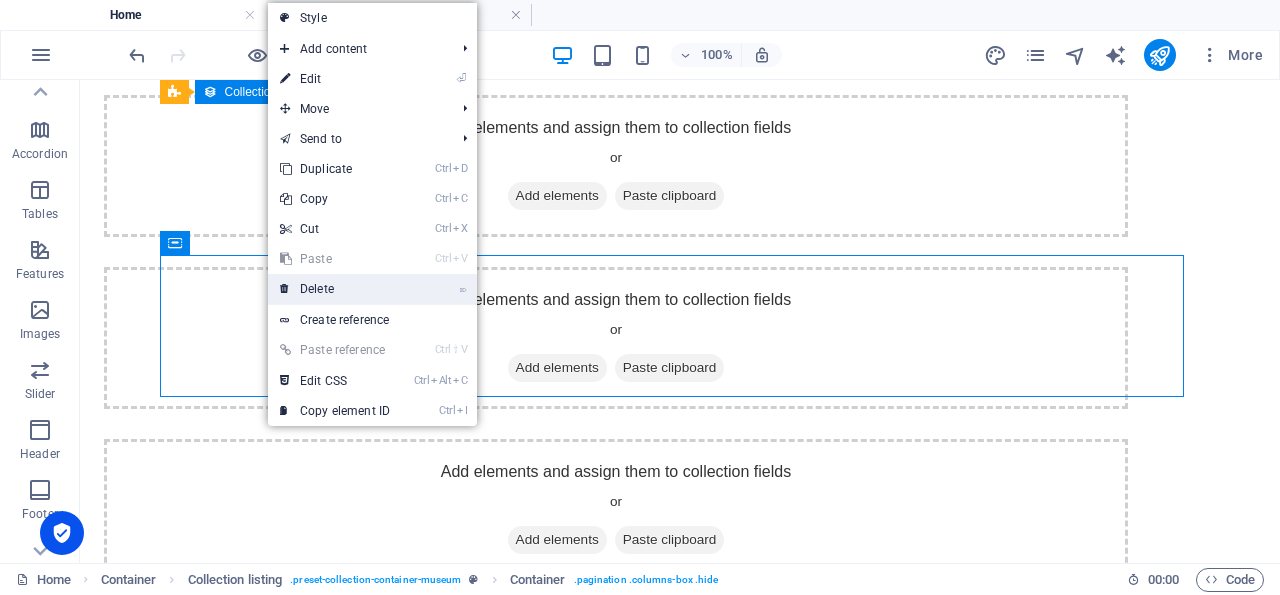 drag, startPoint x: 302, startPoint y: 283, endPoint x: 555, endPoint y: 289, distance: 253.07114 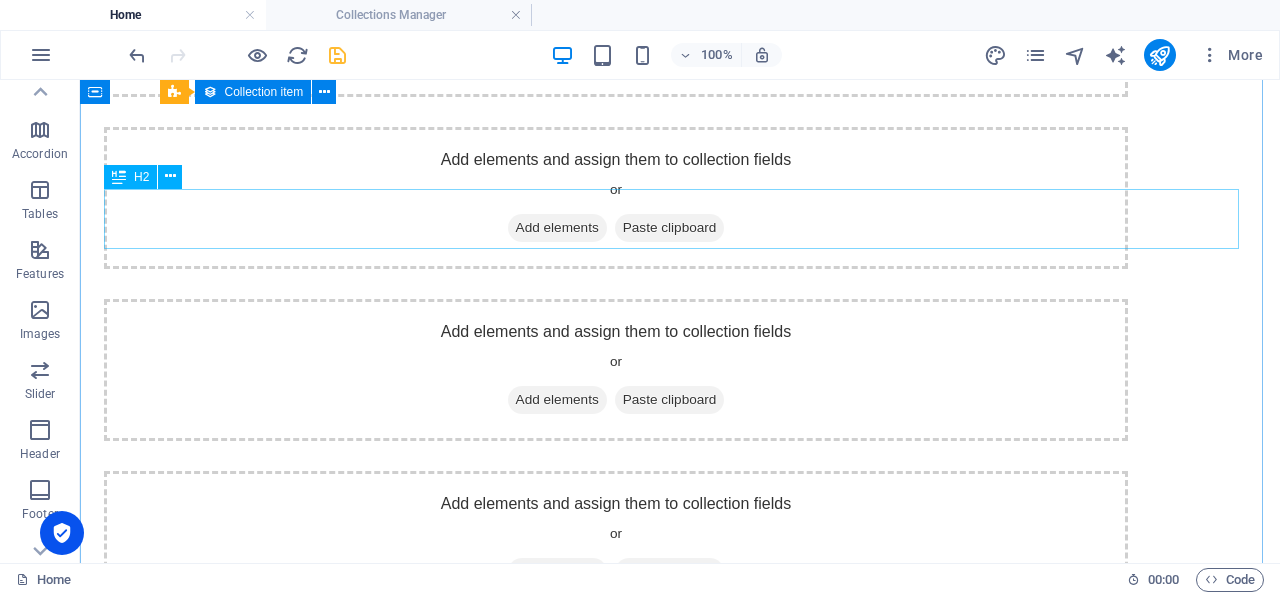 scroll, scrollTop: 1063, scrollLeft: 0, axis: vertical 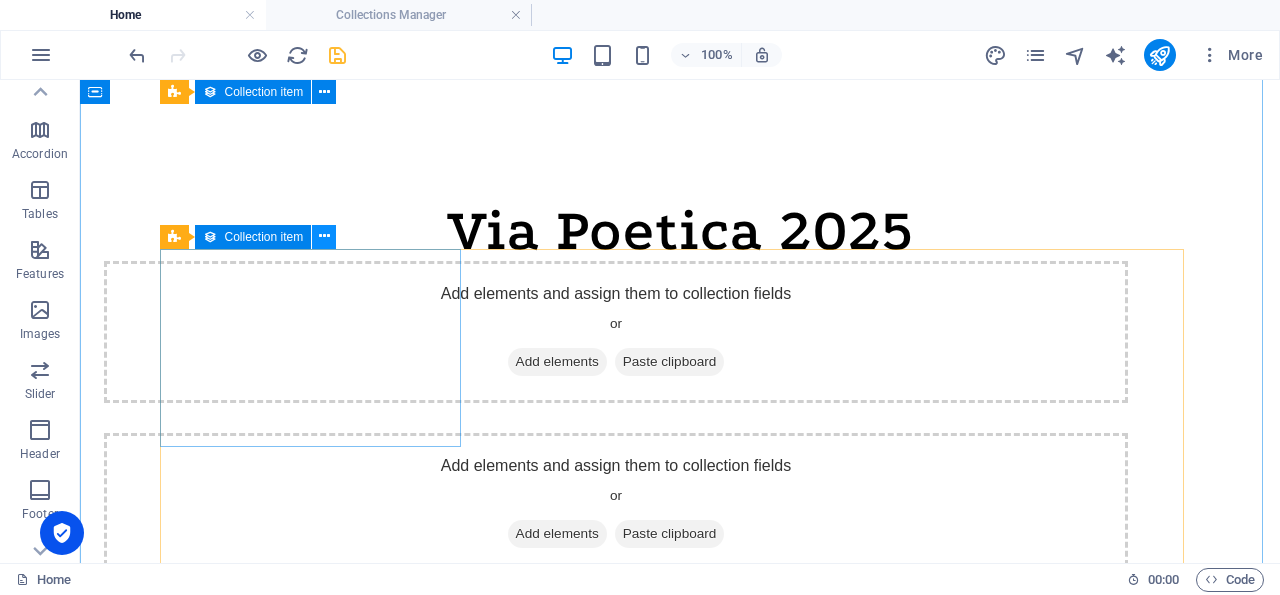 click at bounding box center (324, 236) 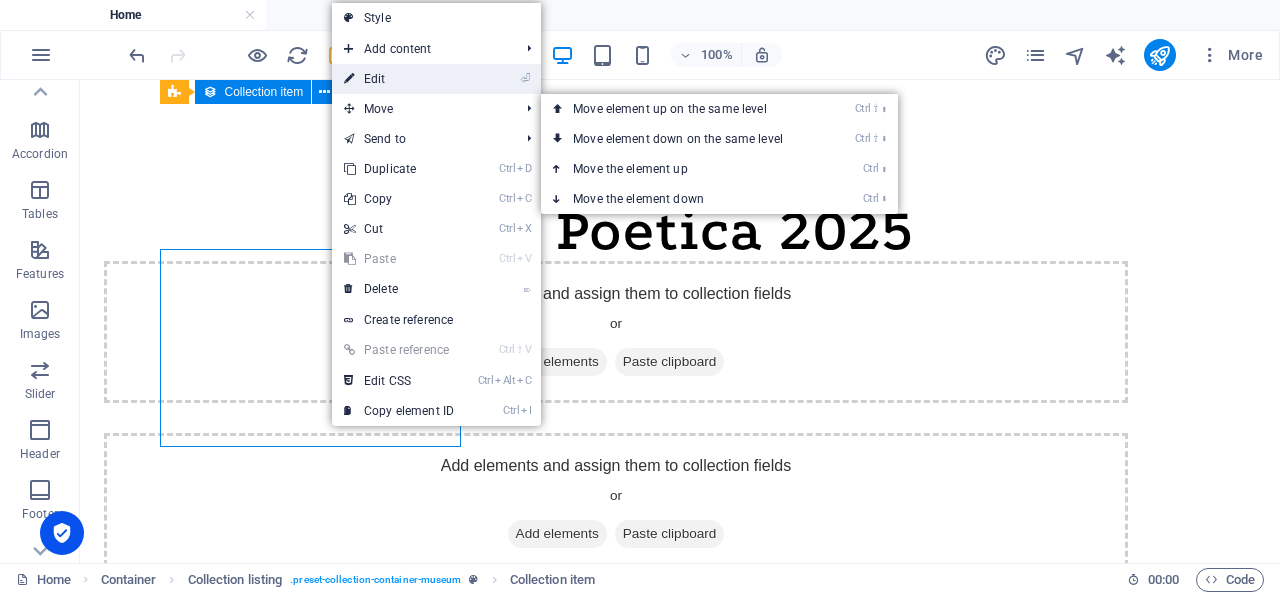 click on "⏎  Edit" at bounding box center (399, 79) 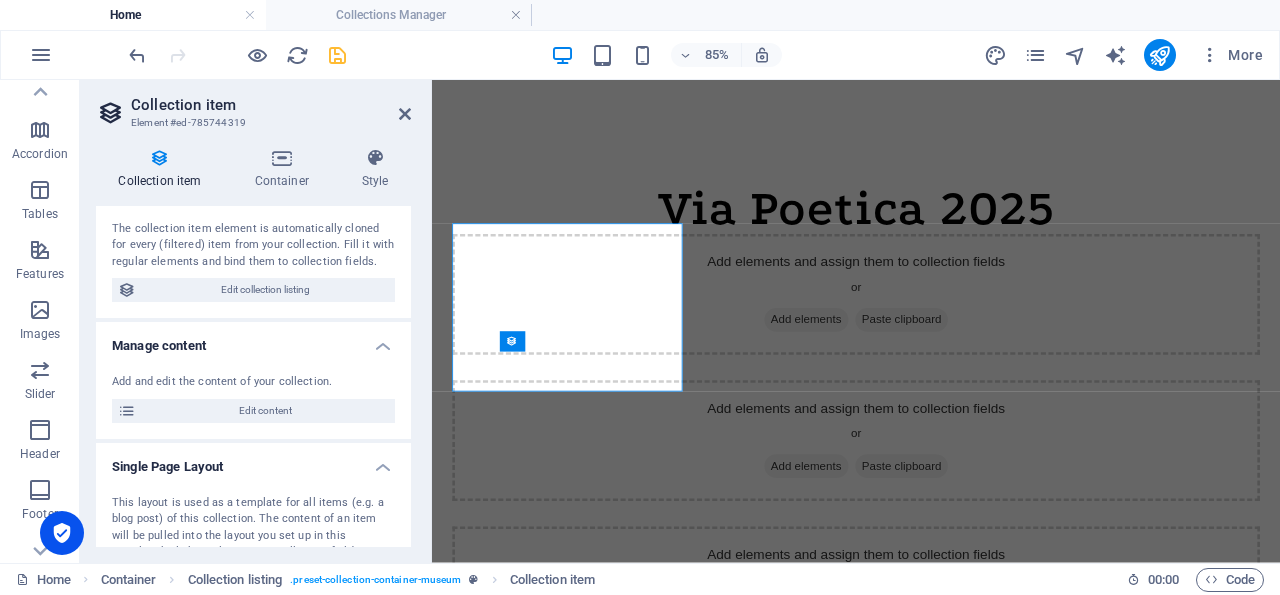 scroll, scrollTop: 0, scrollLeft: 0, axis: both 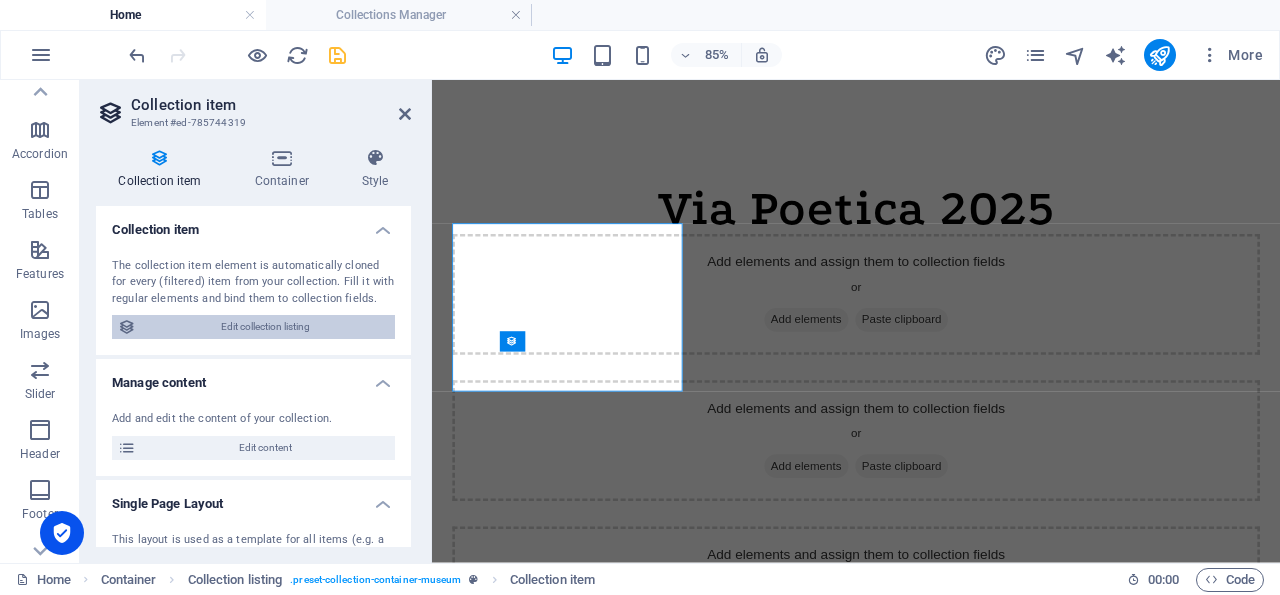 click on "Edit collection listing" at bounding box center (265, 327) 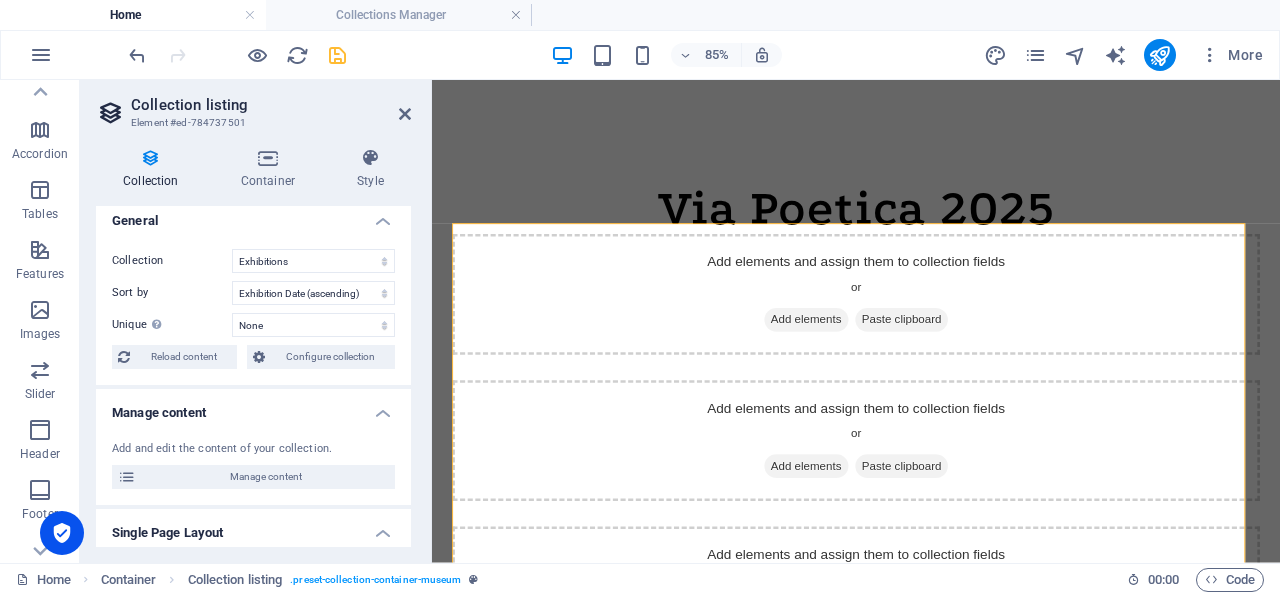 scroll, scrollTop: 0, scrollLeft: 0, axis: both 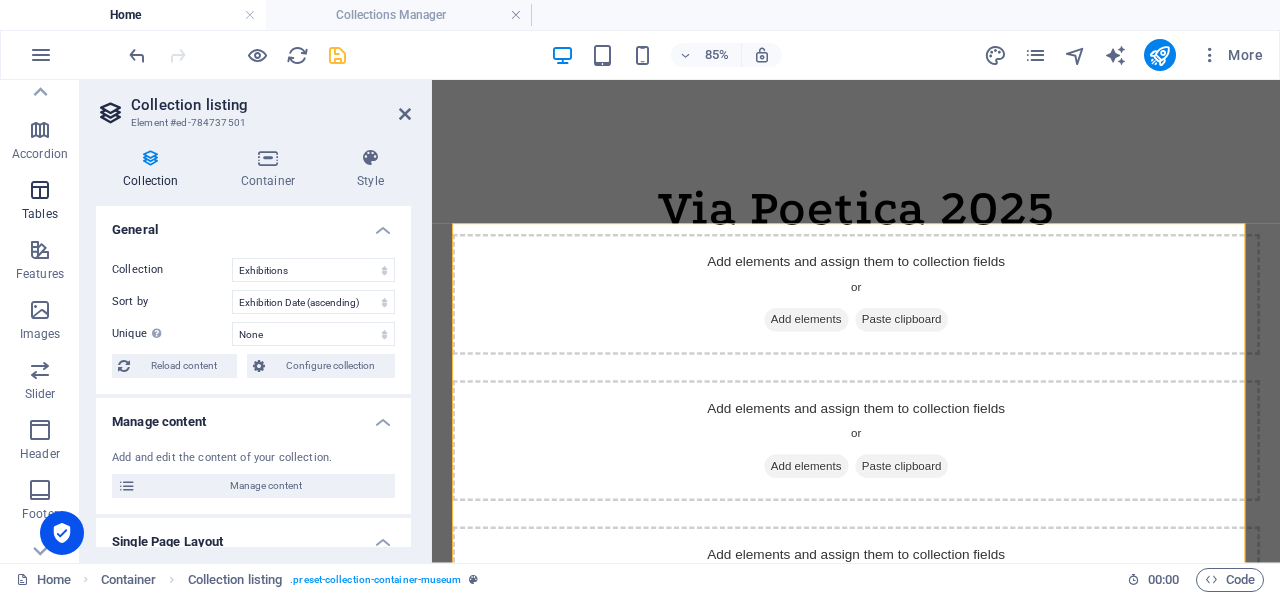 click at bounding box center (40, 190) 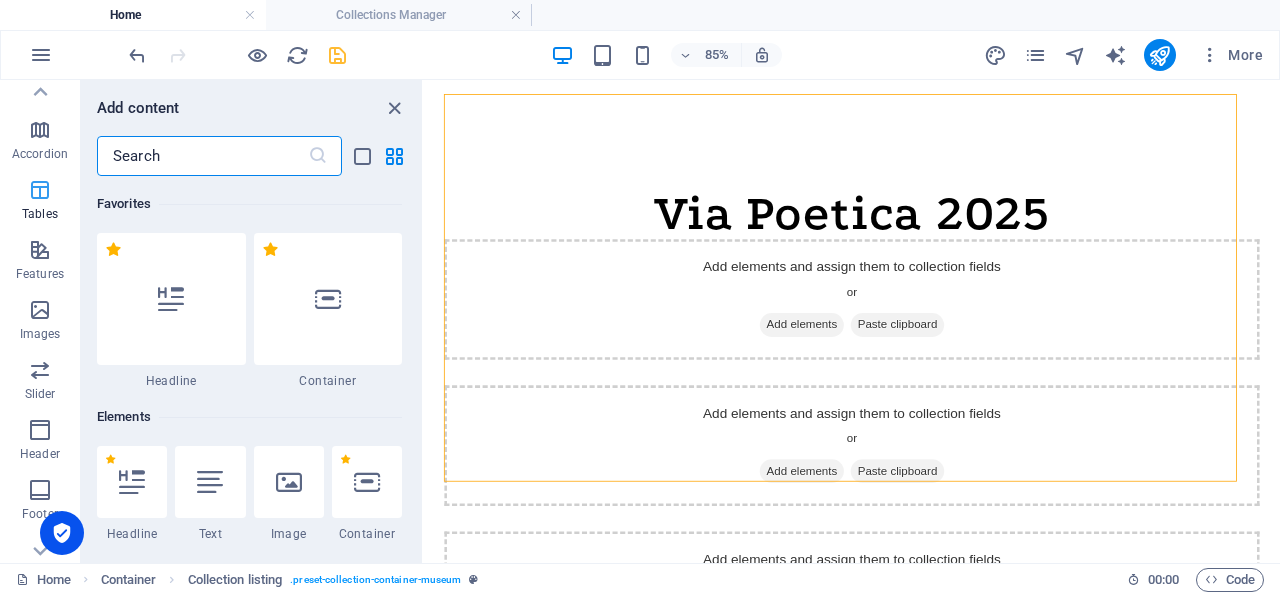 scroll, scrollTop: 1063, scrollLeft: 0, axis: vertical 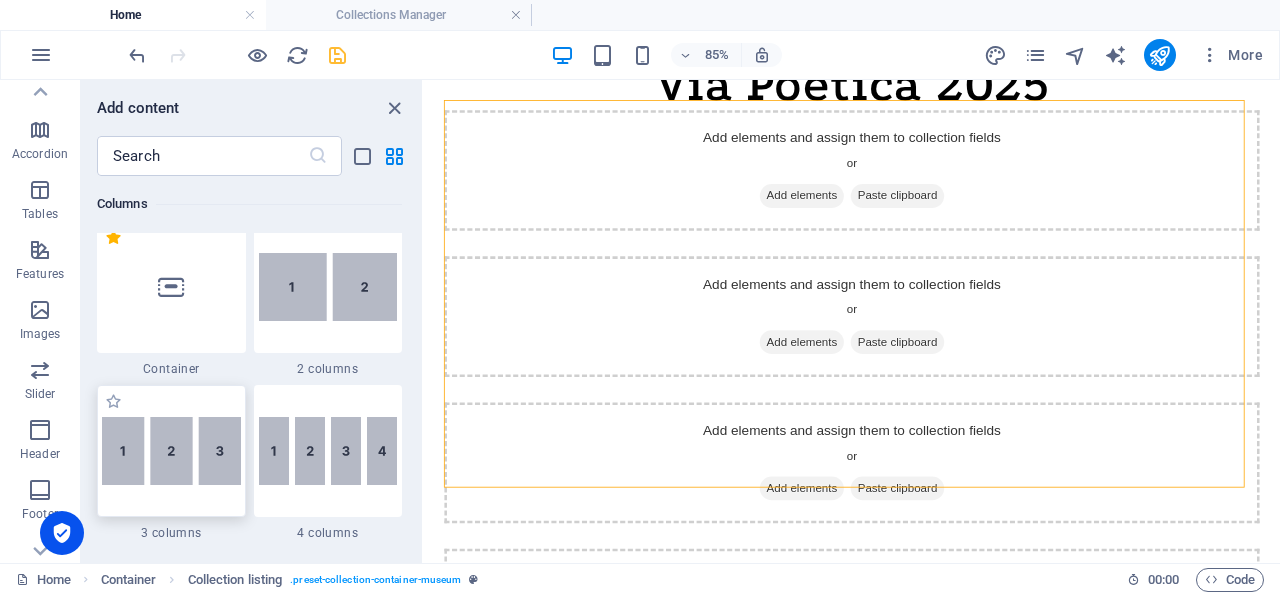 click at bounding box center [171, 451] 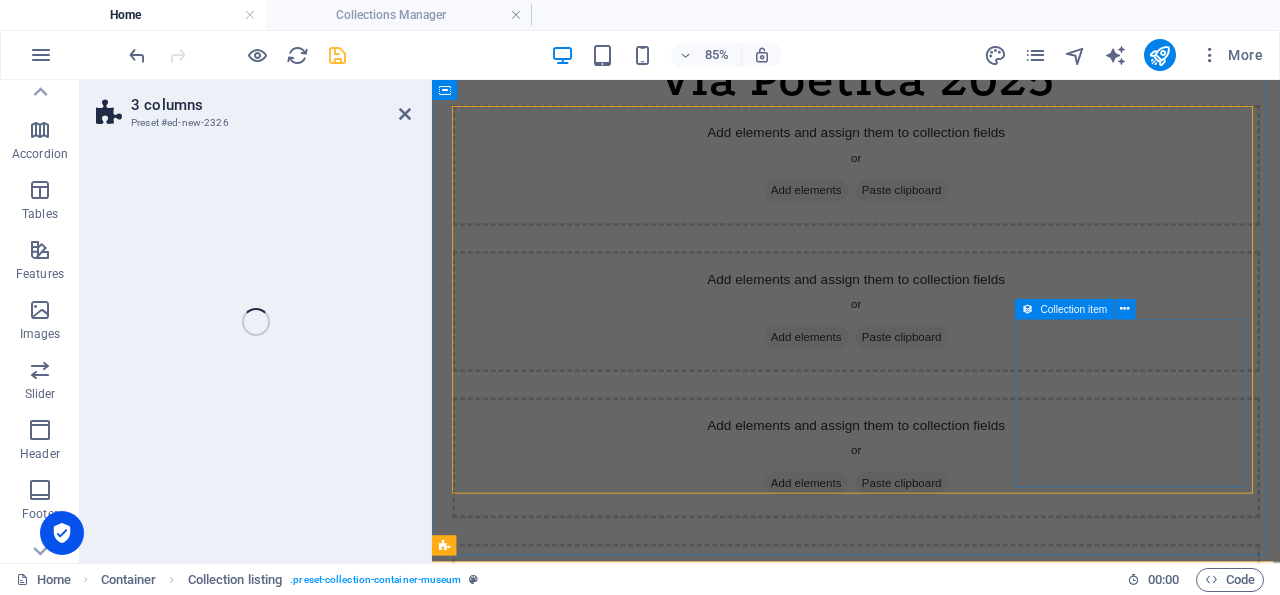 scroll, scrollTop: 1056, scrollLeft: 0, axis: vertical 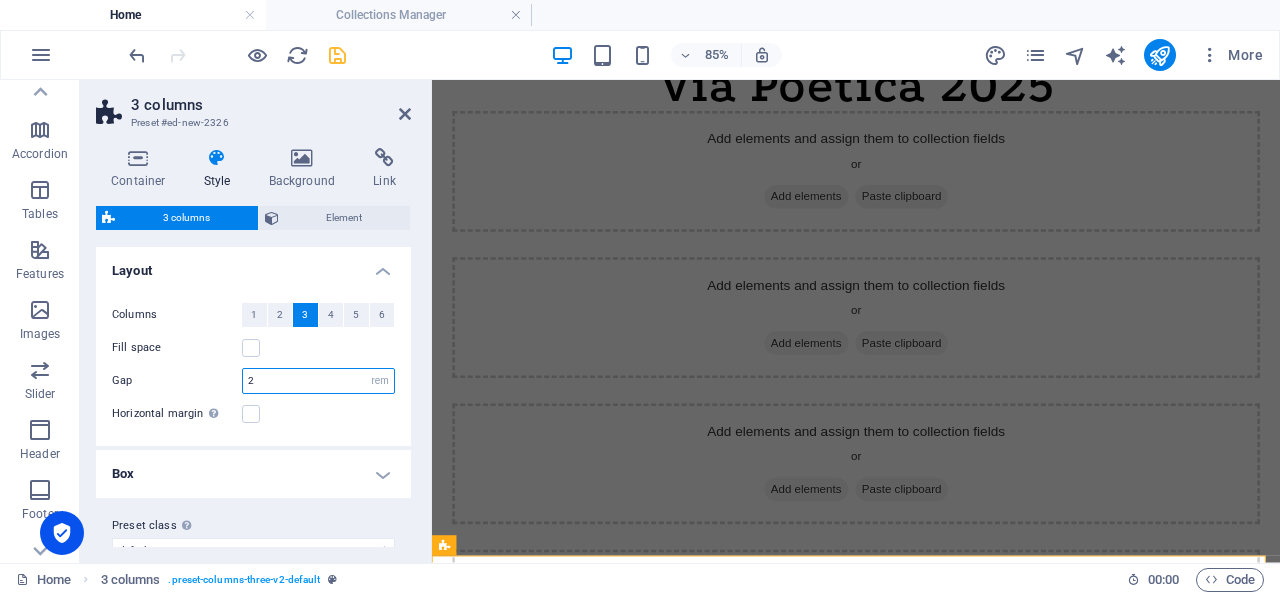 click on "2" at bounding box center (318, 381) 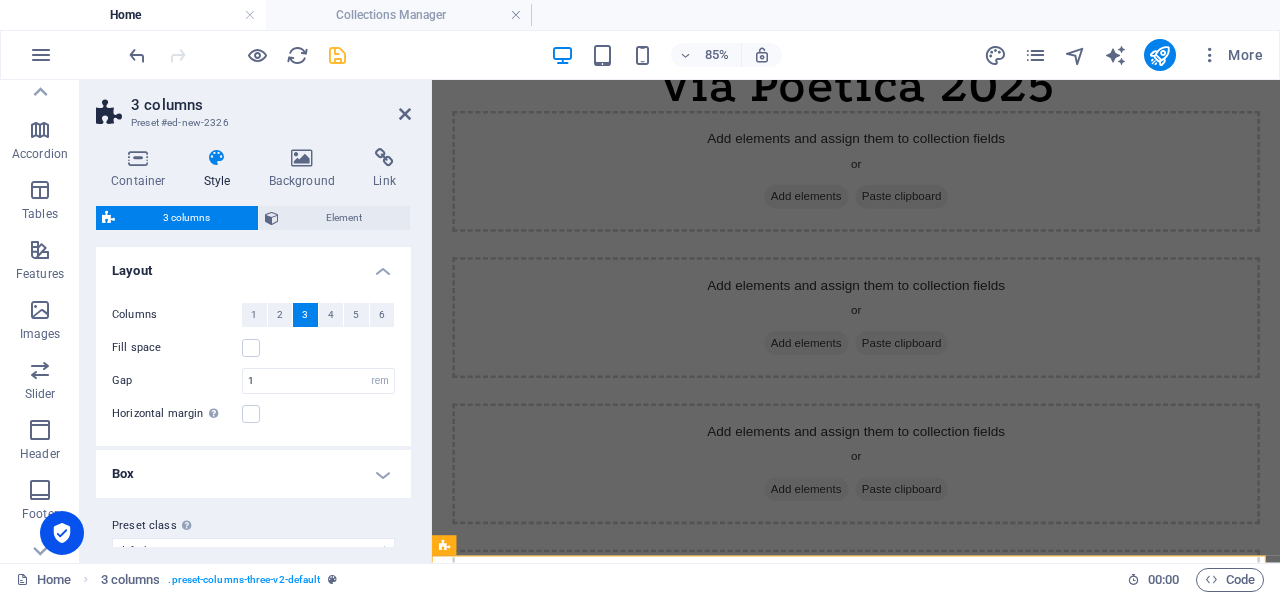 click on "Horizontal margin Only if the containers "Content width" is not set to "Default"" at bounding box center (253, 414) 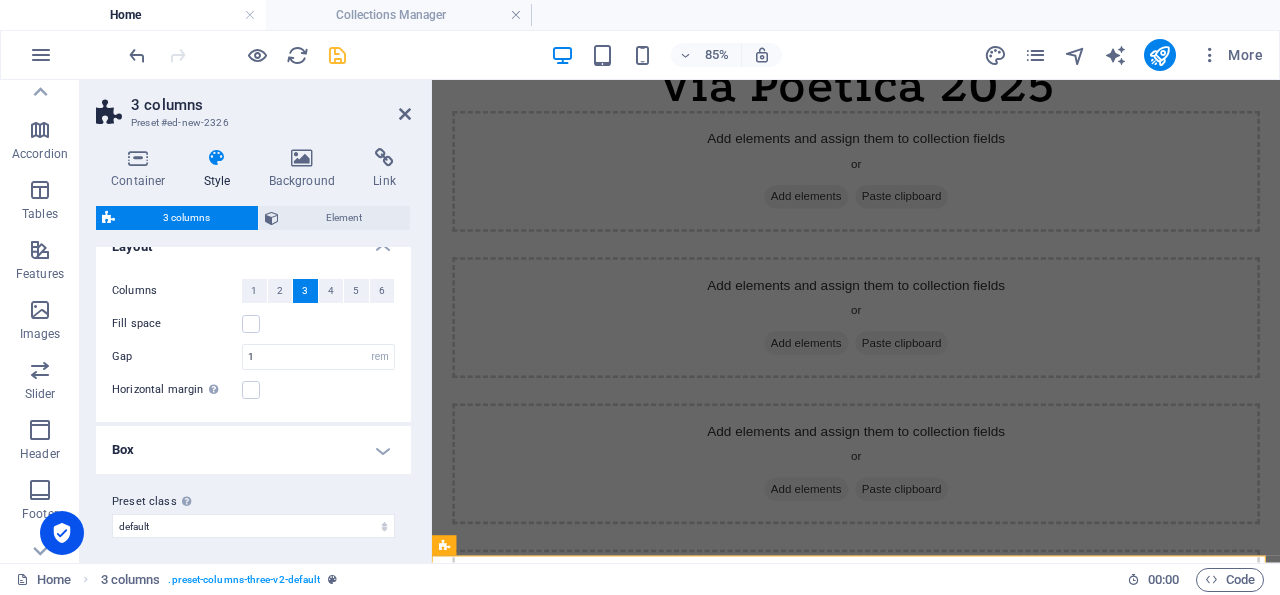 scroll, scrollTop: 31, scrollLeft: 0, axis: vertical 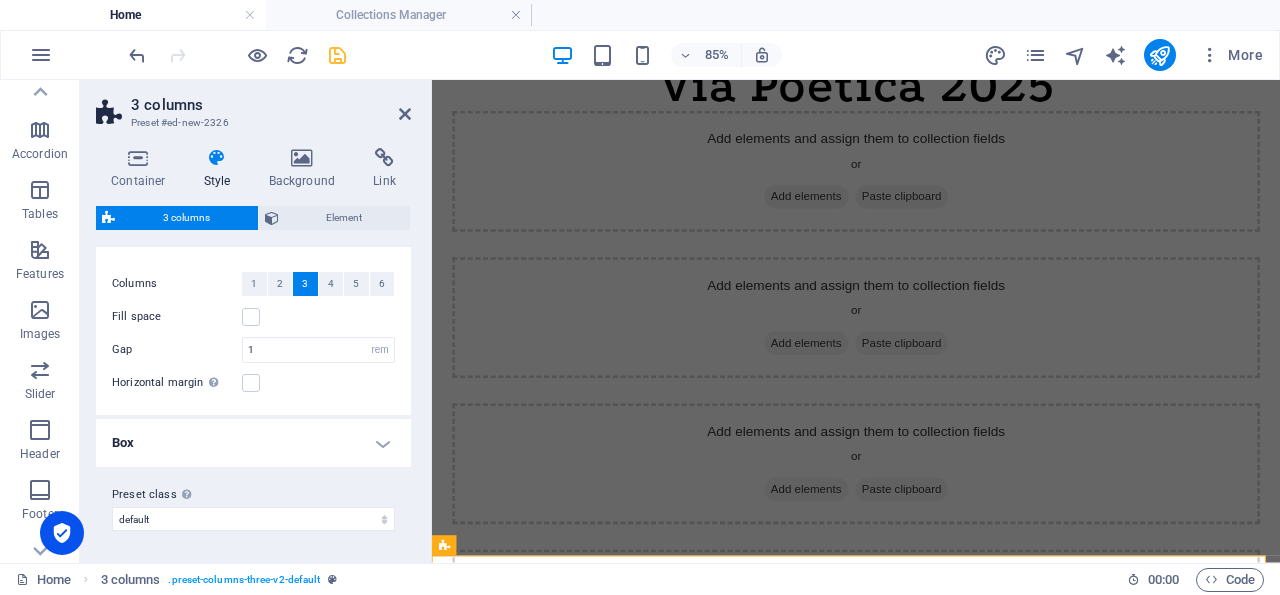 click on "Box" at bounding box center (253, 443) 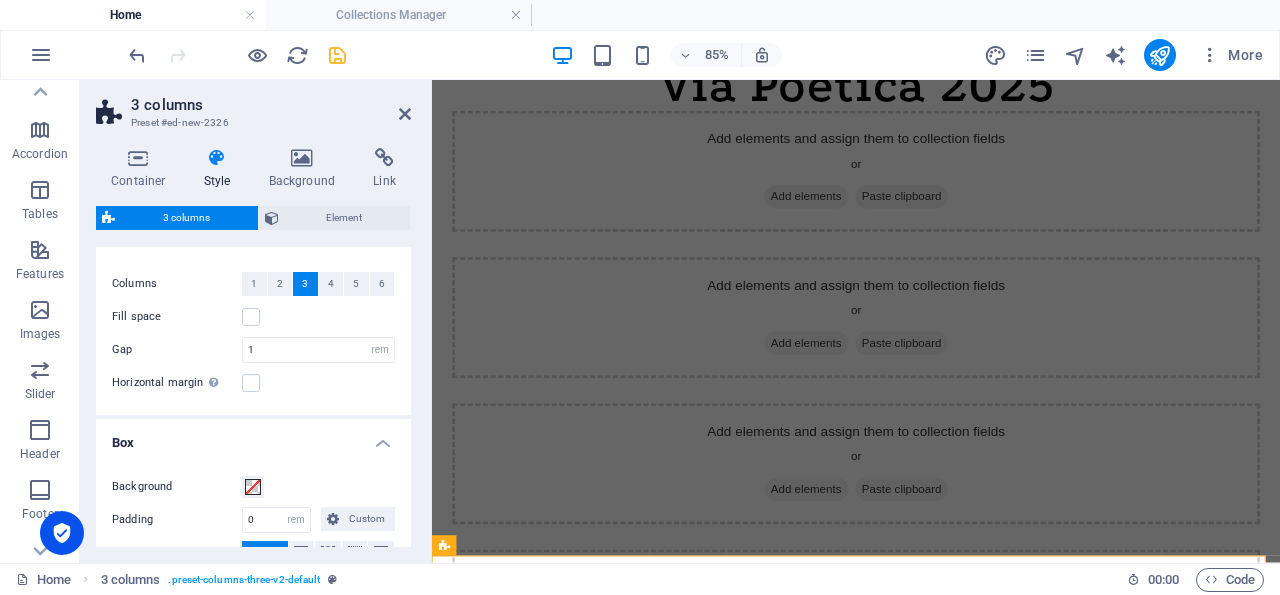 click on "Box" at bounding box center [253, 437] 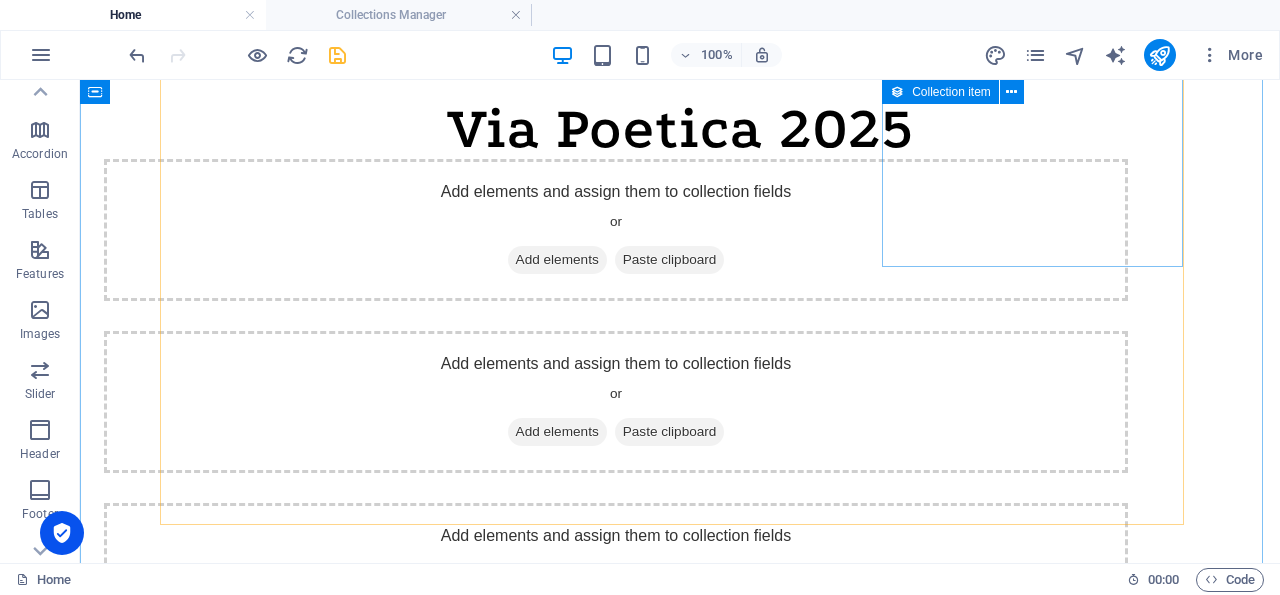 scroll, scrollTop: 1369, scrollLeft: 0, axis: vertical 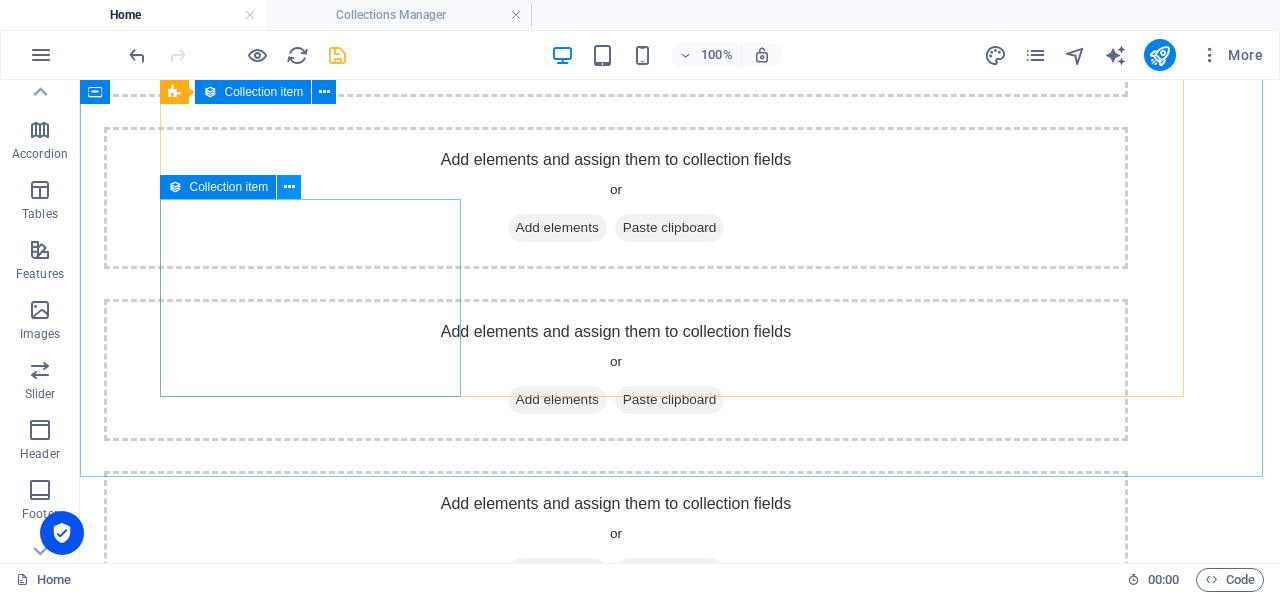 click at bounding box center [289, 187] 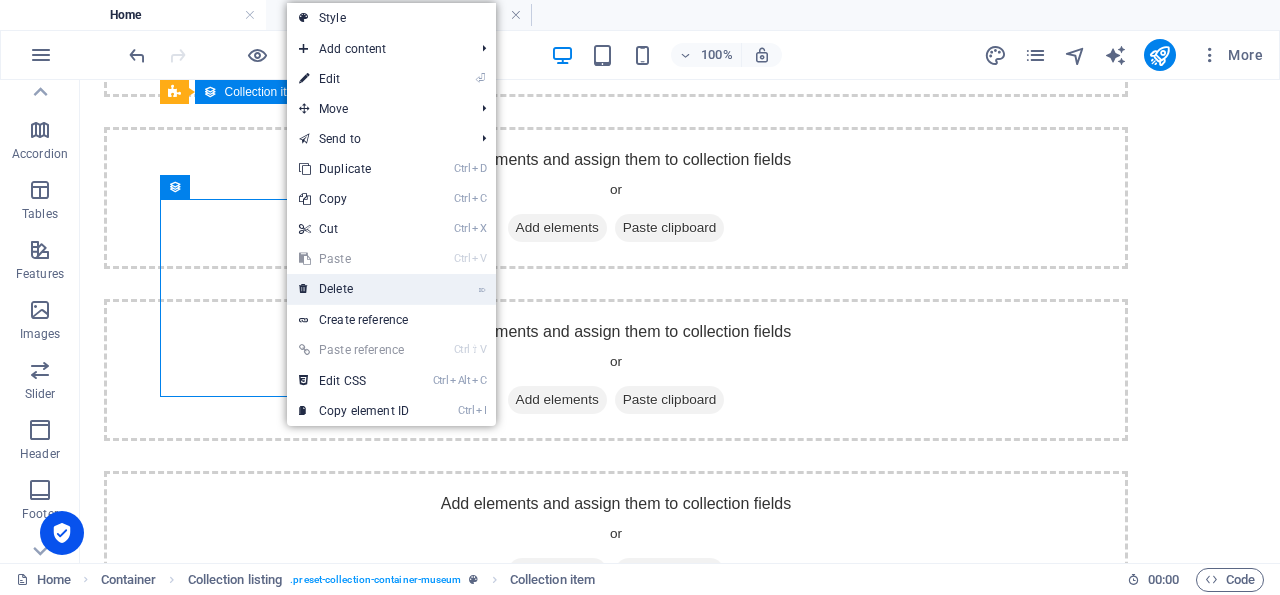 drag, startPoint x: 331, startPoint y: 289, endPoint x: 251, endPoint y: 205, distance: 116 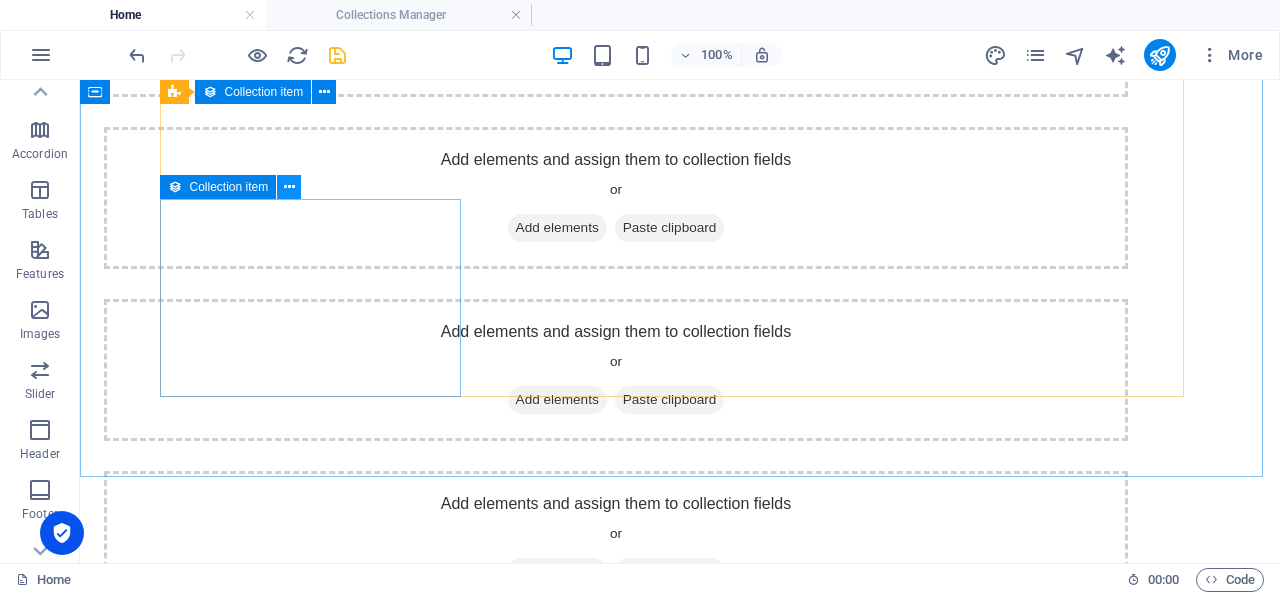 click at bounding box center [289, 187] 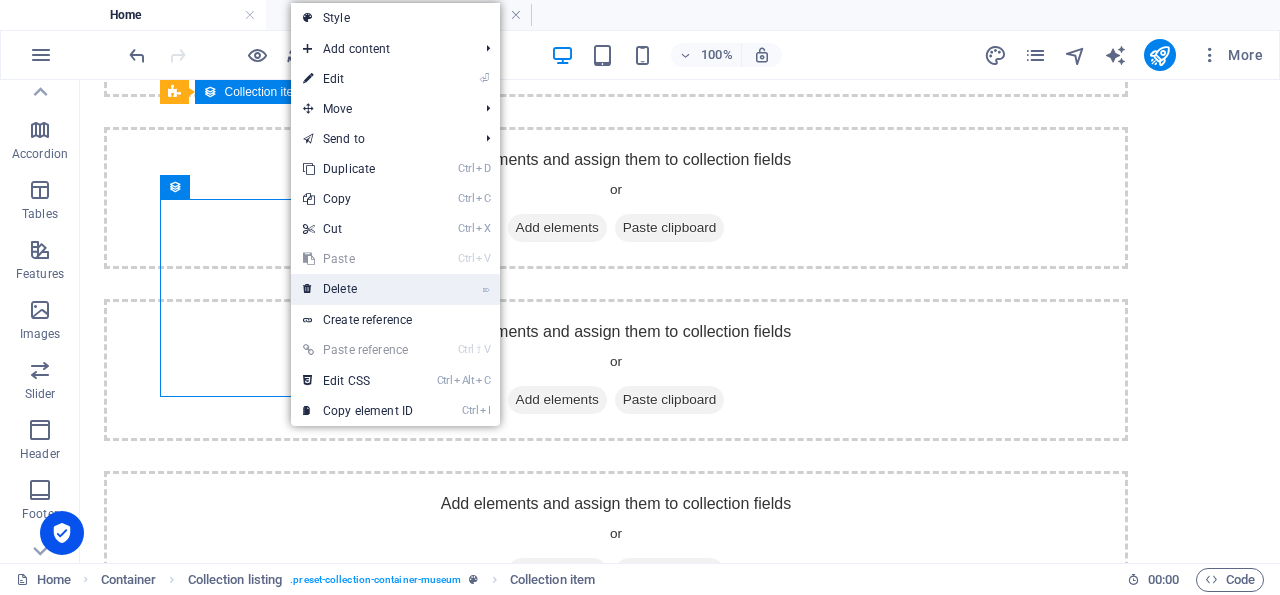 click on "⌦  Delete" at bounding box center [358, 289] 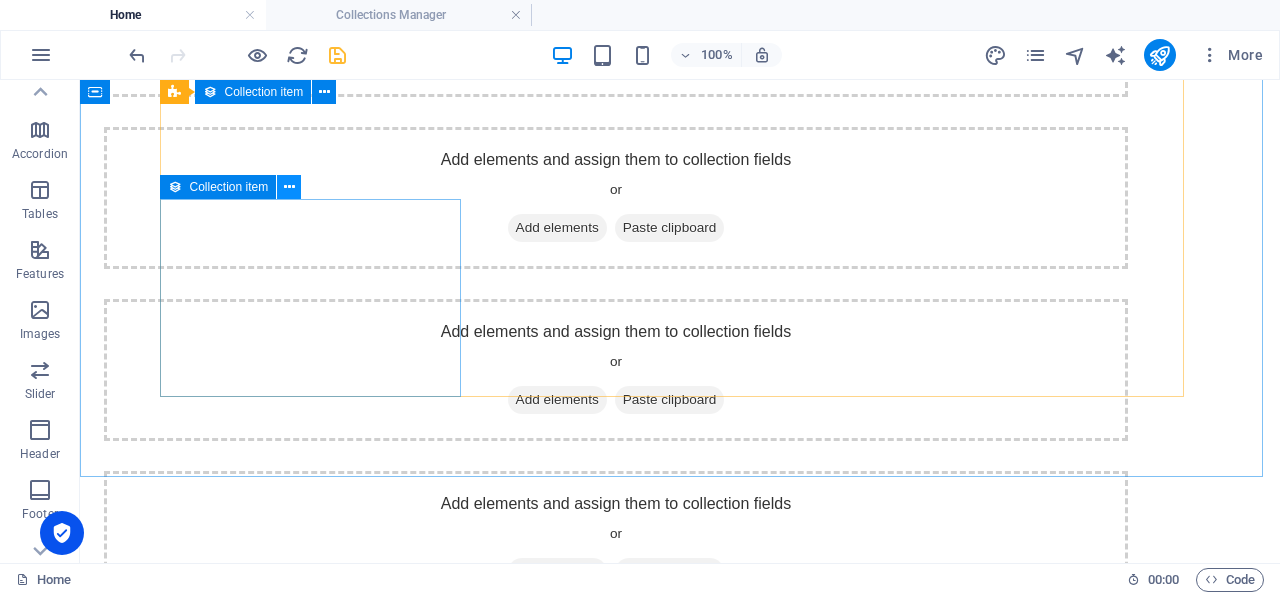 click at bounding box center [289, 187] 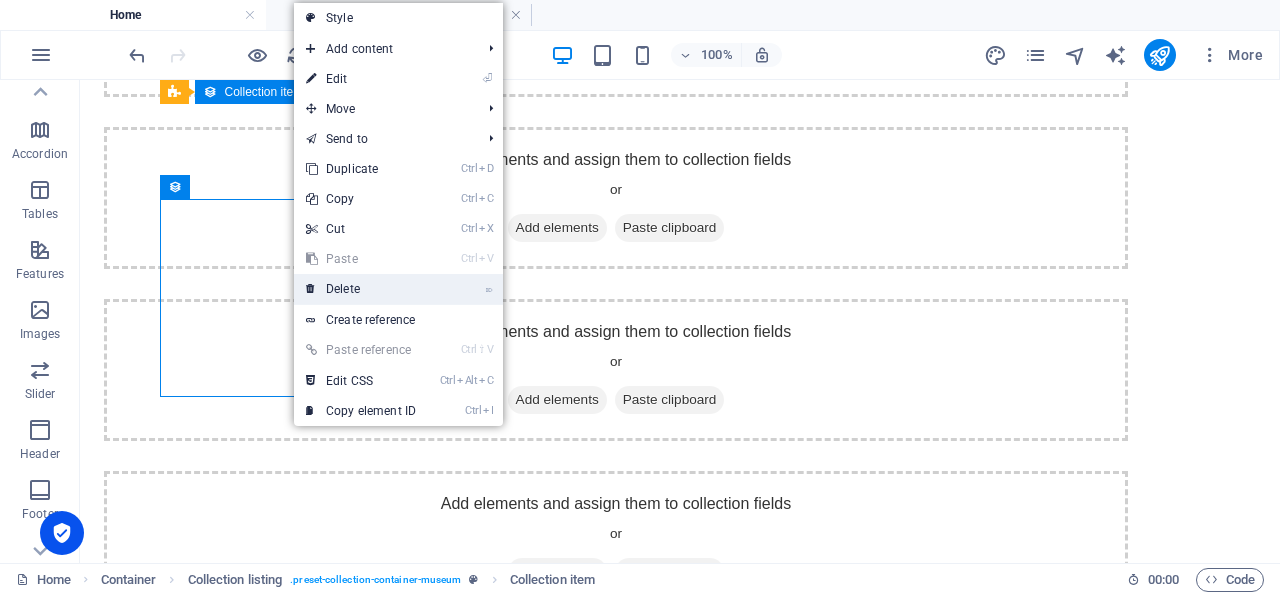 drag, startPoint x: 351, startPoint y: 294, endPoint x: 324, endPoint y: 188, distance: 109.38464 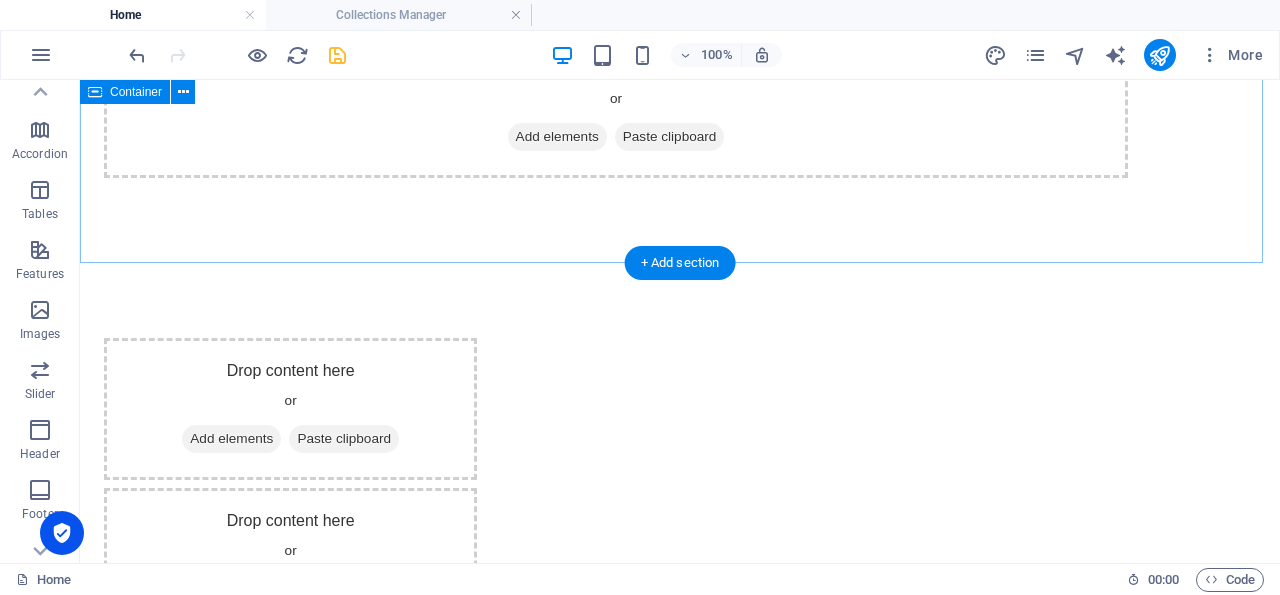 scroll, scrollTop: 1326, scrollLeft: 0, axis: vertical 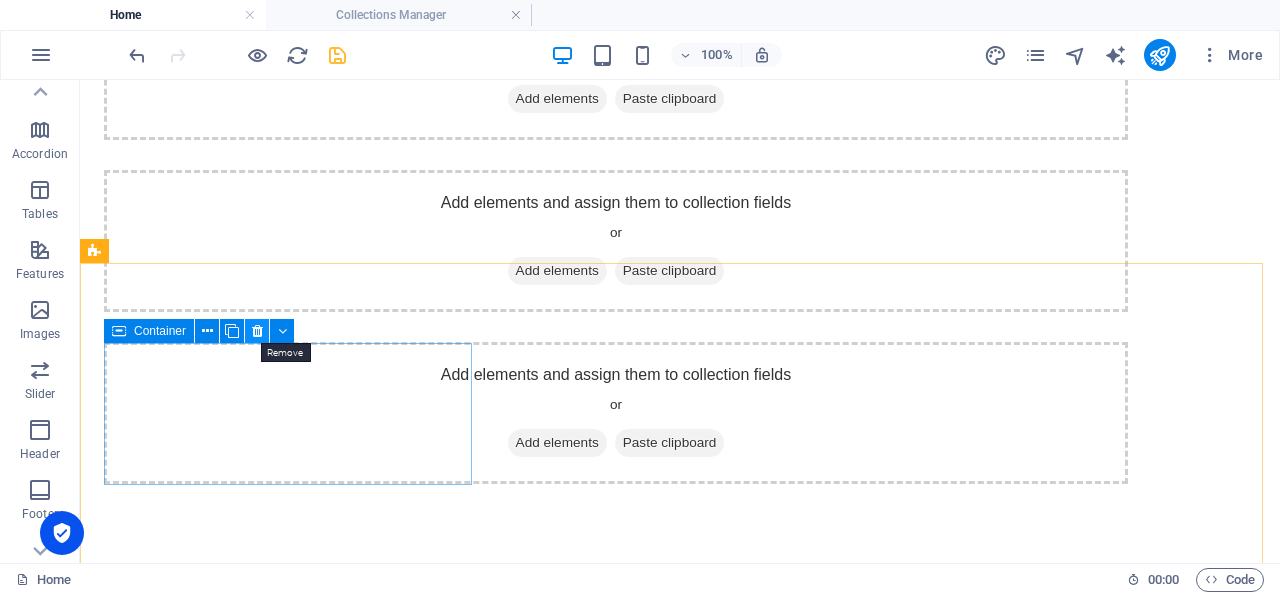 click at bounding box center (257, 331) 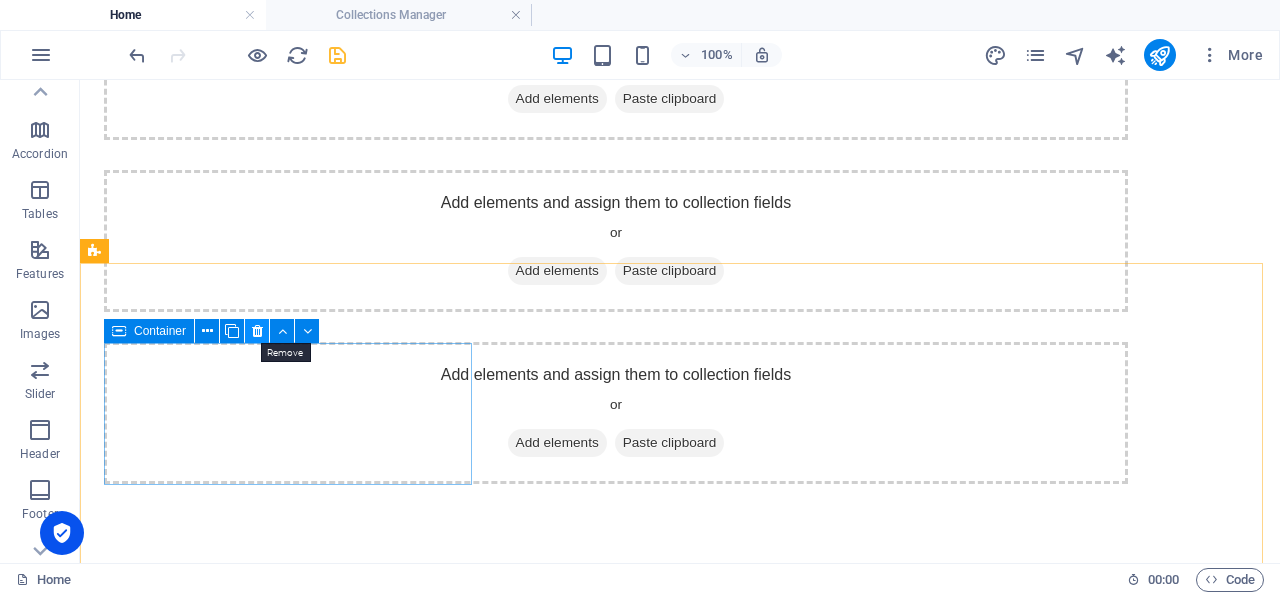 click at bounding box center (257, 331) 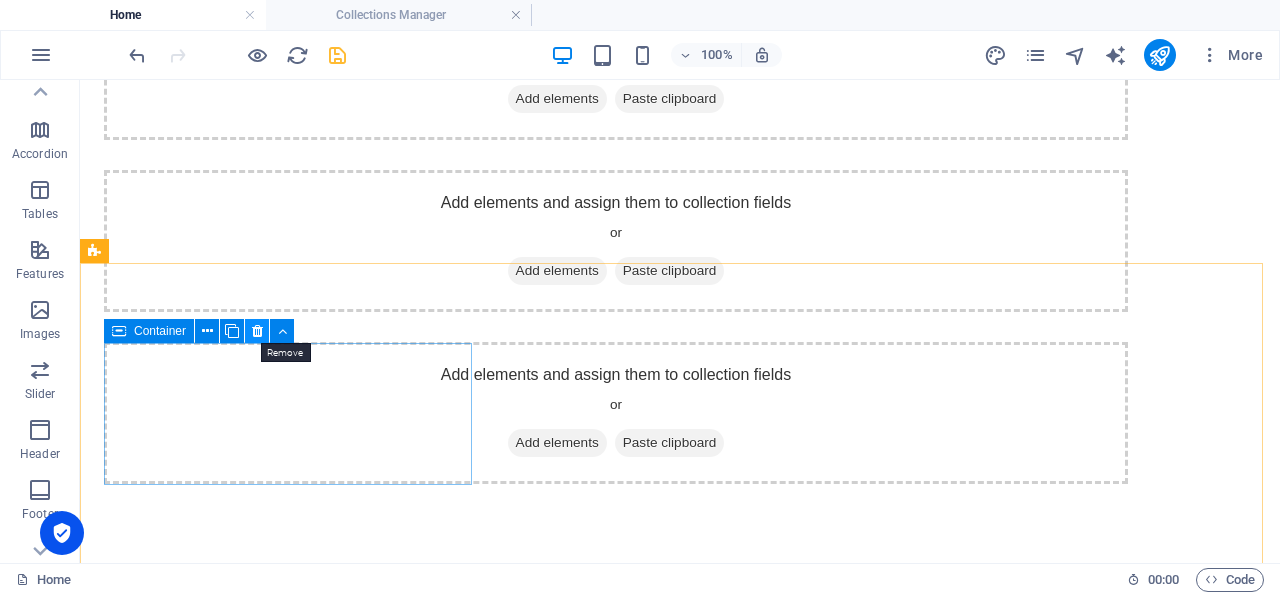 drag, startPoint x: 255, startPoint y: 330, endPoint x: 450, endPoint y: 310, distance: 196.02296 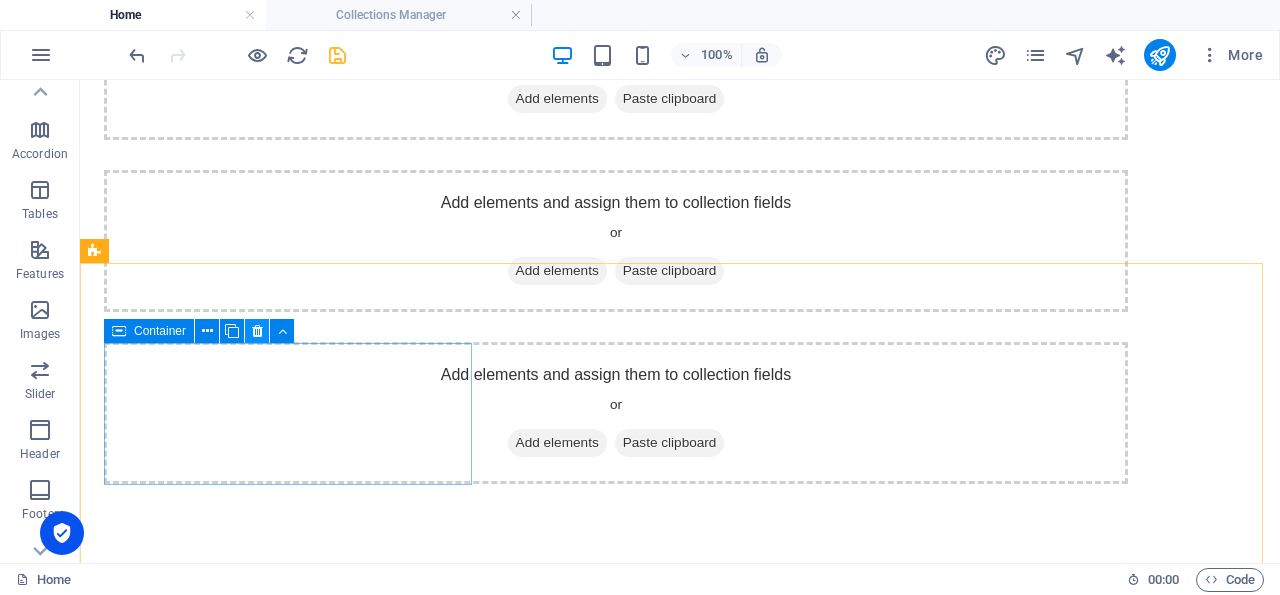 click at bounding box center (257, 331) 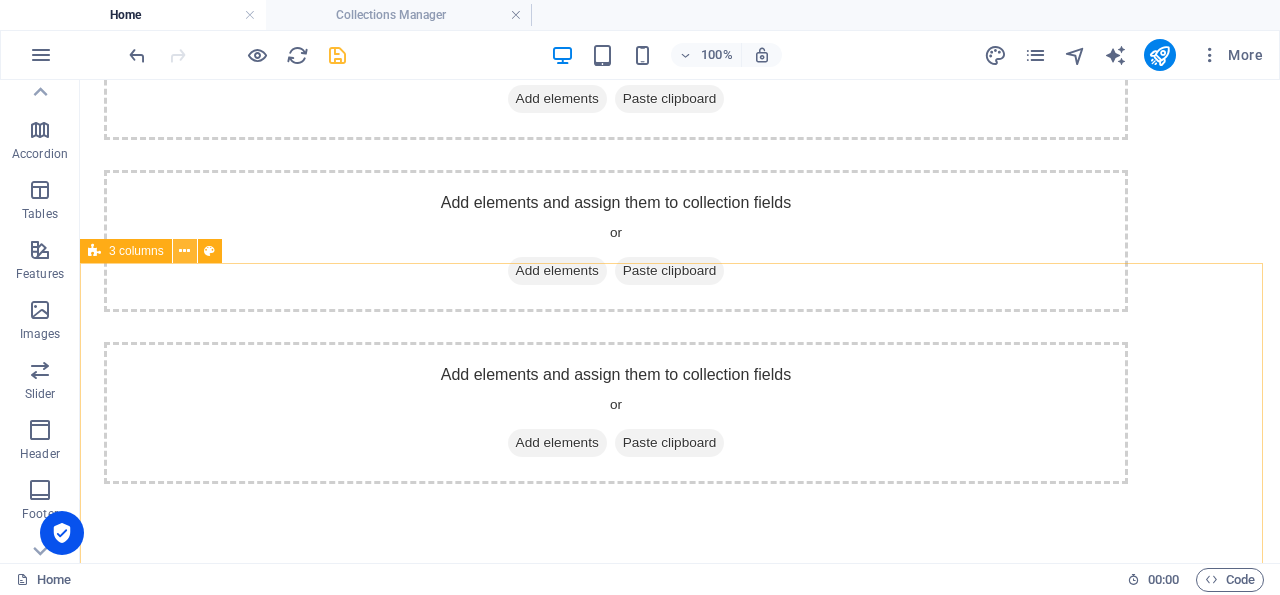 click at bounding box center (184, 251) 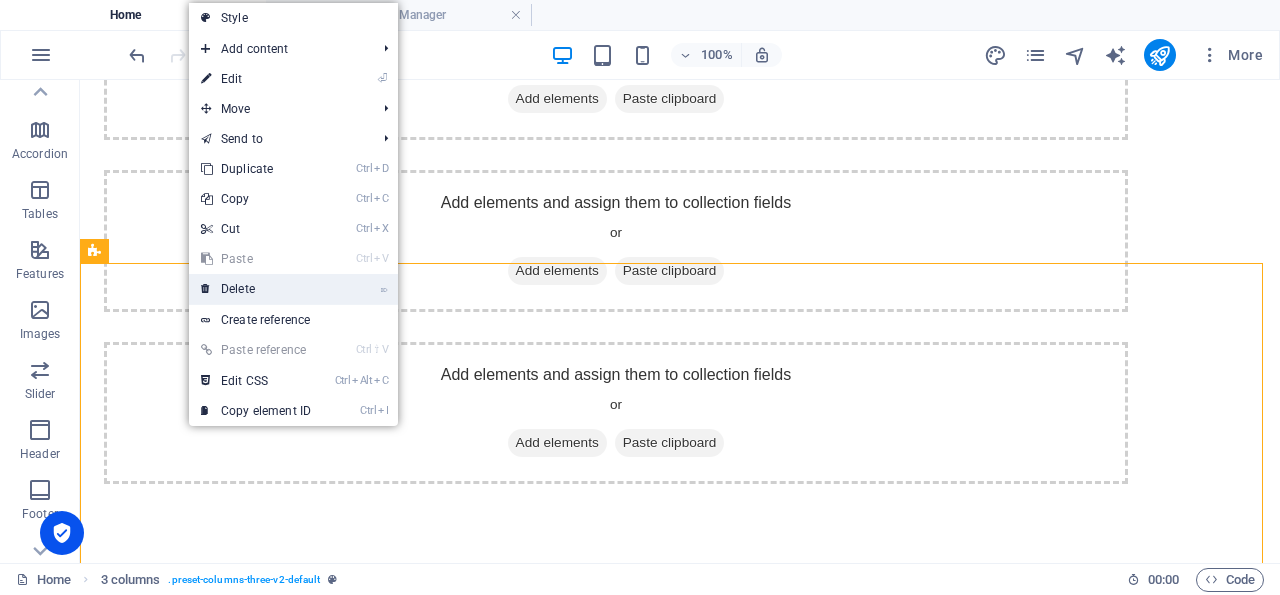 click on "⌦  Delete" at bounding box center (256, 289) 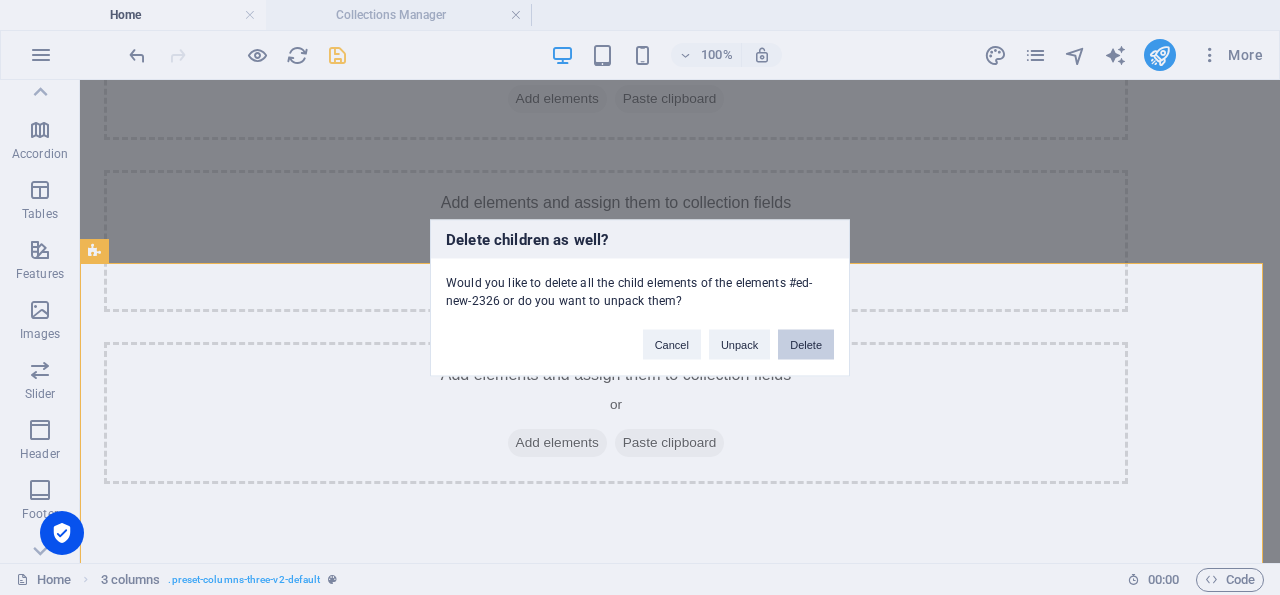 click on "Delete" at bounding box center [806, 344] 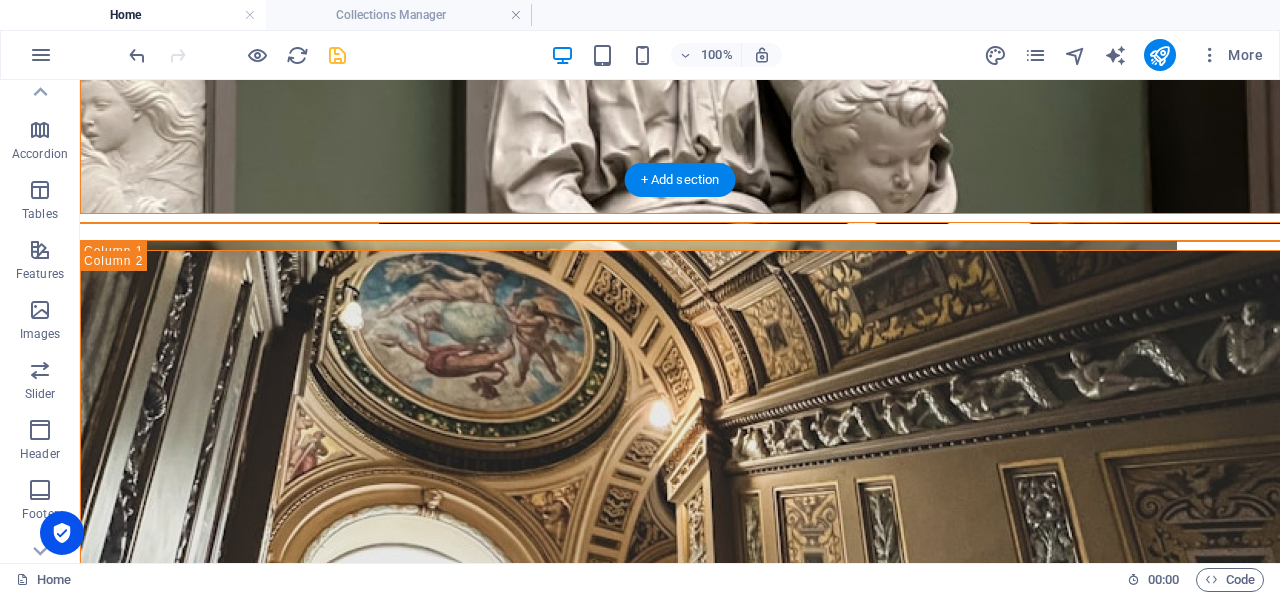 scroll, scrollTop: 2244, scrollLeft: 0, axis: vertical 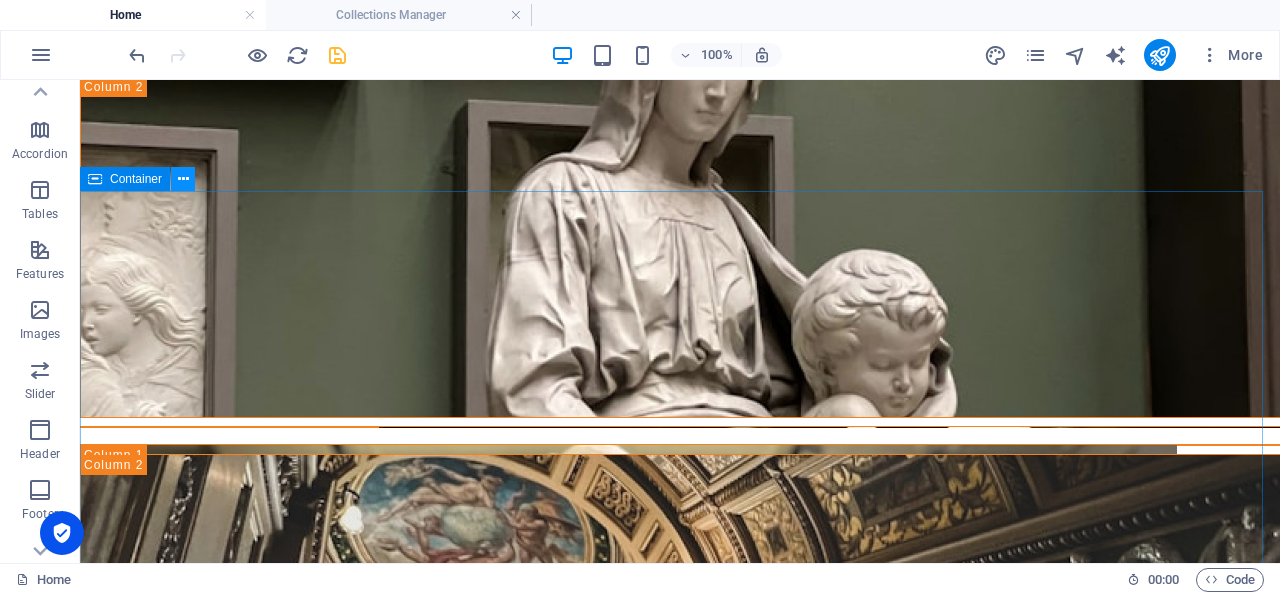 click at bounding box center (183, 179) 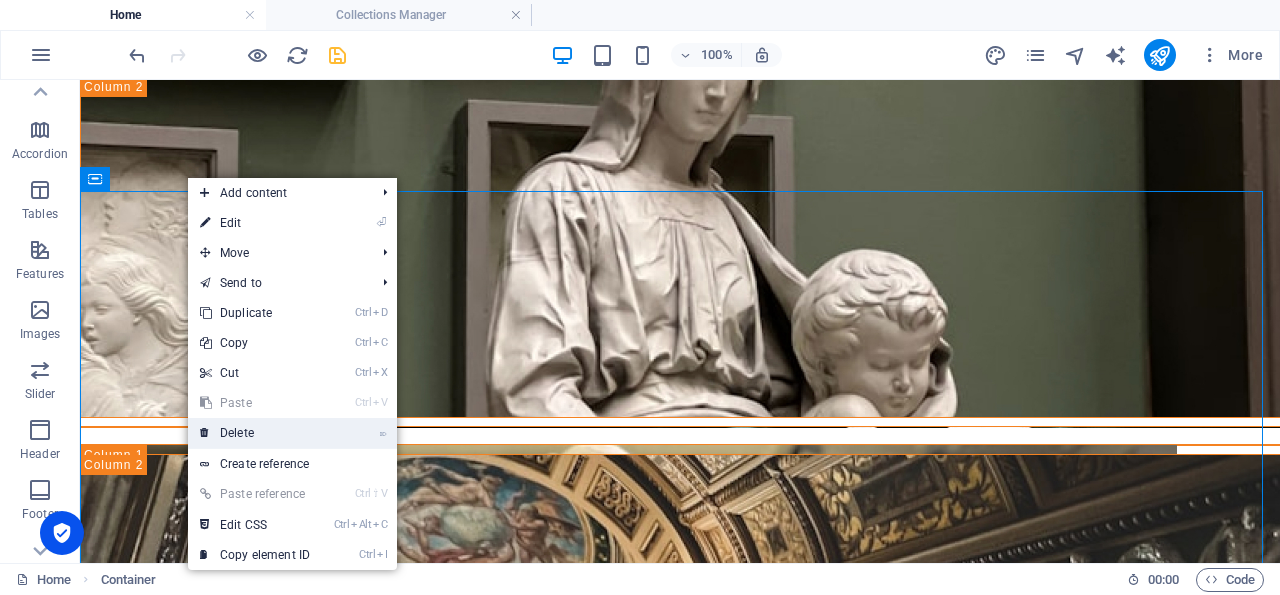 click on "⌦  Delete" at bounding box center [255, 433] 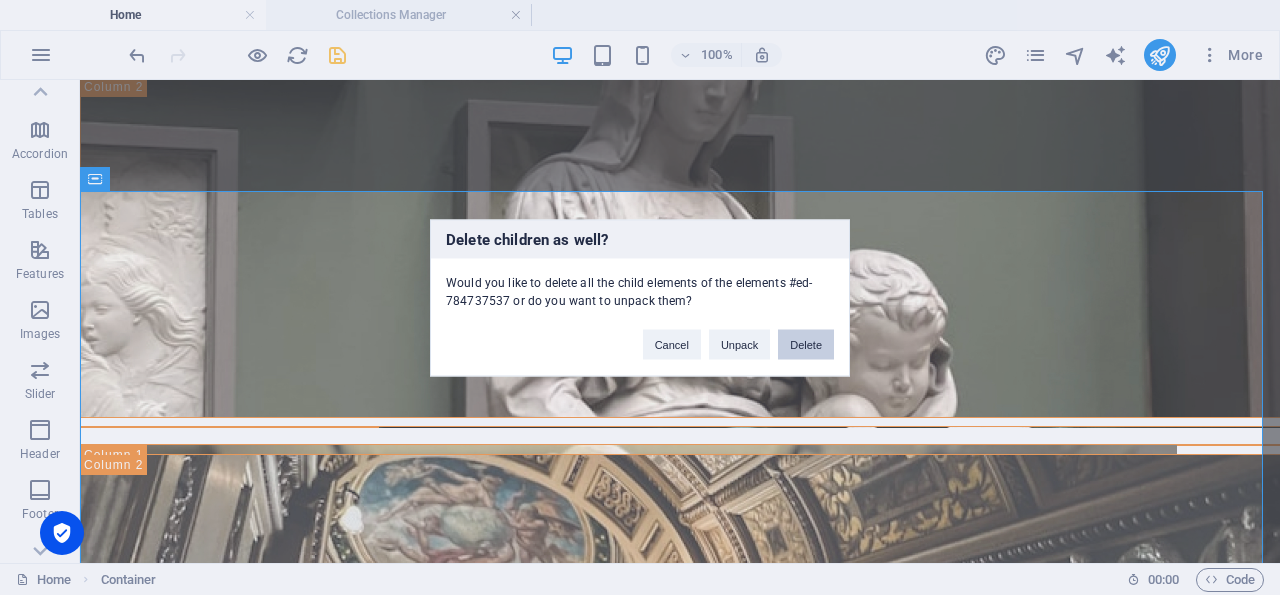 drag, startPoint x: 806, startPoint y: 349, endPoint x: 503, endPoint y: 293, distance: 308.13147 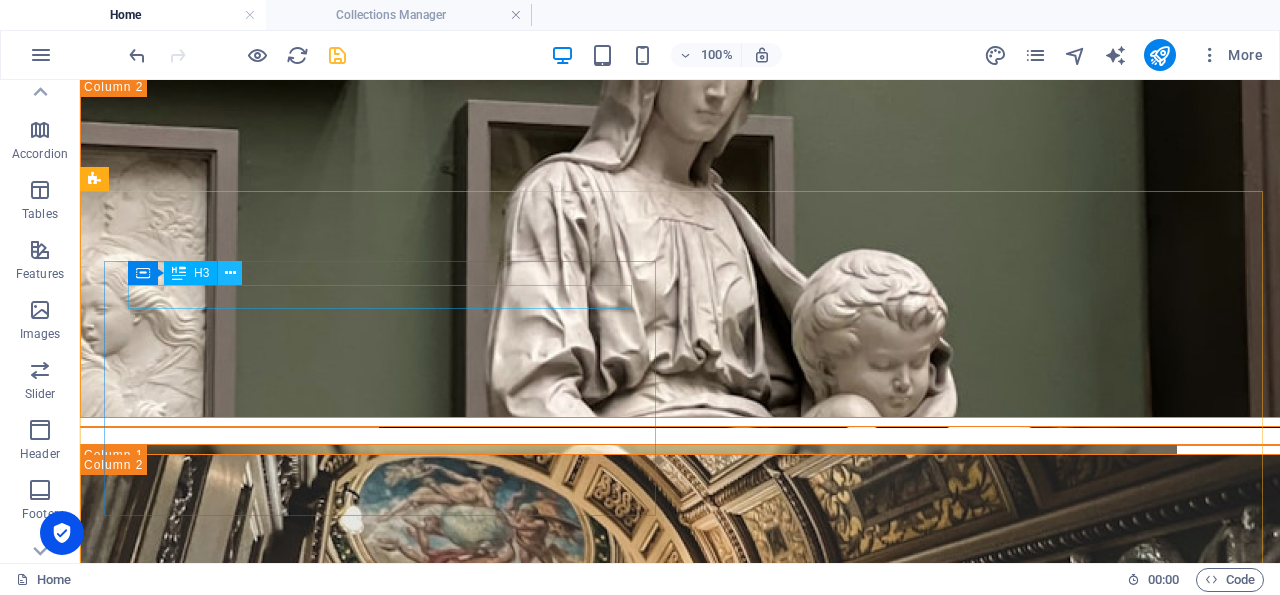 click at bounding box center (230, 273) 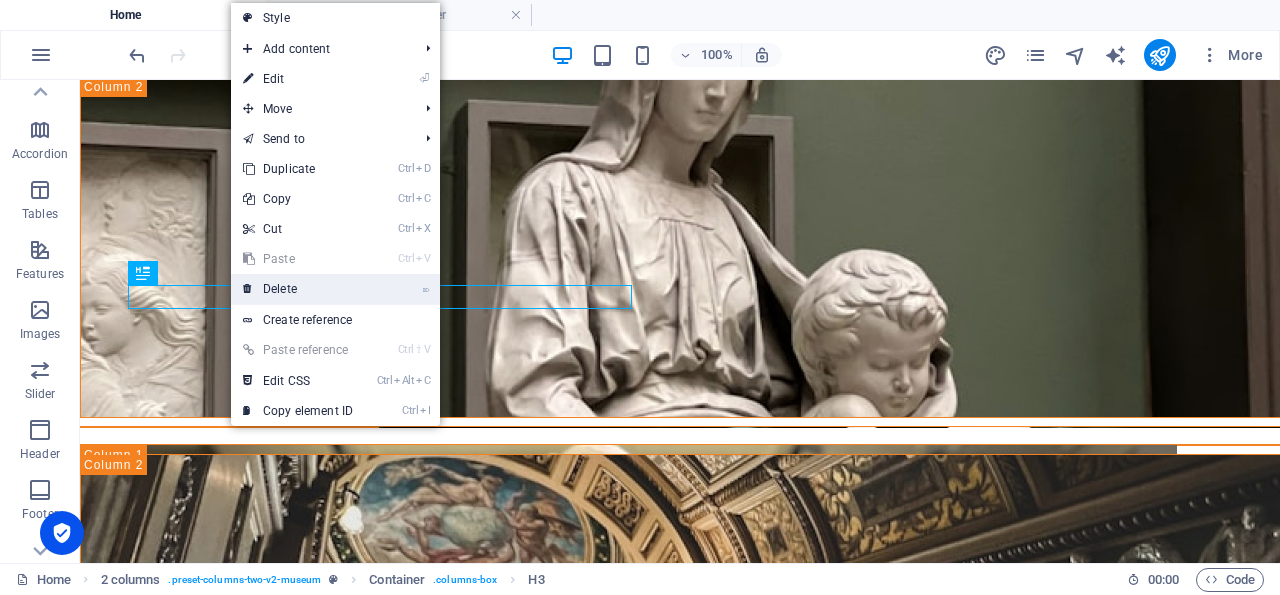 click on "⌦  Delete" at bounding box center (298, 289) 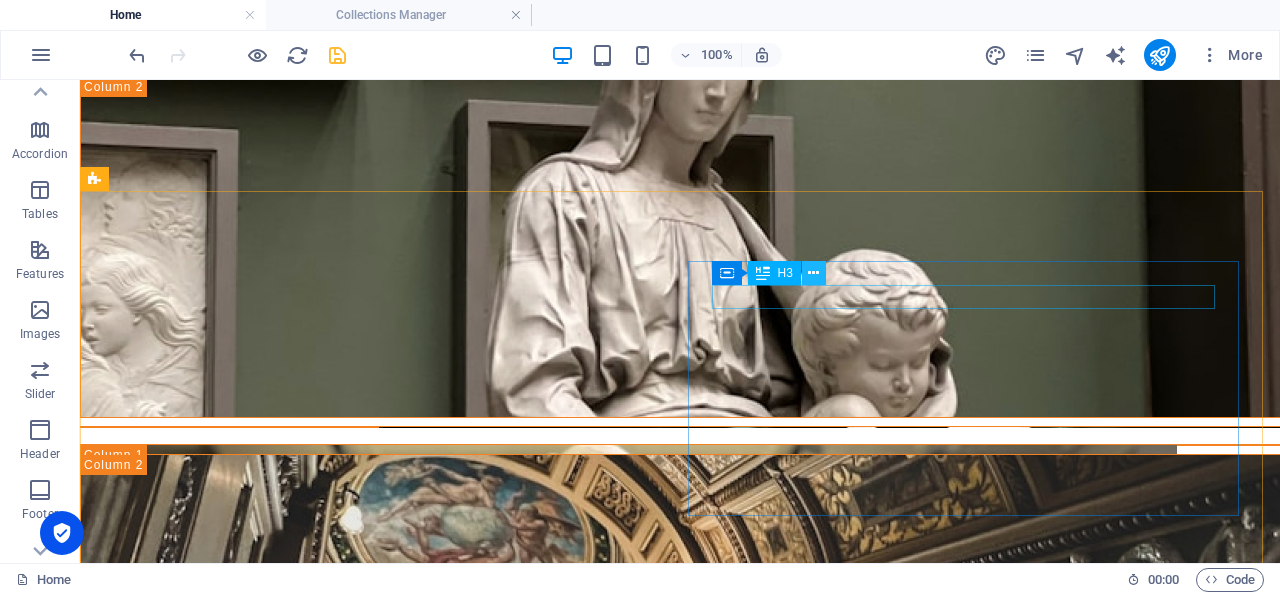 click at bounding box center (813, 273) 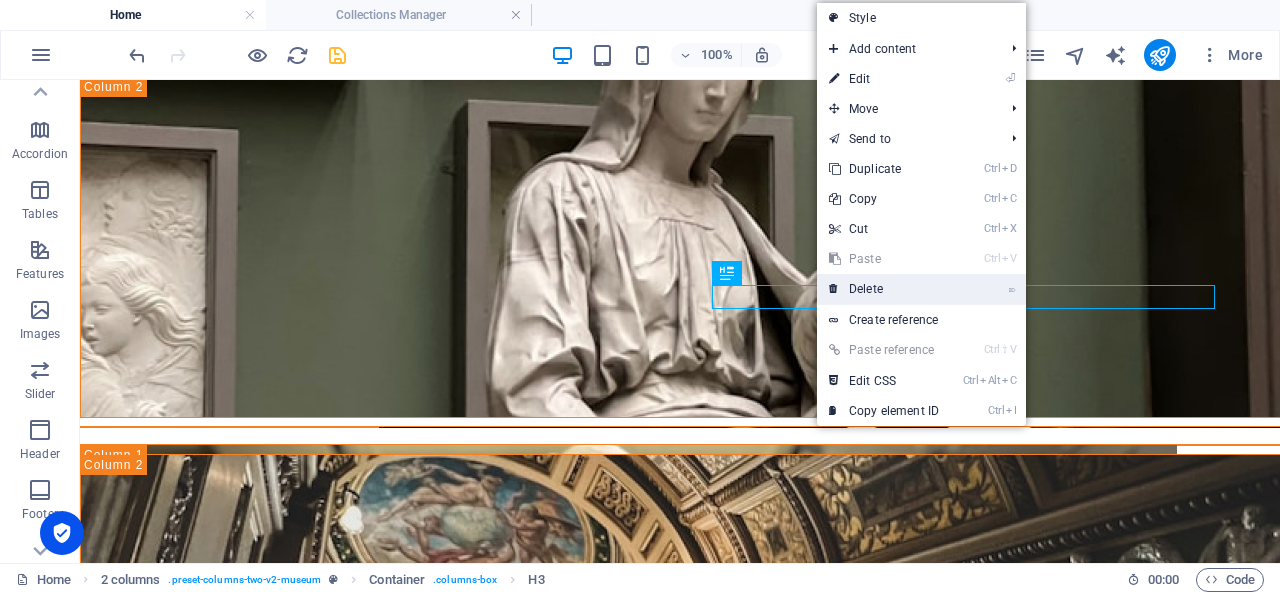 drag, startPoint x: 852, startPoint y: 286, endPoint x: 506, endPoint y: 313, distance: 347.05188 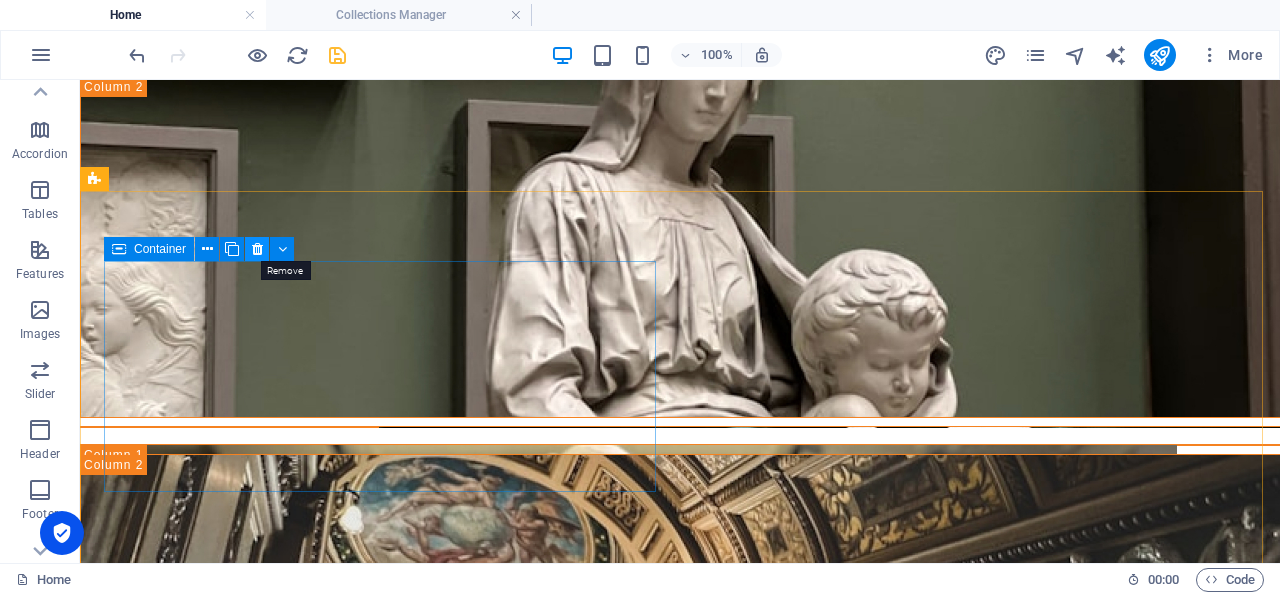 click at bounding box center (257, 249) 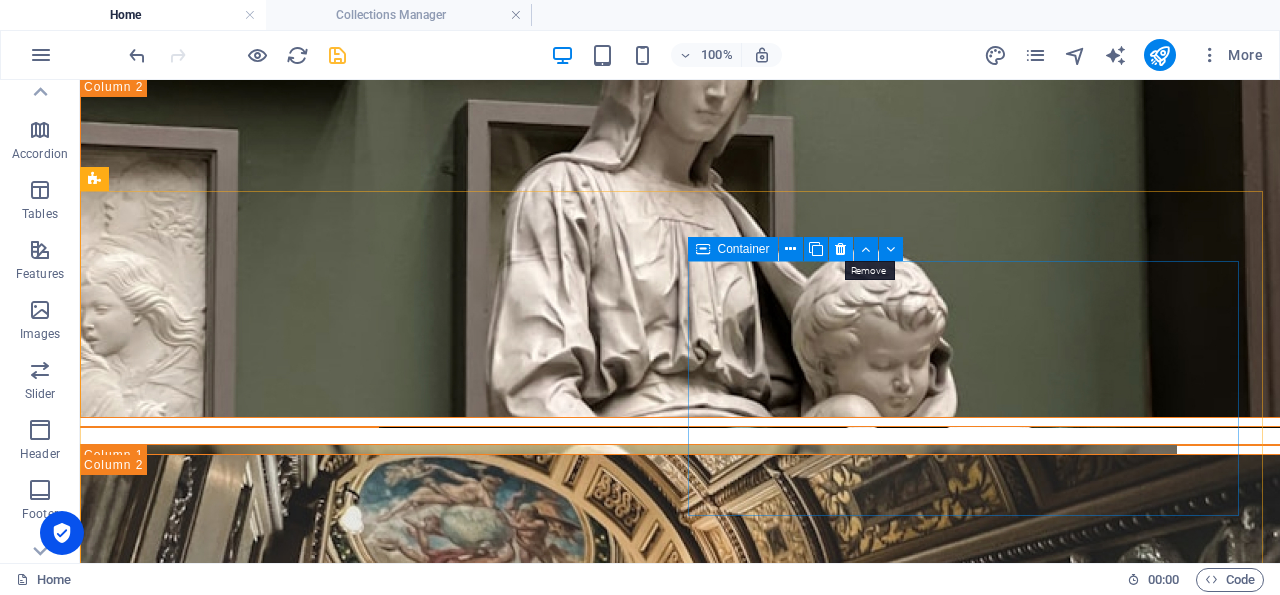 click at bounding box center [840, 249] 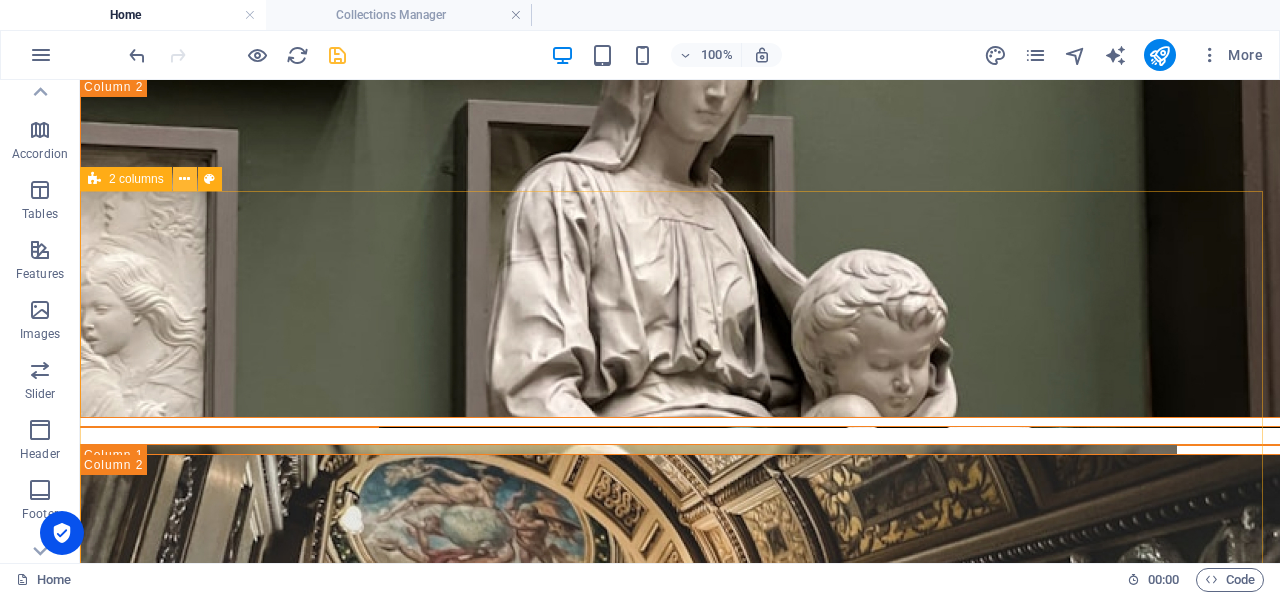 click at bounding box center (185, 179) 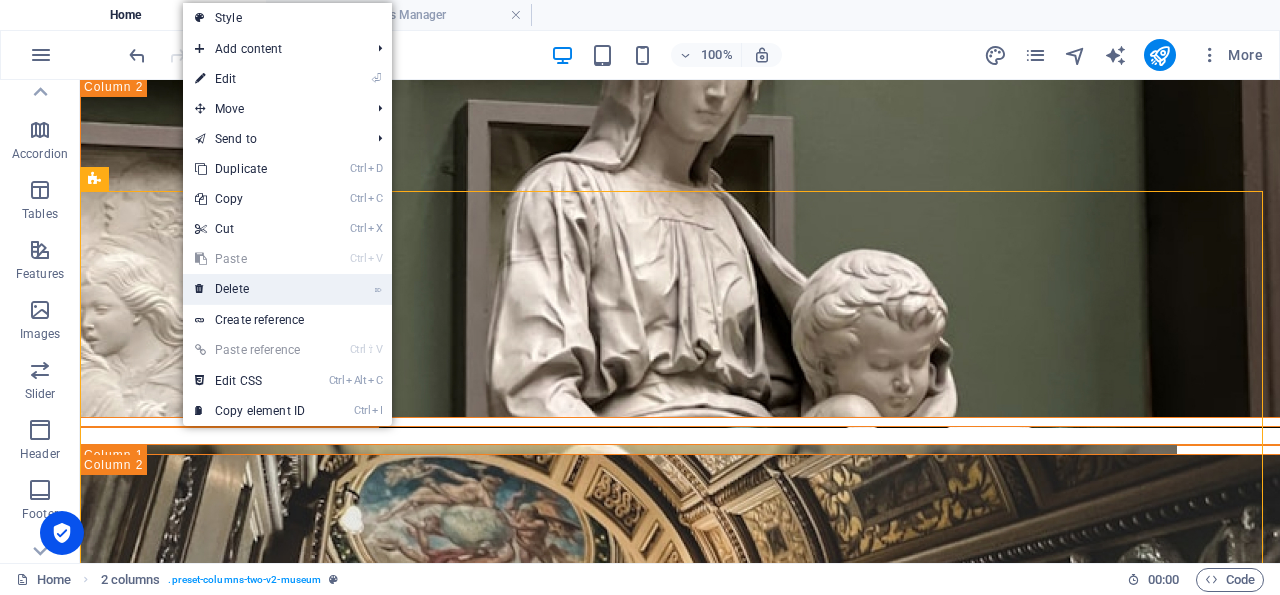 drag, startPoint x: 229, startPoint y: 286, endPoint x: 150, endPoint y: 206, distance: 112.432205 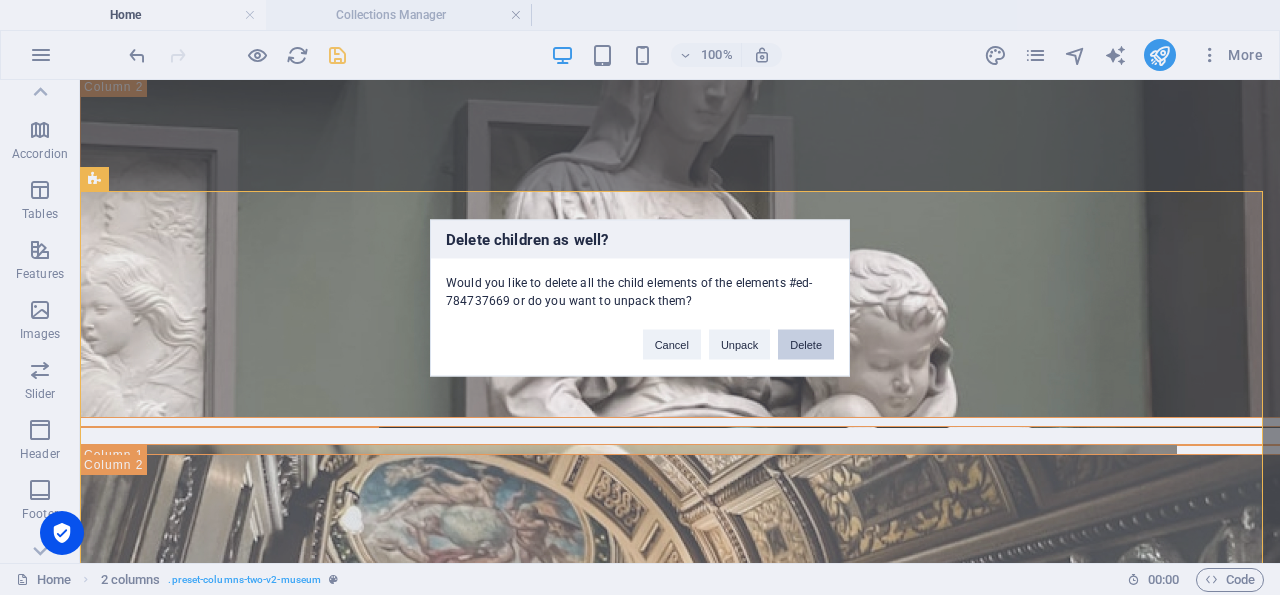 click on "Delete" at bounding box center [806, 344] 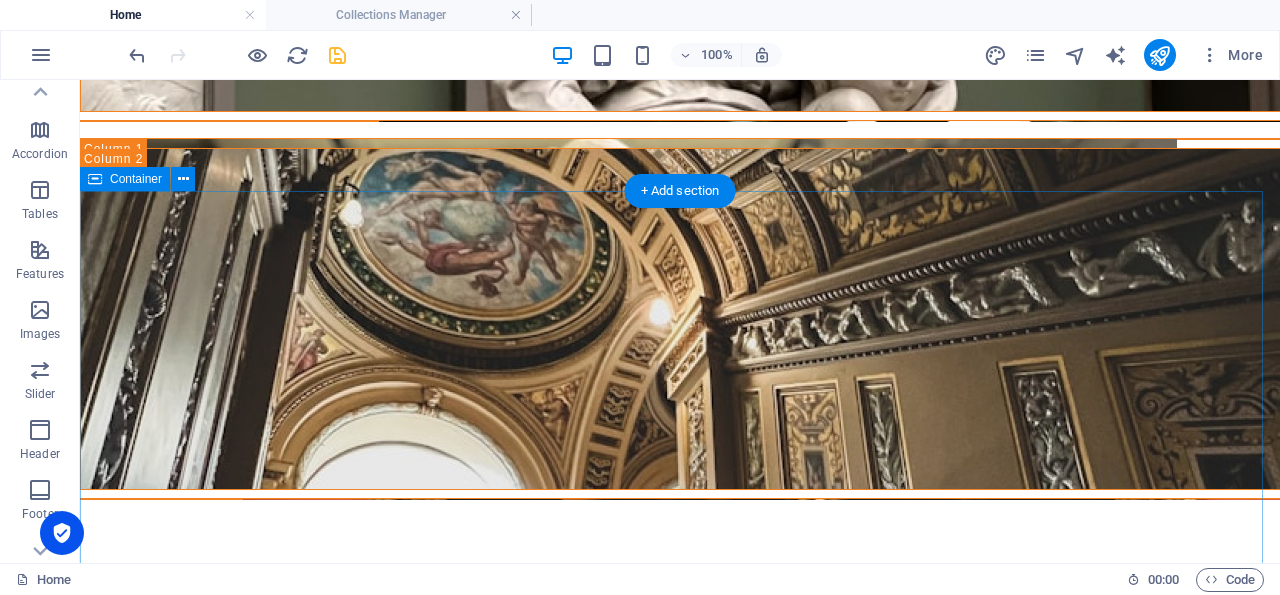 scroll, scrollTop: 2244, scrollLeft: 0, axis: vertical 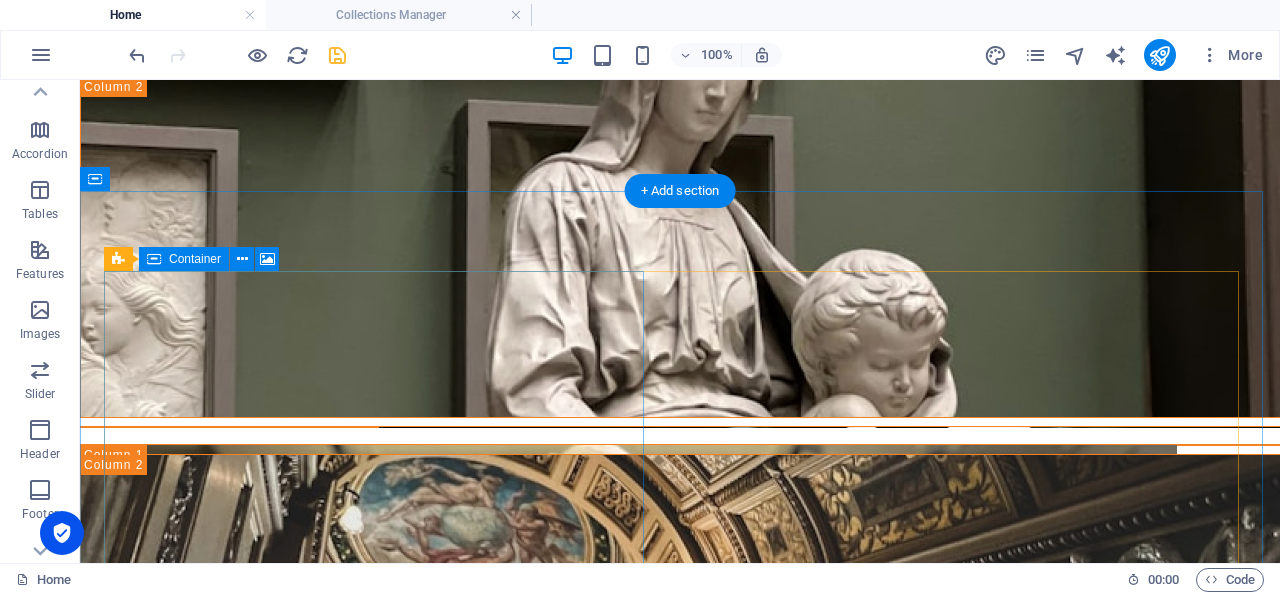 click on "Paste clipboard" at bounding box center [734, 2314] 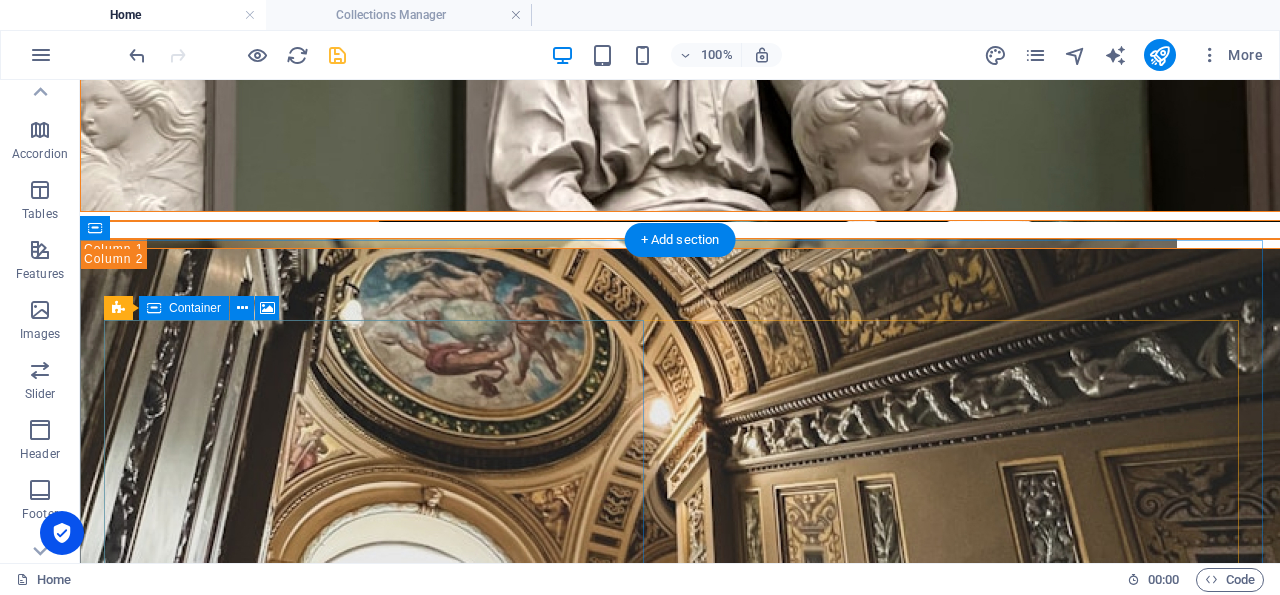 scroll, scrollTop: 2195, scrollLeft: 0, axis: vertical 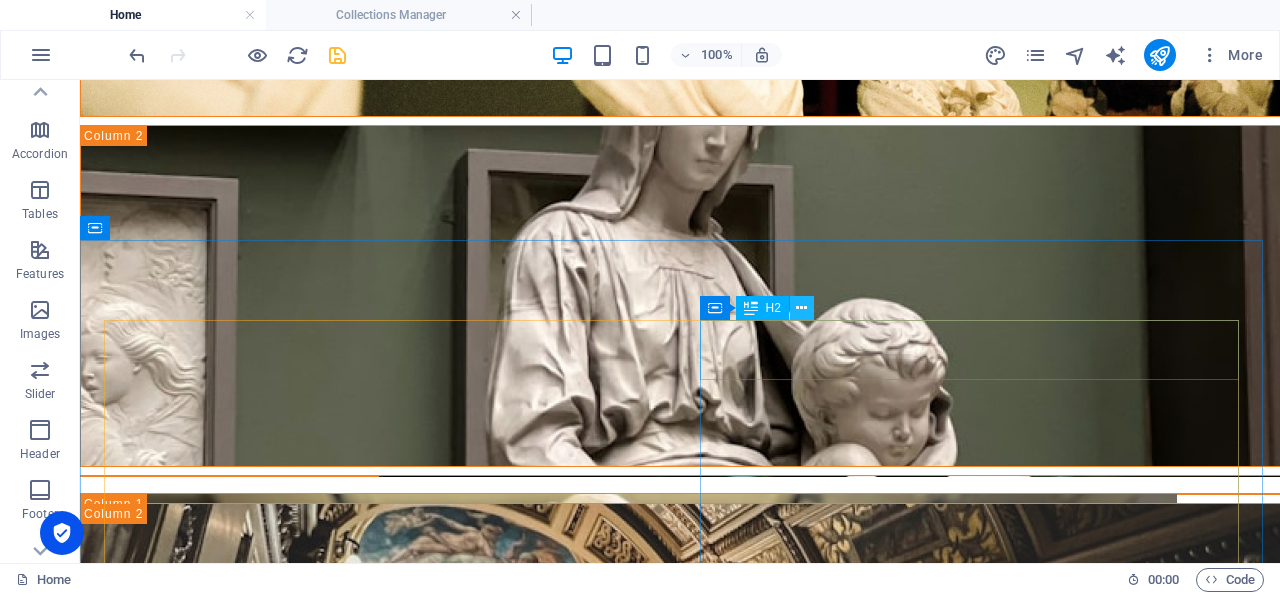 click at bounding box center (801, 308) 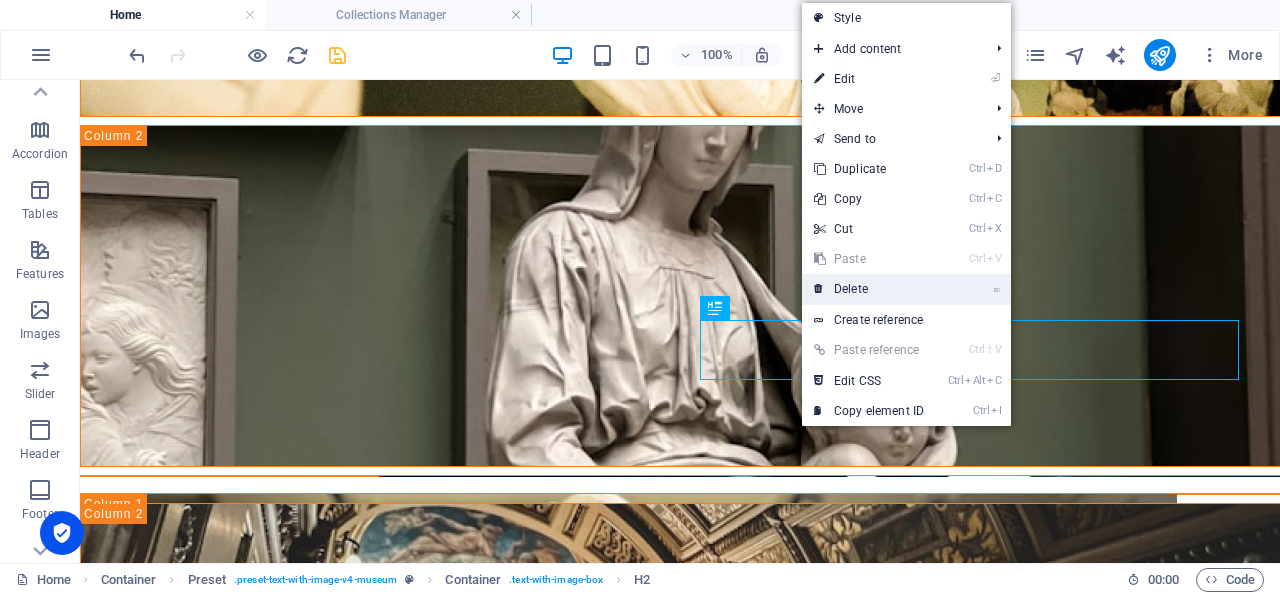 click on "⌦  Delete" at bounding box center [869, 289] 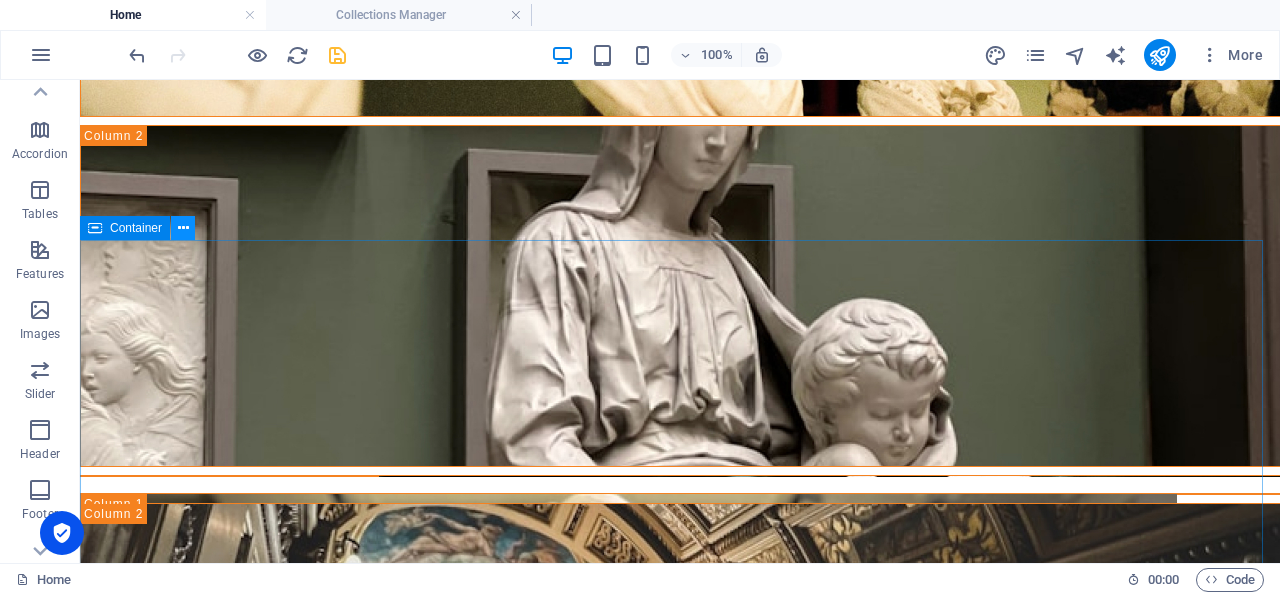 click at bounding box center (183, 228) 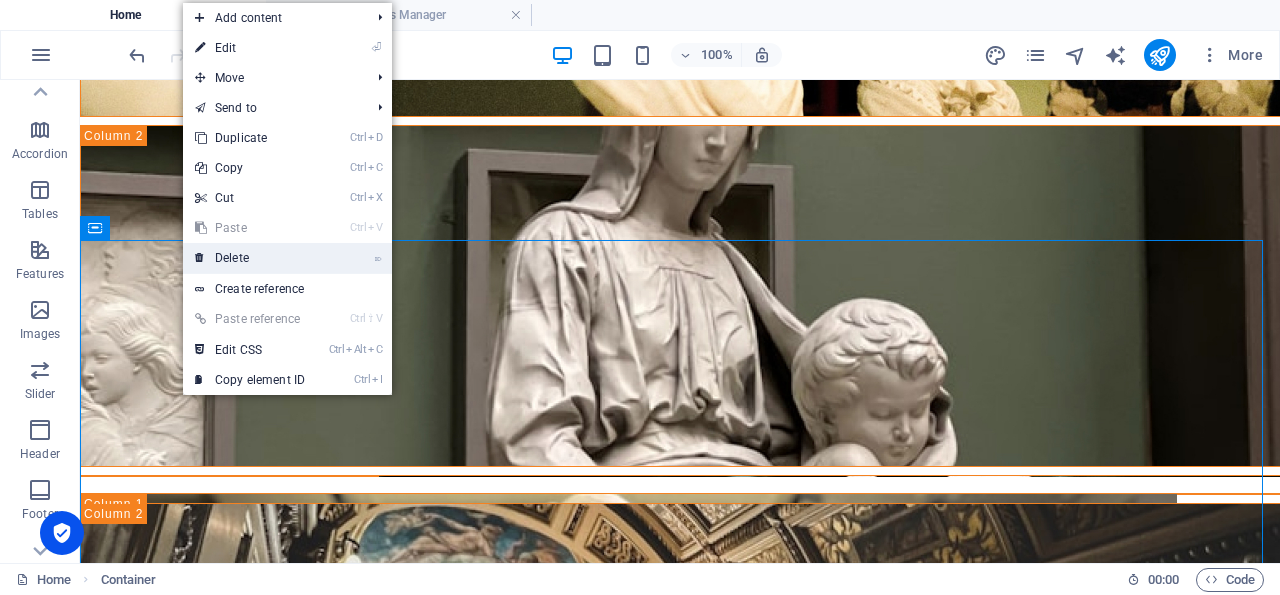 drag, startPoint x: 227, startPoint y: 259, endPoint x: 148, endPoint y: 179, distance: 112.432205 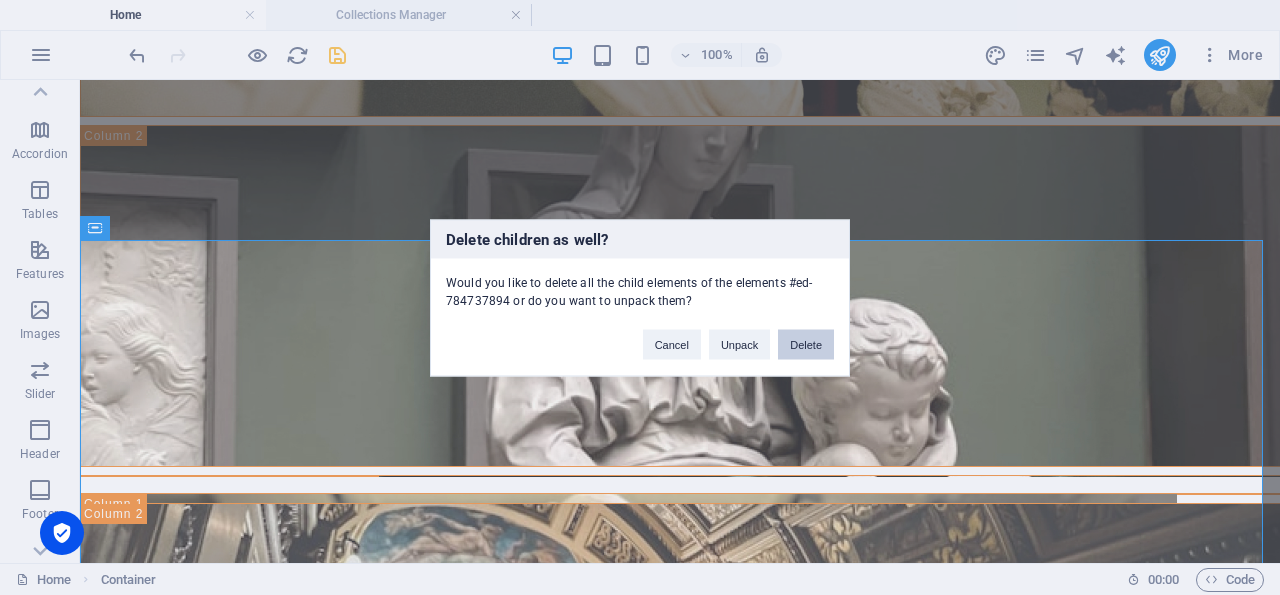 drag, startPoint x: 795, startPoint y: 342, endPoint x: 681, endPoint y: 265, distance: 137.56816 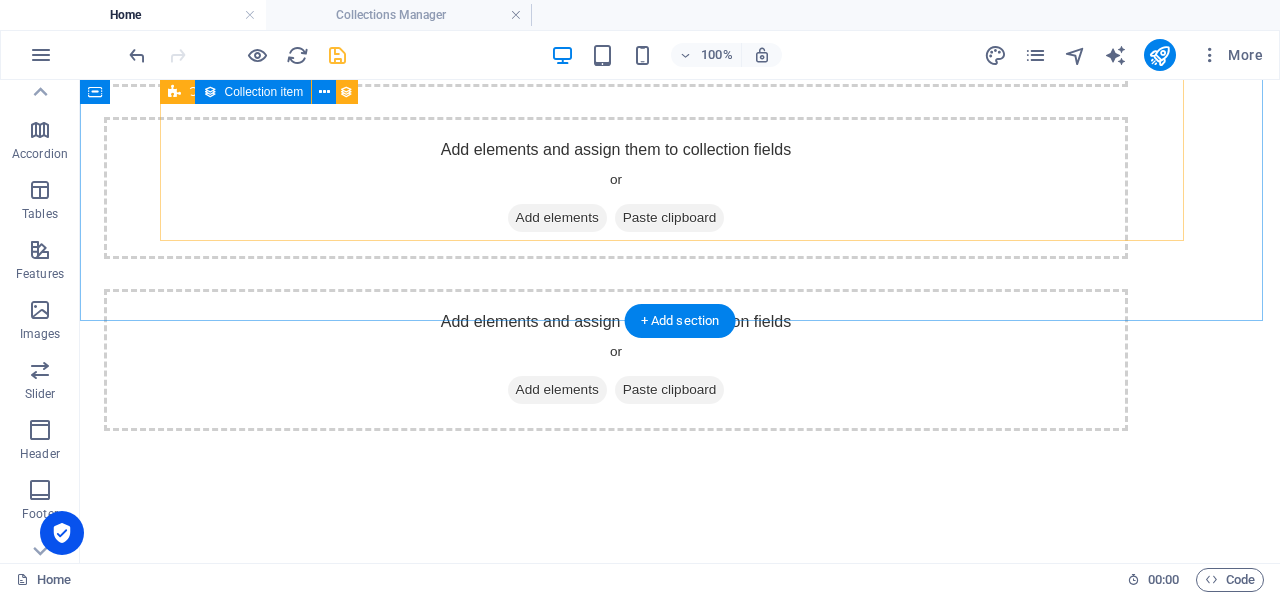 scroll, scrollTop: 1073, scrollLeft: 0, axis: vertical 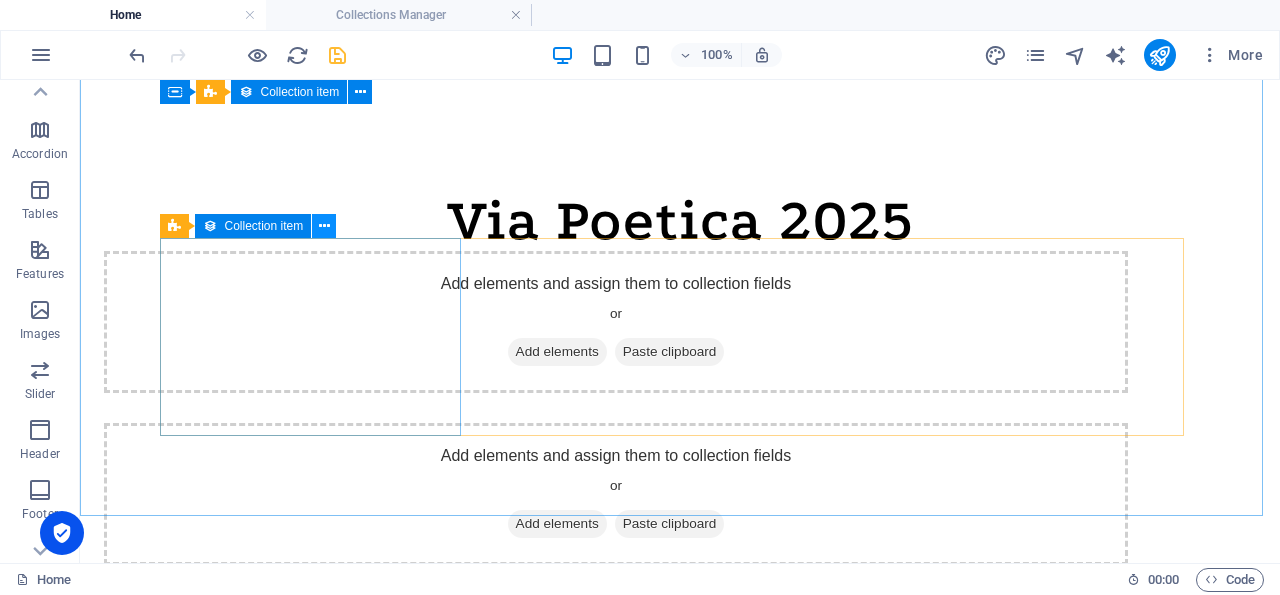 click at bounding box center (324, 226) 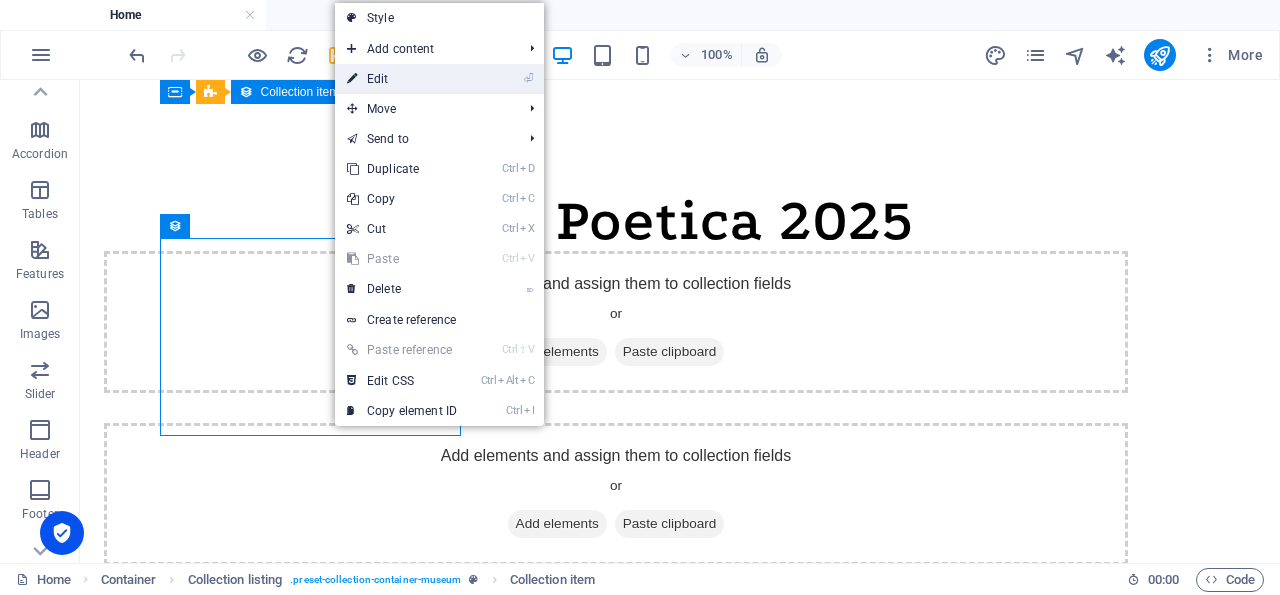 click on "⏎  Edit" at bounding box center [402, 79] 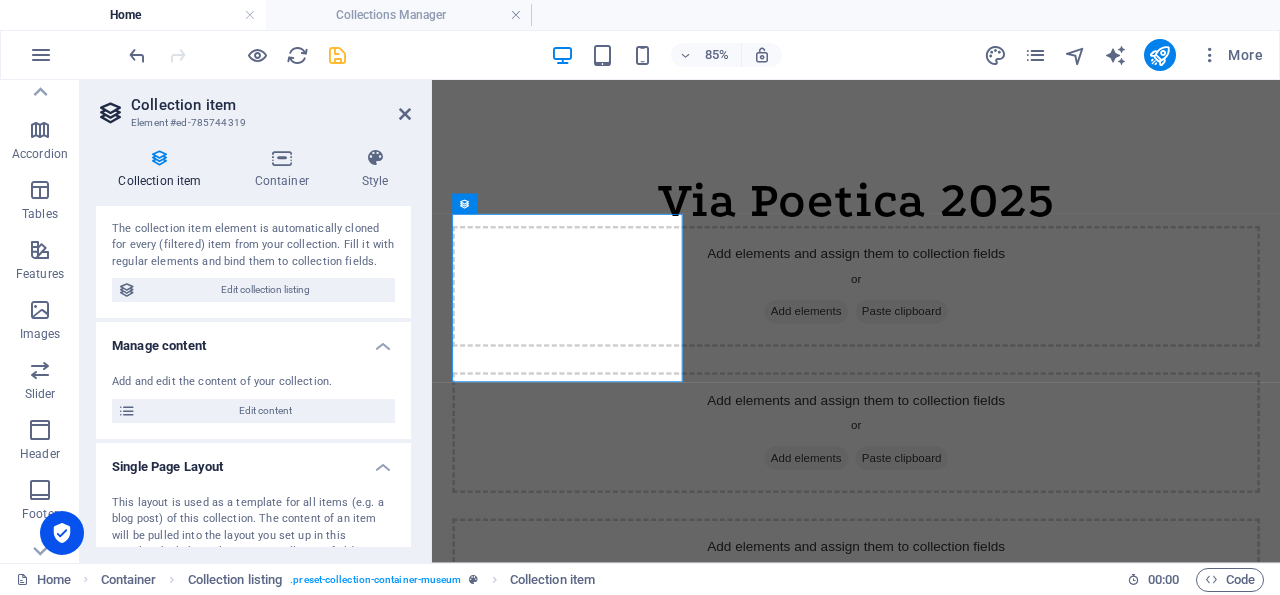 scroll, scrollTop: 0, scrollLeft: 0, axis: both 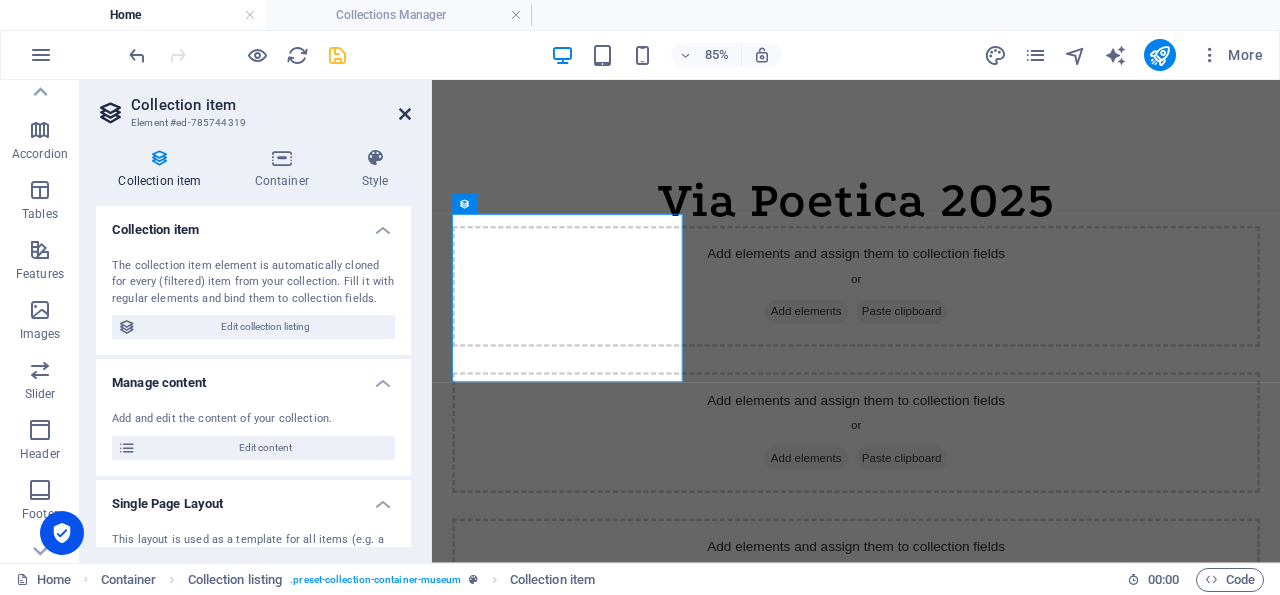 click at bounding box center (405, 114) 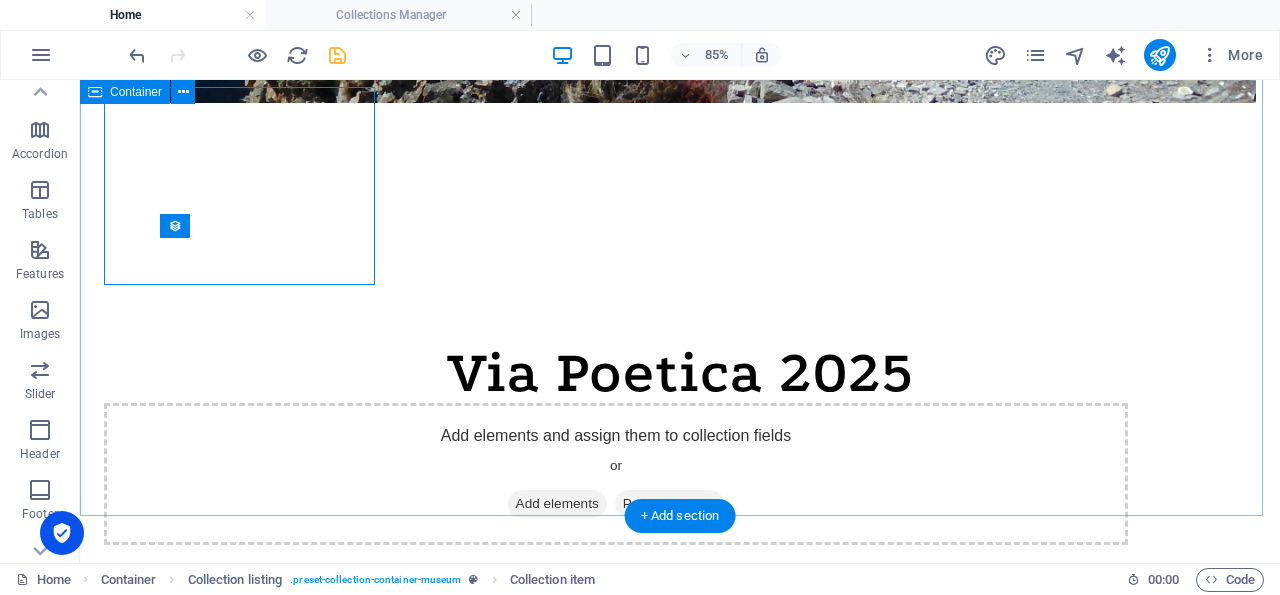 scroll, scrollTop: 1073, scrollLeft: 0, axis: vertical 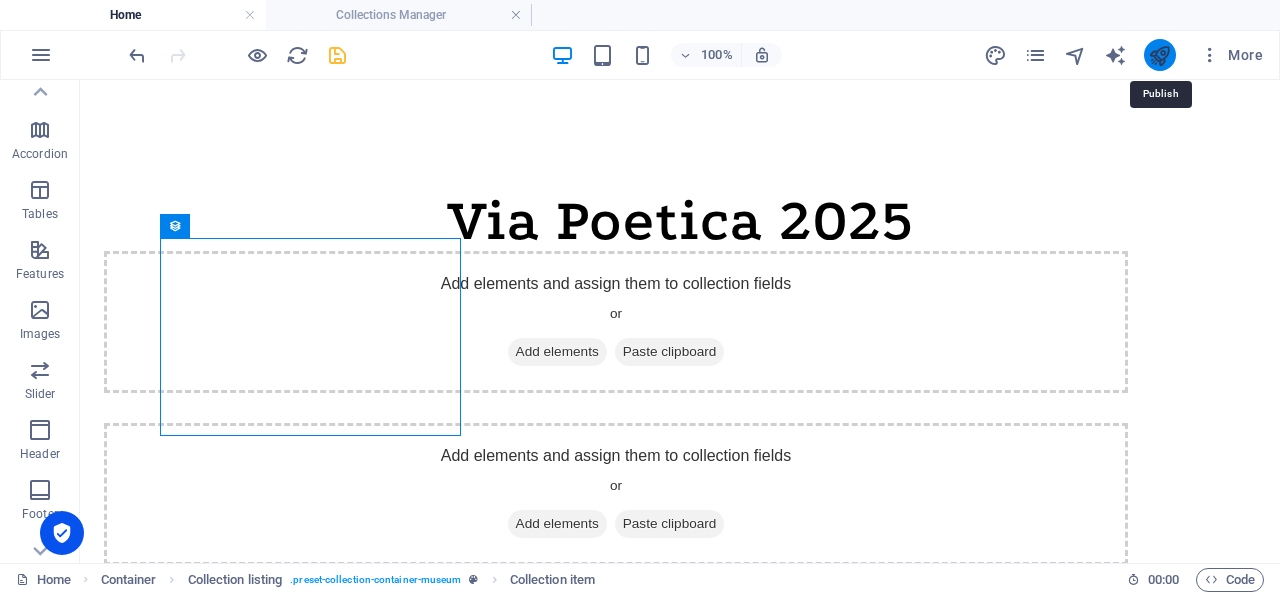 click at bounding box center [1159, 55] 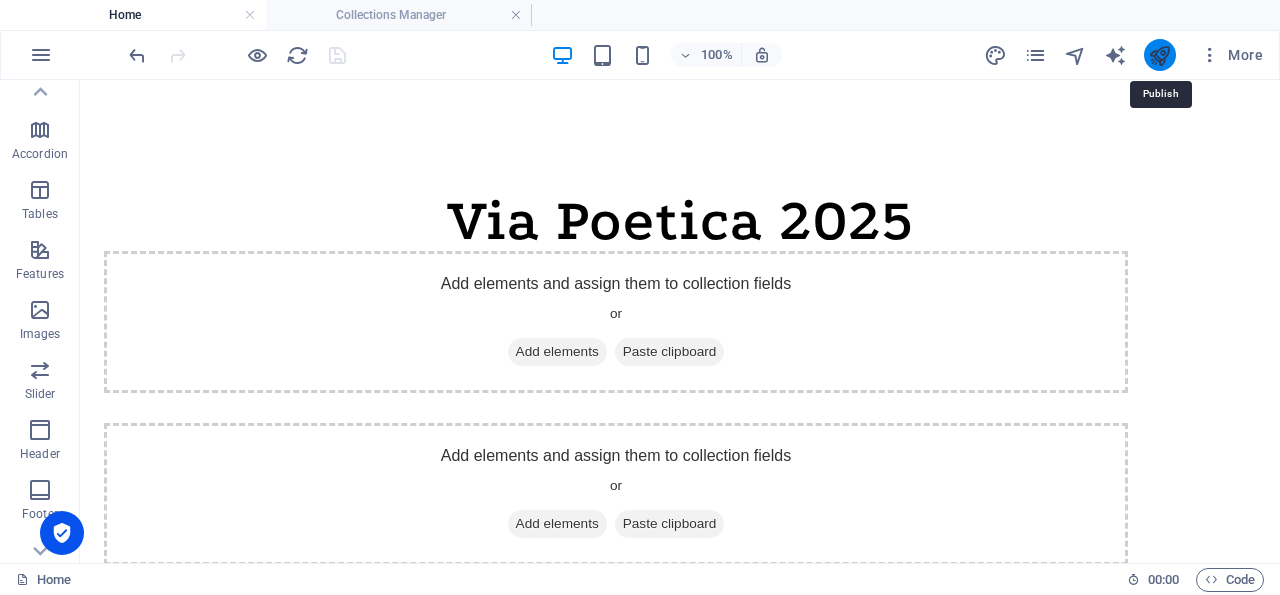 drag, startPoint x: 1156, startPoint y: 53, endPoint x: 532, endPoint y: 65, distance: 624.11536 